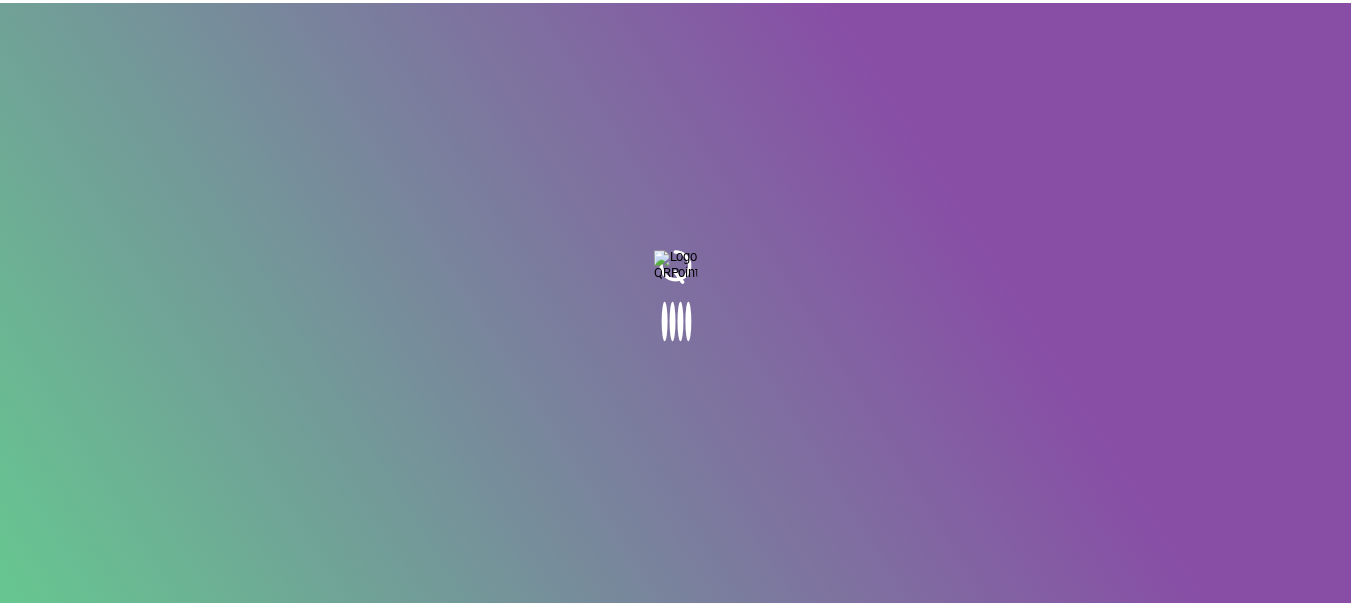scroll, scrollTop: 0, scrollLeft: 0, axis: both 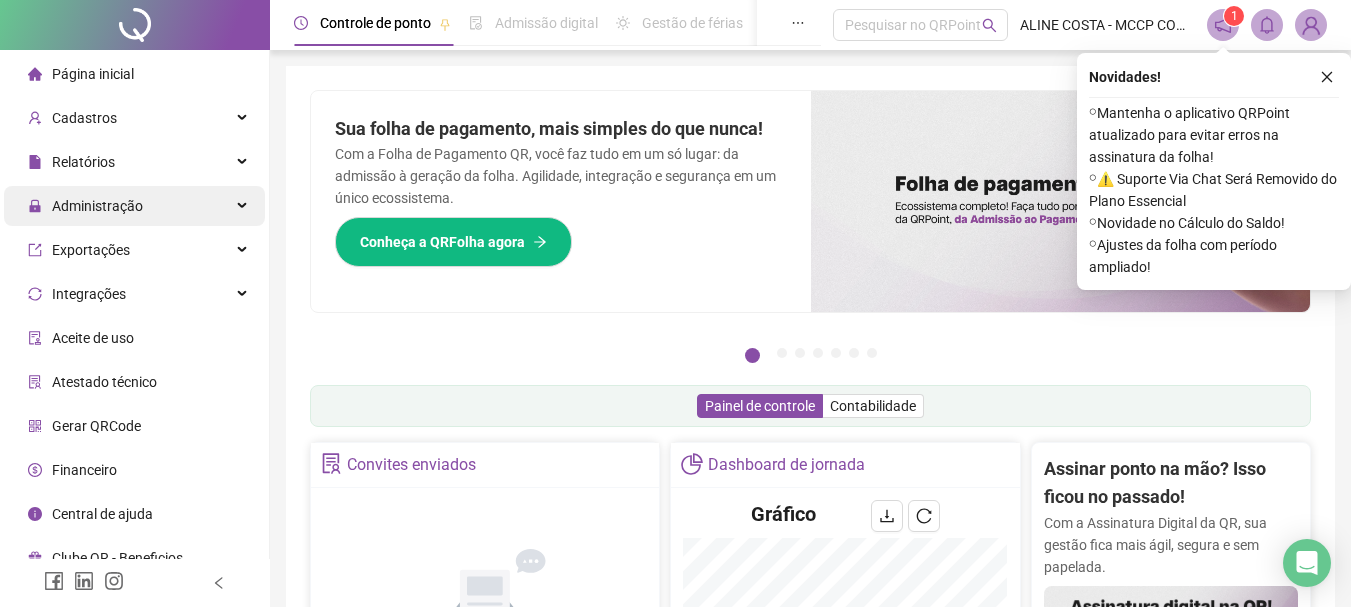click on "Administração" at bounding box center (97, 206) 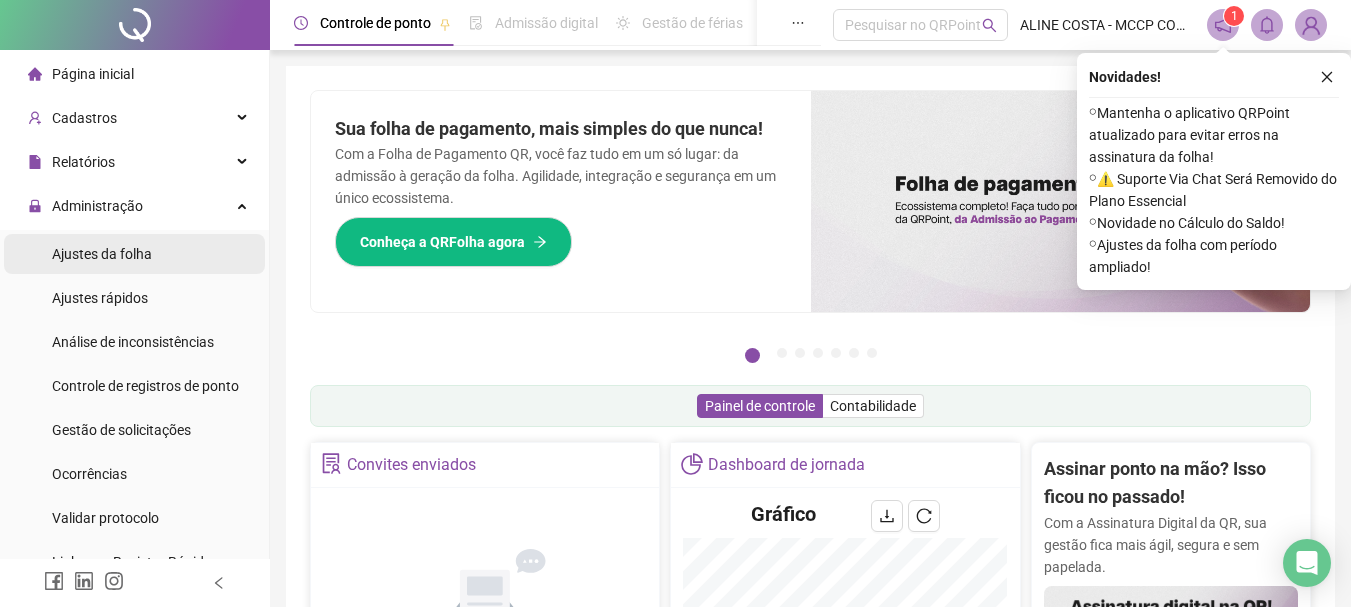 click on "Ajustes da folha" at bounding box center (102, 254) 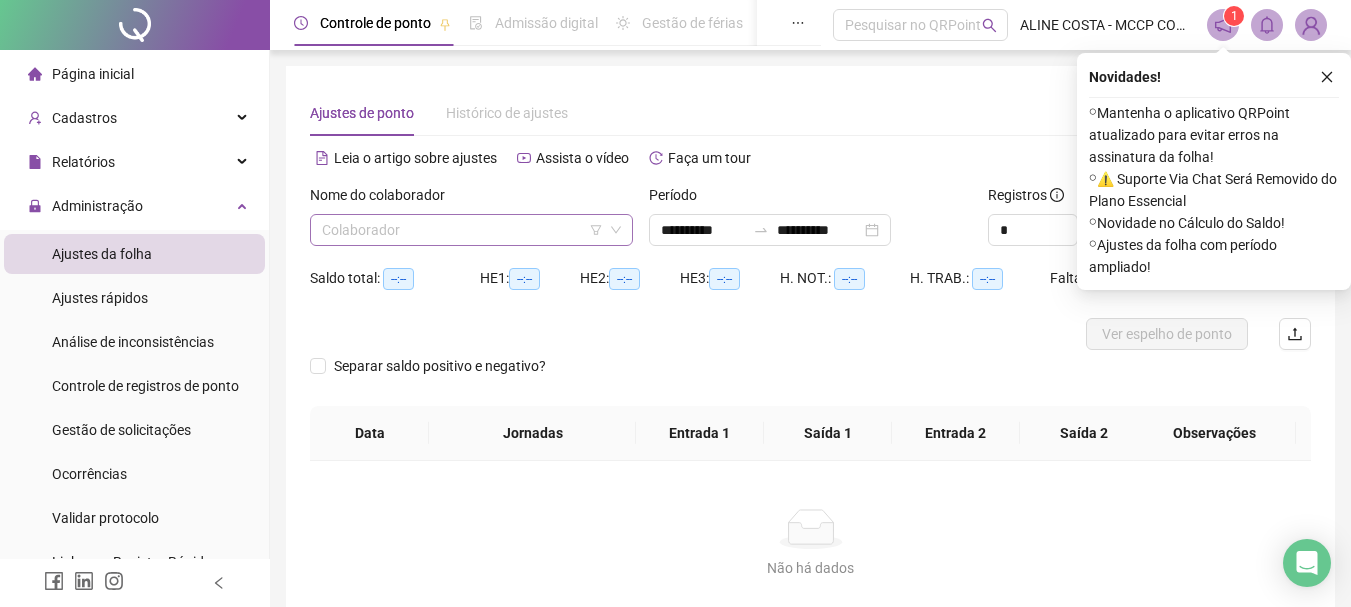 click at bounding box center (462, 230) 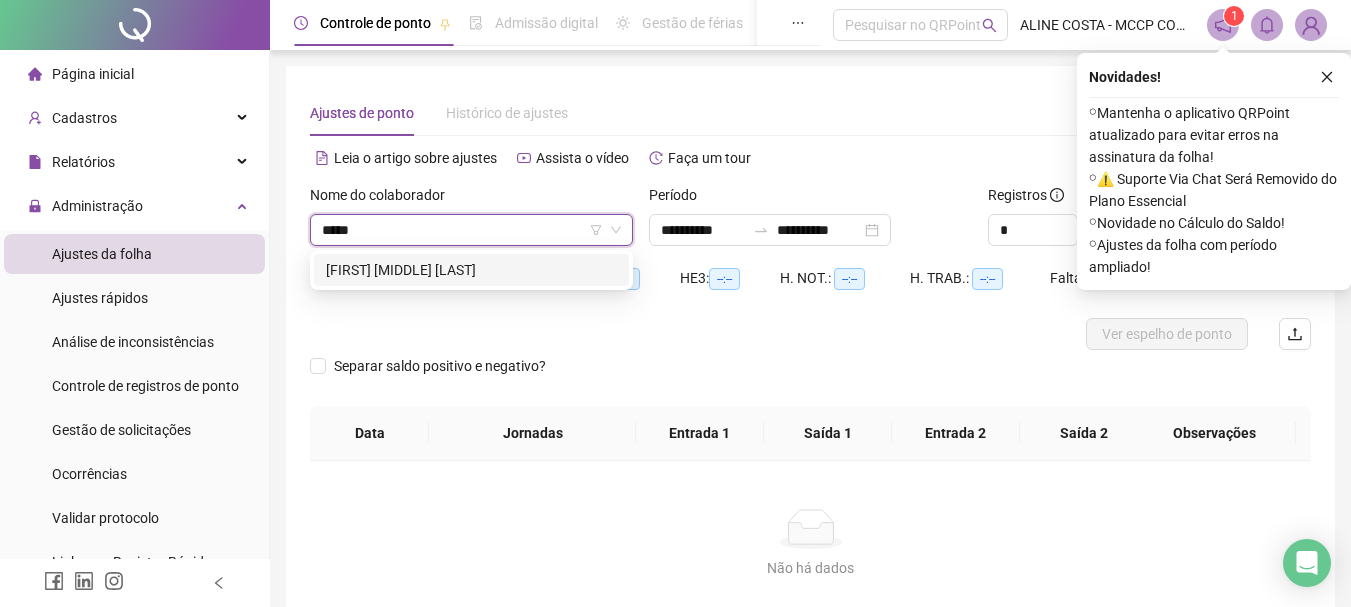 type on "******" 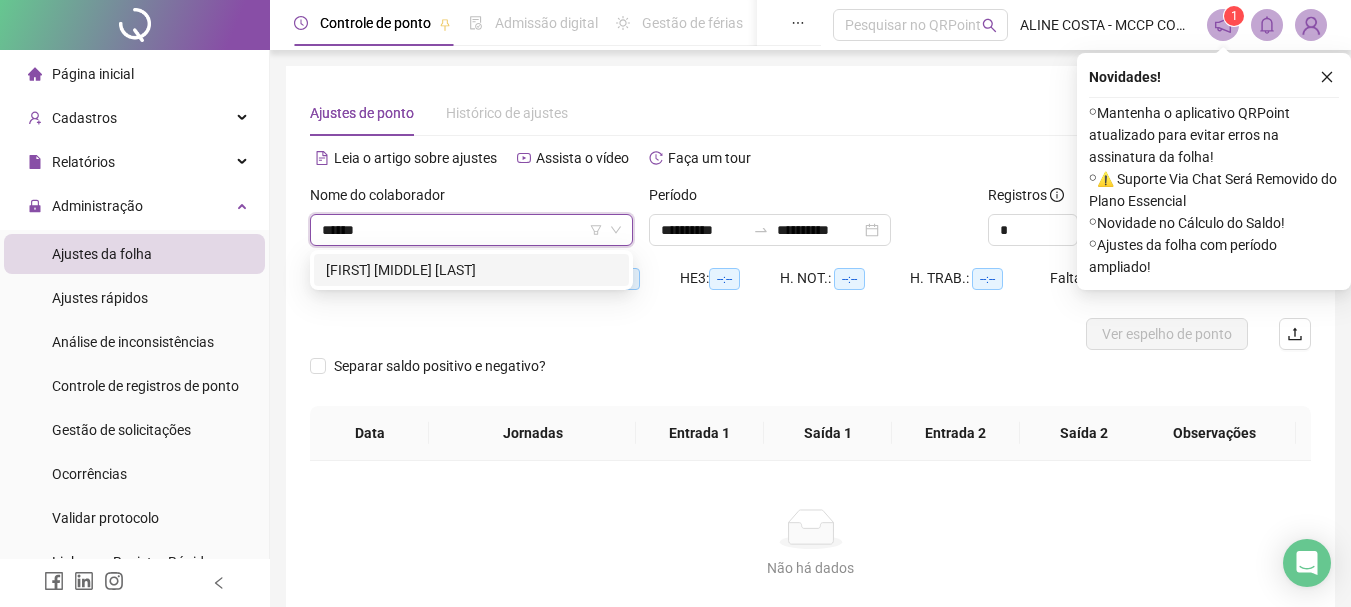 click on "[FIRST] [MIDDLE] [LAST]" at bounding box center (471, 270) 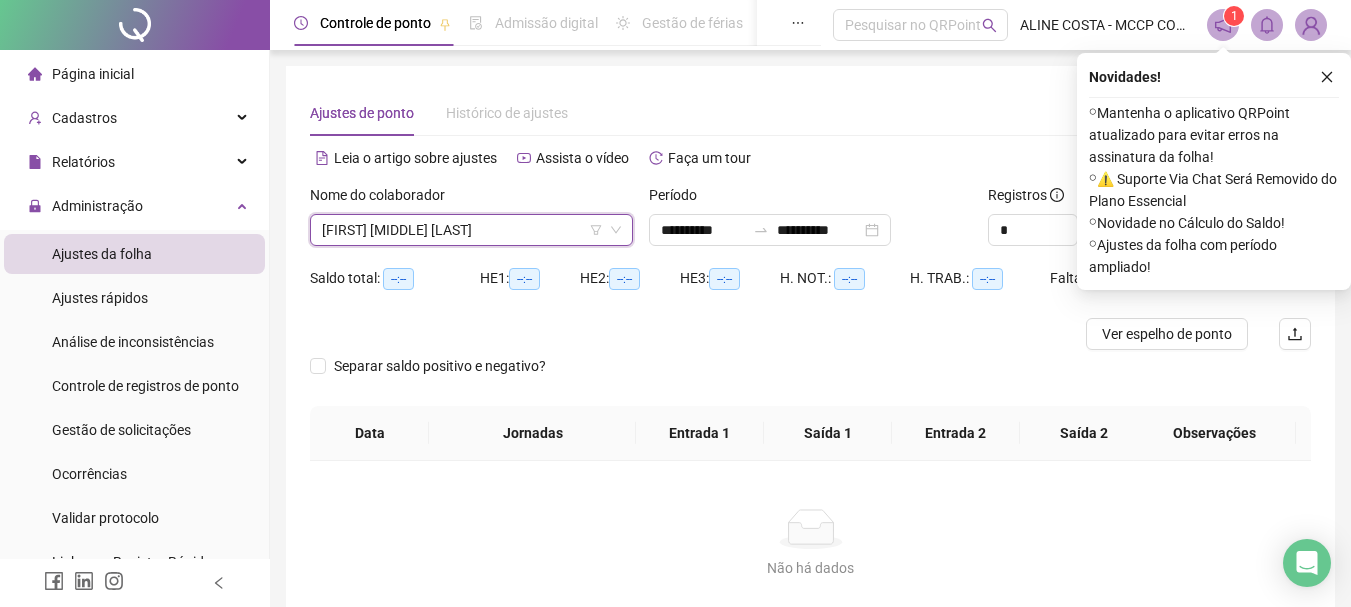 drag, startPoint x: 1330, startPoint y: 69, endPoint x: 1330, endPoint y: 92, distance: 23 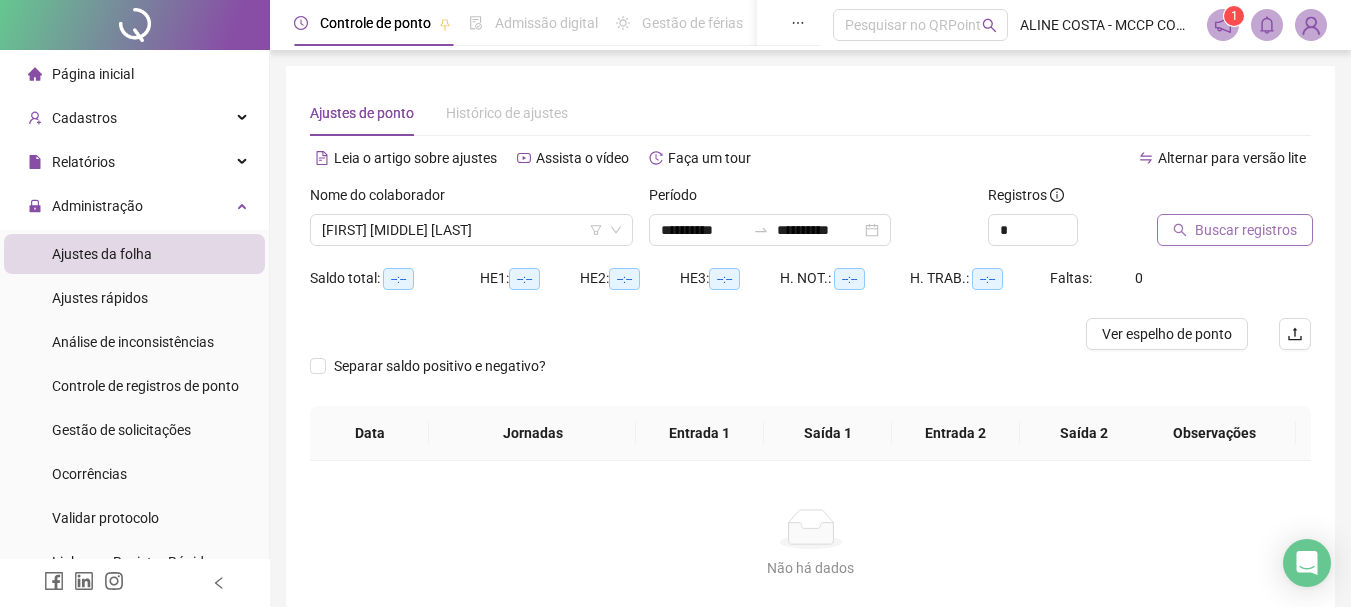 click on "Buscar registros" at bounding box center (1246, 230) 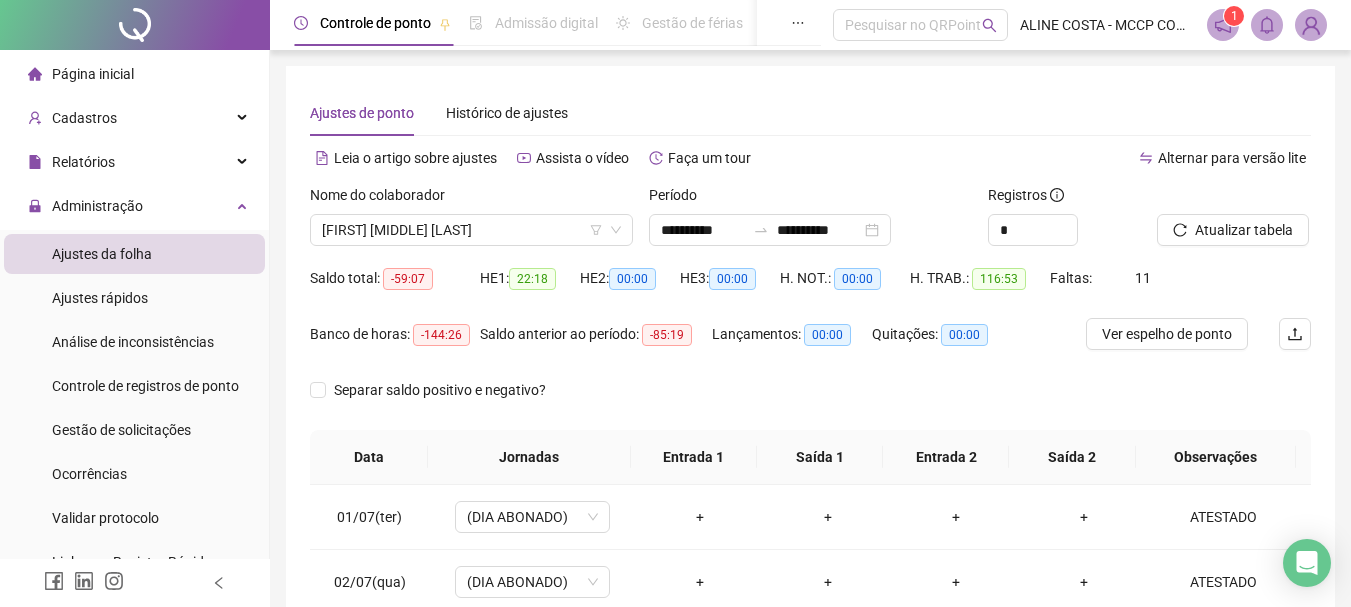 type 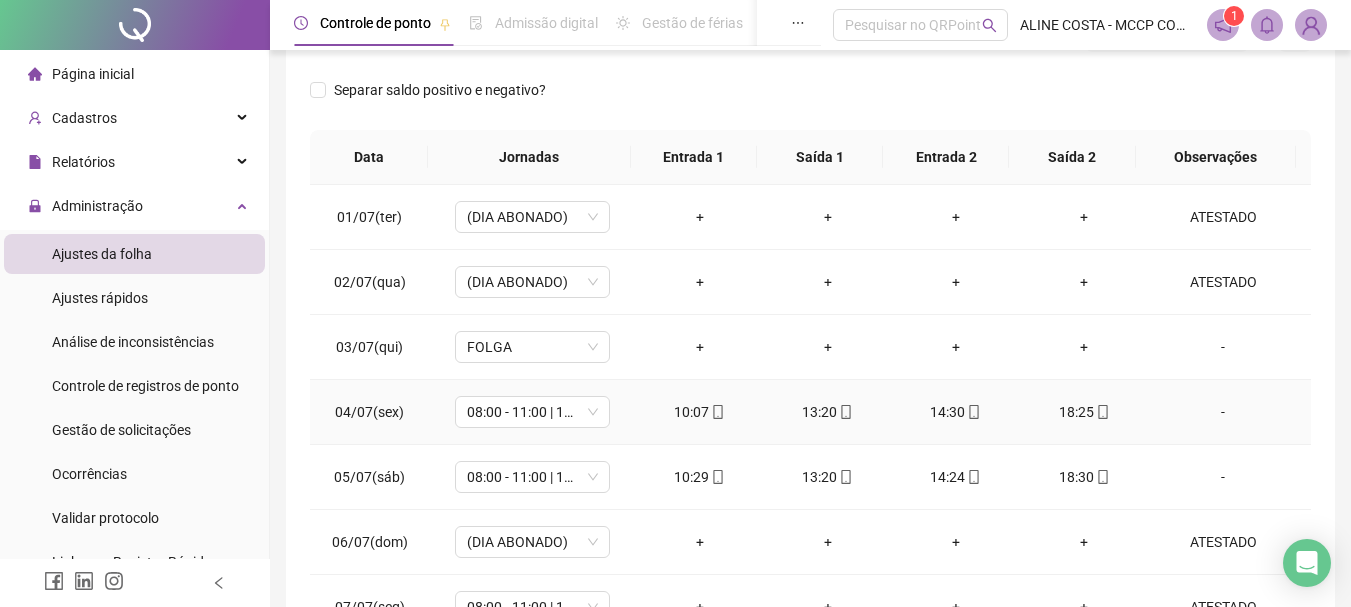 scroll, scrollTop: 415, scrollLeft: 0, axis: vertical 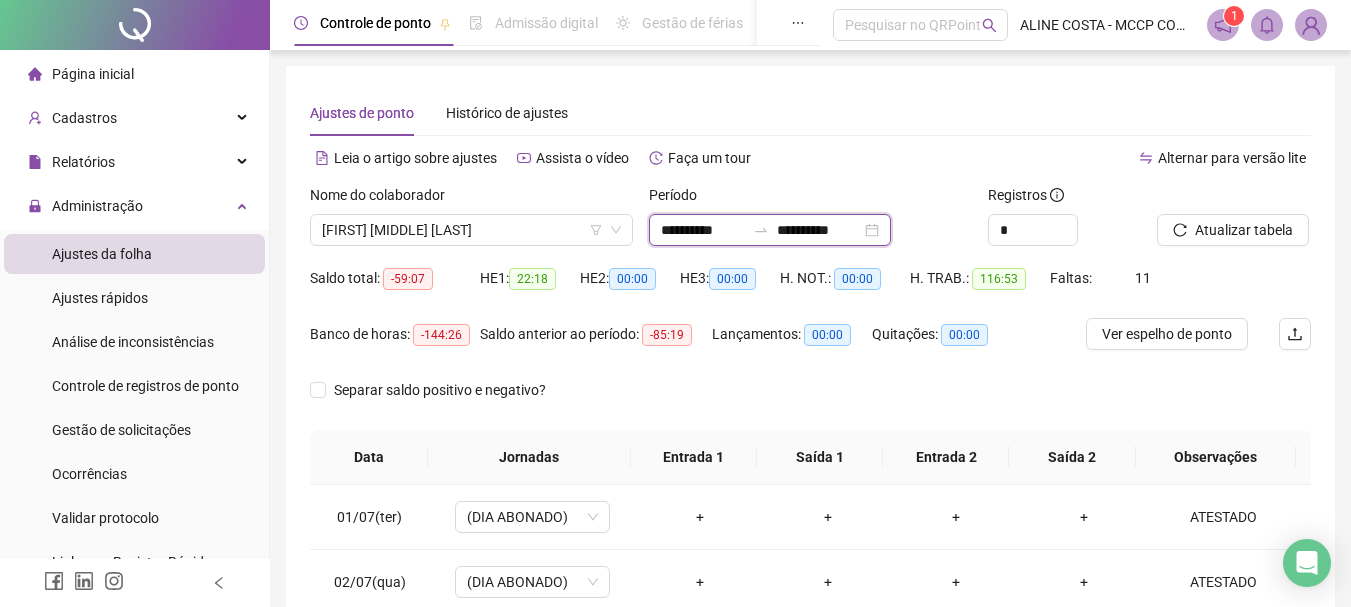 click on "**********" at bounding box center (819, 230) 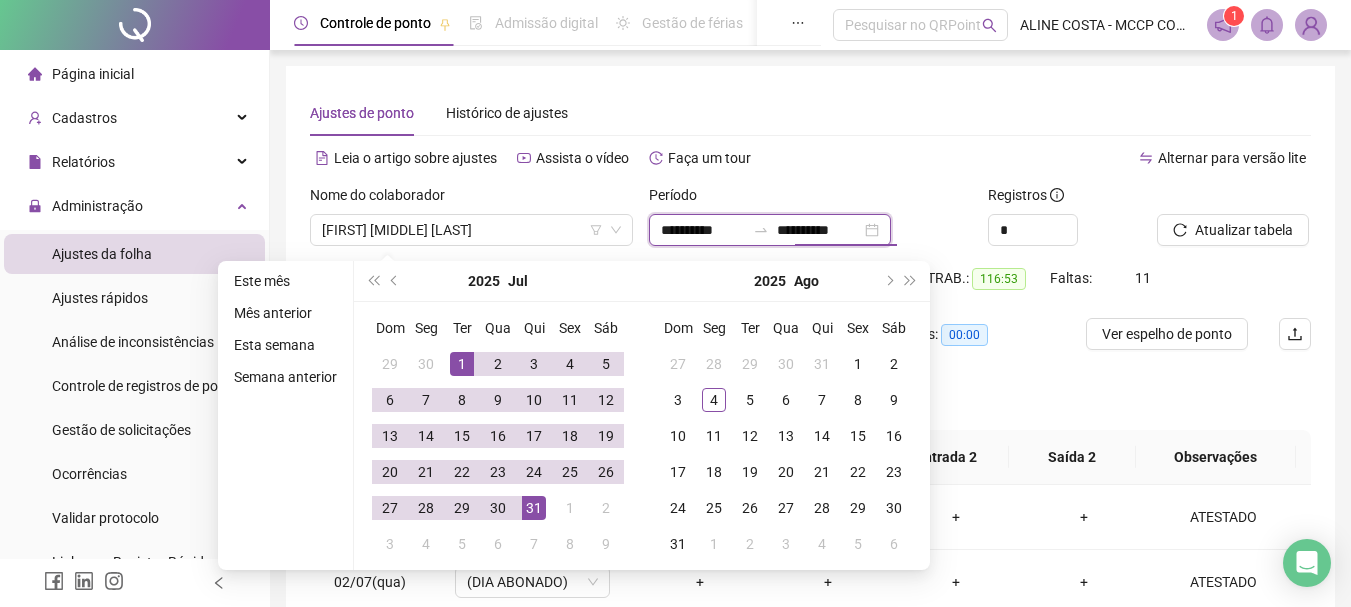 click on "**********" at bounding box center (770, 230) 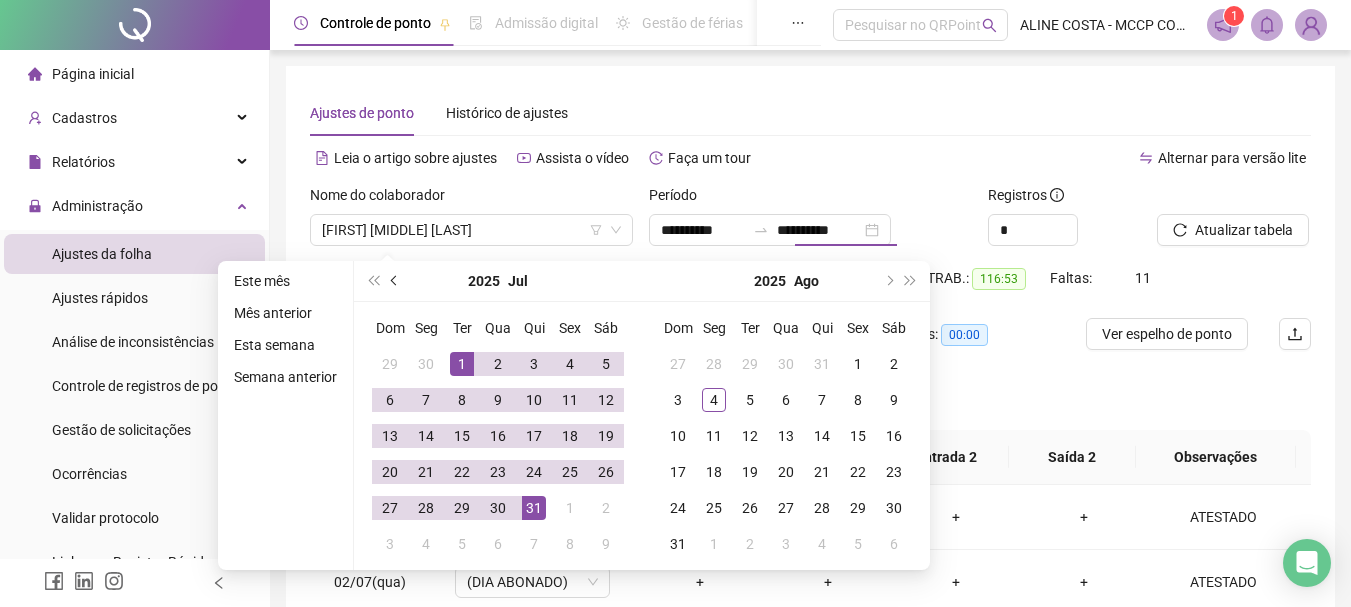 click at bounding box center [396, 281] 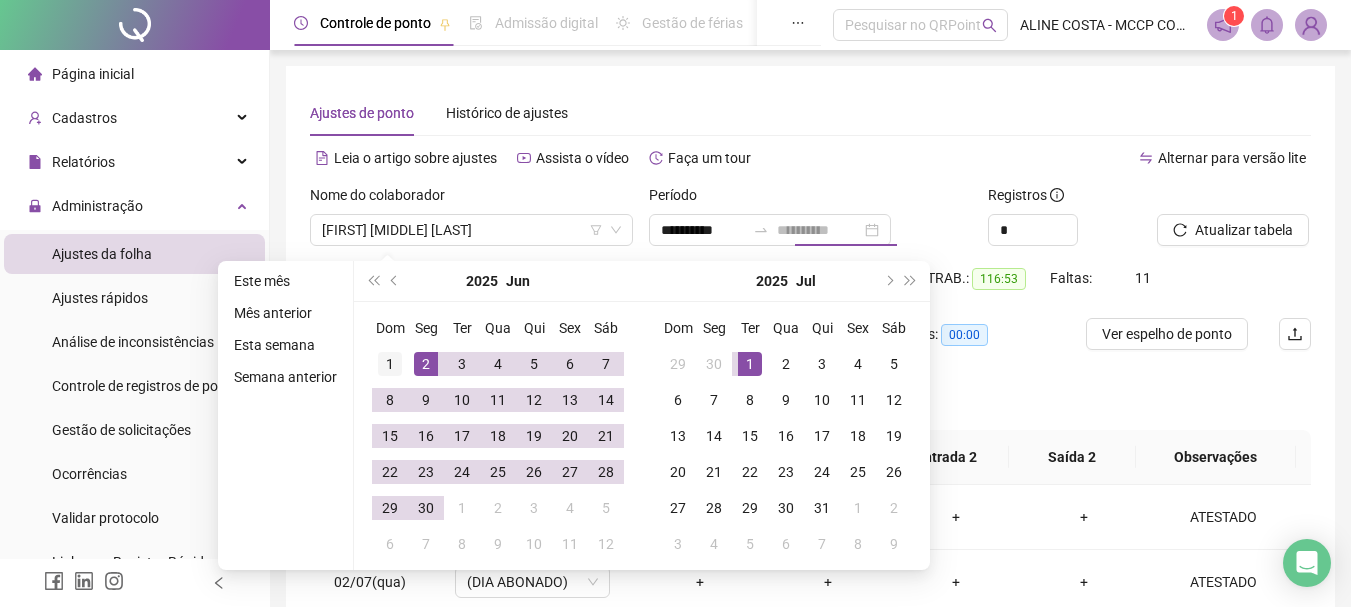 type on "**********" 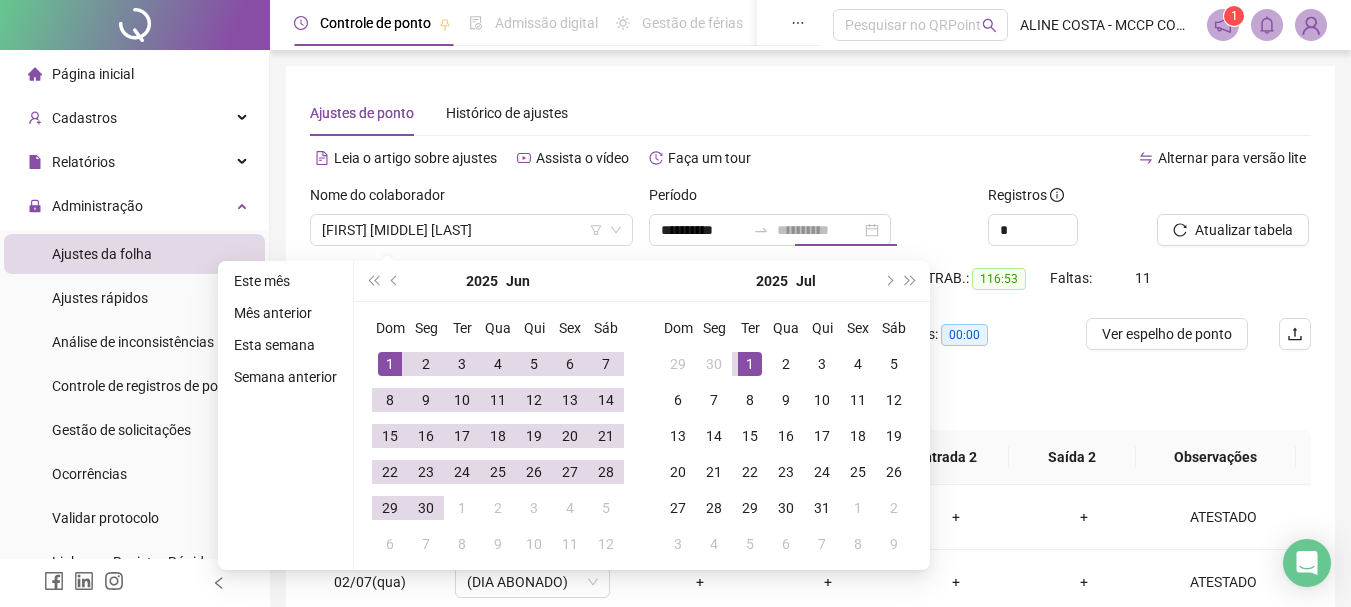 click on "1" at bounding box center (390, 364) 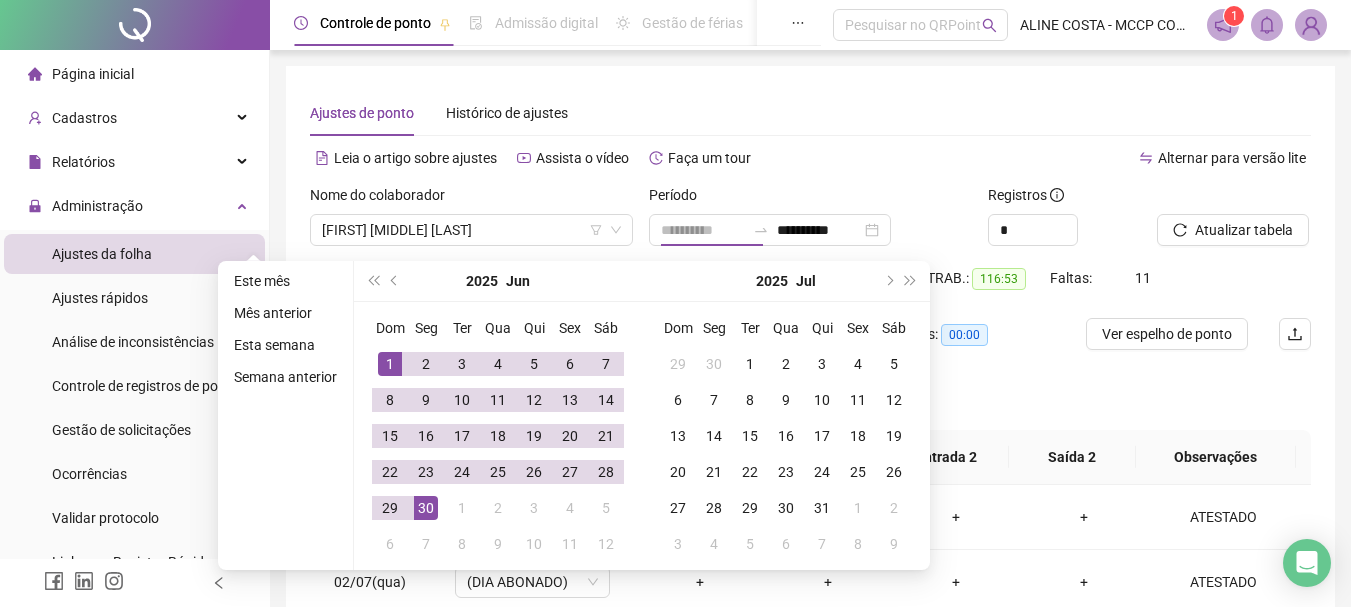 click on "30" at bounding box center (426, 508) 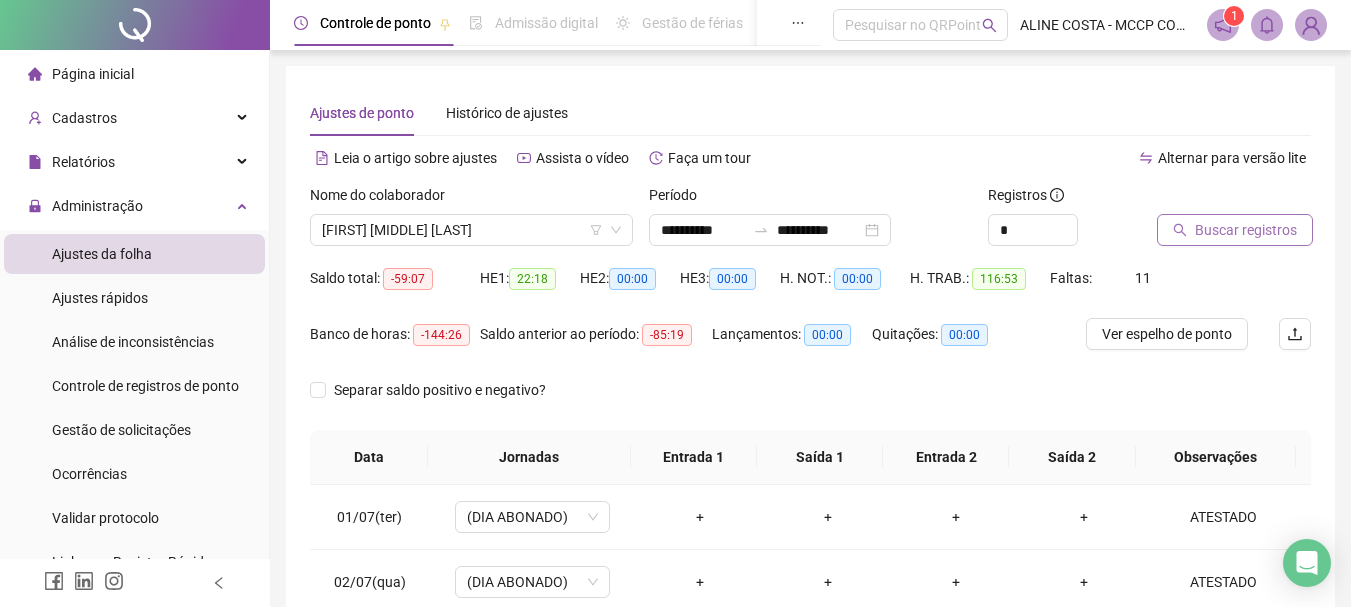 click on "Buscar registros" at bounding box center [1246, 230] 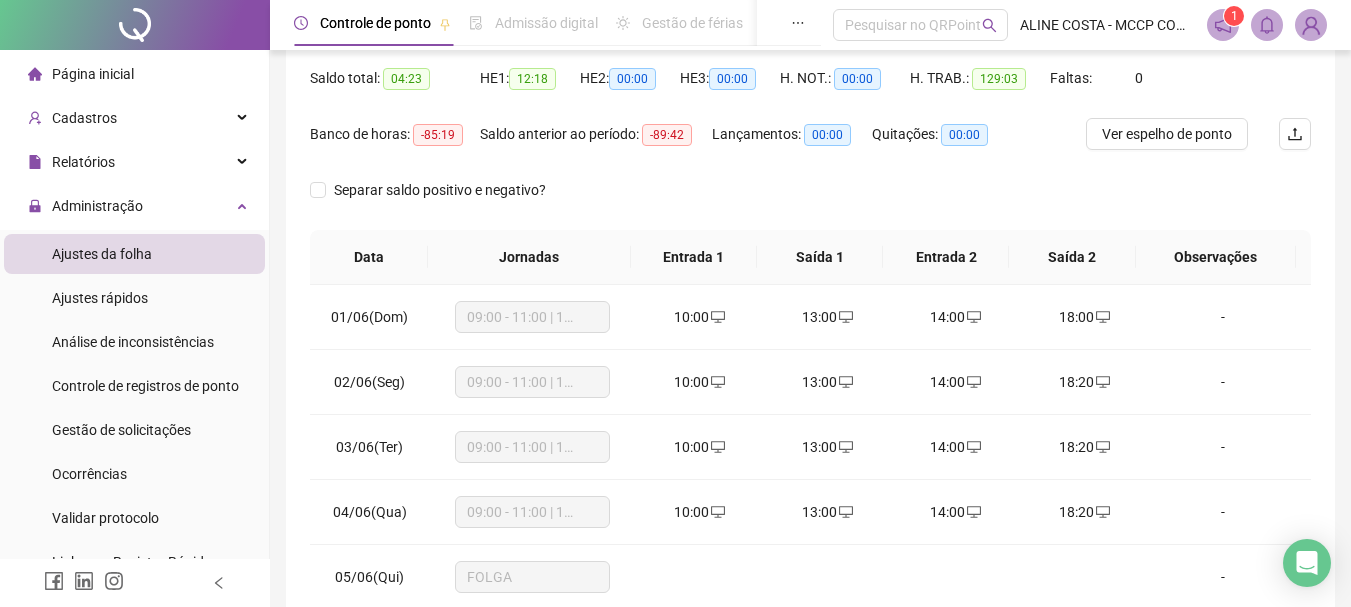 scroll, scrollTop: 300, scrollLeft: 0, axis: vertical 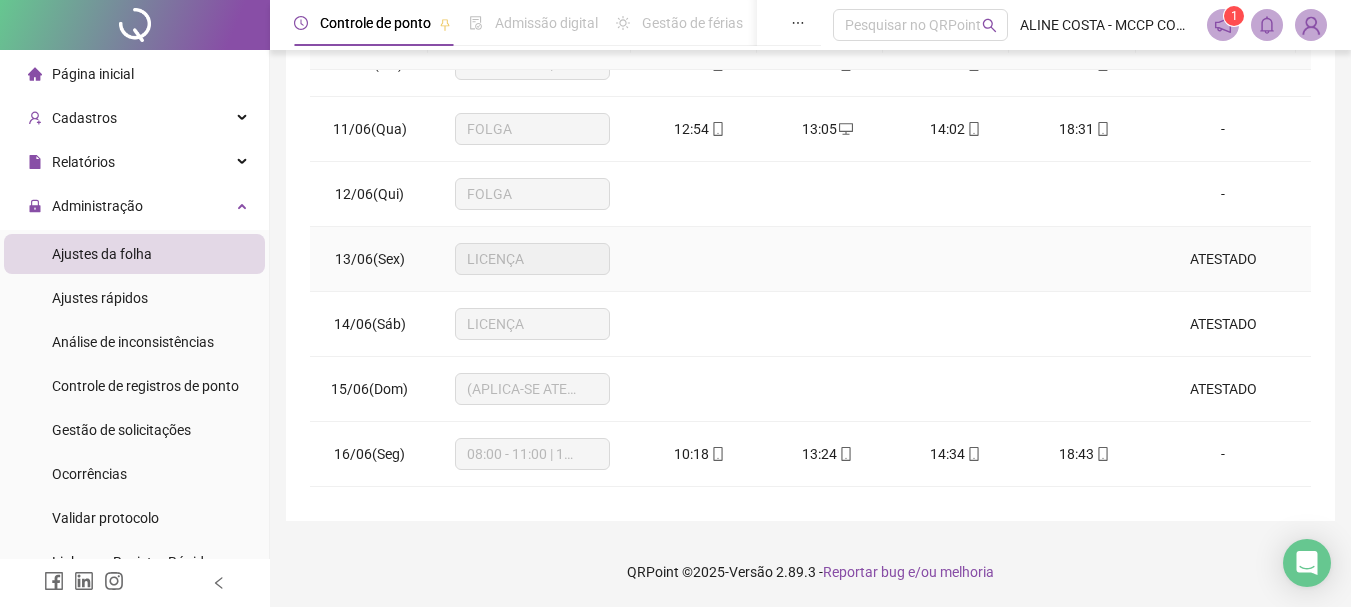 click on "ATESTADO" at bounding box center (1223, 259) 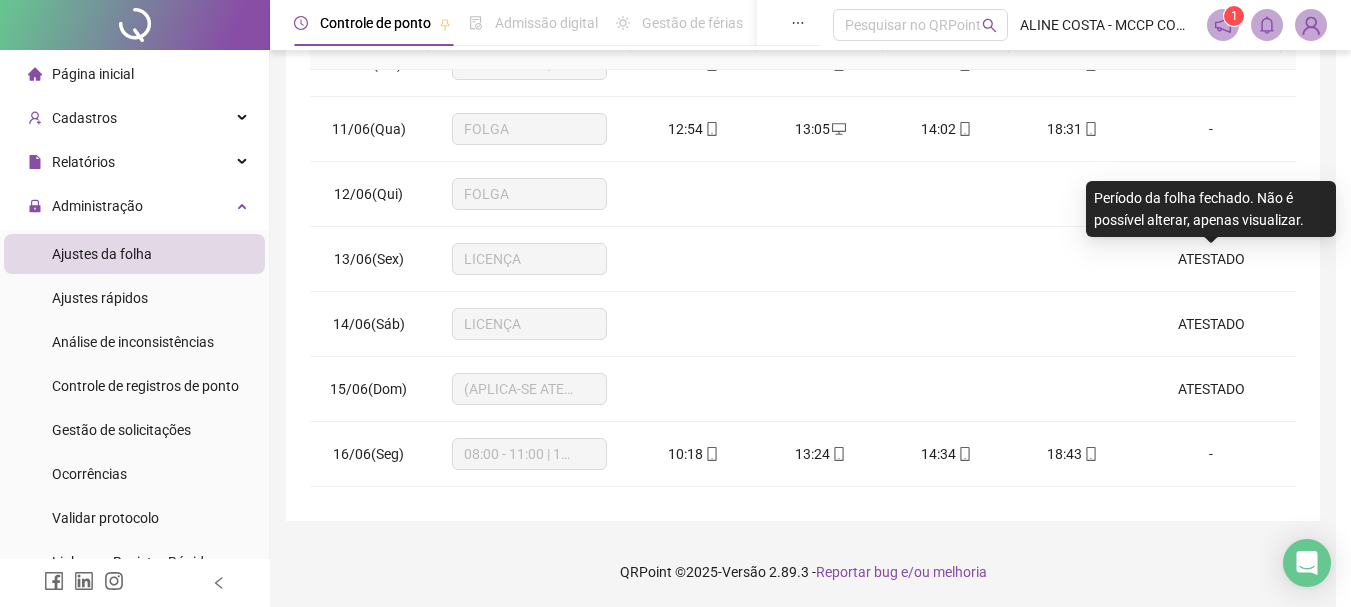 type on "********" 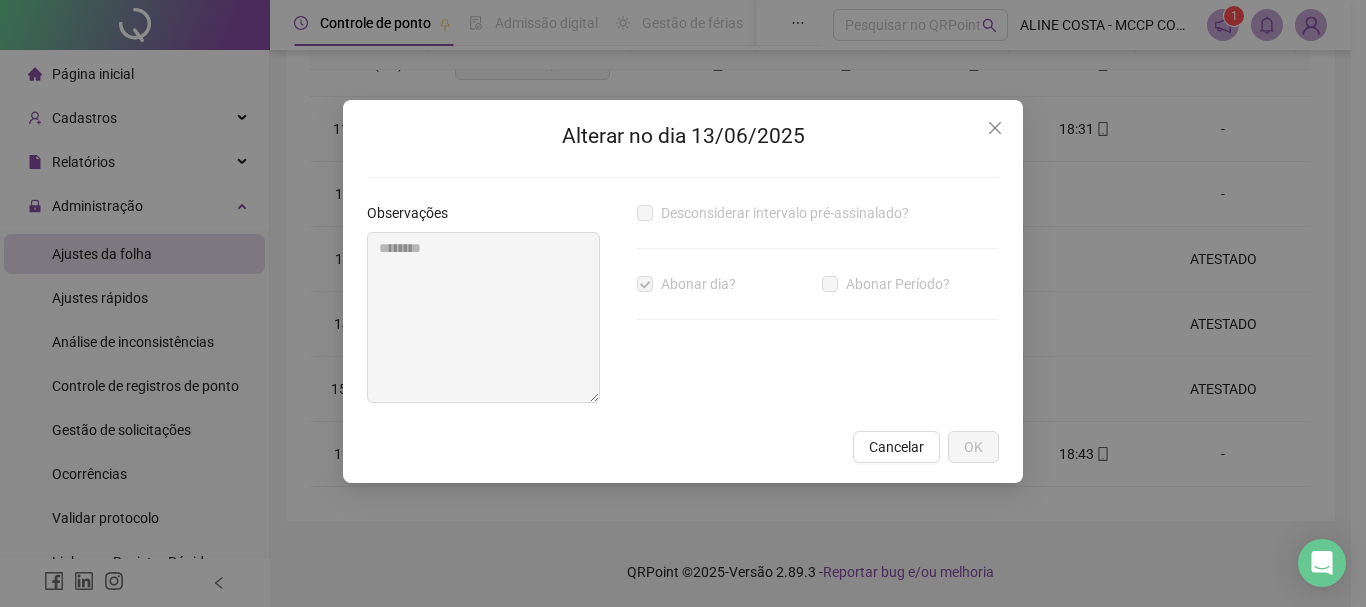 click on "Desconsiderar intervalo pré-assinalado?" at bounding box center [785, 213] 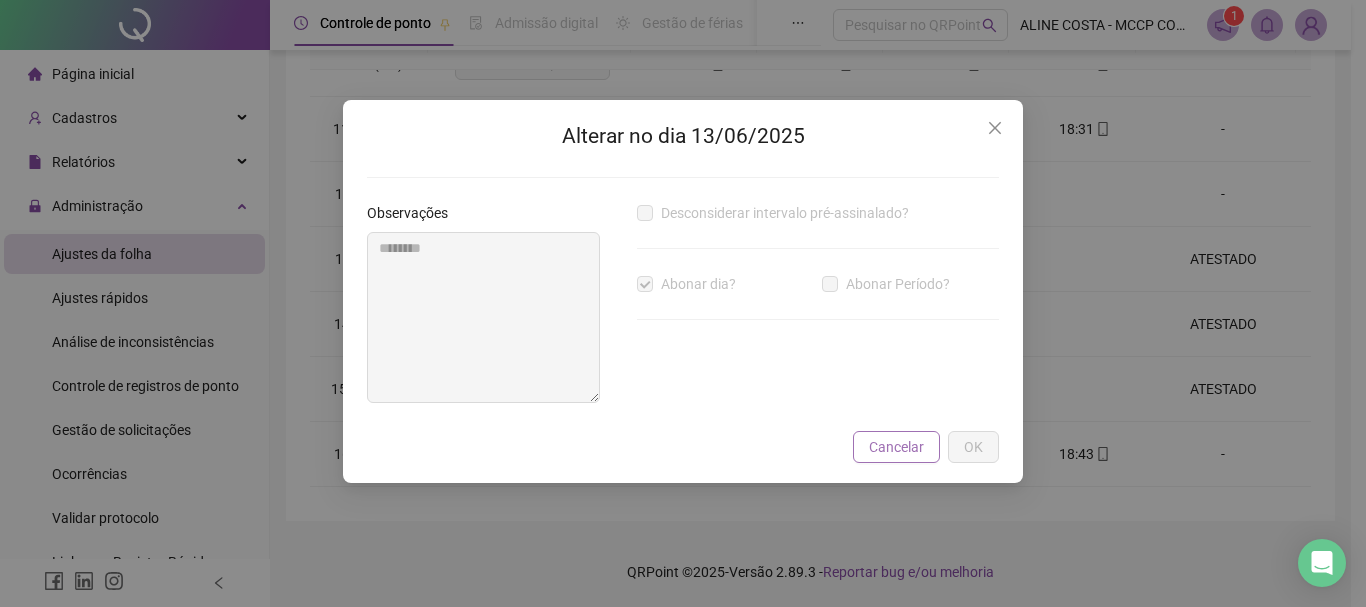 click on "Cancelar" at bounding box center (896, 447) 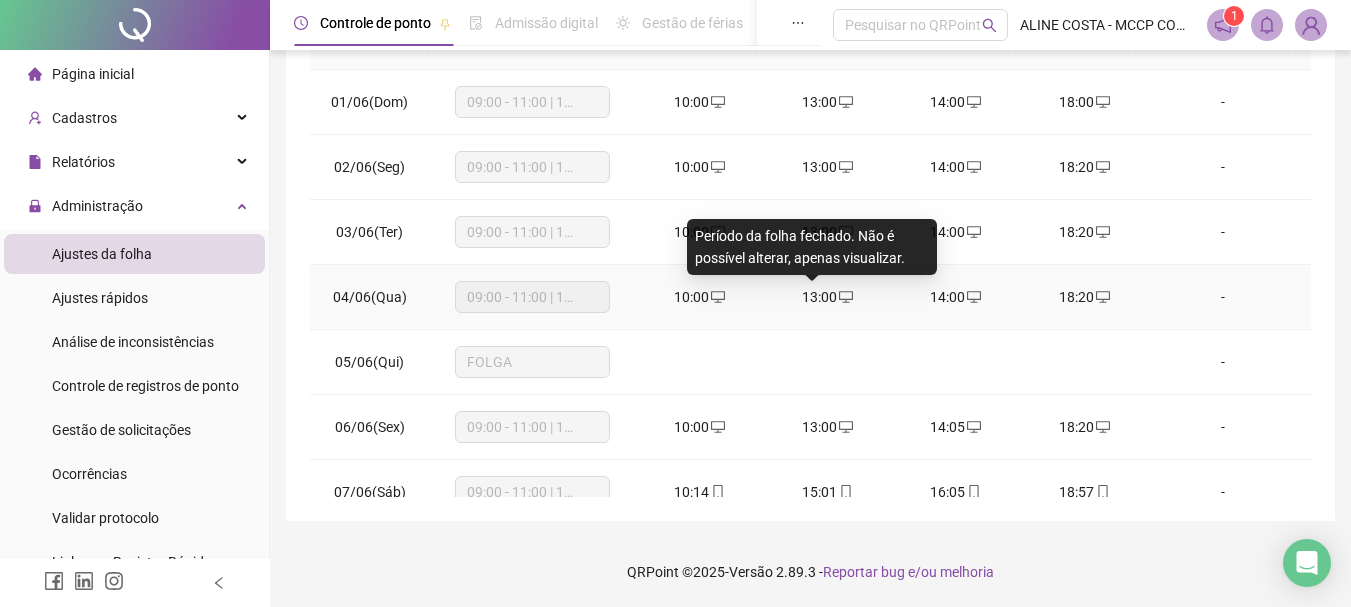 scroll, scrollTop: 200, scrollLeft: 0, axis: vertical 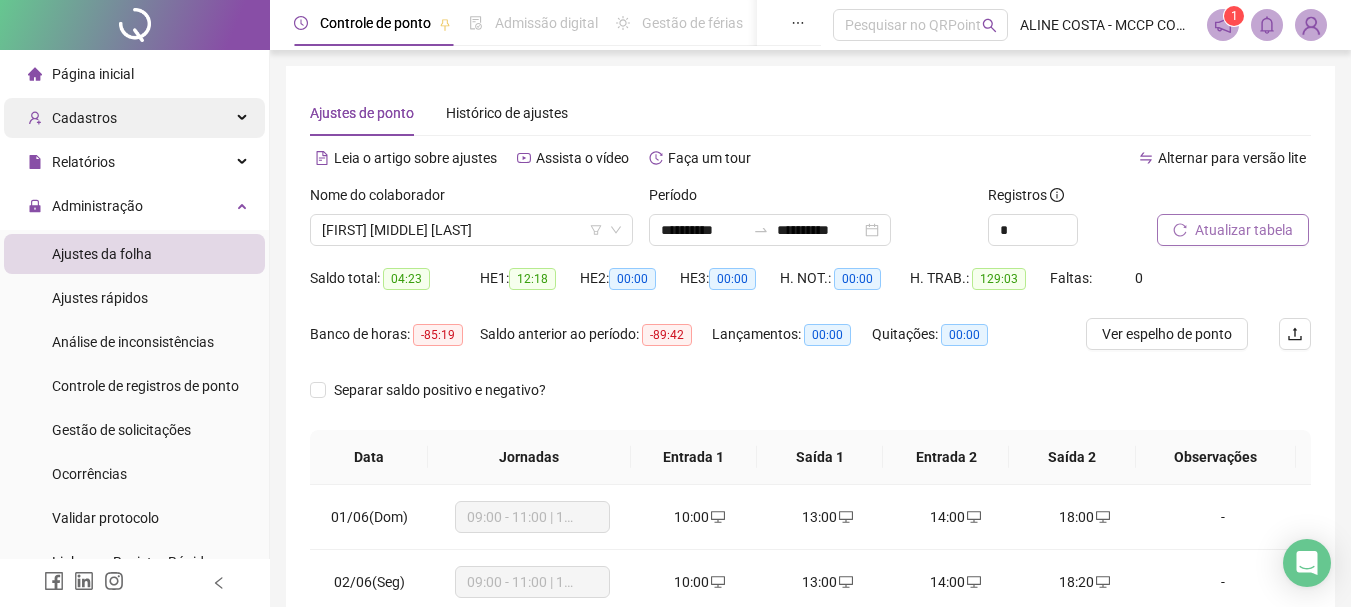 click on "Cadastros" at bounding box center [84, 118] 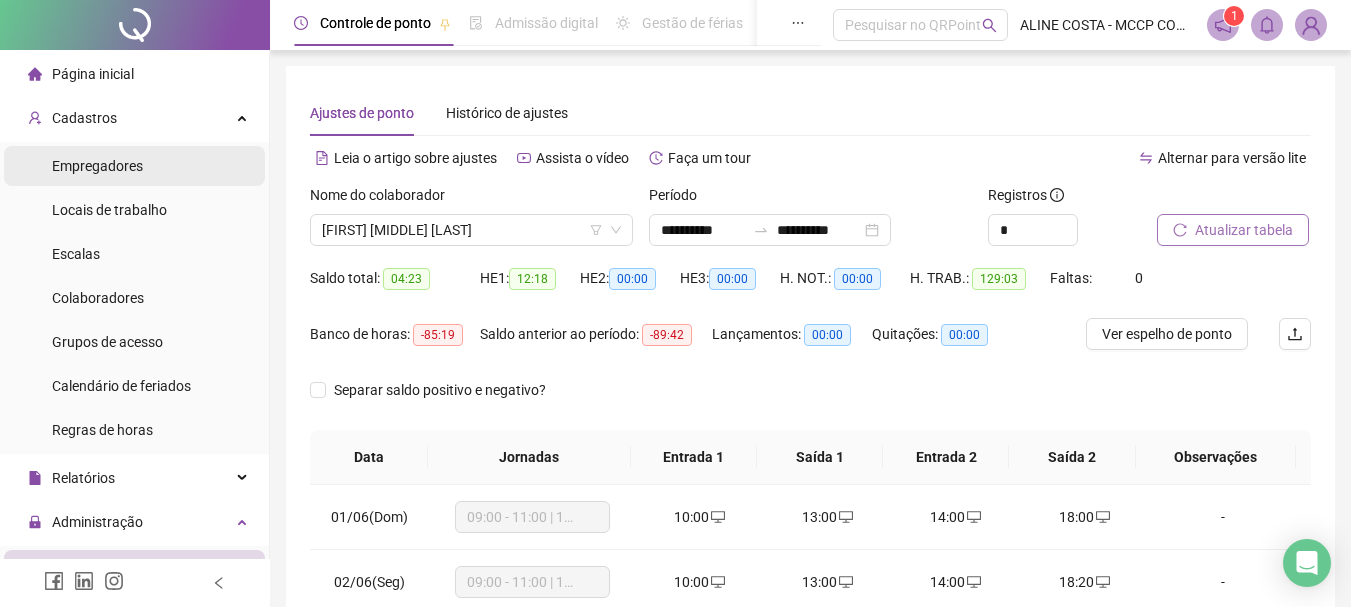 click on "Empregadores" at bounding box center [97, 166] 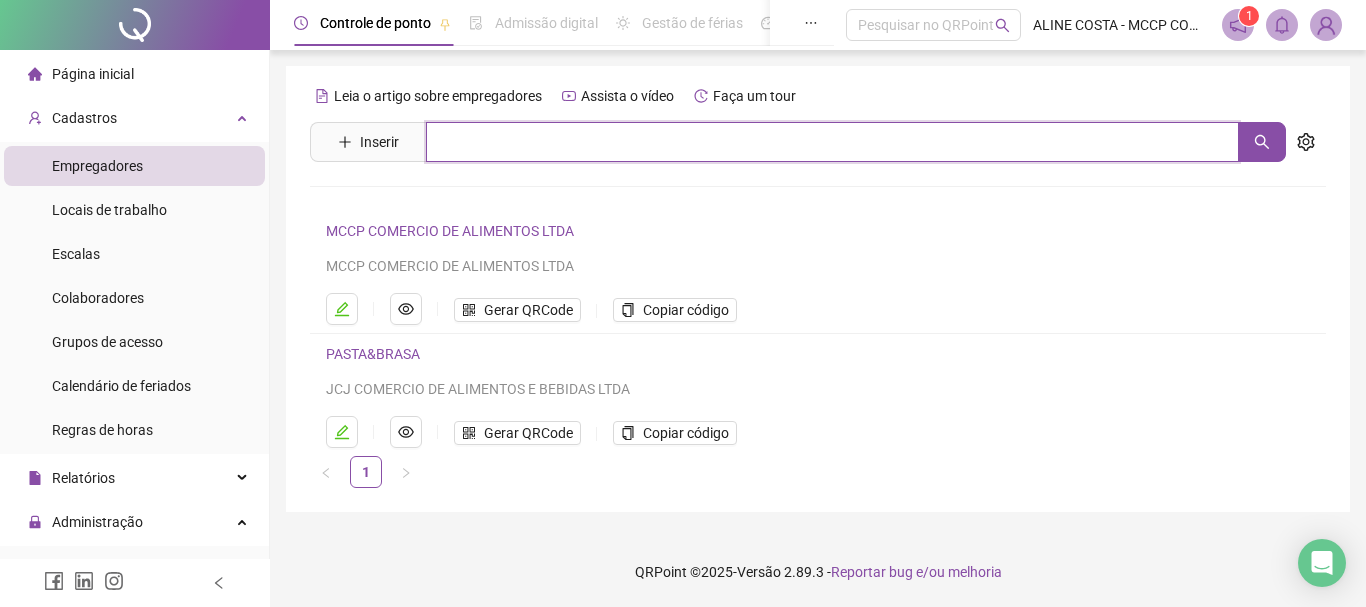 click at bounding box center (832, 142) 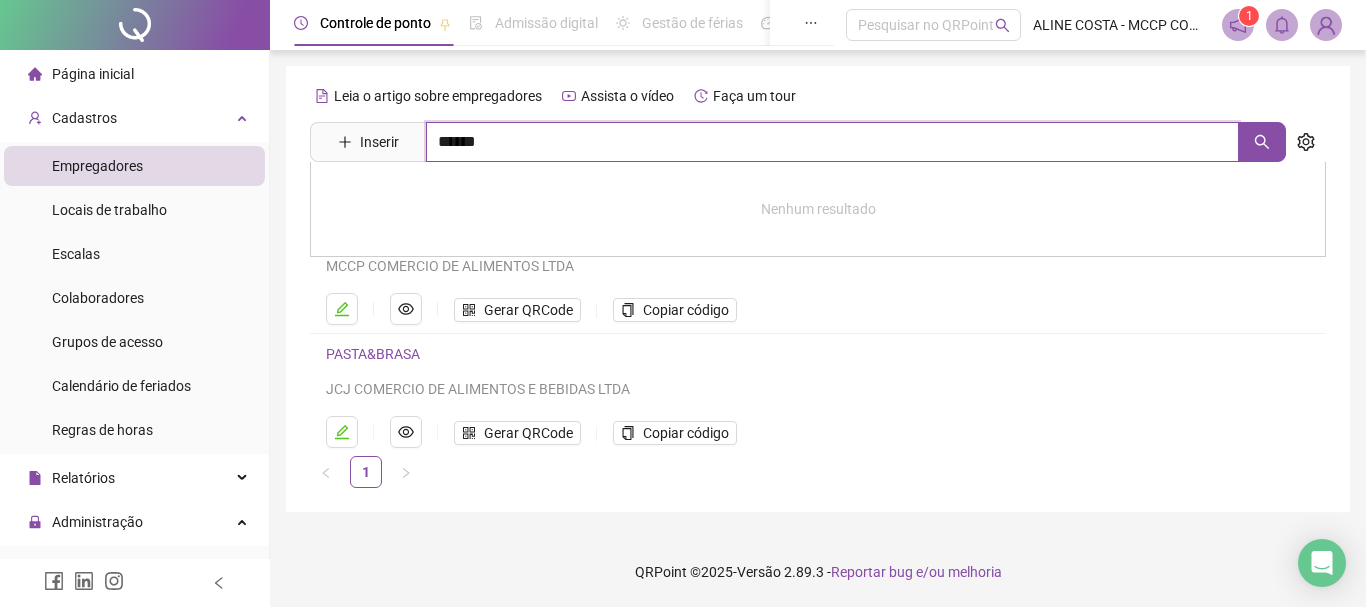 type on "******" 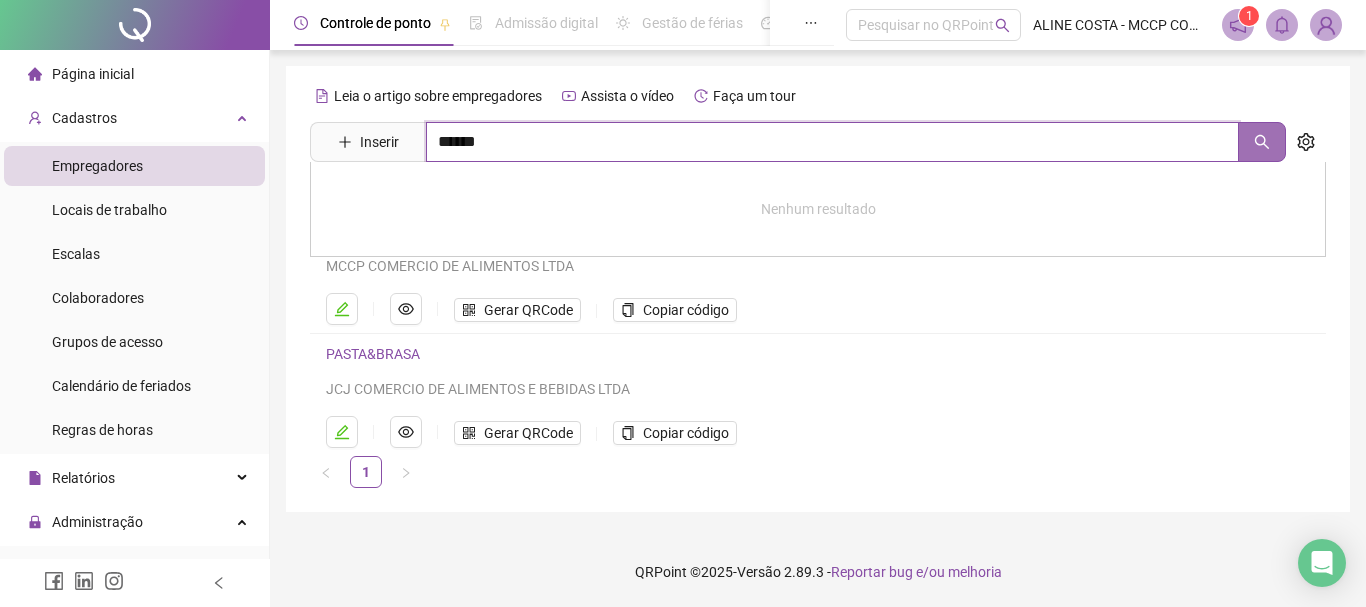 click 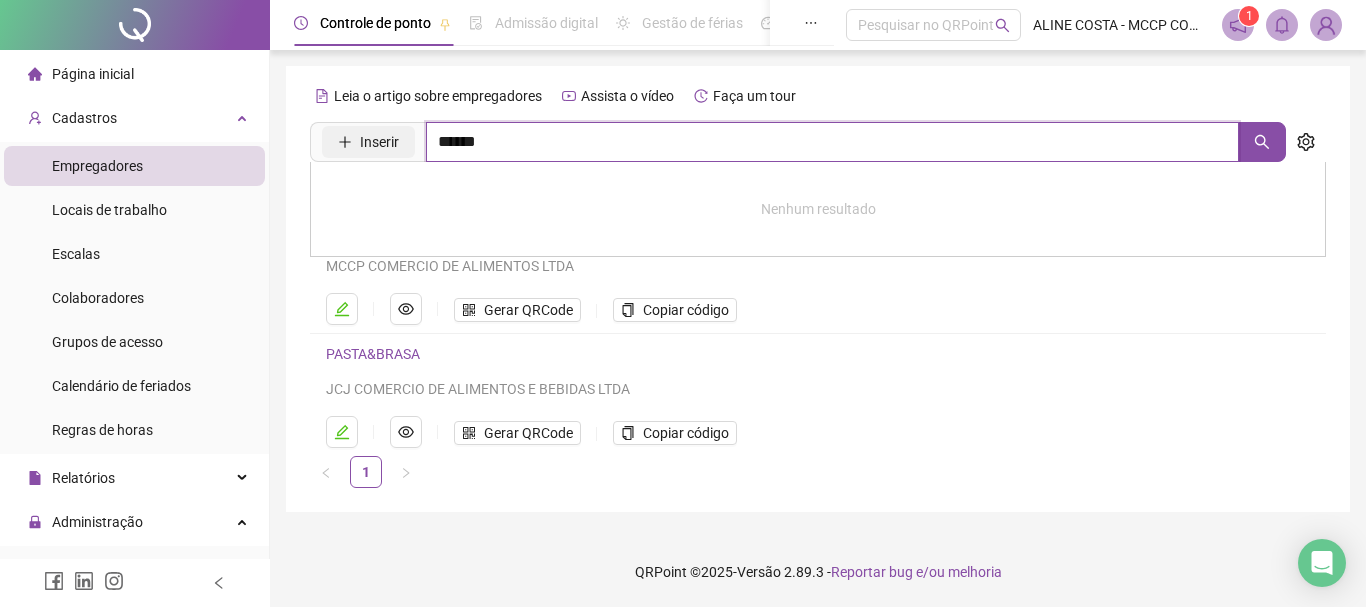 drag, startPoint x: 496, startPoint y: 147, endPoint x: 412, endPoint y: 142, distance: 84.14868 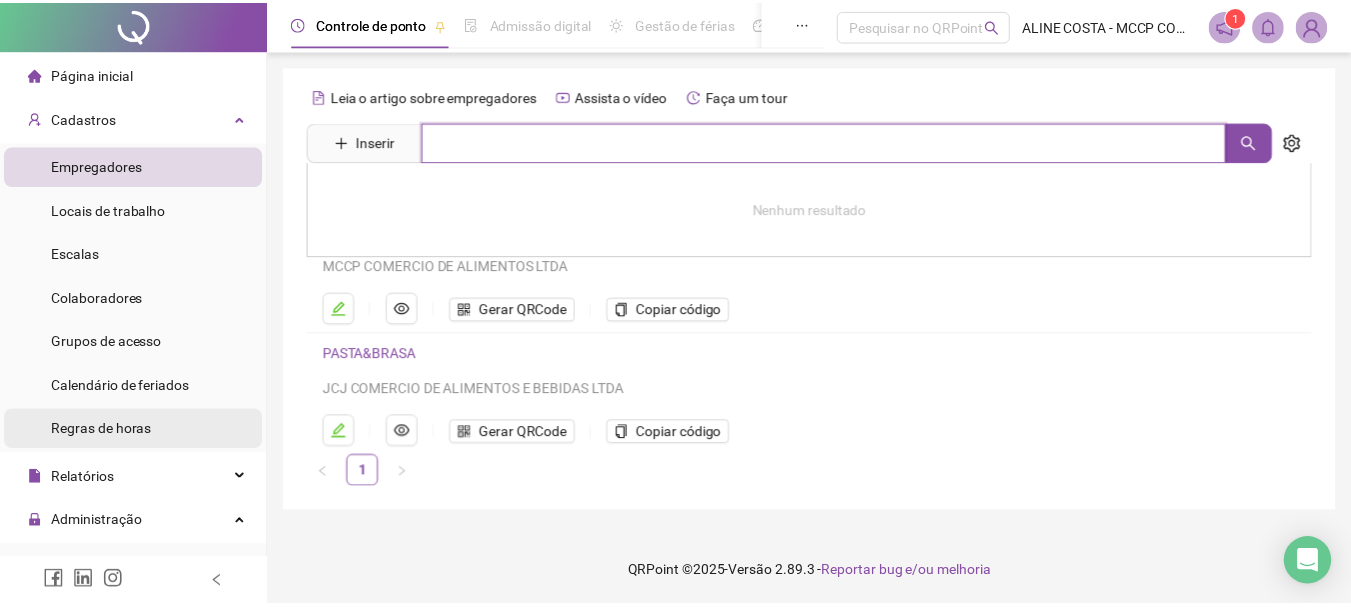 scroll, scrollTop: 200, scrollLeft: 0, axis: vertical 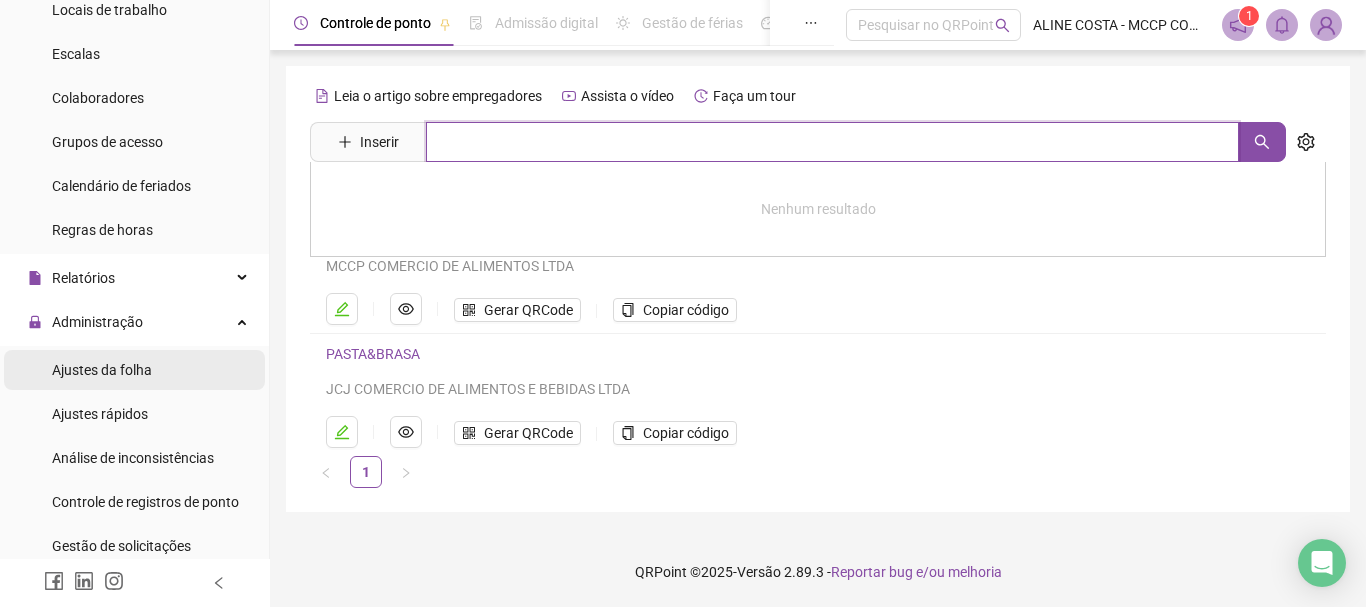 type 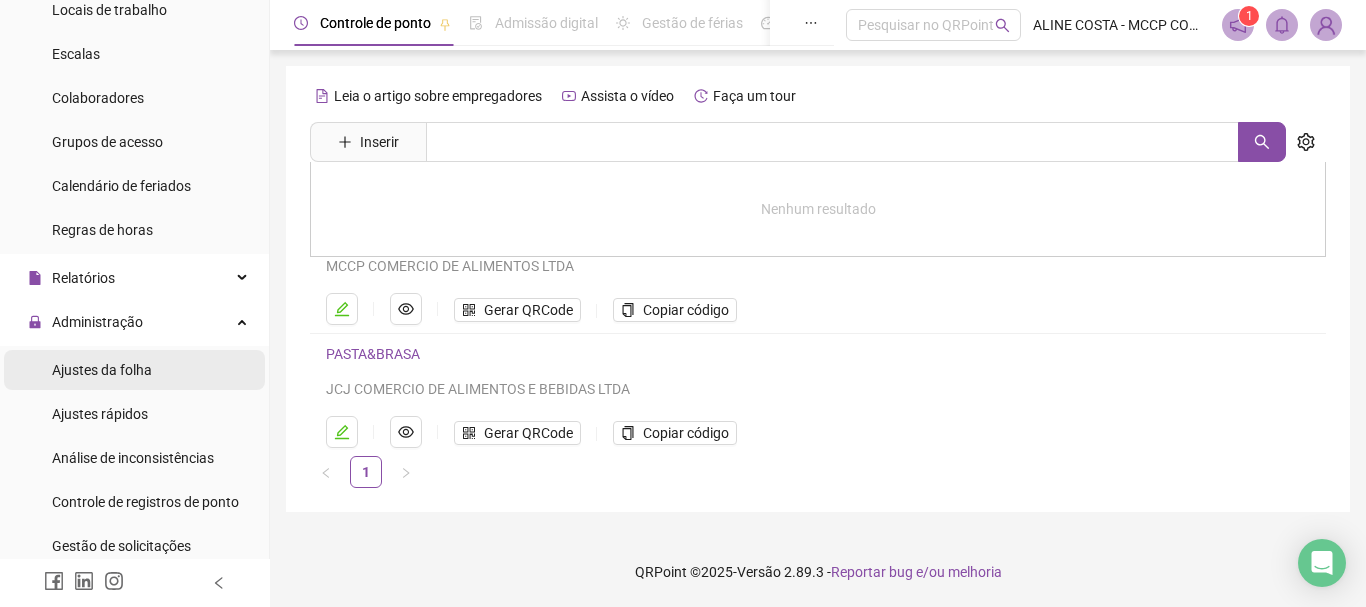 click on "Ajustes da folha" at bounding box center [102, 370] 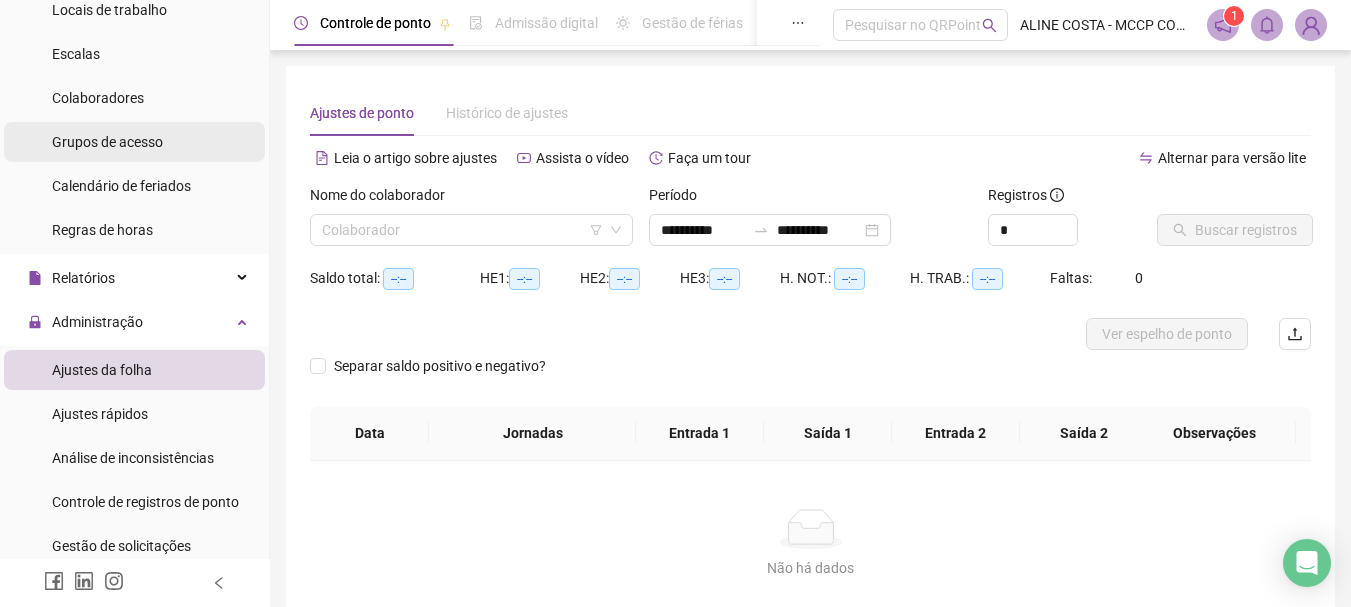 scroll, scrollTop: 0, scrollLeft: 0, axis: both 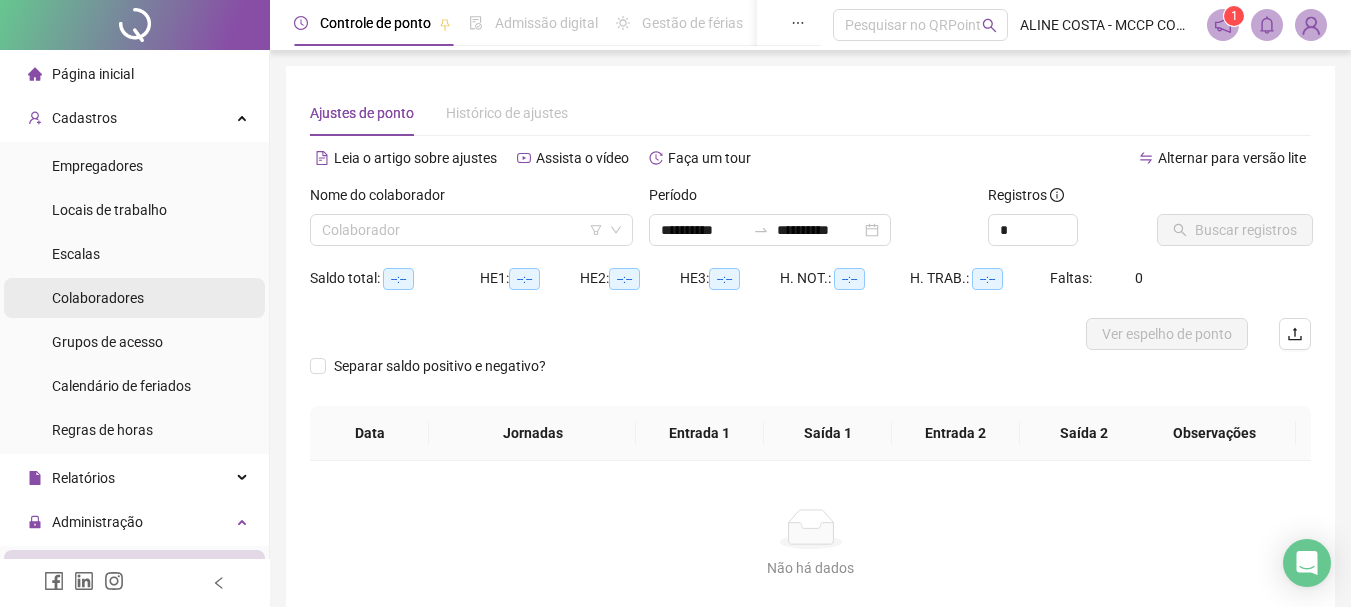 click on "Colaboradores" at bounding box center [98, 298] 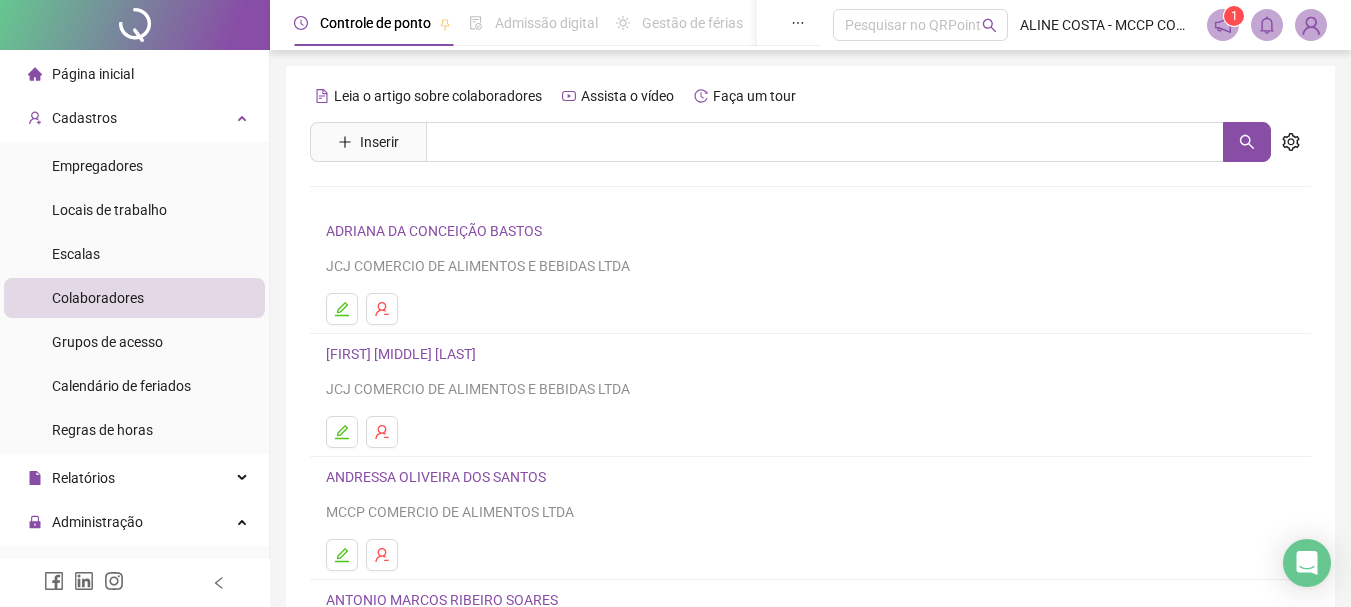 scroll, scrollTop: 360, scrollLeft: 0, axis: vertical 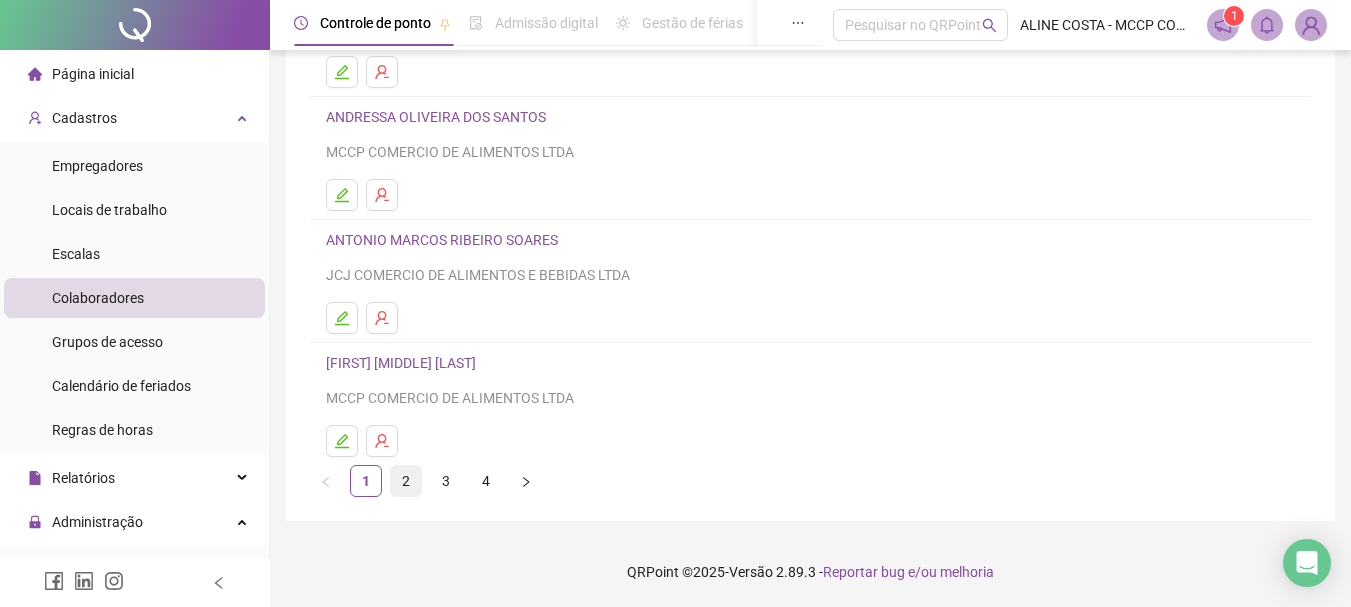 click on "2" at bounding box center (406, 481) 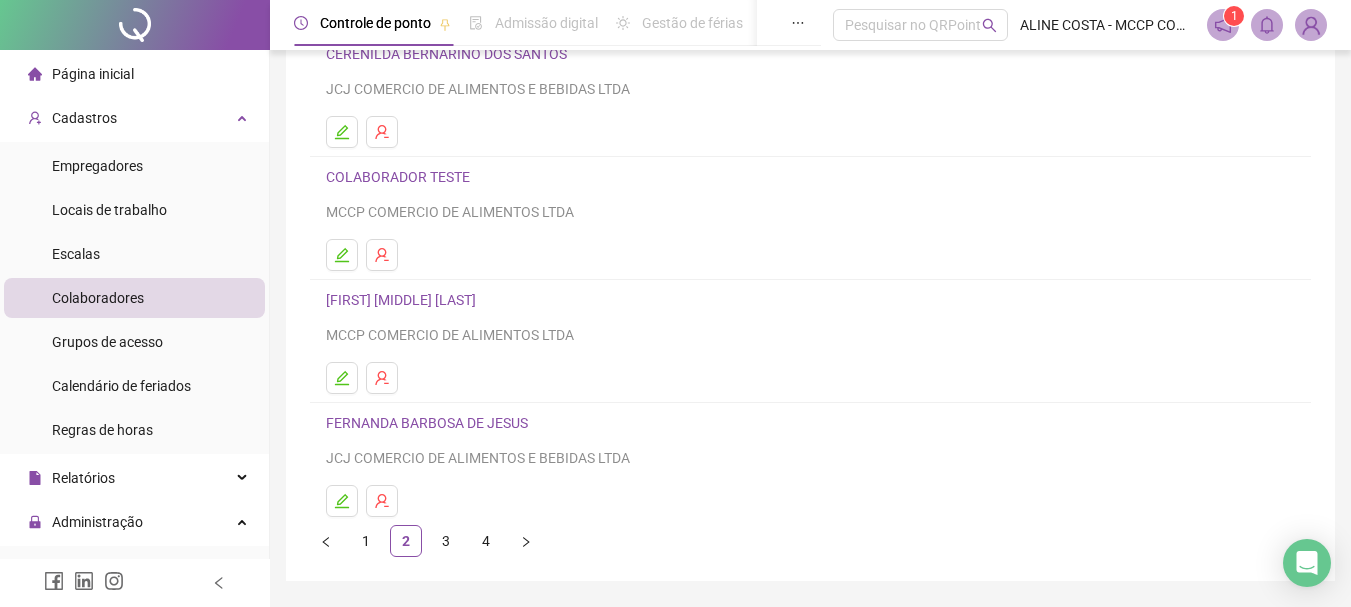 scroll, scrollTop: 360, scrollLeft: 0, axis: vertical 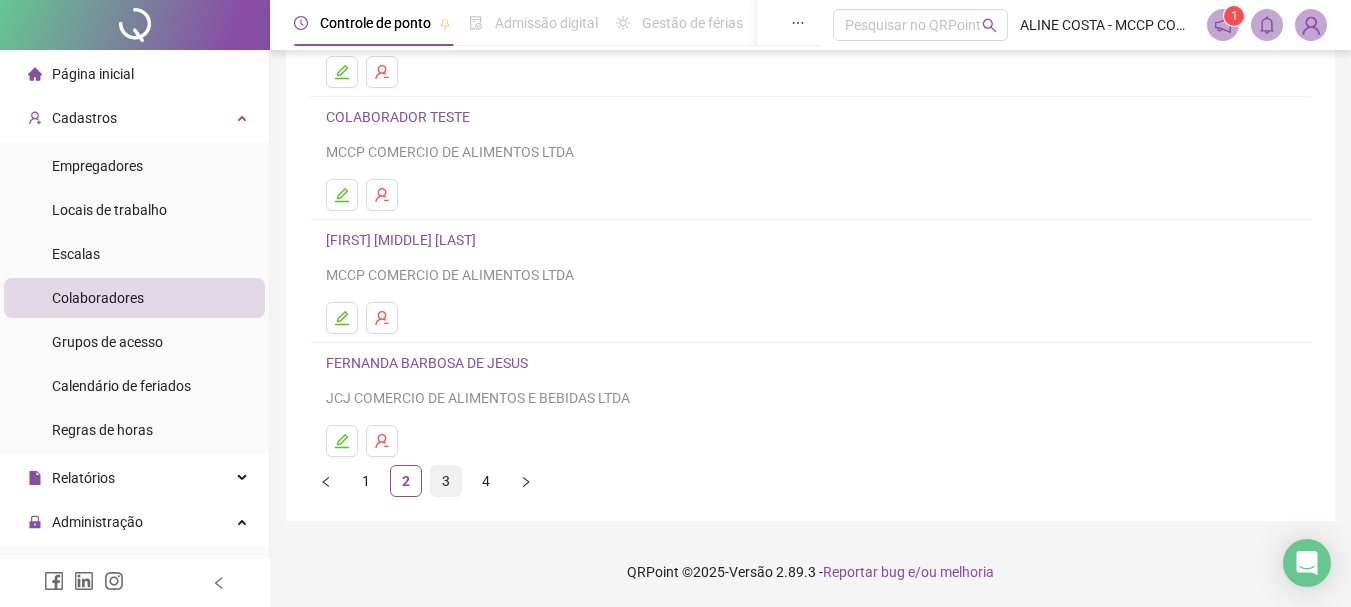 click on "3" at bounding box center [446, 481] 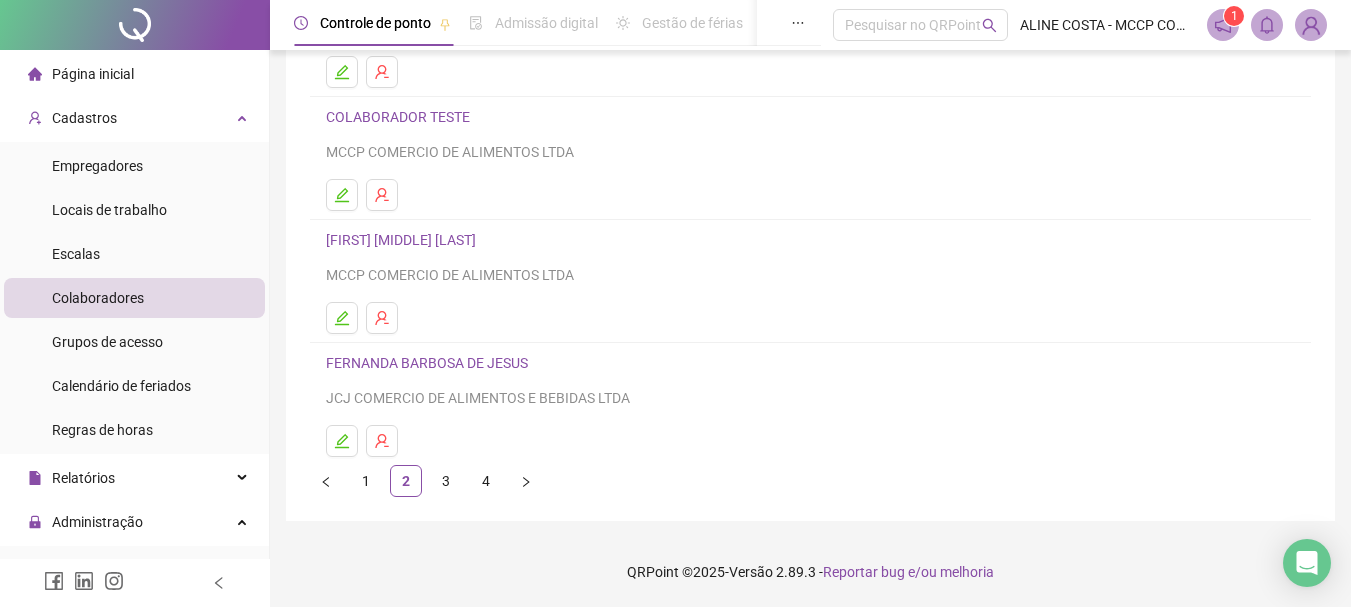 scroll, scrollTop: 0, scrollLeft: 0, axis: both 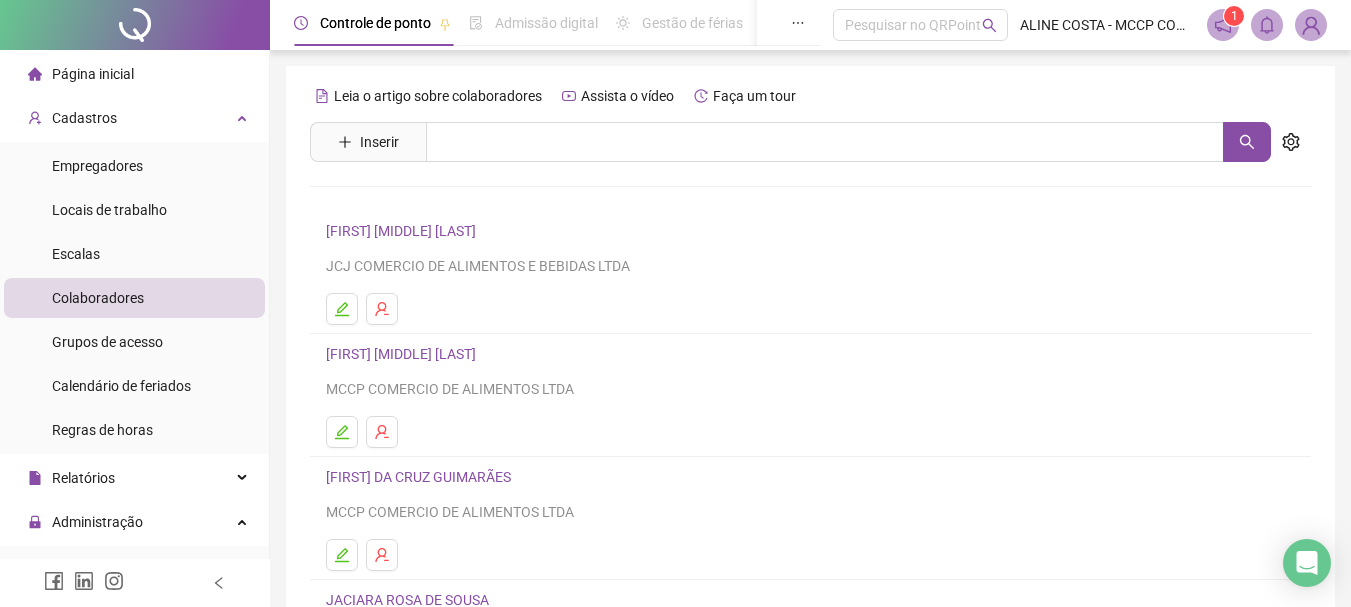click on "[FIRST] [MIDDLE] [LAST]" at bounding box center [404, 354] 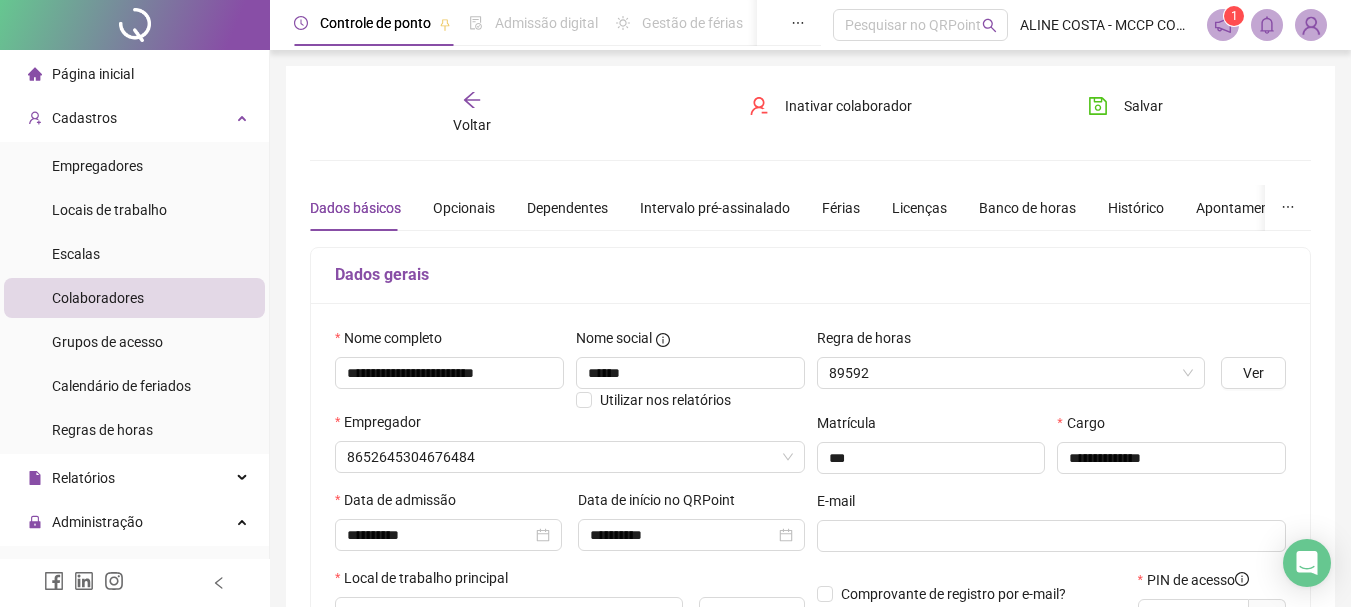 type on "**********" 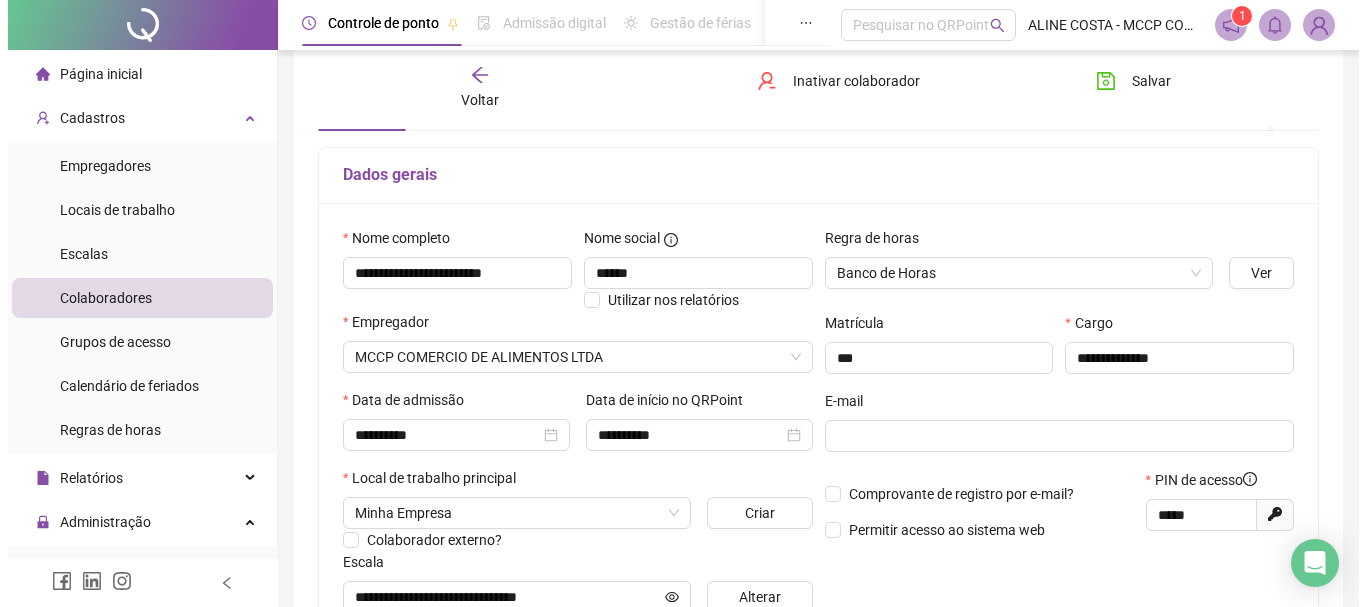 scroll, scrollTop: 200, scrollLeft: 0, axis: vertical 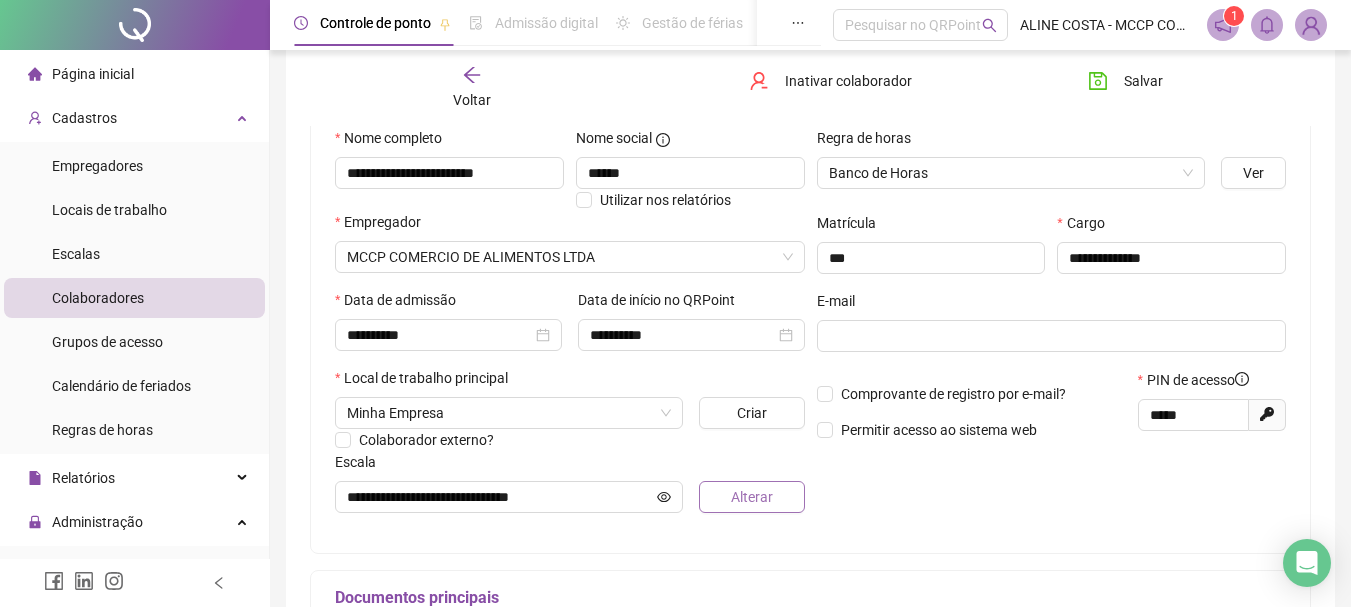 click on "Alterar" at bounding box center (752, 497) 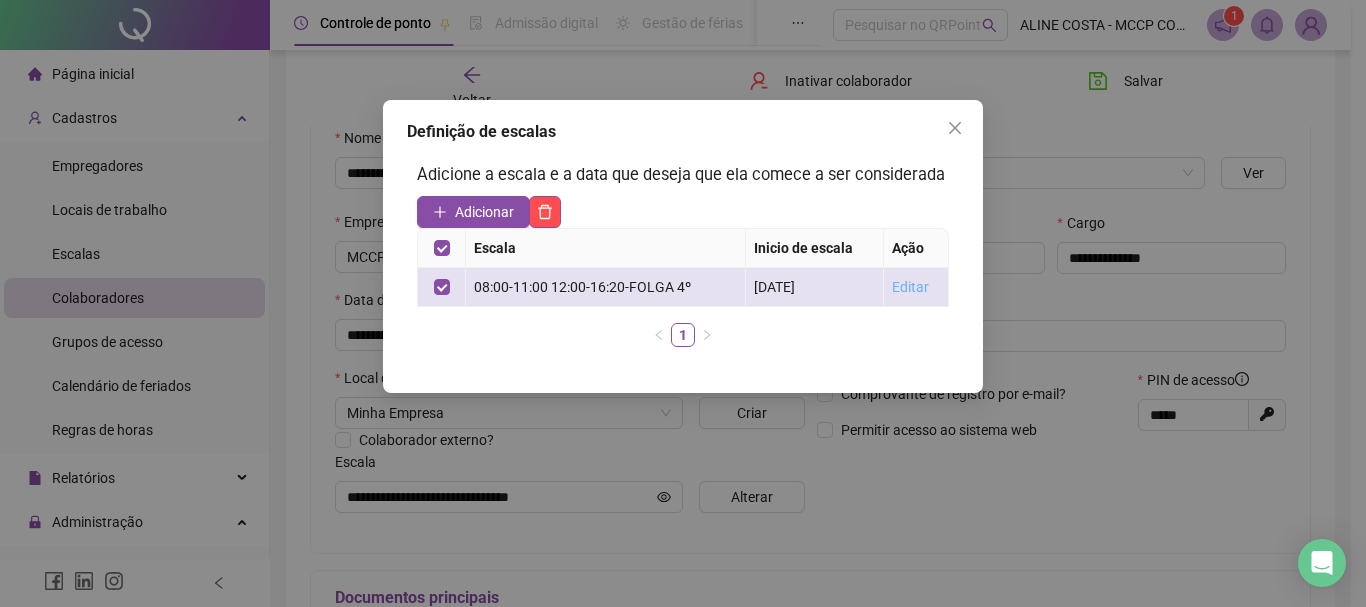 click on "Editar" at bounding box center (910, 287) 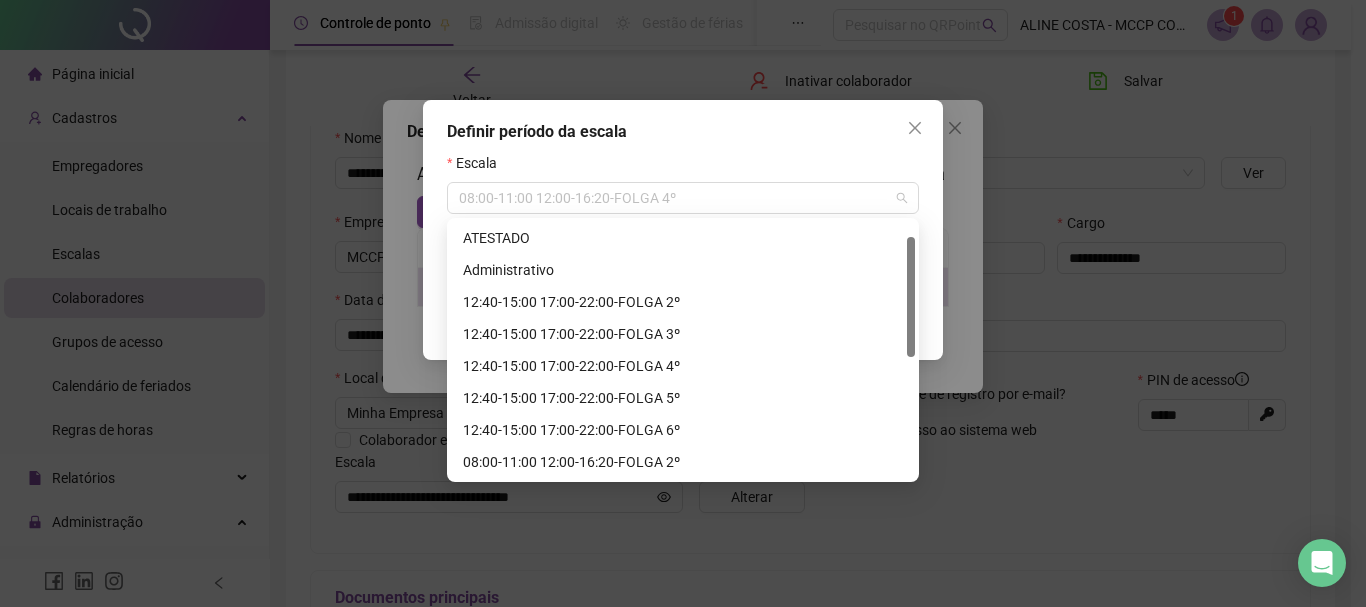 scroll, scrollTop: 32, scrollLeft: 0, axis: vertical 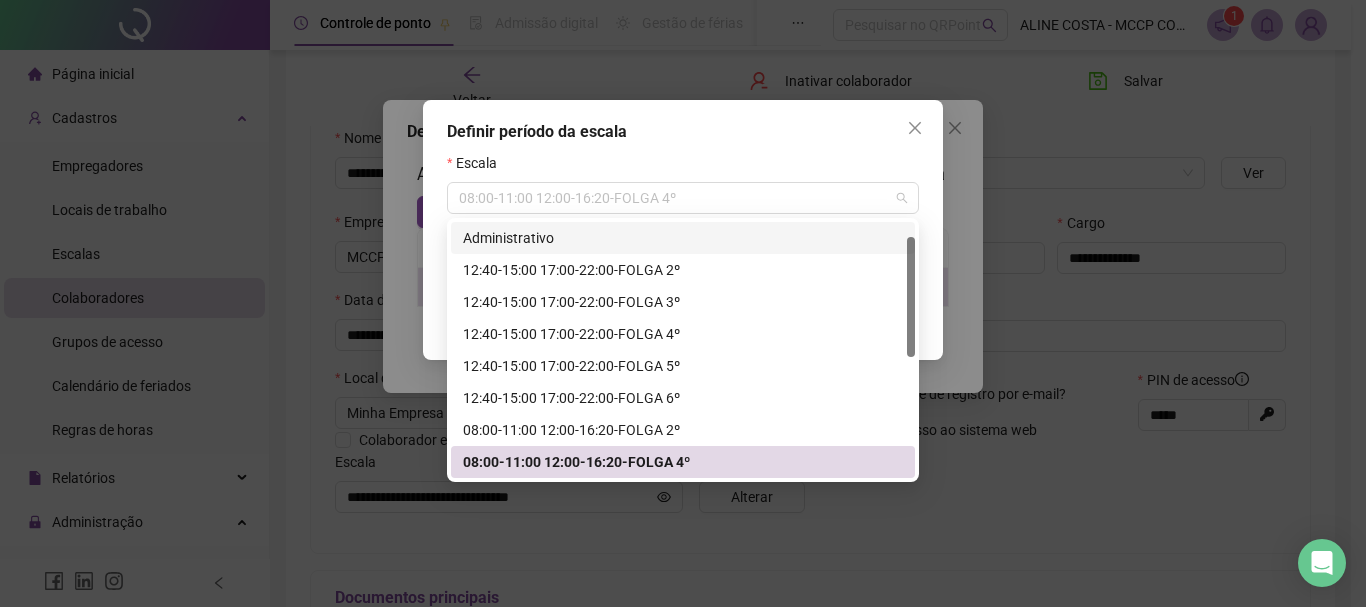 drag, startPoint x: 453, startPoint y: 196, endPoint x: 713, endPoint y: 222, distance: 261.29675 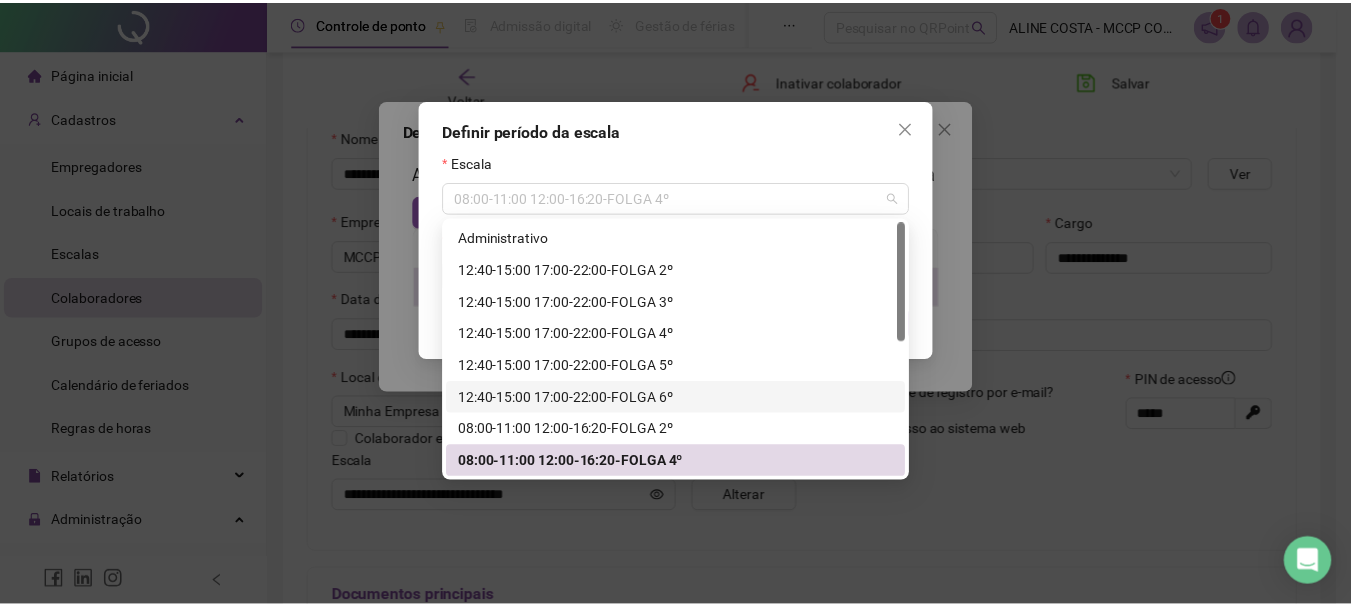 scroll, scrollTop: 0, scrollLeft: 0, axis: both 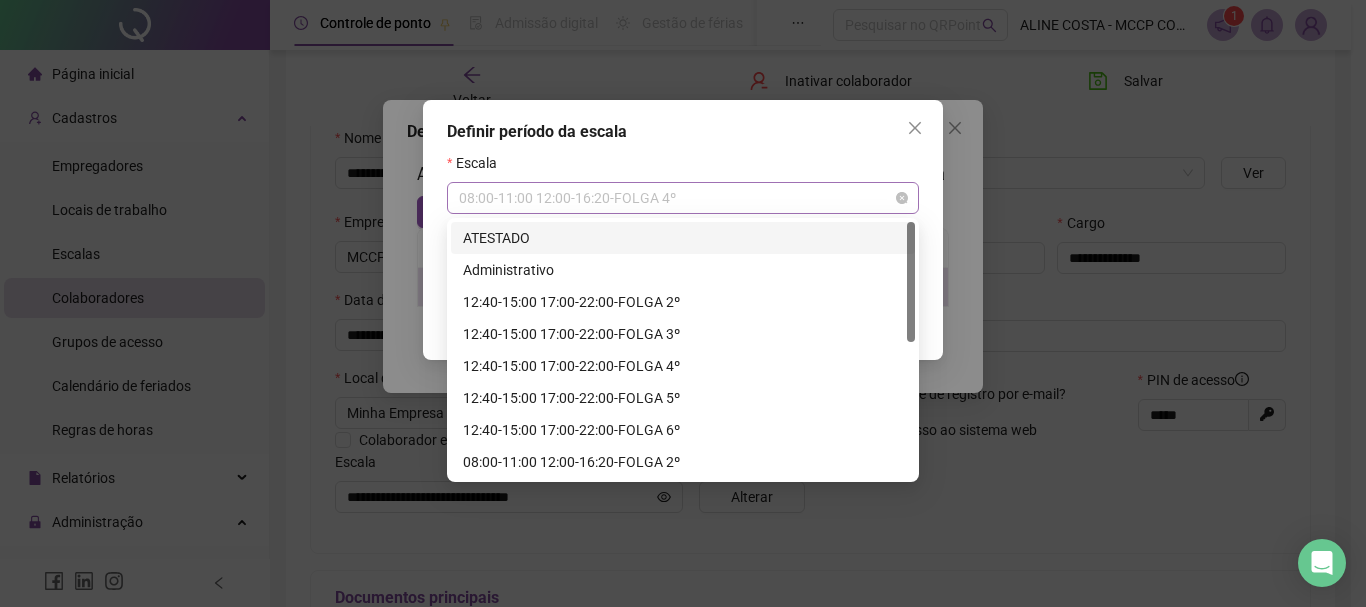 click on "08:00-11:00 12:00-16:20-FOLGA 4º" at bounding box center (683, 198) 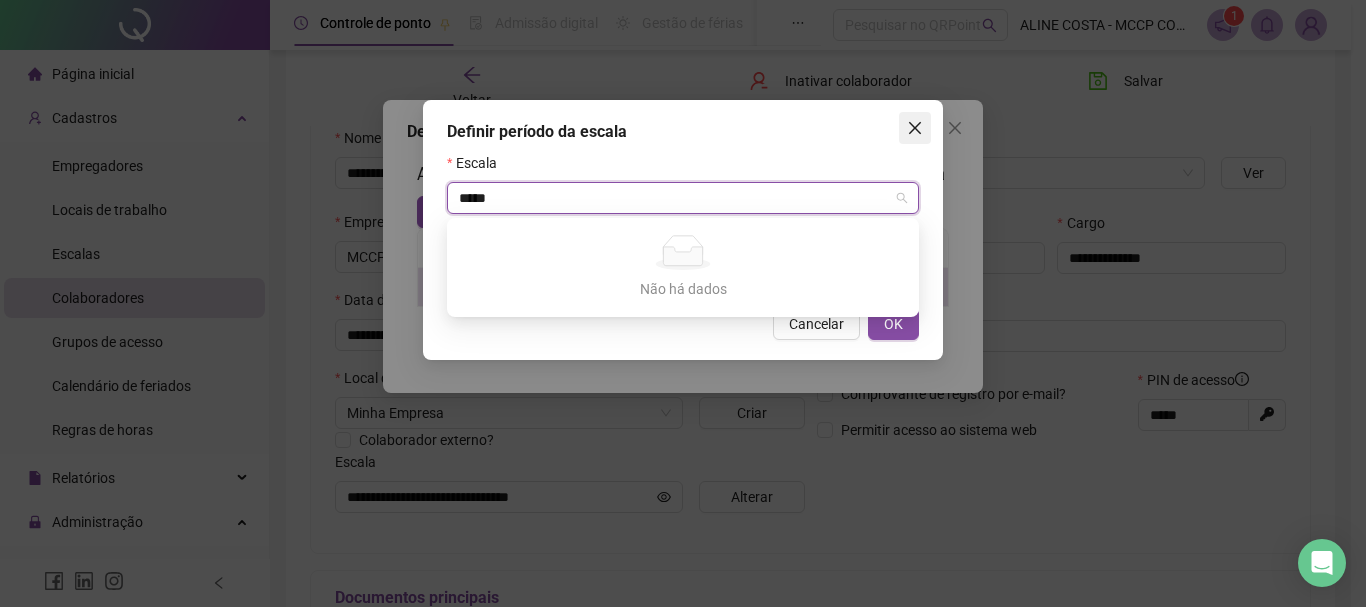 type on "*****" 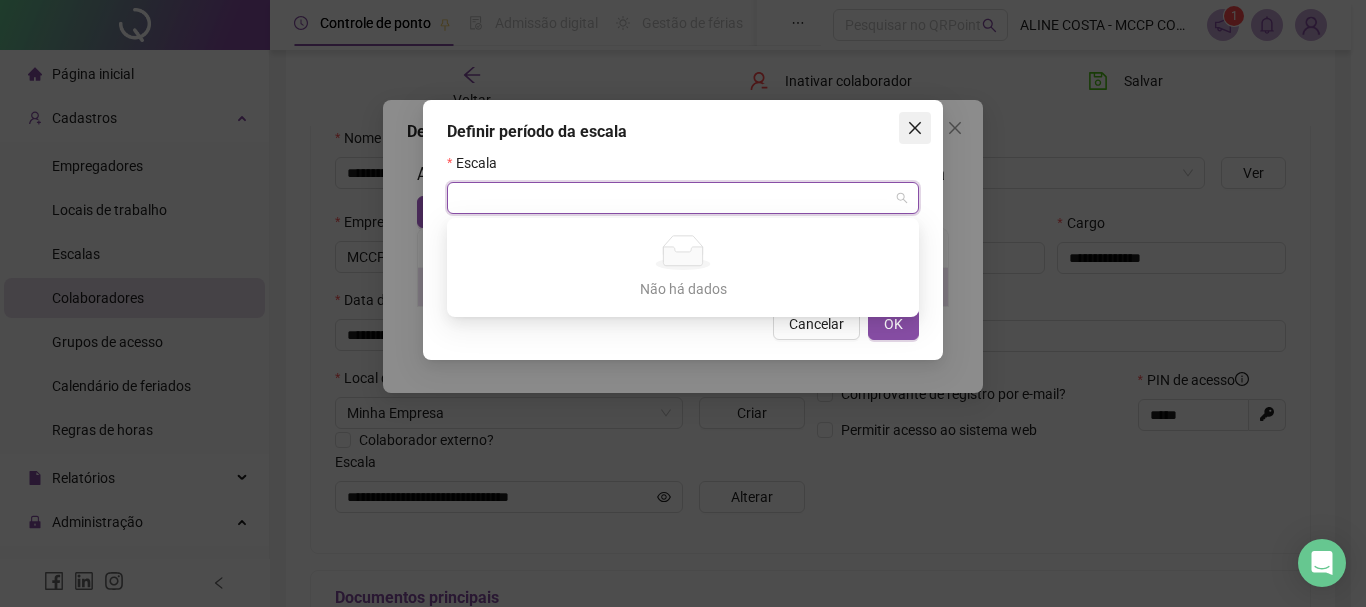 click 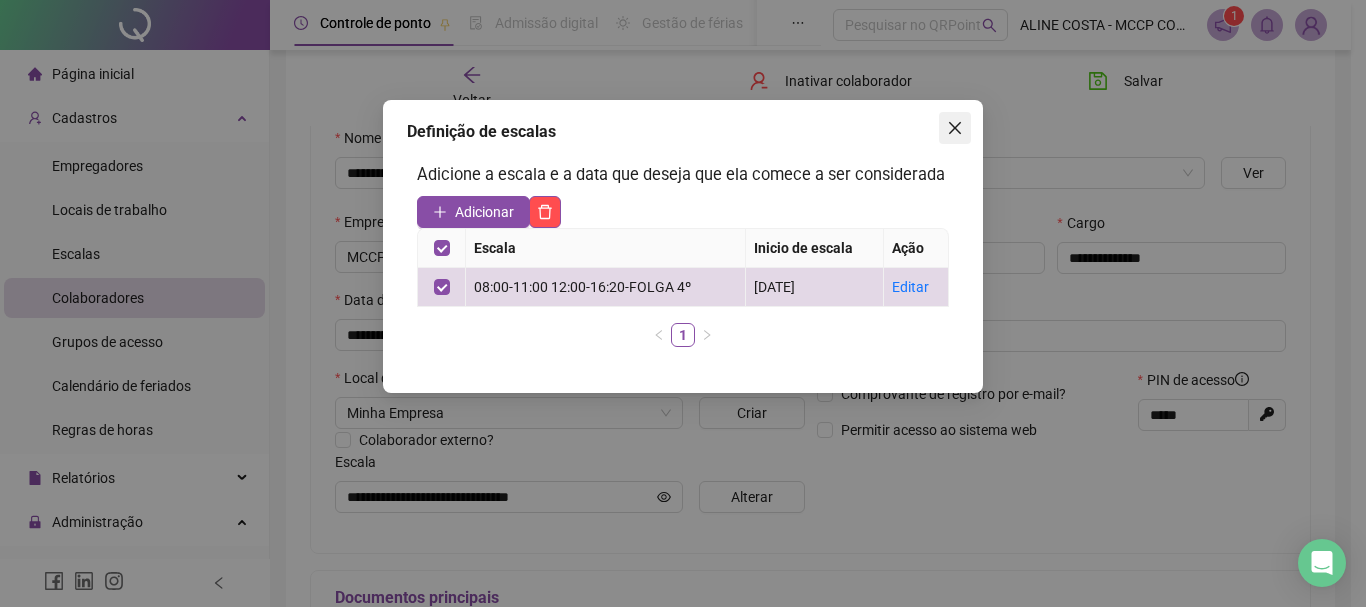 click 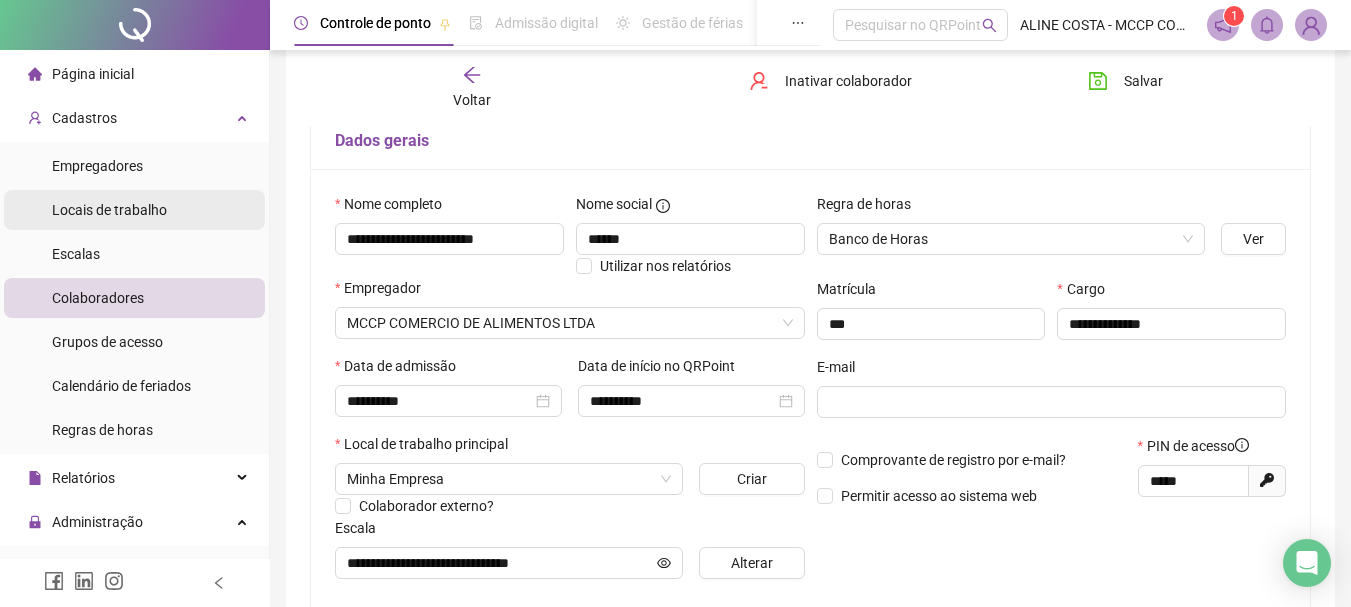 scroll, scrollTop: 0, scrollLeft: 0, axis: both 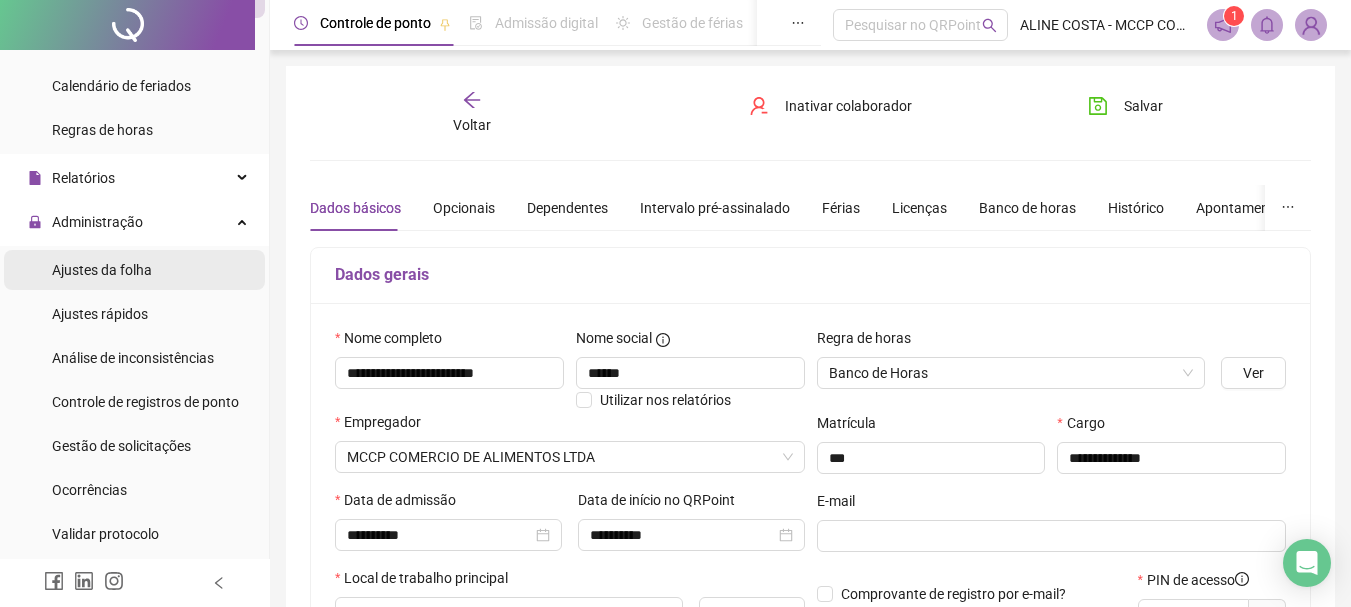 click on "Ajustes da folha" at bounding box center (102, 270) 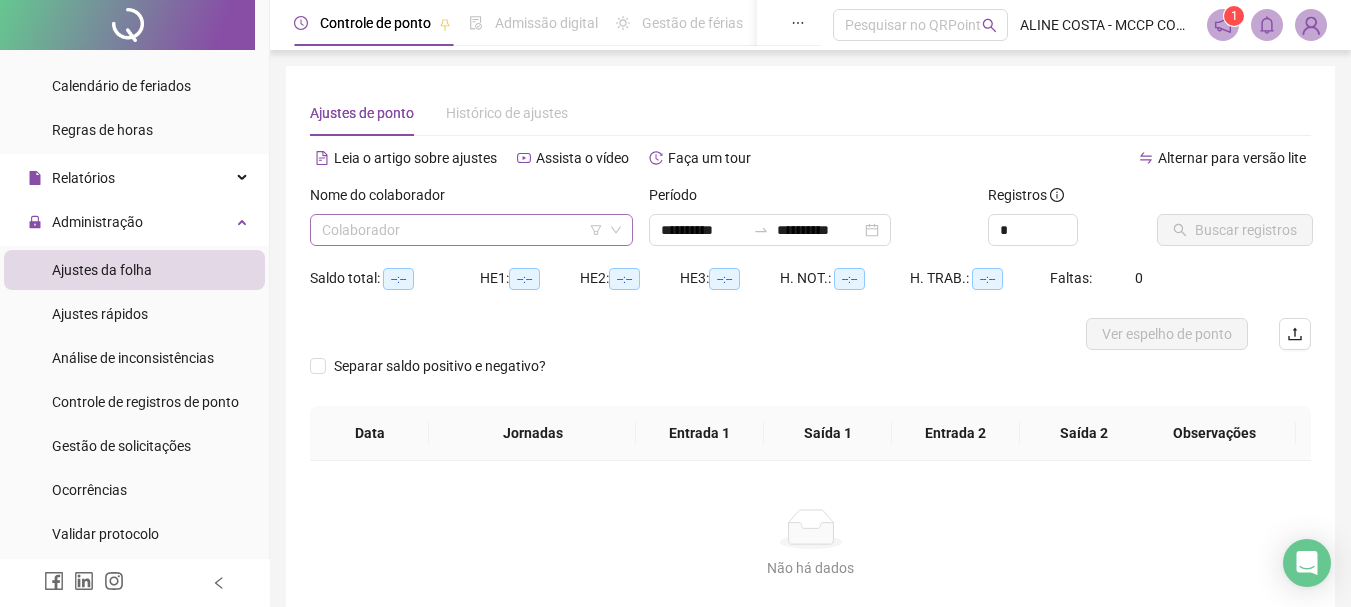 click at bounding box center [462, 230] 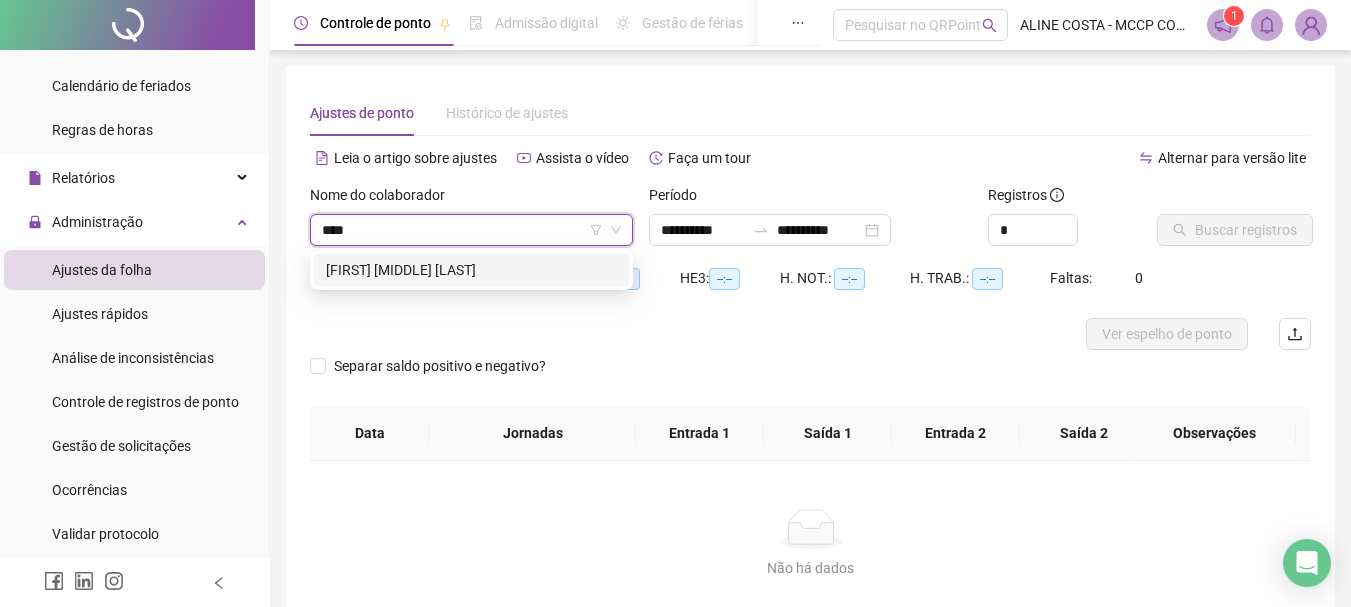 type on "*****" 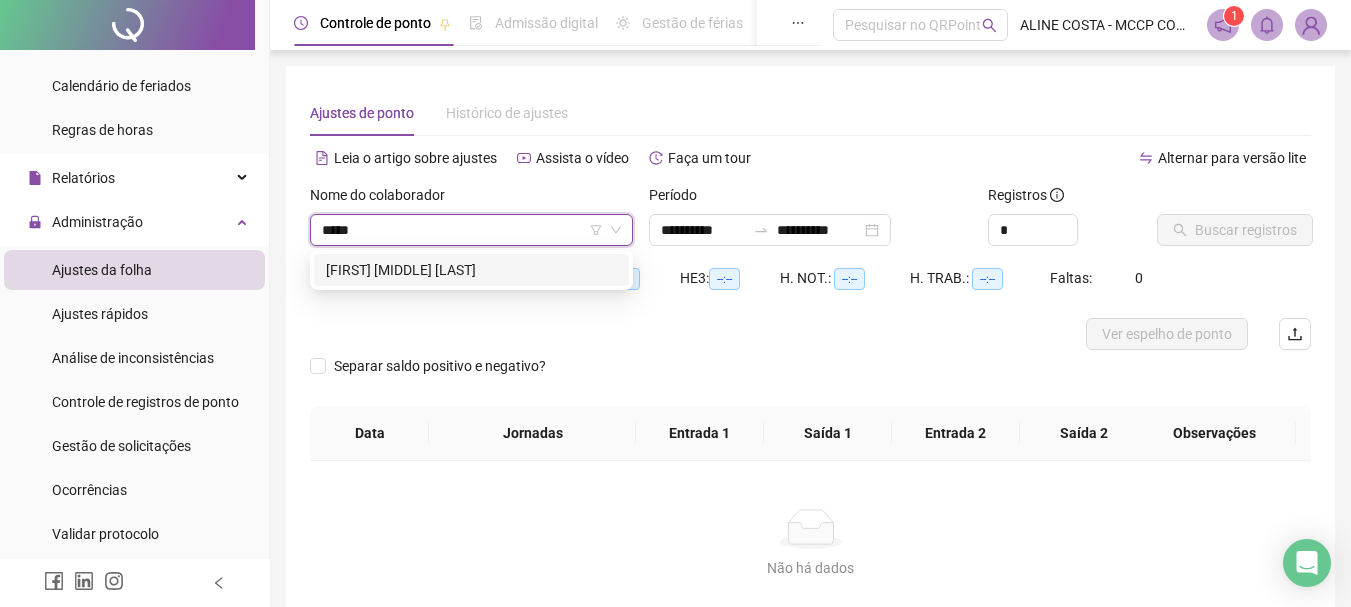 click on "[FIRST] [MIDDLE] [LAST]" at bounding box center [471, 270] 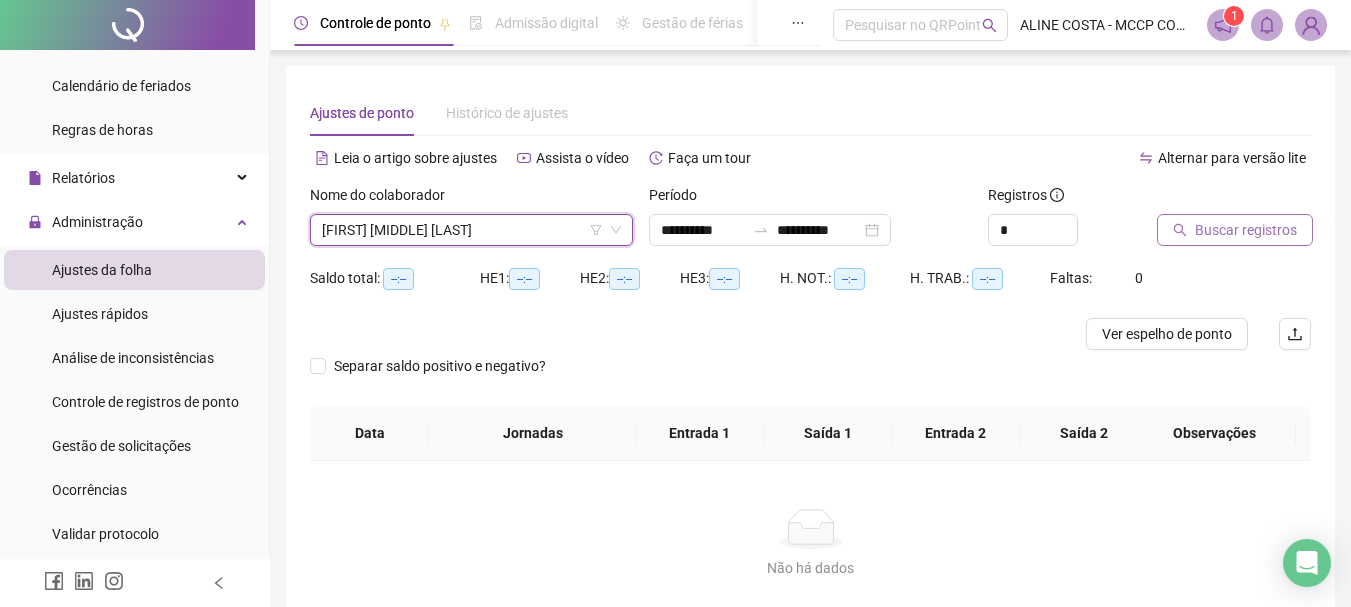 click on "Buscar registros" at bounding box center [1246, 230] 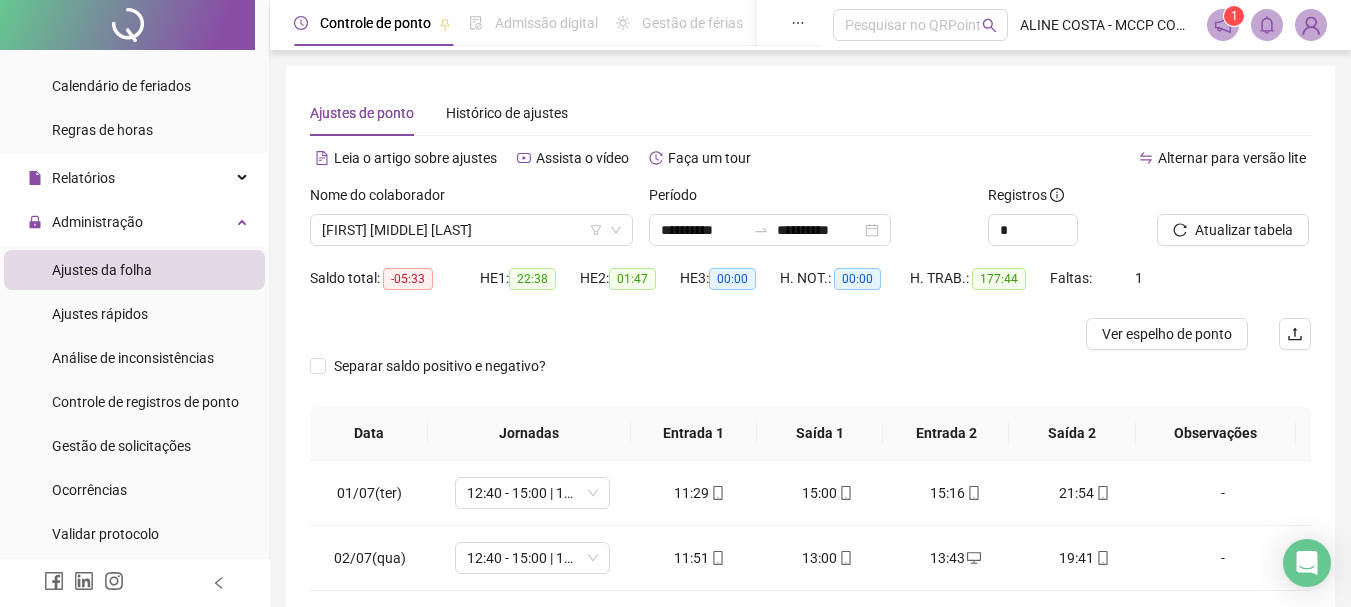 scroll, scrollTop: 100, scrollLeft: 0, axis: vertical 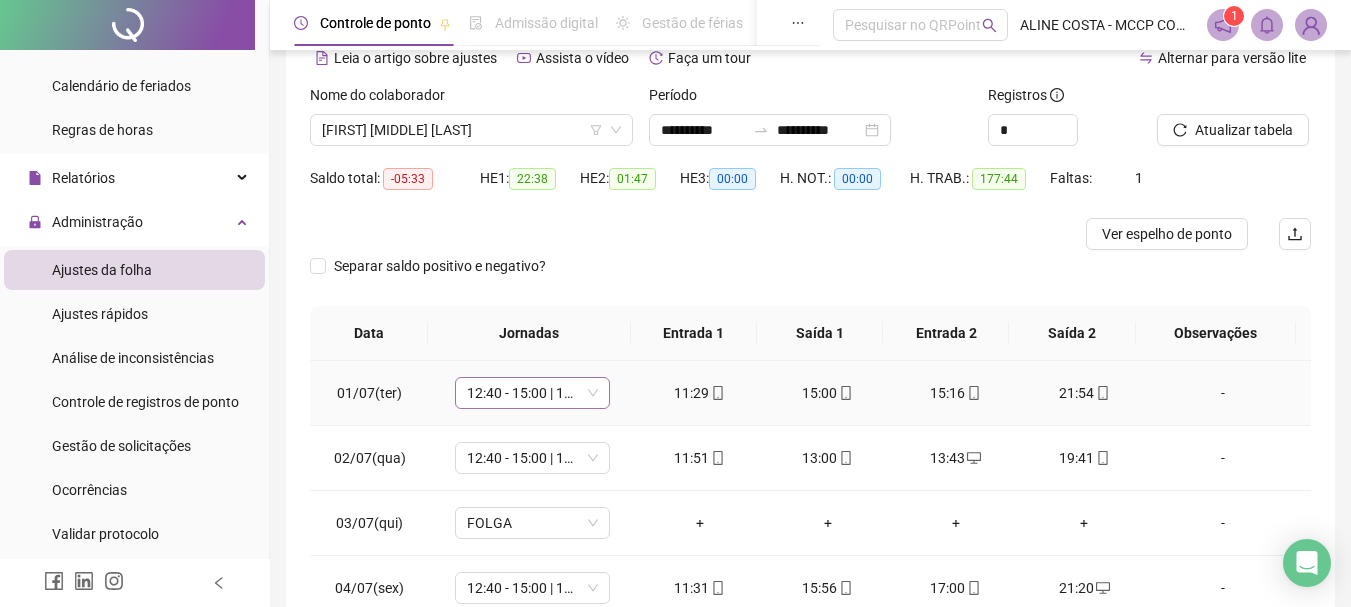 click on "12:40 - 15:00 | 17:00 - 22:00" at bounding box center [532, 393] 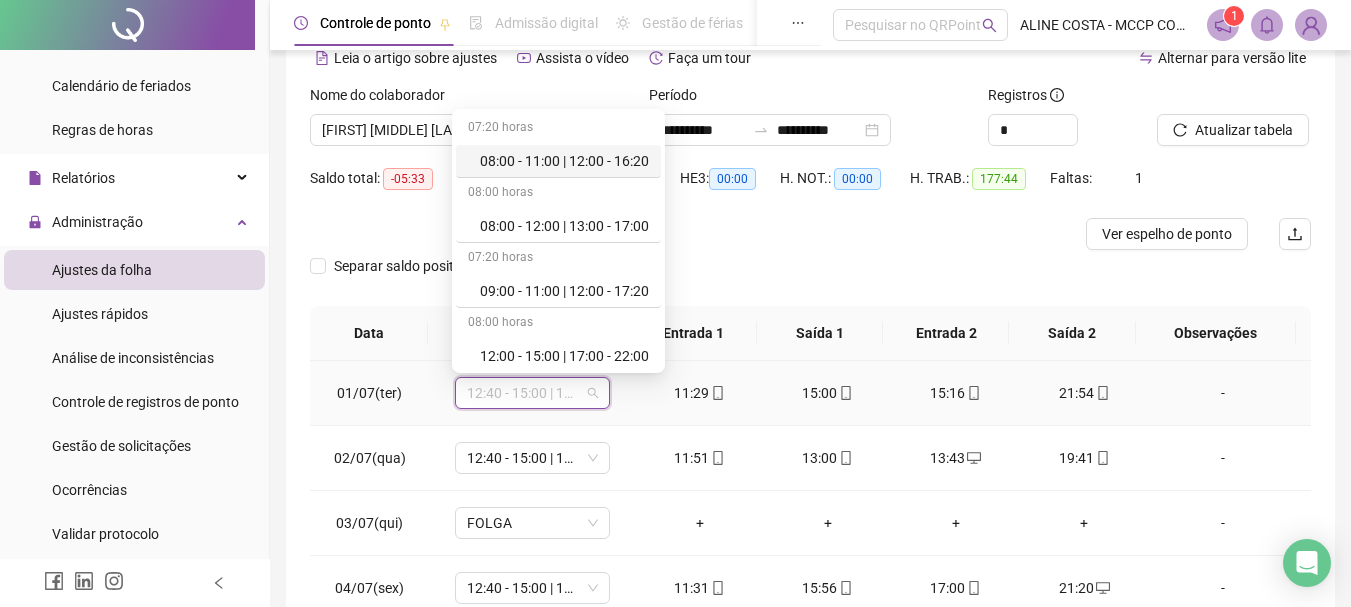 scroll, scrollTop: 72, scrollLeft: 0, axis: vertical 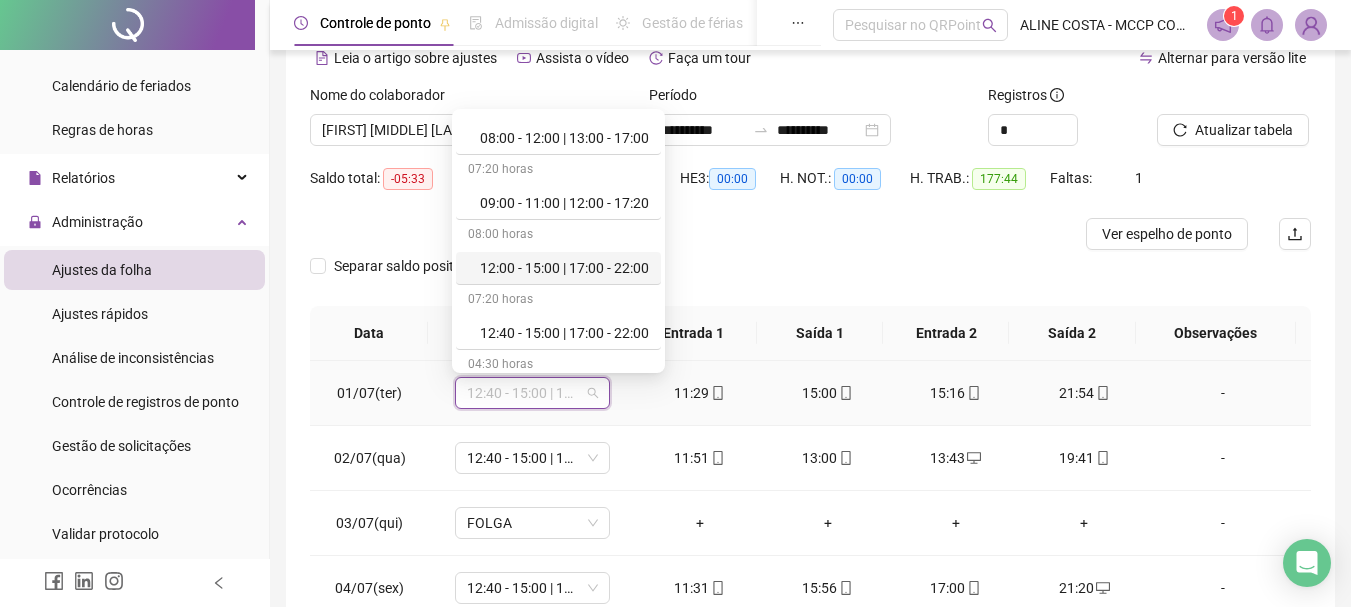 click on "12:00 - 15:00 | 17:00 - 22:00" at bounding box center [564, 268] 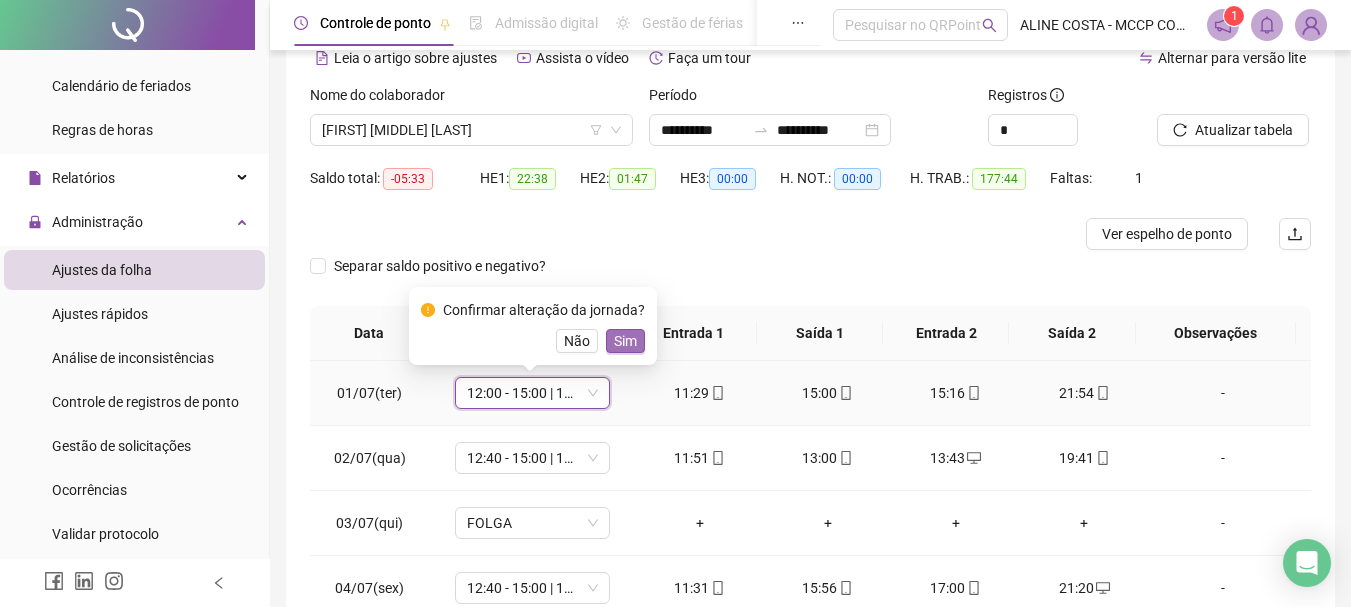 click on "Sim" at bounding box center (625, 341) 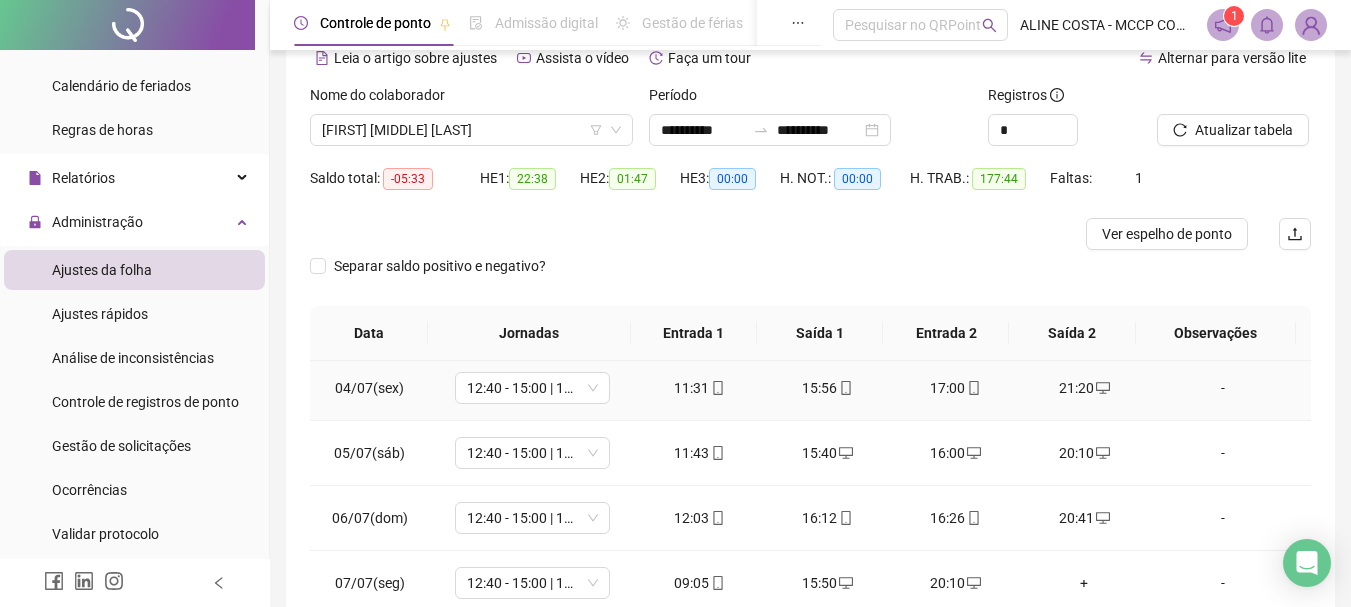 scroll, scrollTop: 0, scrollLeft: 0, axis: both 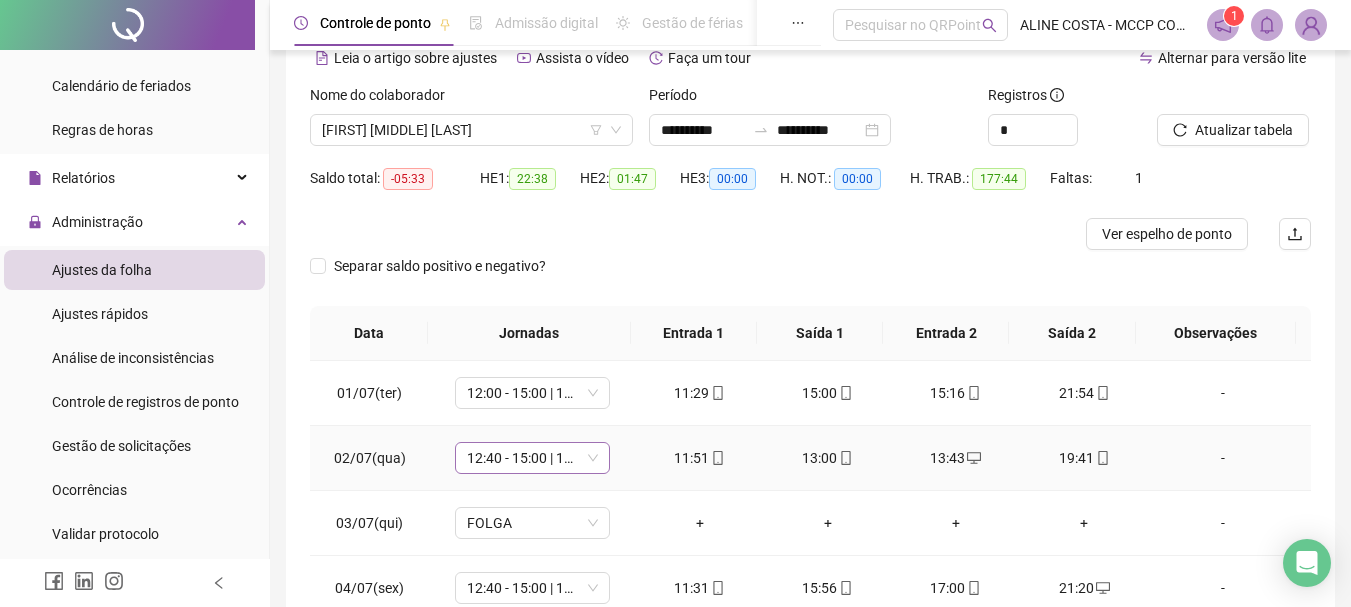 click on "12:40 - 15:00 | 17:00 - 22:00" at bounding box center (532, 458) 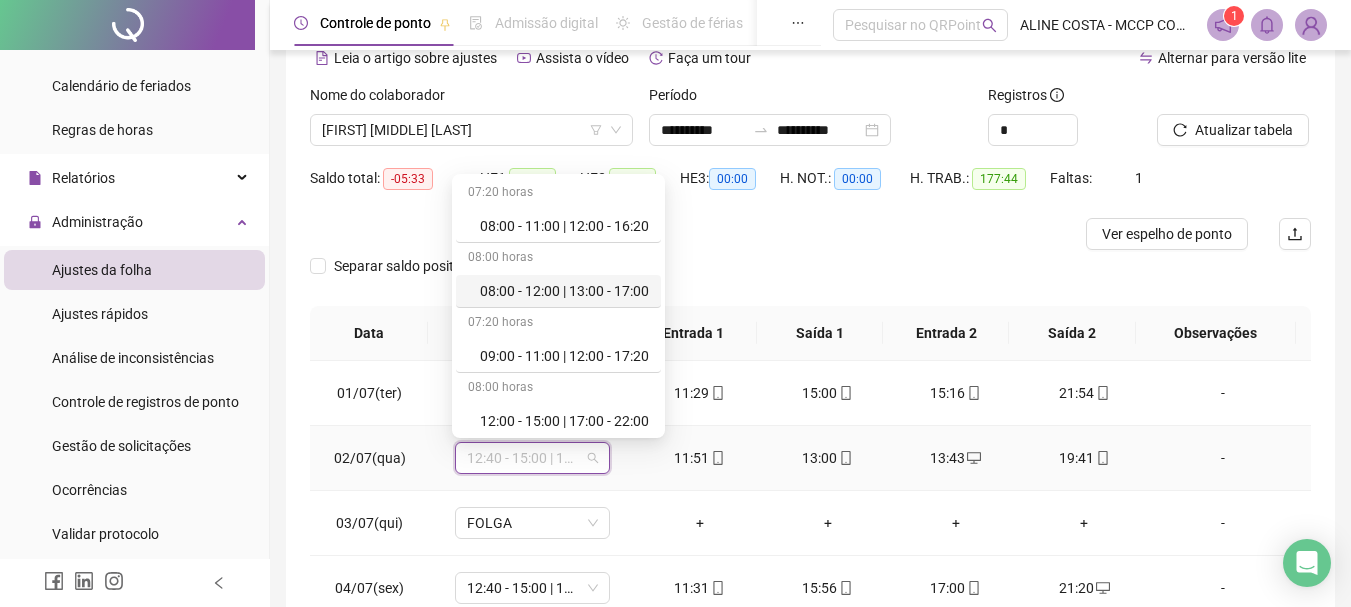 scroll, scrollTop: 0, scrollLeft: 0, axis: both 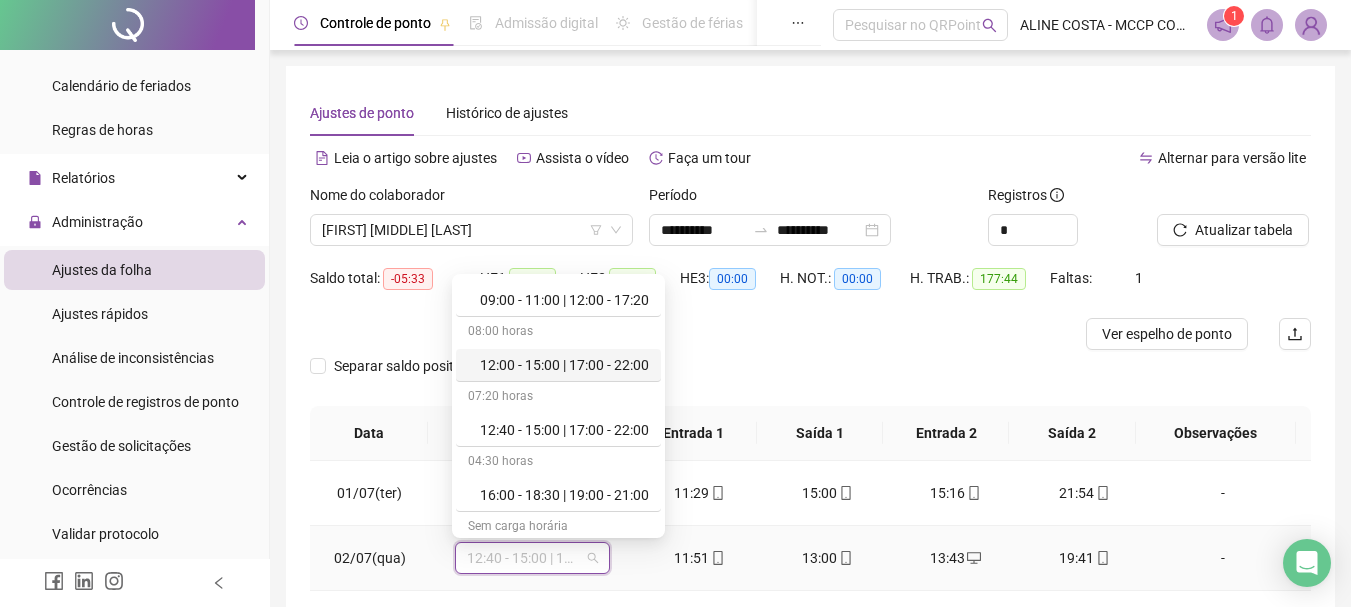 drag, startPoint x: 502, startPoint y: 357, endPoint x: 609, endPoint y: 399, distance: 114.947815 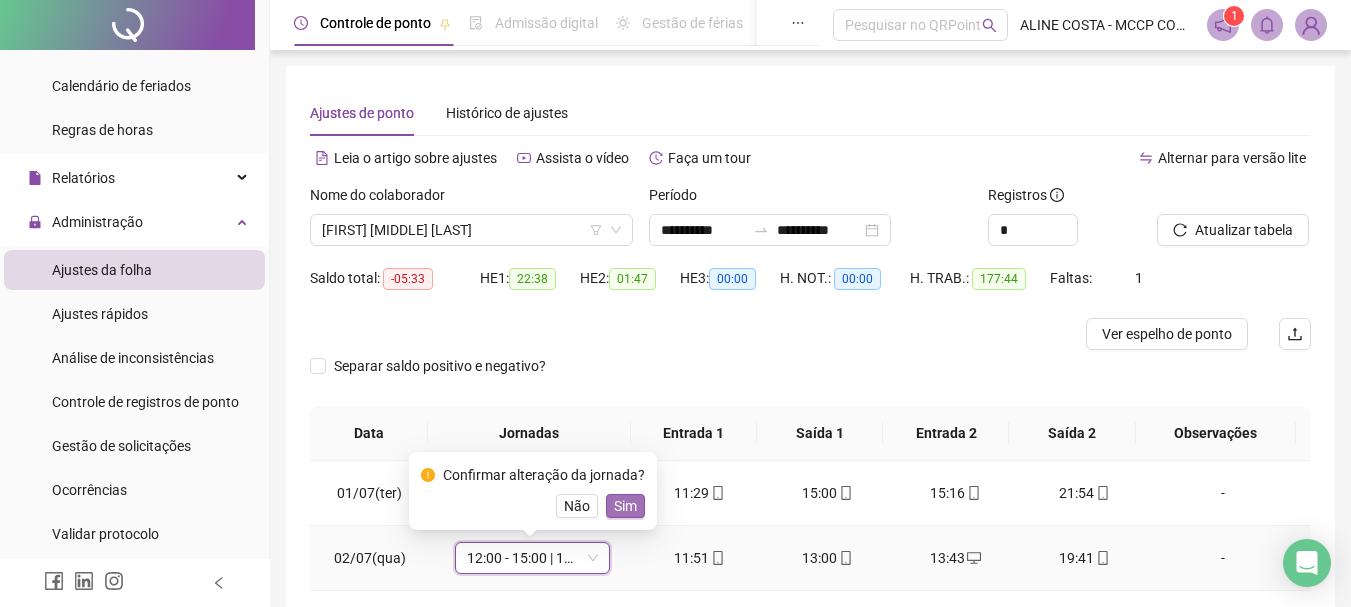 click on "Sim" at bounding box center (625, 506) 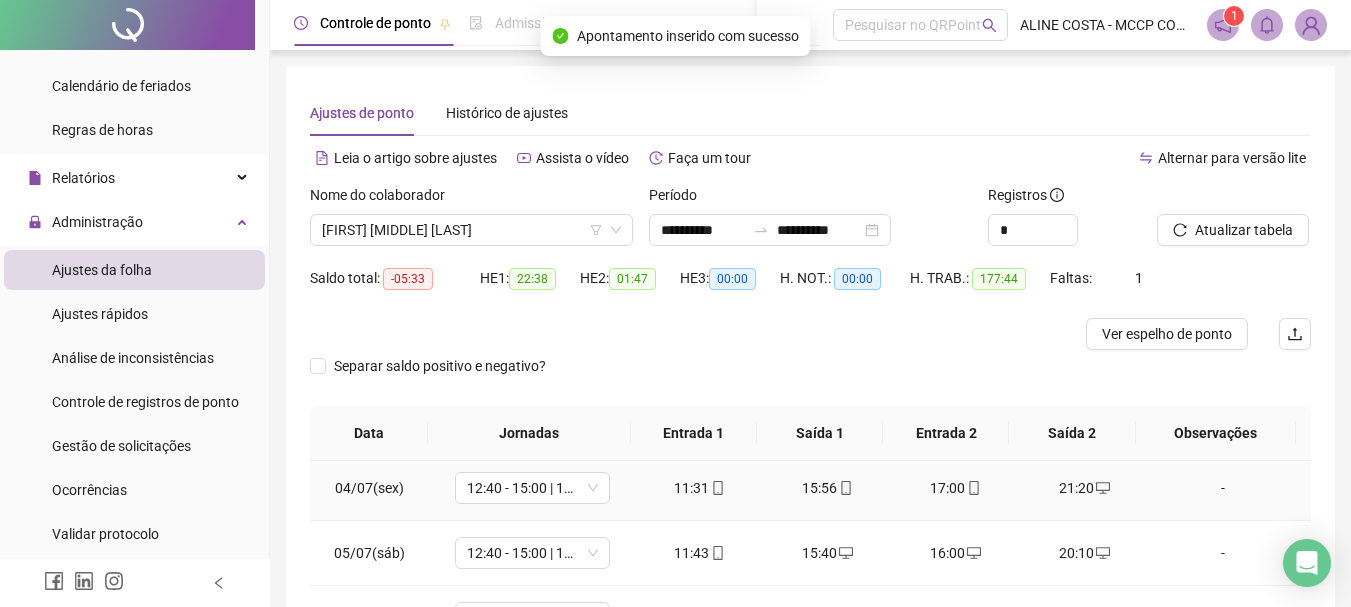 scroll, scrollTop: 0, scrollLeft: 0, axis: both 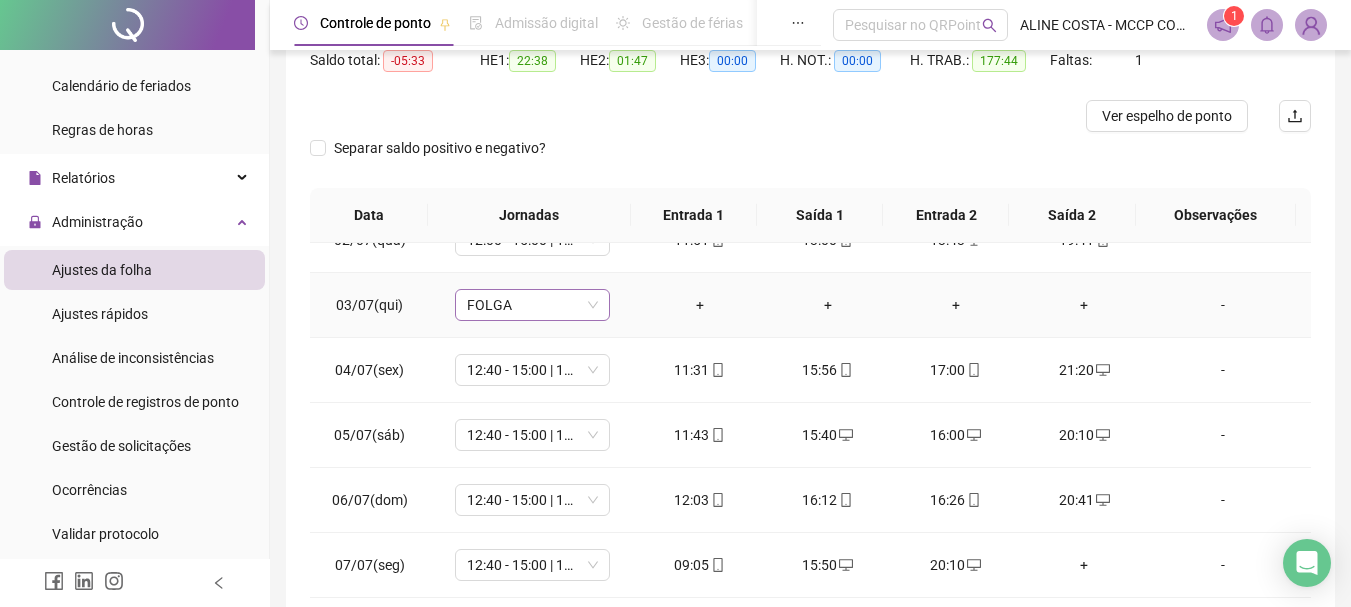 click on "FOLGA" at bounding box center (532, 305) 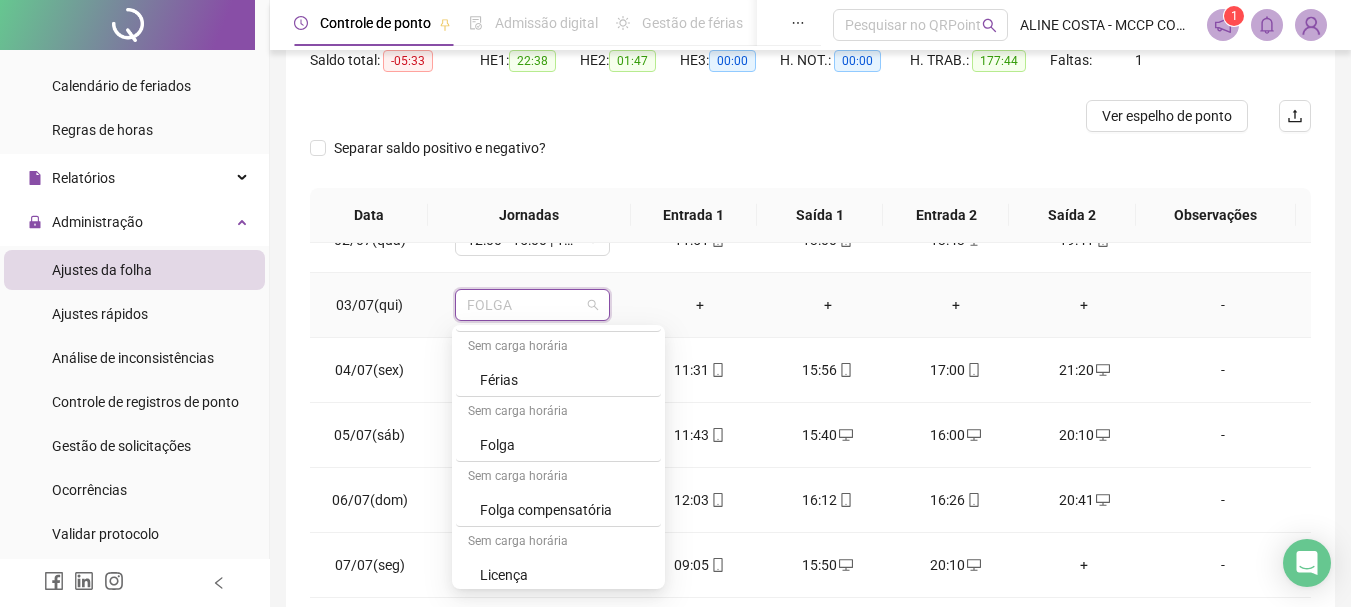 scroll, scrollTop: 459, scrollLeft: 0, axis: vertical 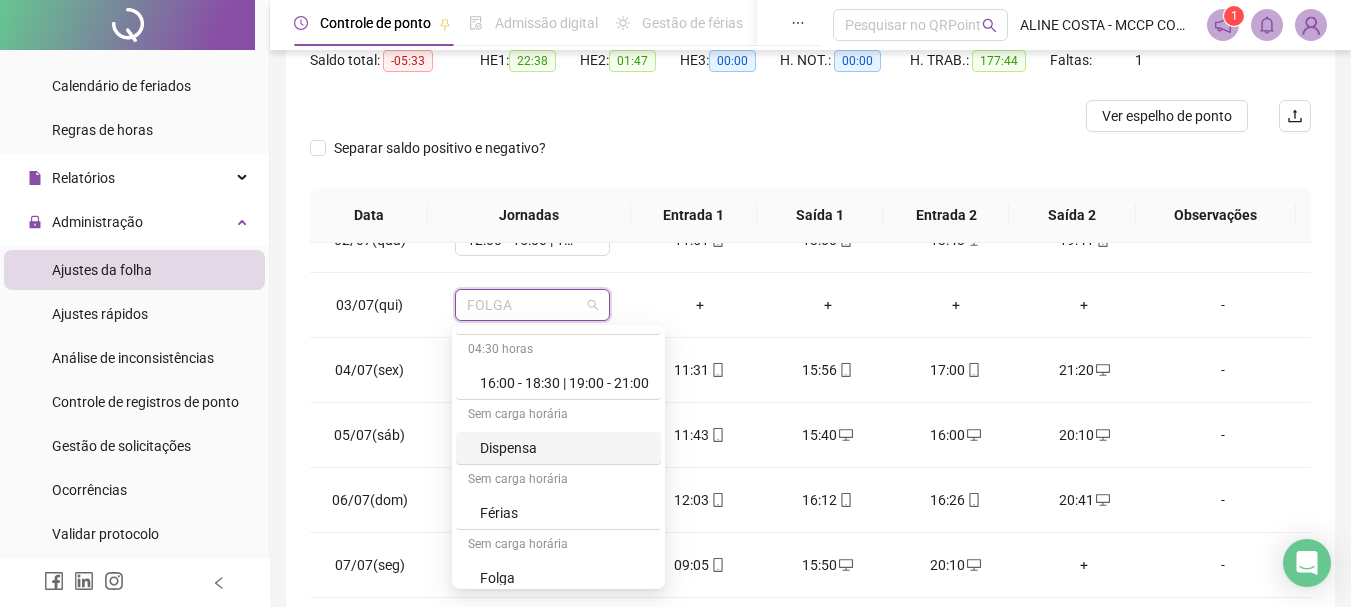 click on "**********" at bounding box center (810, 271) 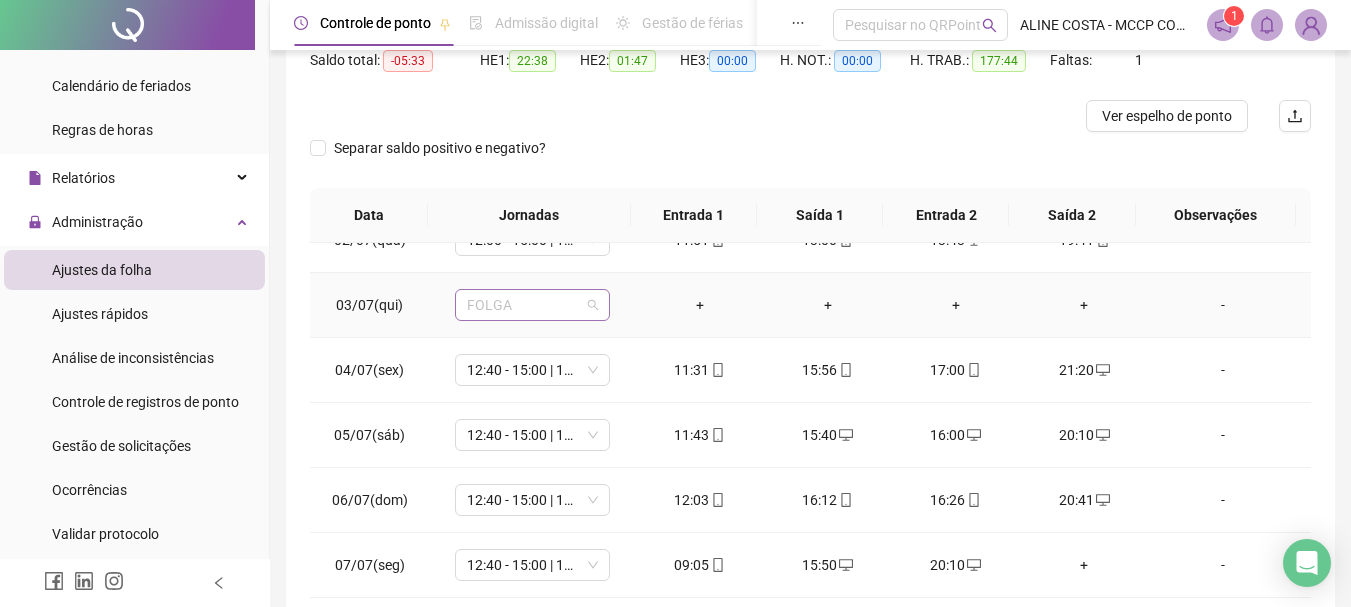 click on "FOLGA" at bounding box center [532, 305] 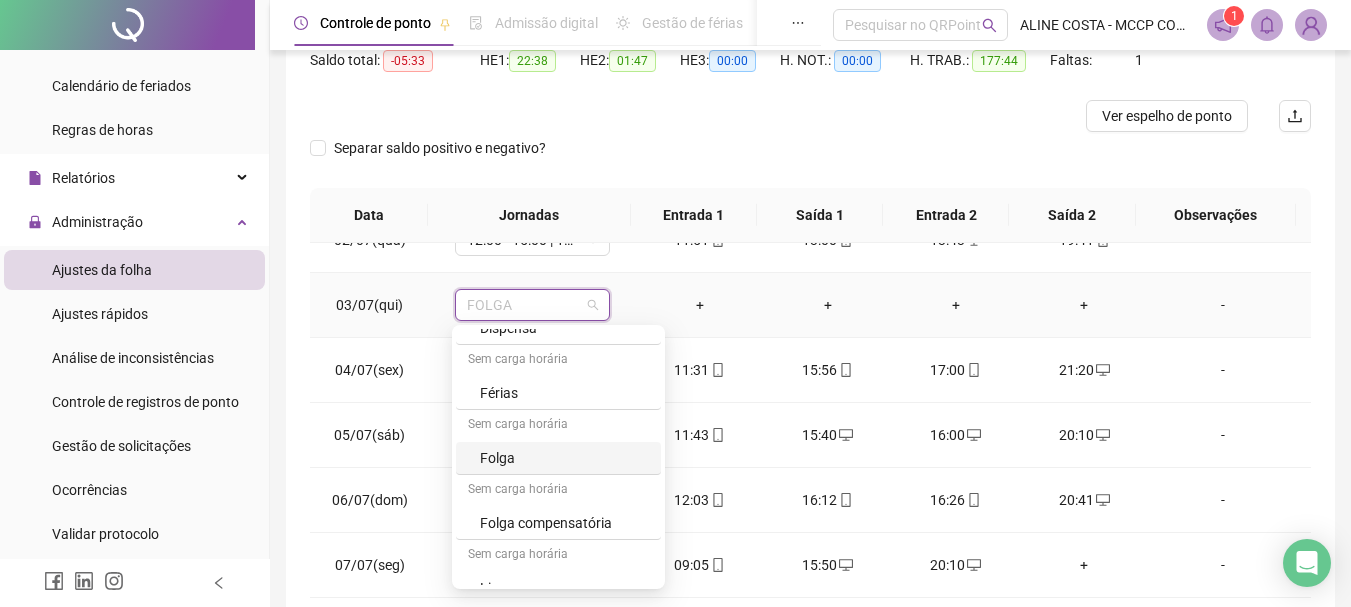 scroll, scrollTop: 459, scrollLeft: 0, axis: vertical 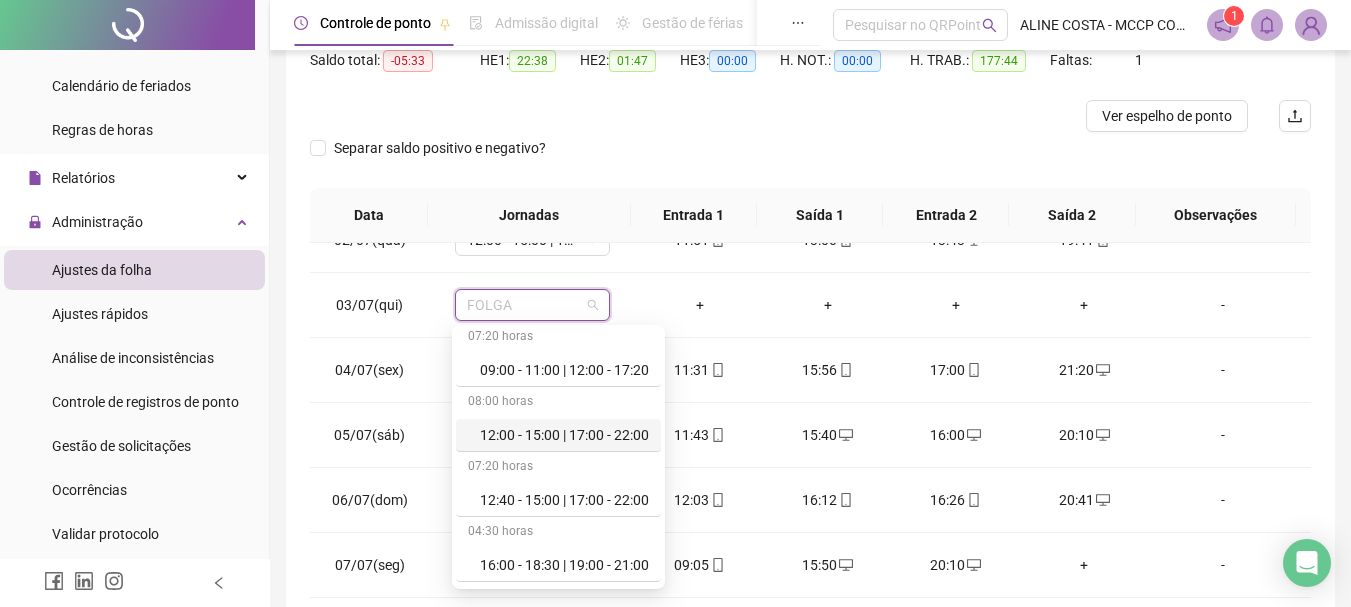 click on "**********" at bounding box center [810, 271] 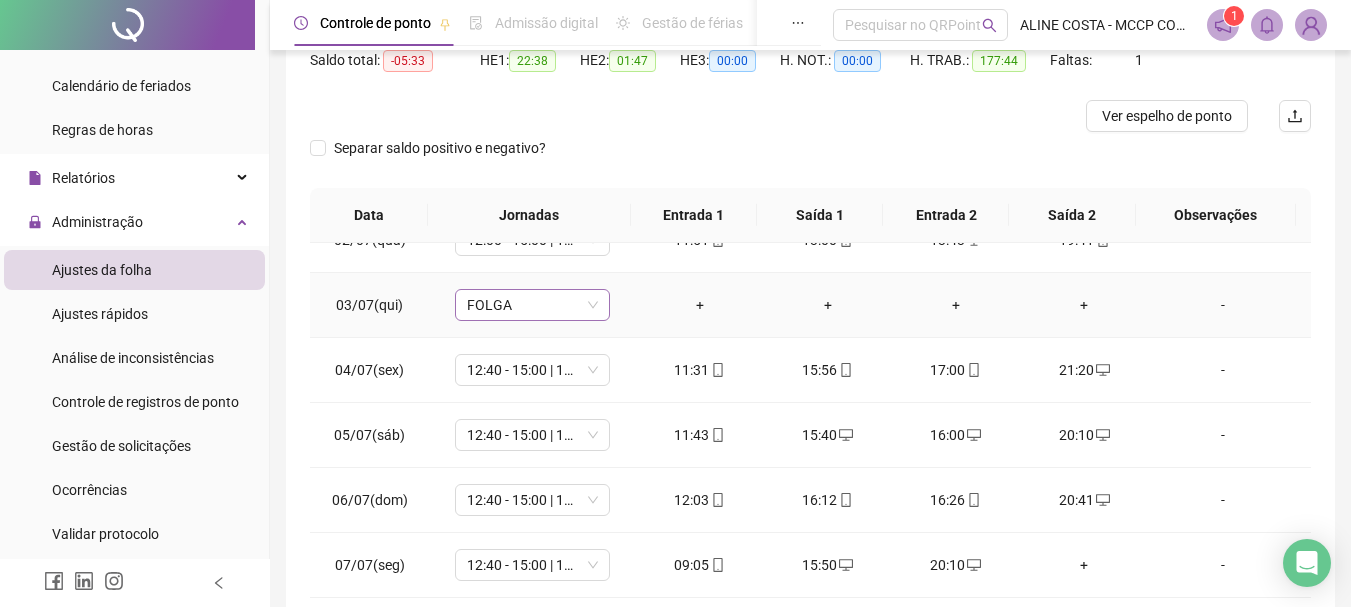click on "FOLGA" at bounding box center (532, 305) 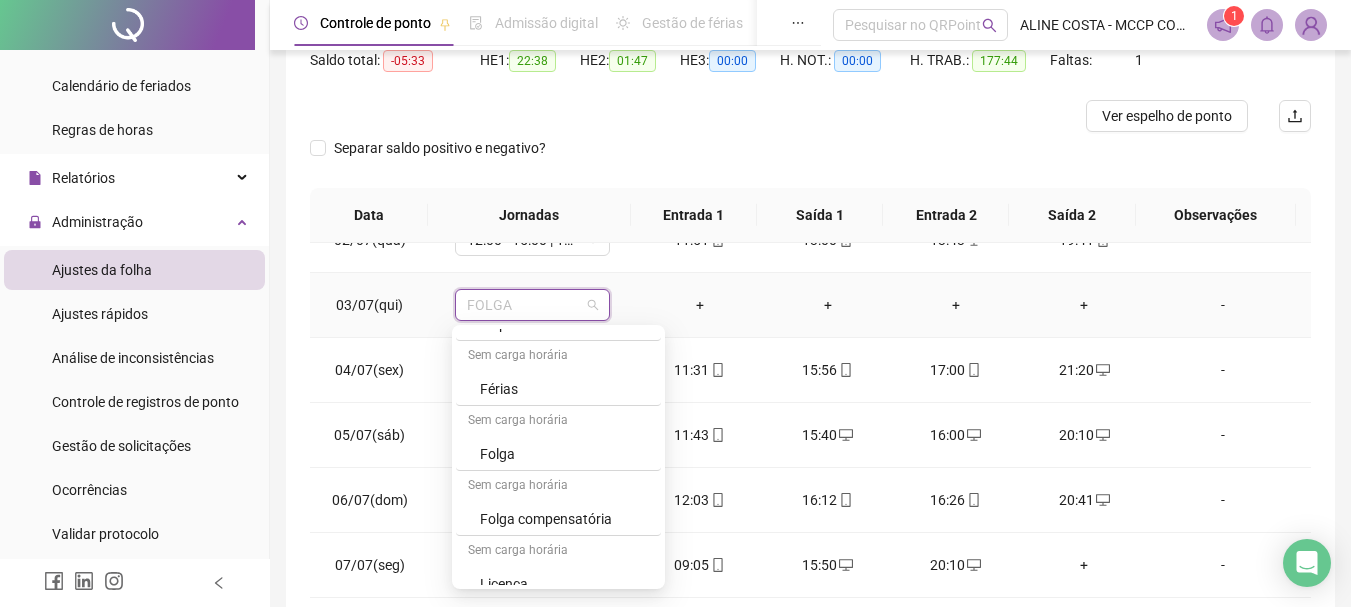 scroll, scrollTop: 459, scrollLeft: 0, axis: vertical 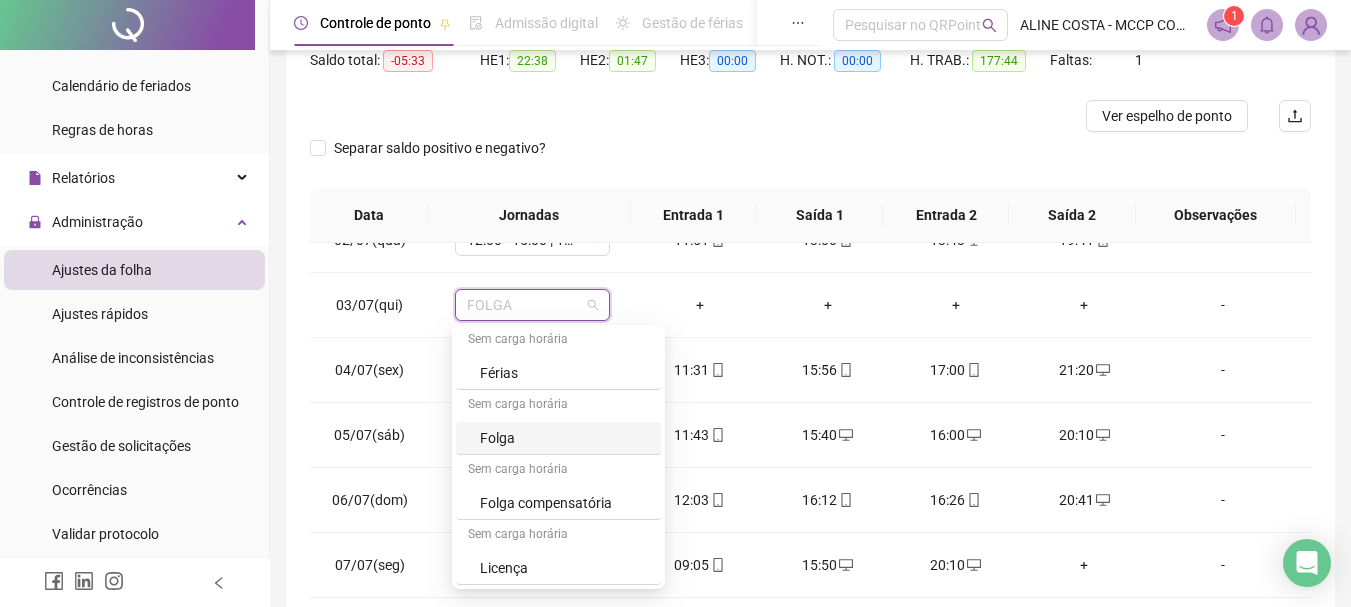 click on "**********" at bounding box center [810, 271] 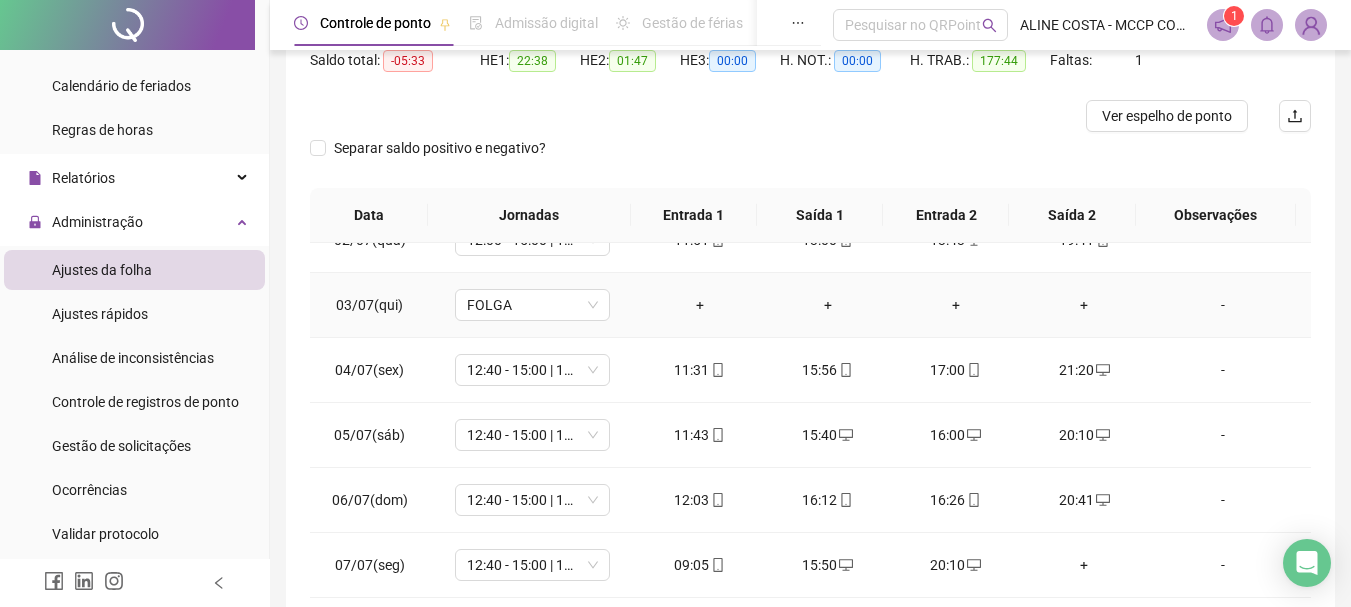 click on "-" at bounding box center [1223, 305] 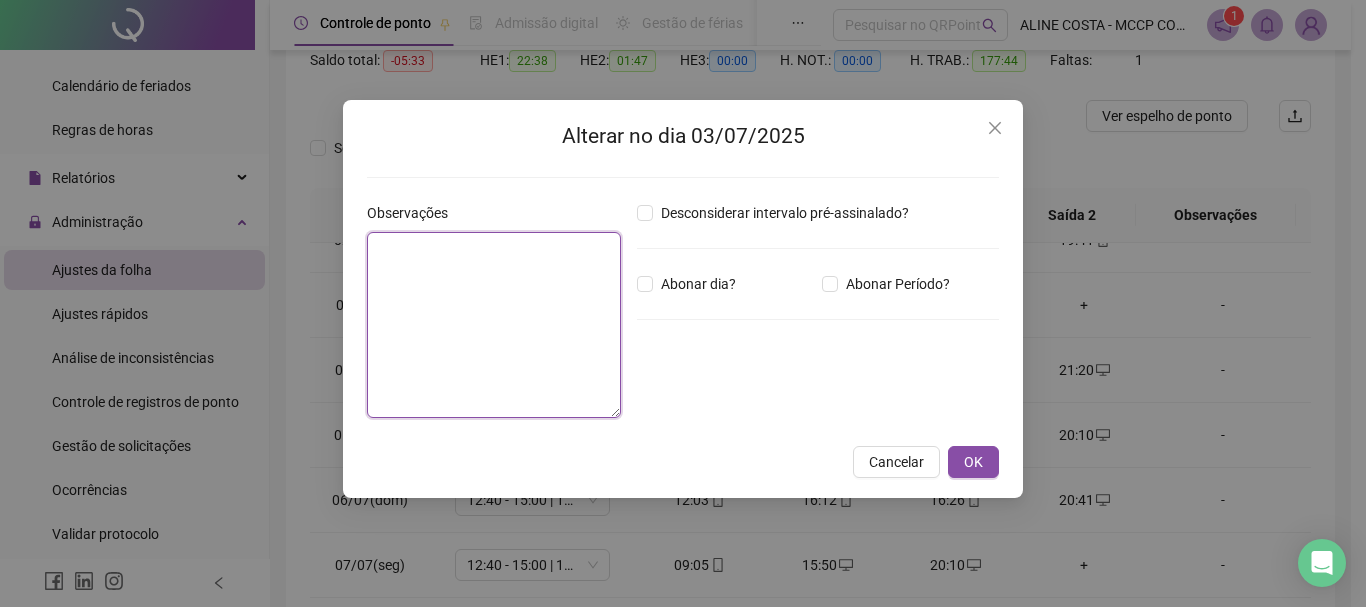 click at bounding box center (494, 325) 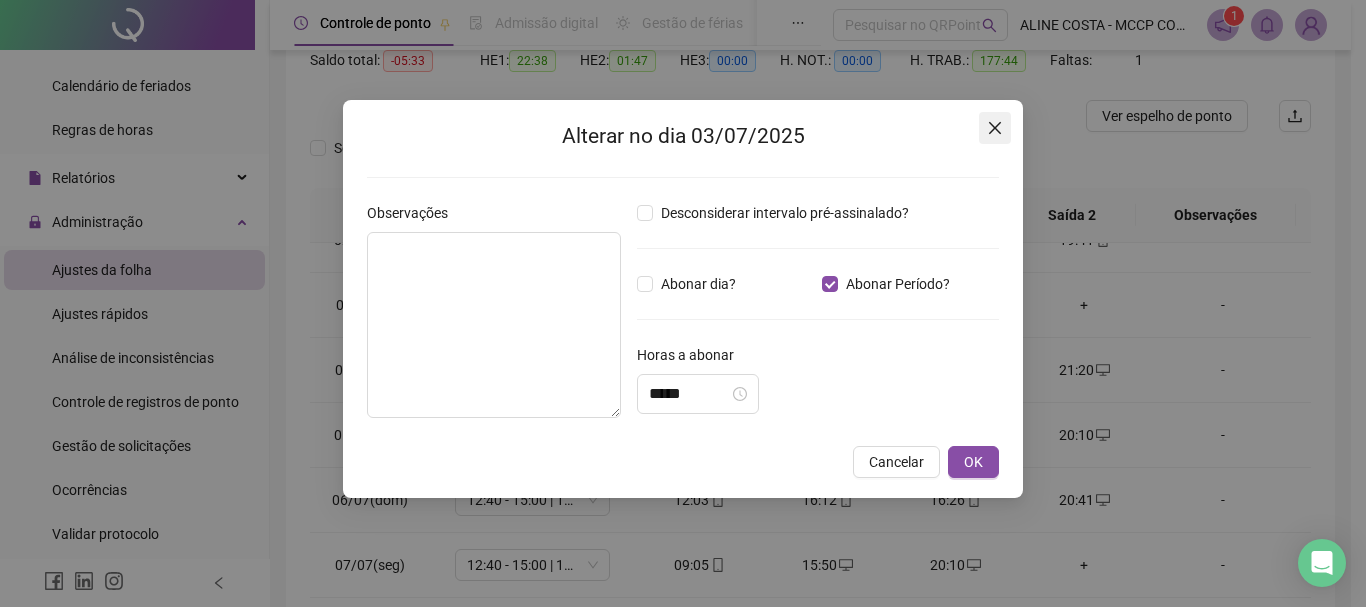 click 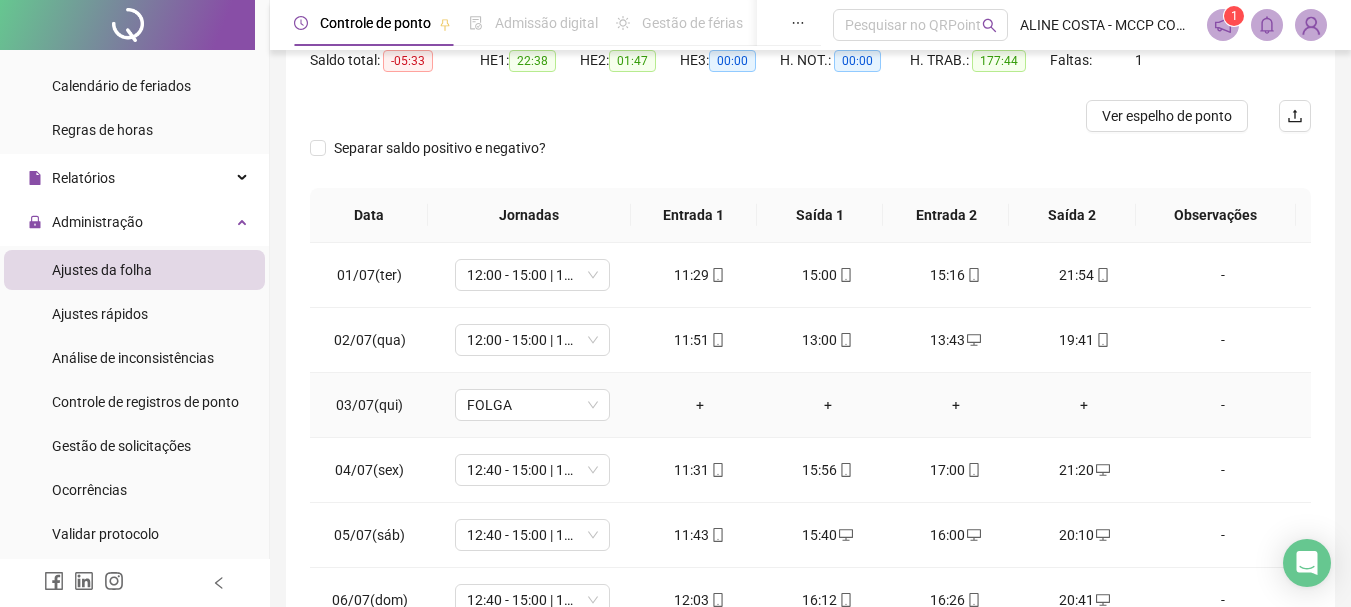 scroll, scrollTop: 100, scrollLeft: 0, axis: vertical 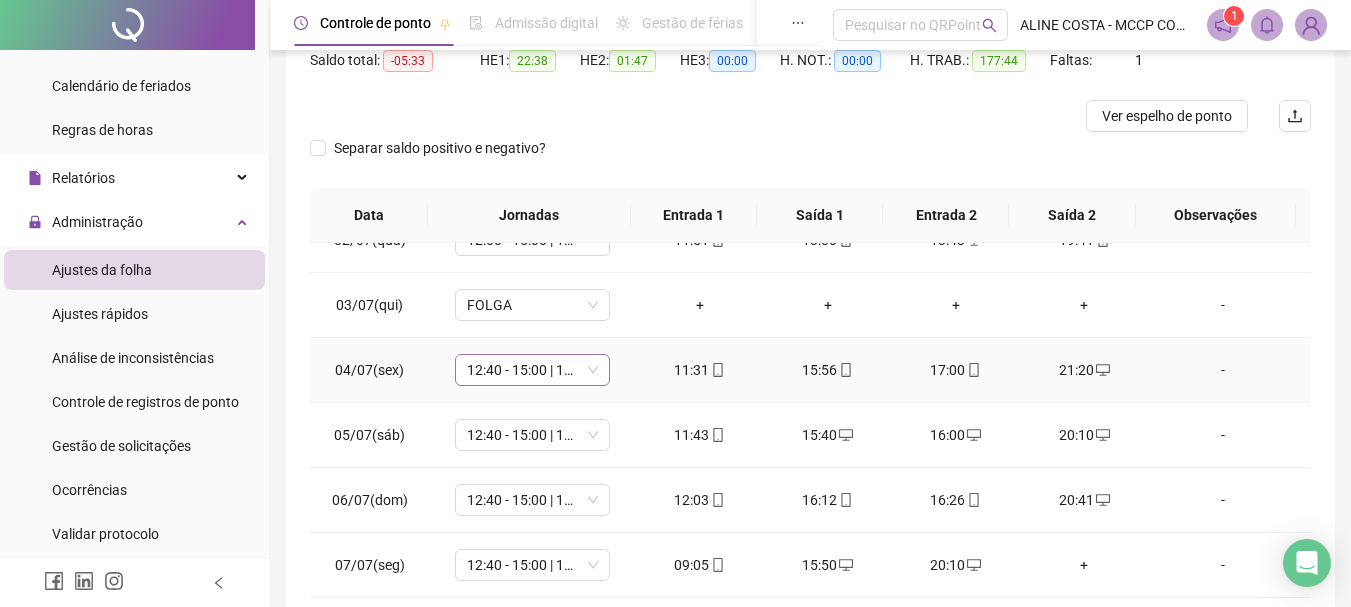 click on "12:40 - 15:00 | 17:00 - 22:00" at bounding box center [532, 370] 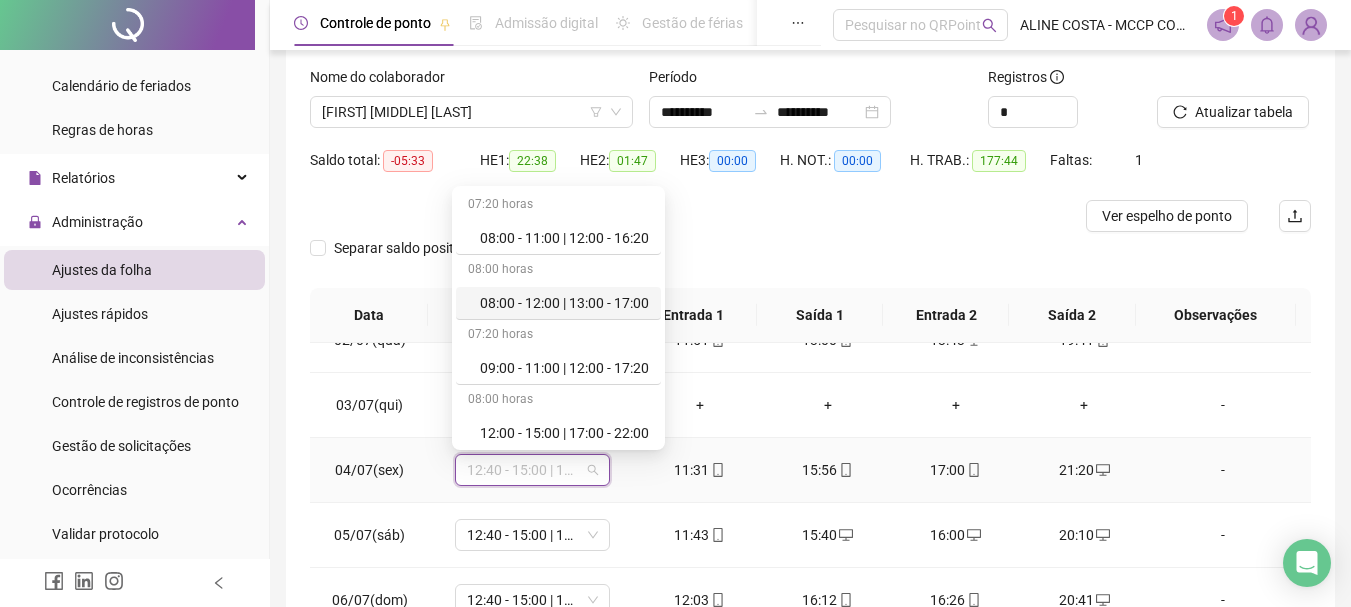 scroll, scrollTop: 0, scrollLeft: 0, axis: both 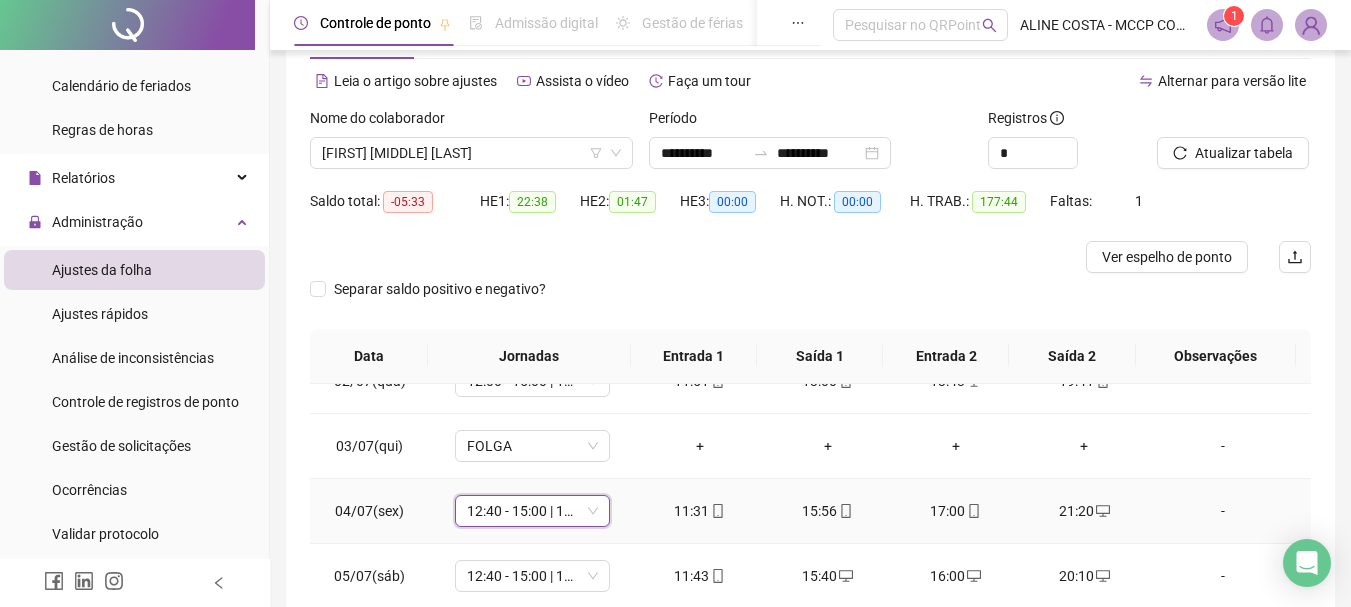 click on "12:40 - 15:00 | 17:00 - 22:00" at bounding box center (532, 511) 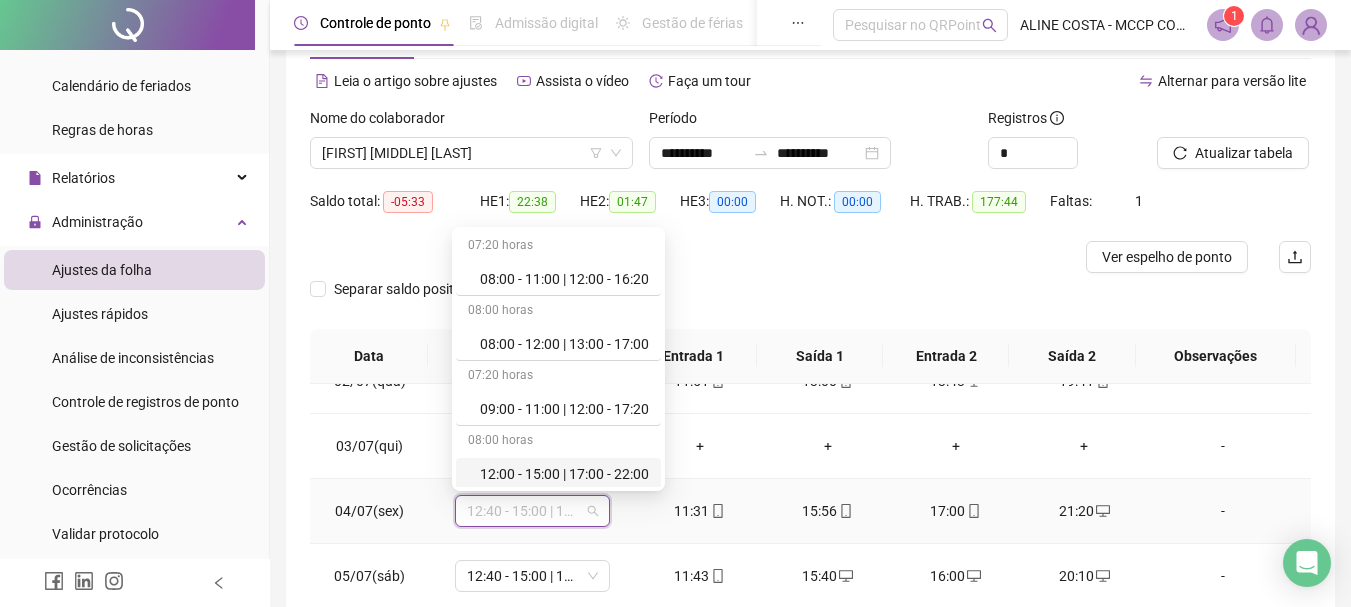 click on "12:00 - 15:00 | 17:00 - 22:00" at bounding box center [564, 474] 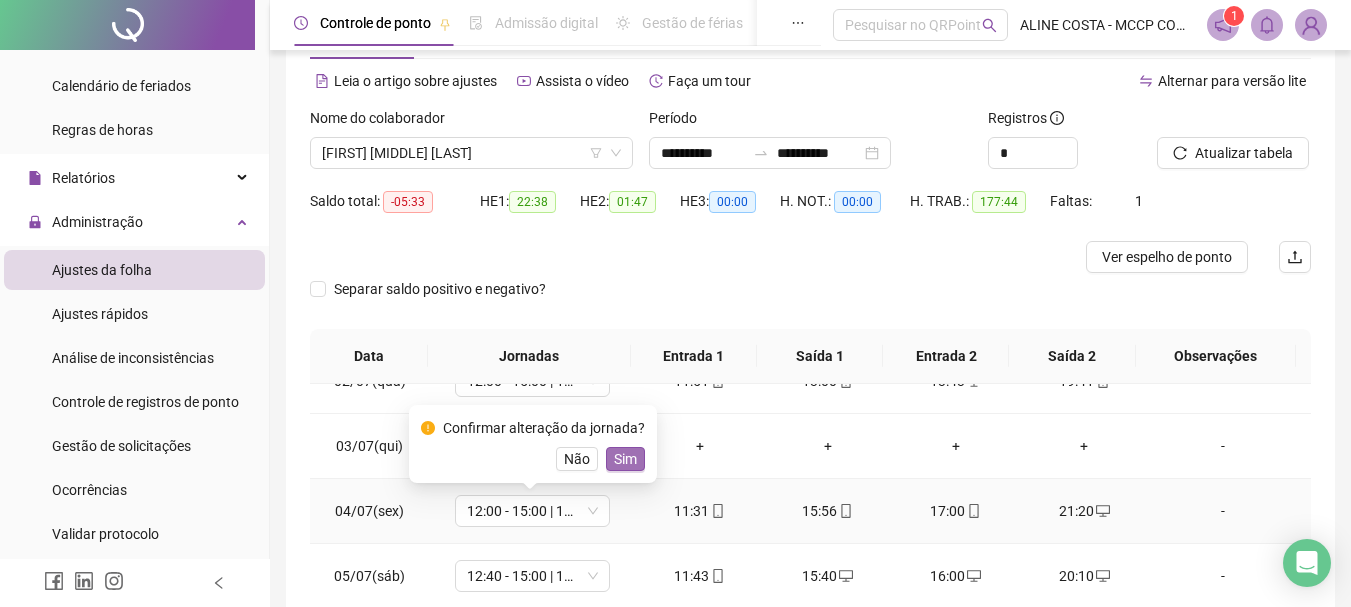 click on "Sim" at bounding box center (625, 459) 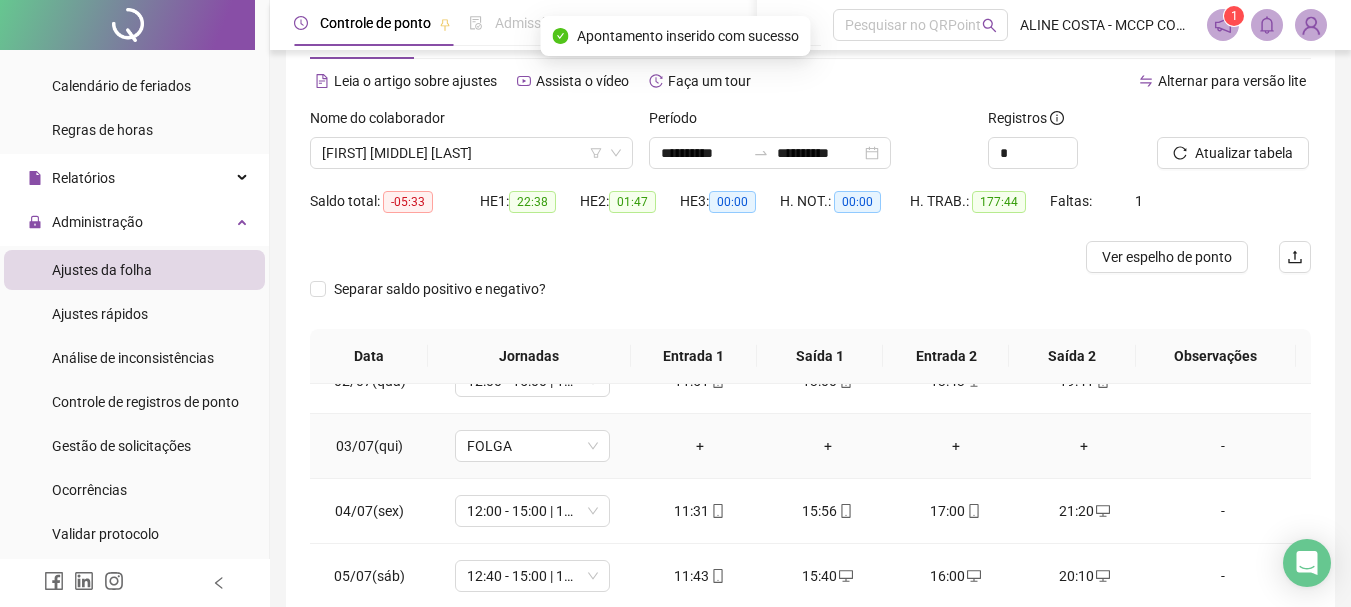 scroll, scrollTop: 200, scrollLeft: 0, axis: vertical 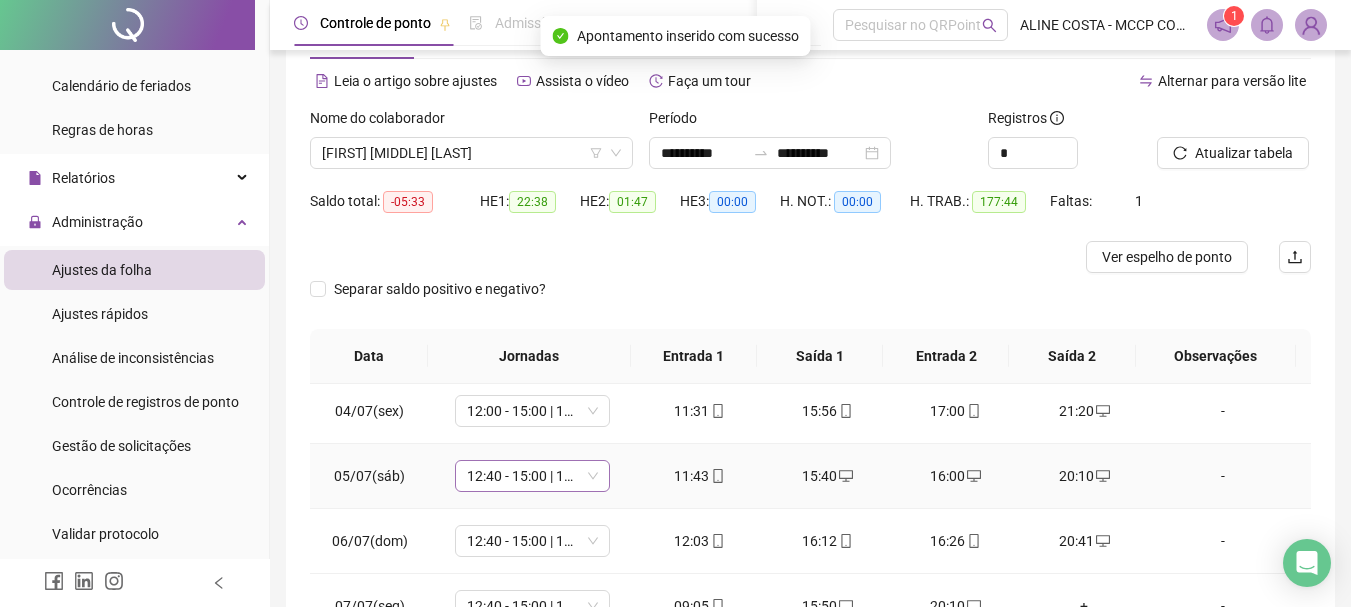 click on "12:40 - 15:00 | 17:00 - 22:00" at bounding box center (532, 476) 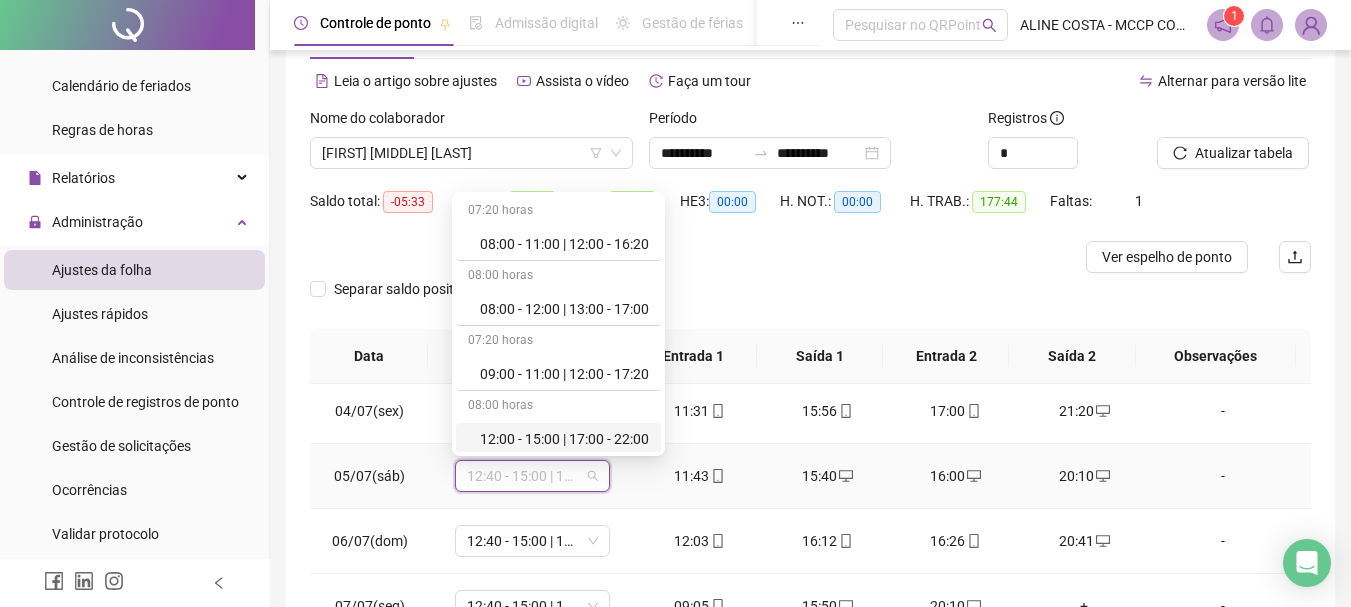 click on "12:00 - 15:00 | 17:00 - 22:00" at bounding box center (564, 439) 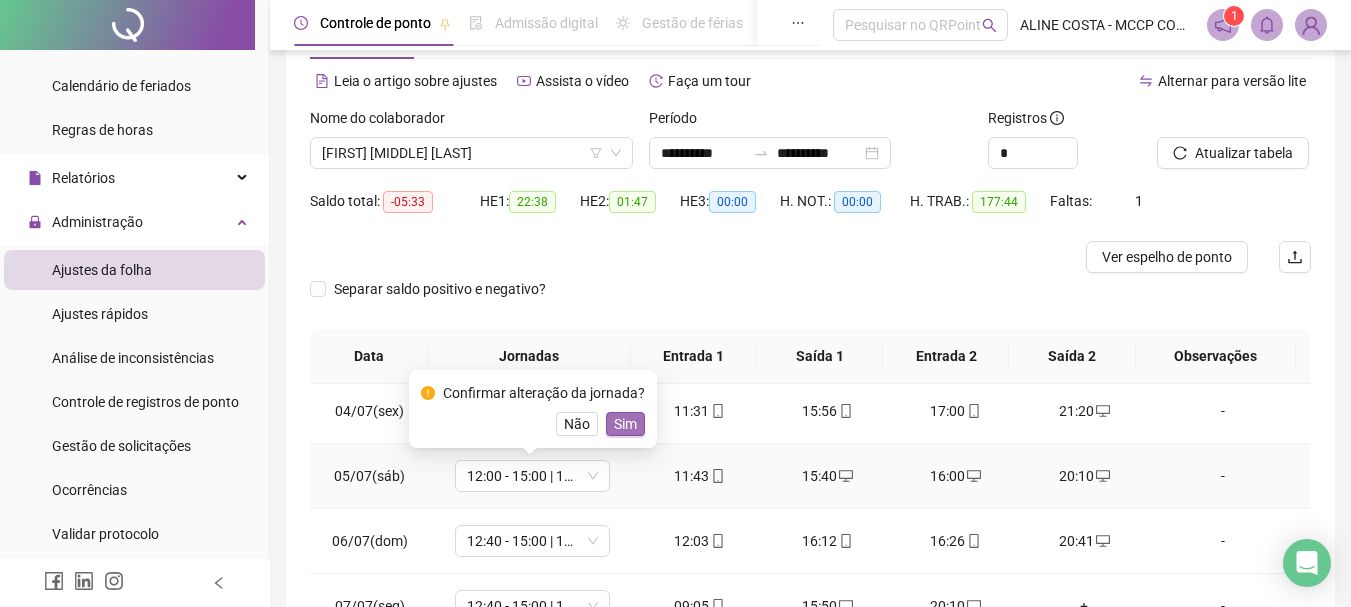 click on "Sim" at bounding box center [625, 424] 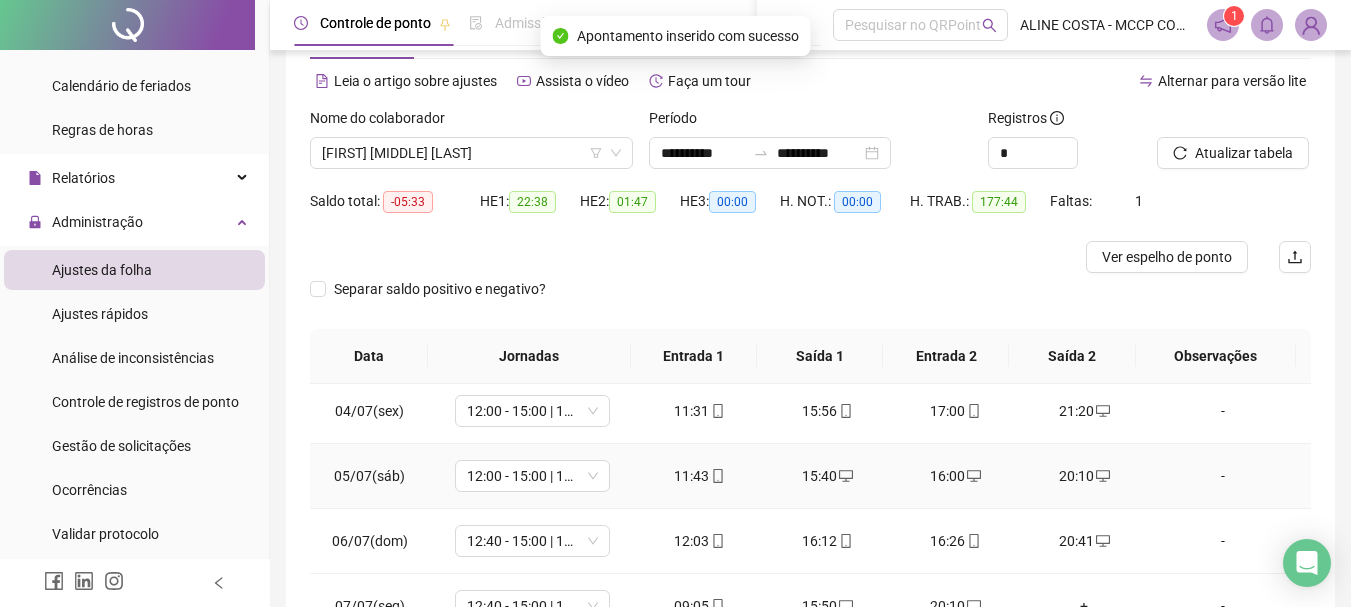 scroll, scrollTop: 300, scrollLeft: 0, axis: vertical 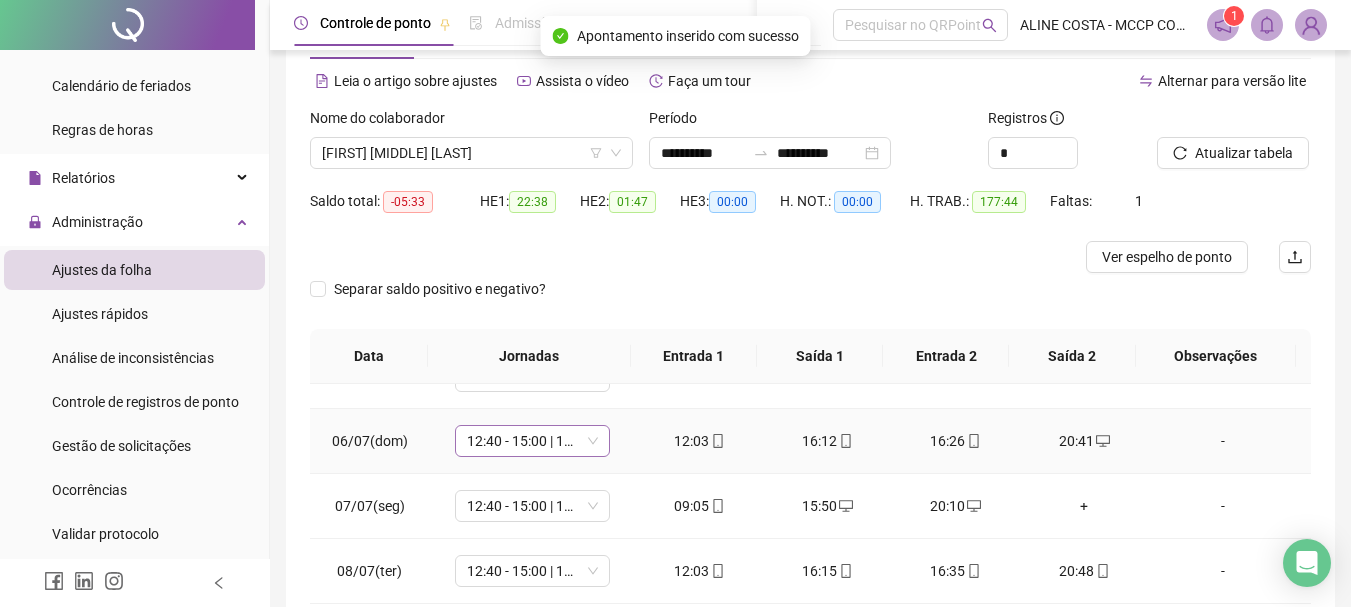 click on "12:40 - 15:00 | 17:00 - 22:00" at bounding box center [532, 441] 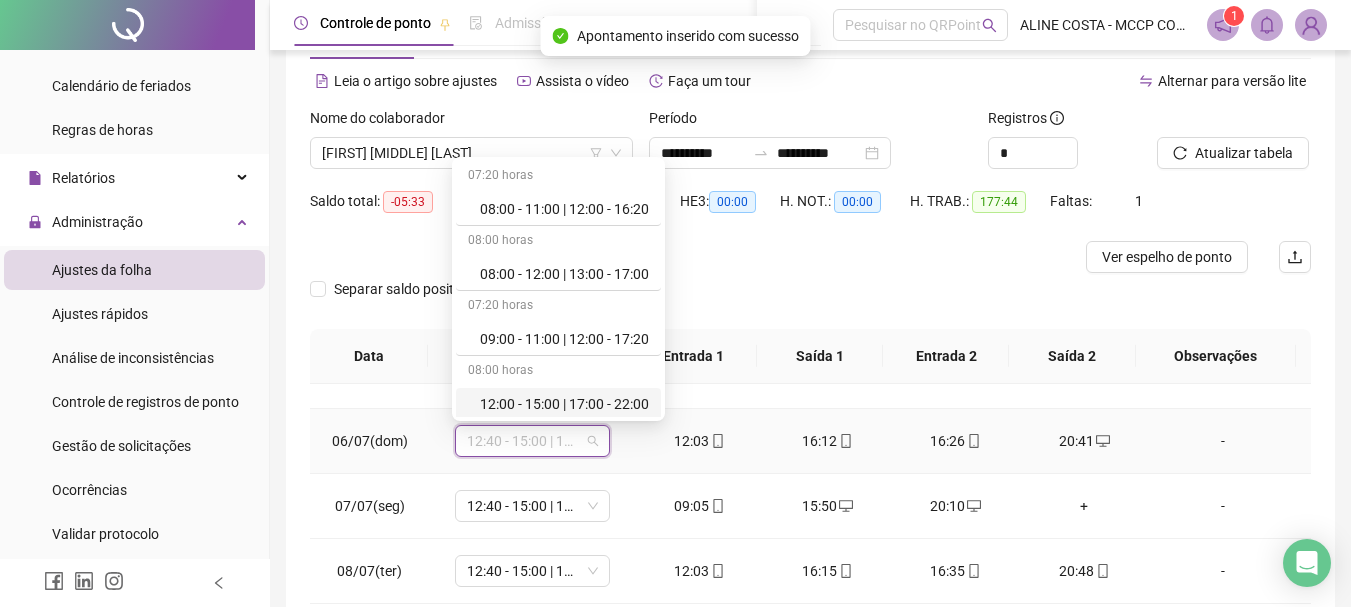 click on "12:00 - 15:00 | 17:00 - 22:00" at bounding box center (564, 404) 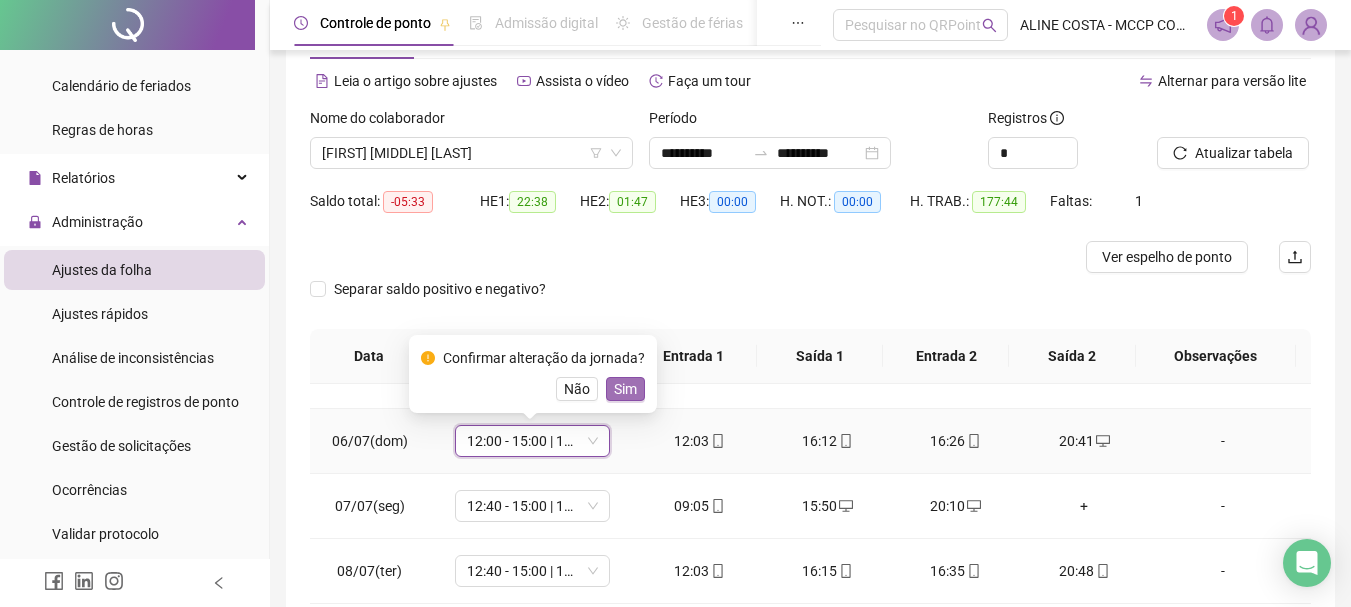 click on "Sim" at bounding box center (625, 389) 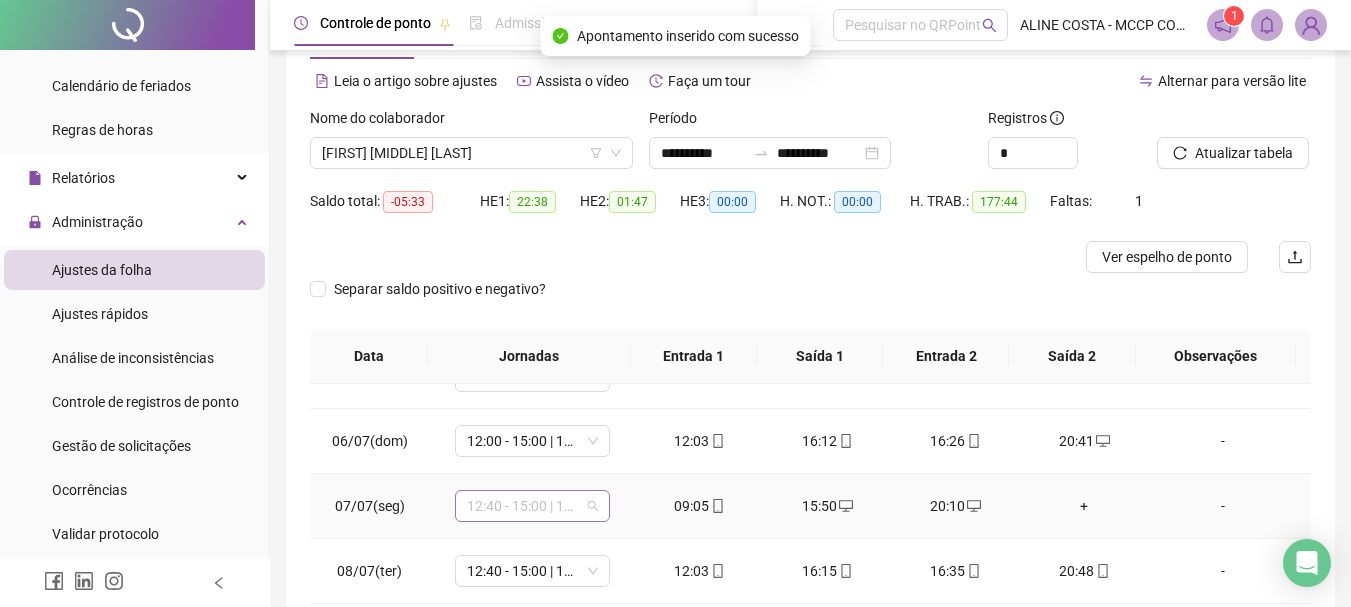 click on "12:40 - 15:00 | 17:00 - 22:00" at bounding box center (532, 506) 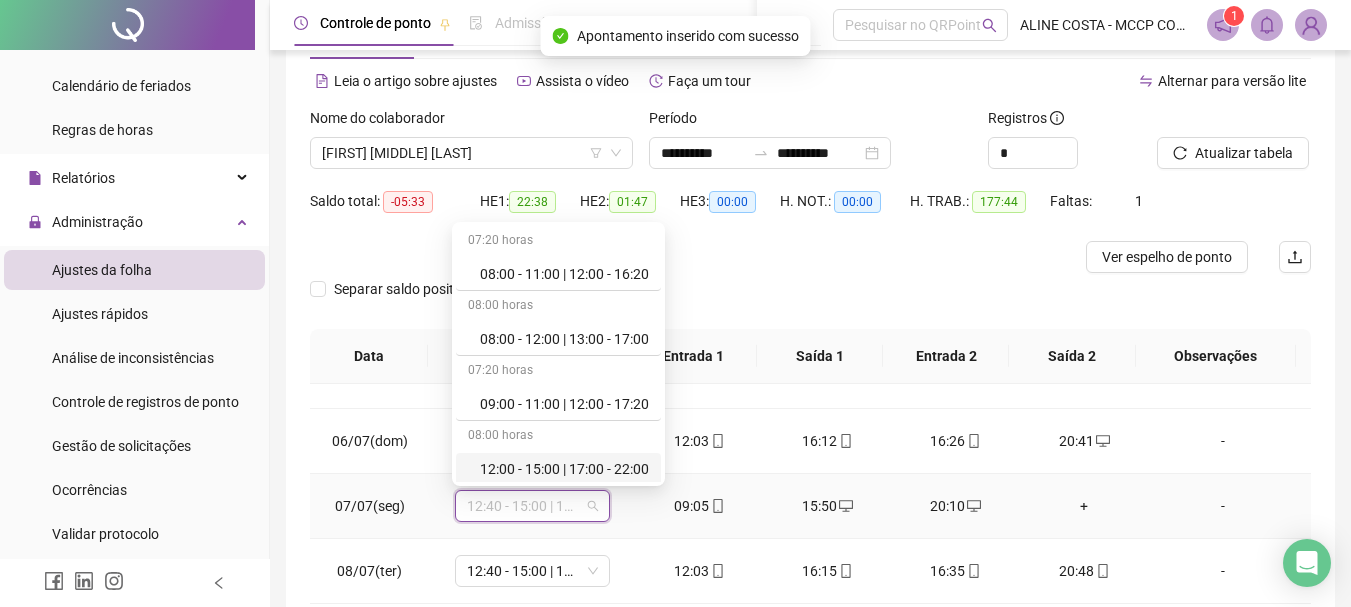click on "12:00 - 15:00 | 17:00 - 22:00" at bounding box center (564, 469) 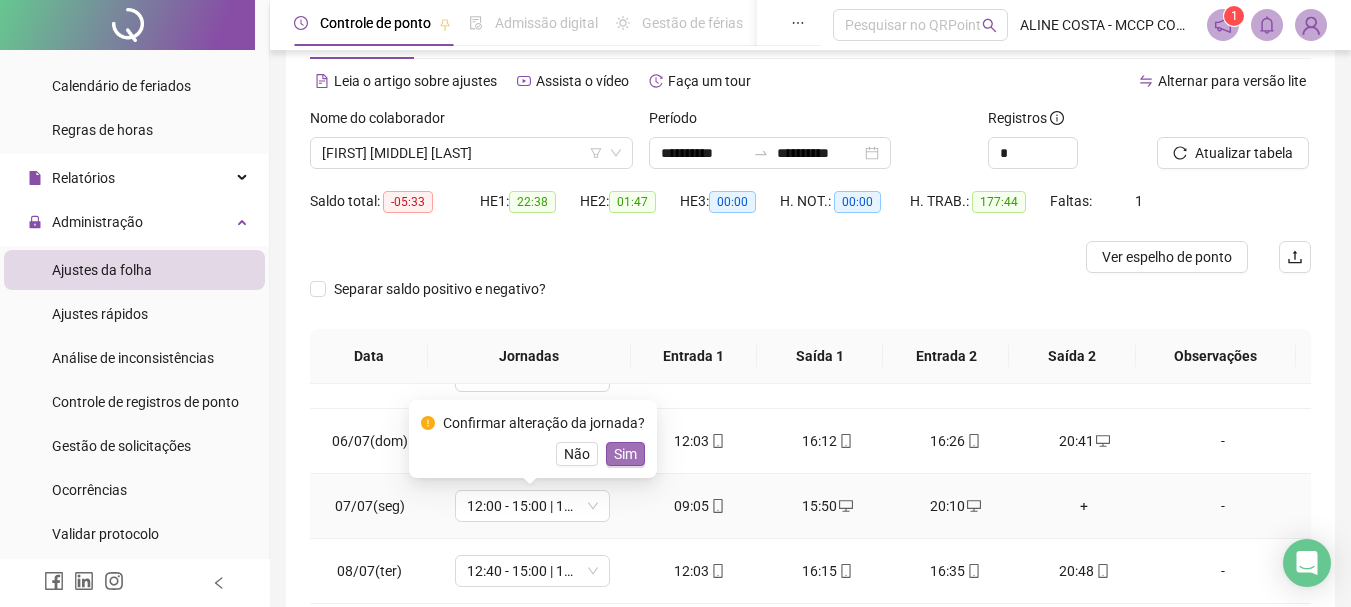 click on "Sim" at bounding box center (625, 454) 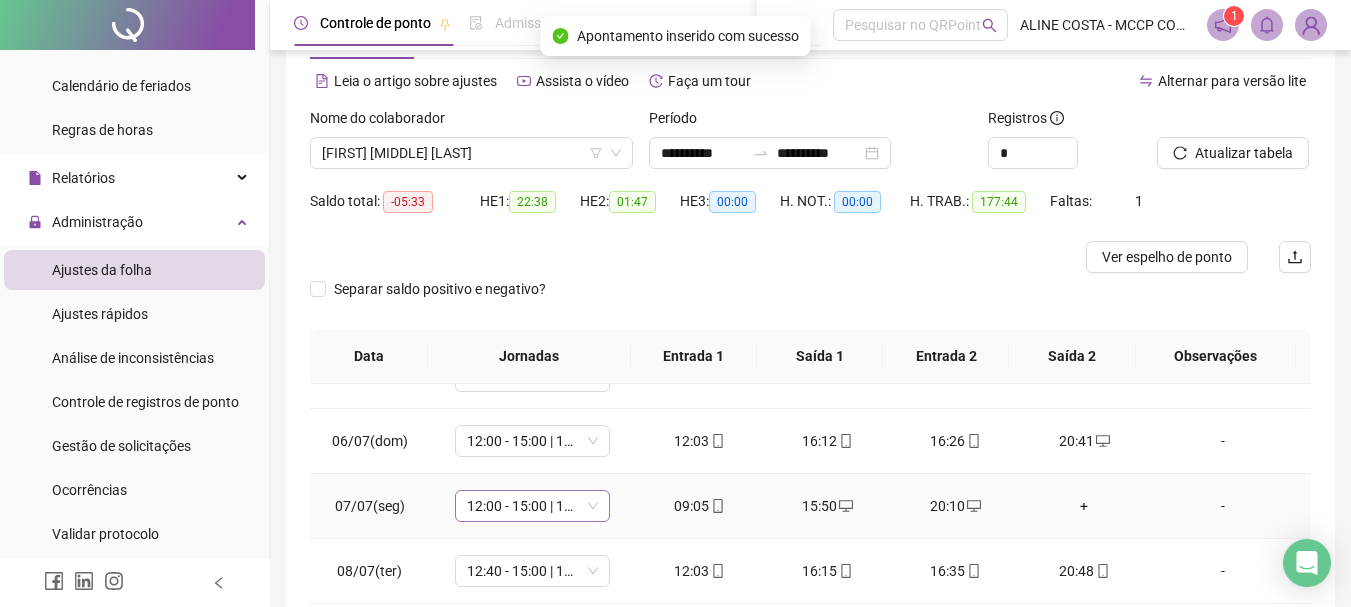 scroll, scrollTop: 400, scrollLeft: 0, axis: vertical 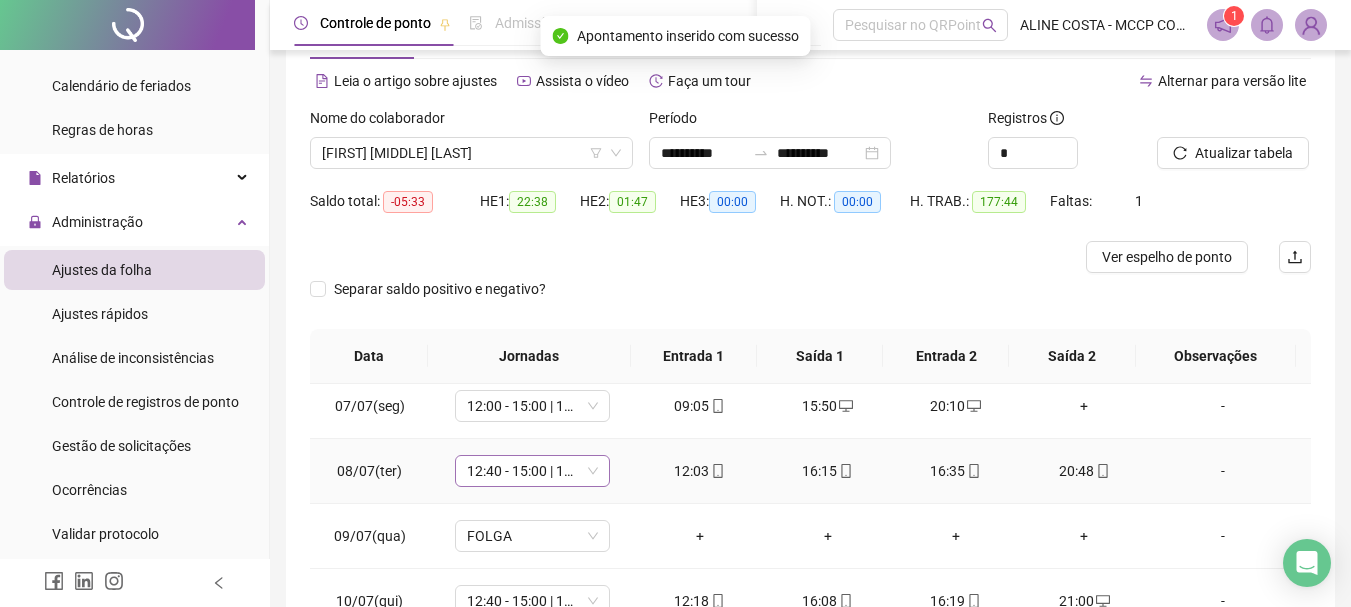 click on "12:40 - 15:00 | 17:00 - 22:00" at bounding box center [532, 471] 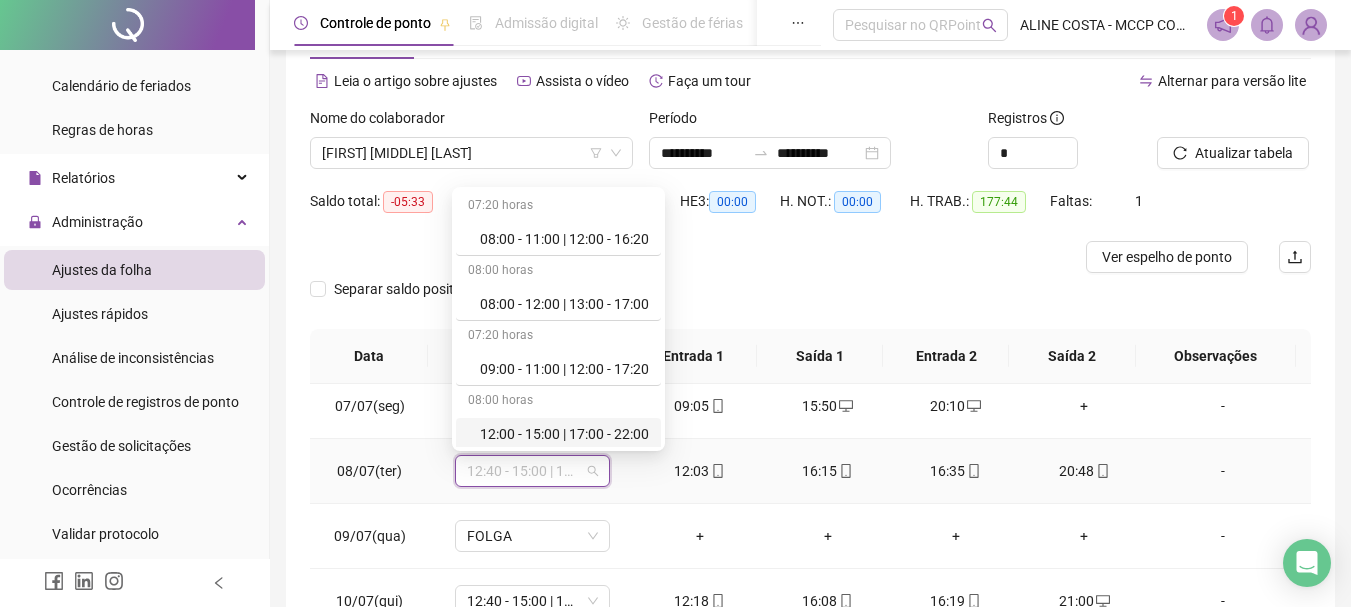 drag, startPoint x: 505, startPoint y: 431, endPoint x: 628, endPoint y: 461, distance: 126.60569 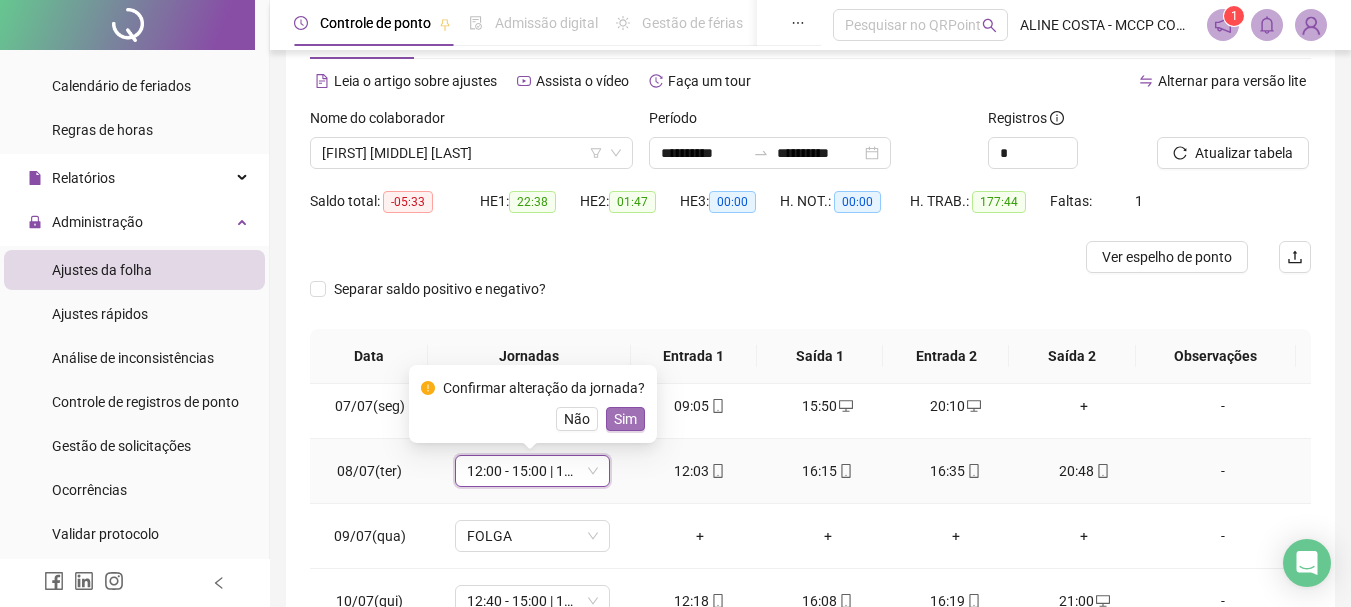 click on "Sim" at bounding box center [625, 419] 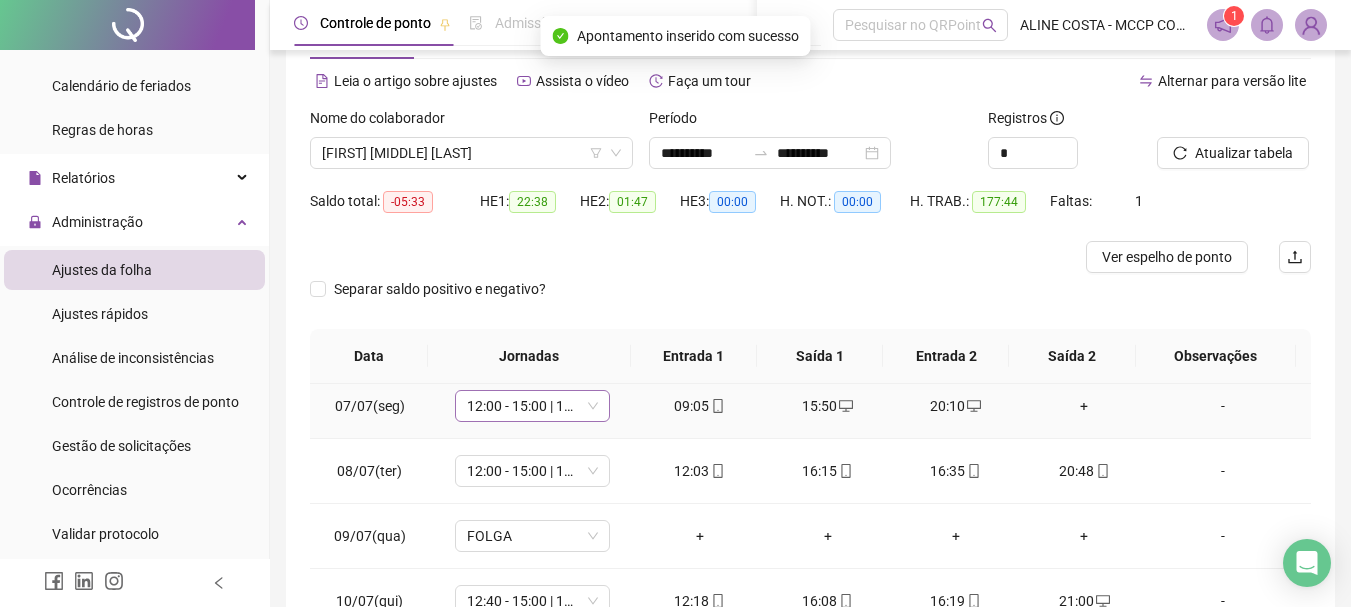click on "12:00 - 15:00 | 17:00 - 22:00" at bounding box center (532, 406) 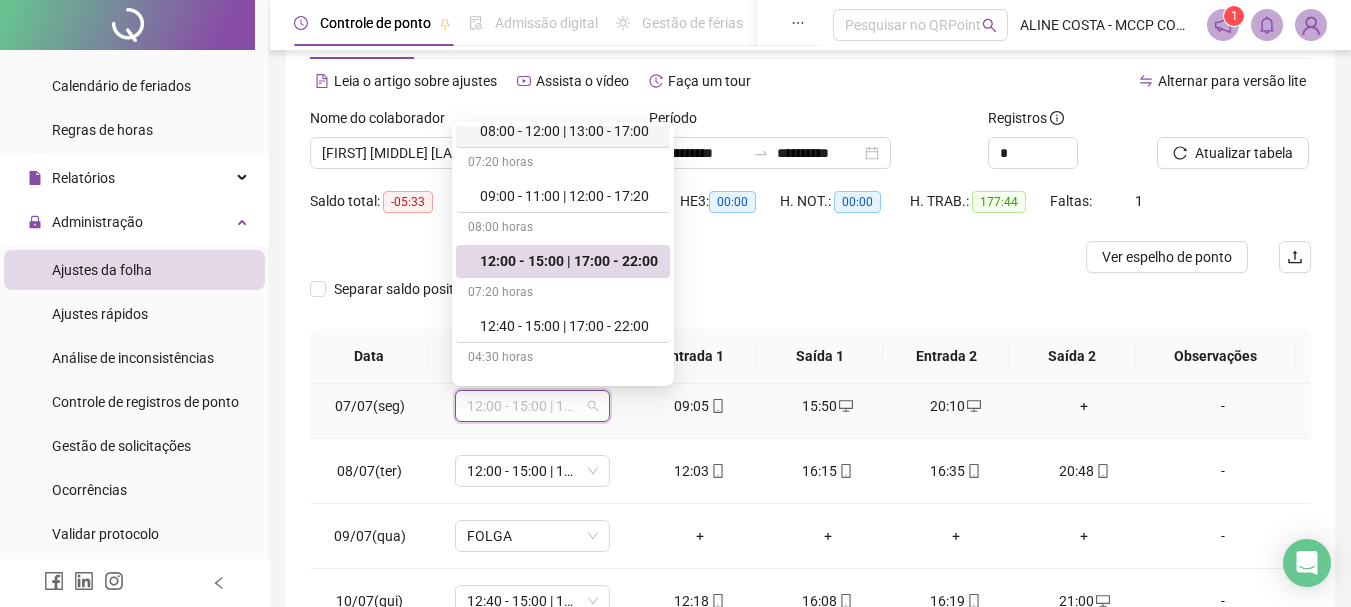 scroll, scrollTop: 115, scrollLeft: 0, axis: vertical 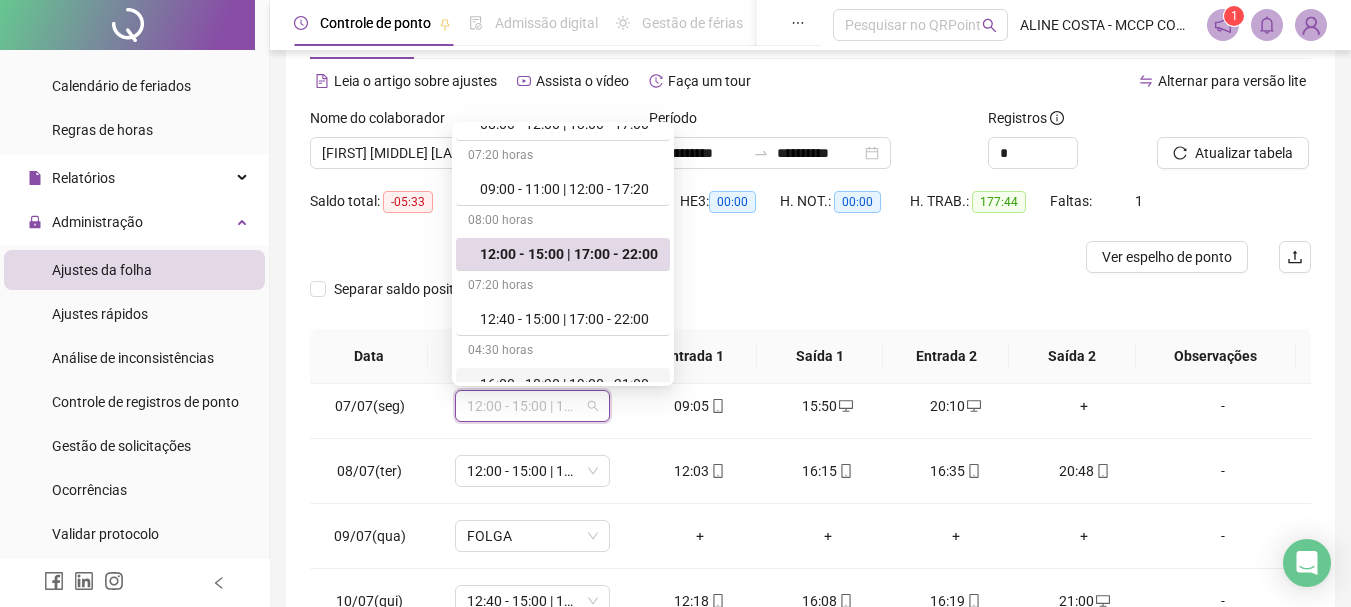 click at bounding box center [685, 257] 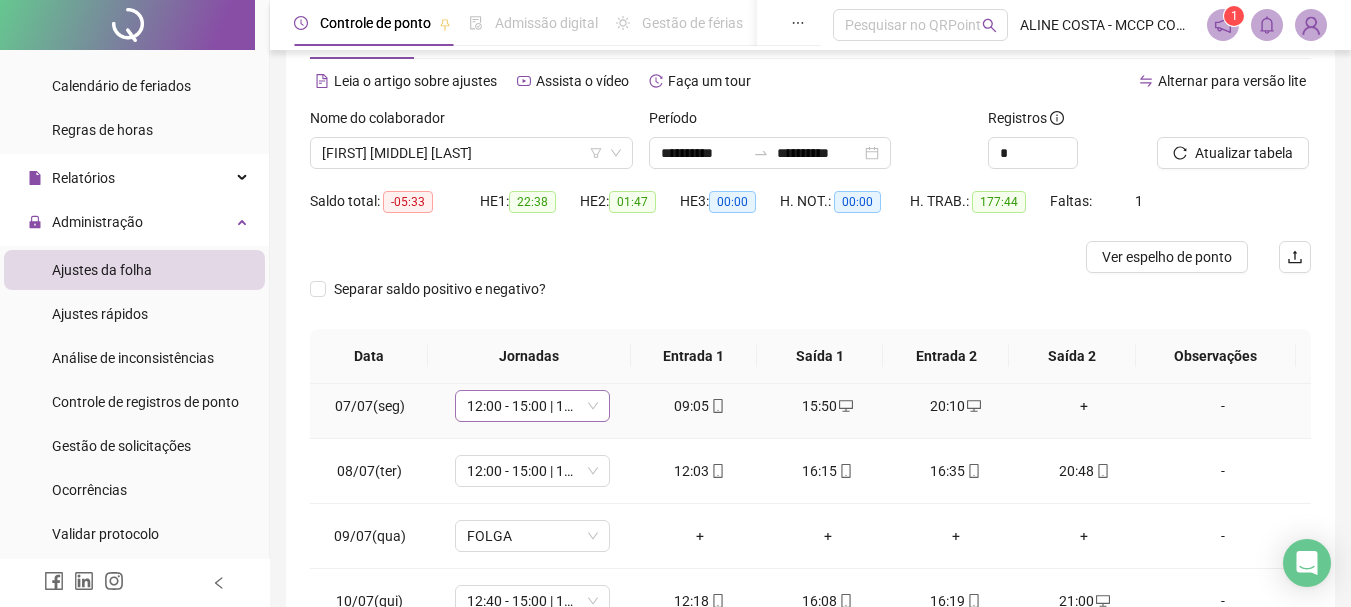 scroll, scrollTop: 100, scrollLeft: 0, axis: vertical 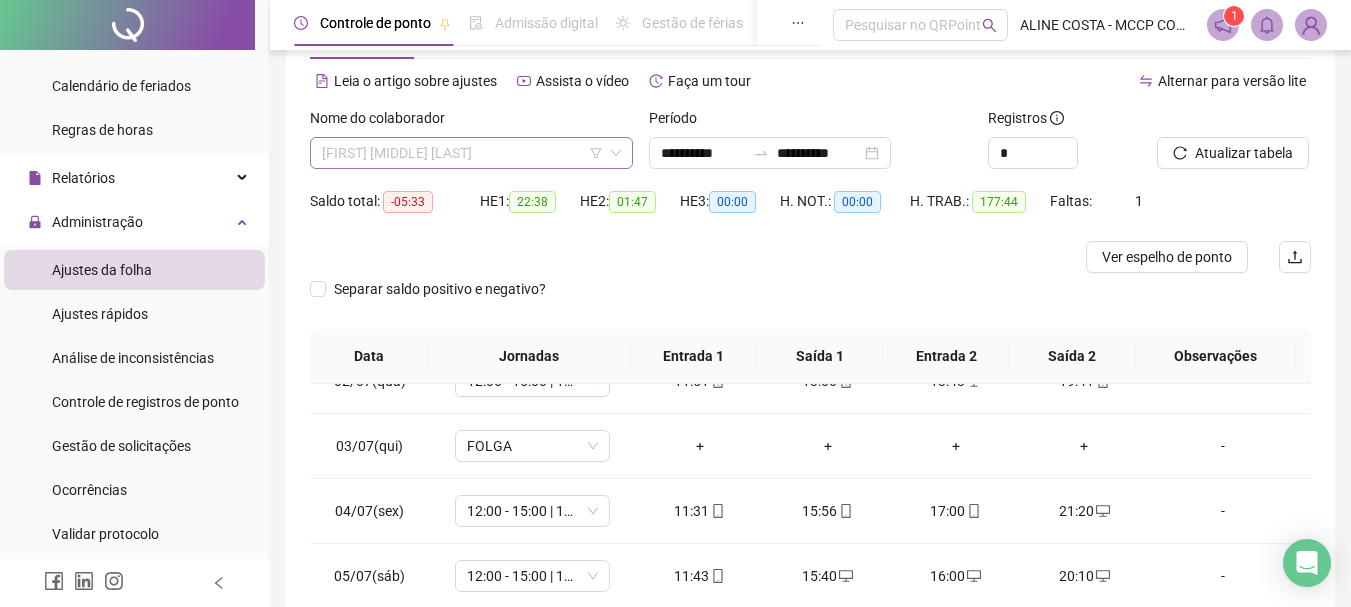 click on "[FIRST] [MIDDLE] [LAST]" at bounding box center (471, 153) 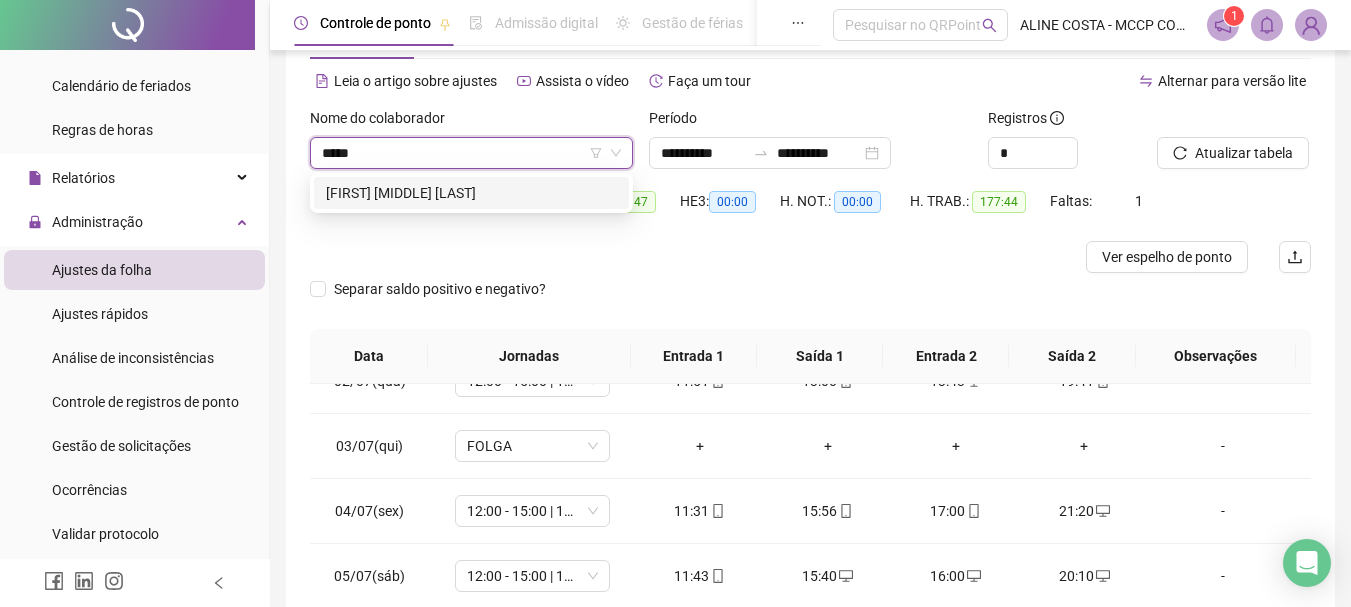 type on "******" 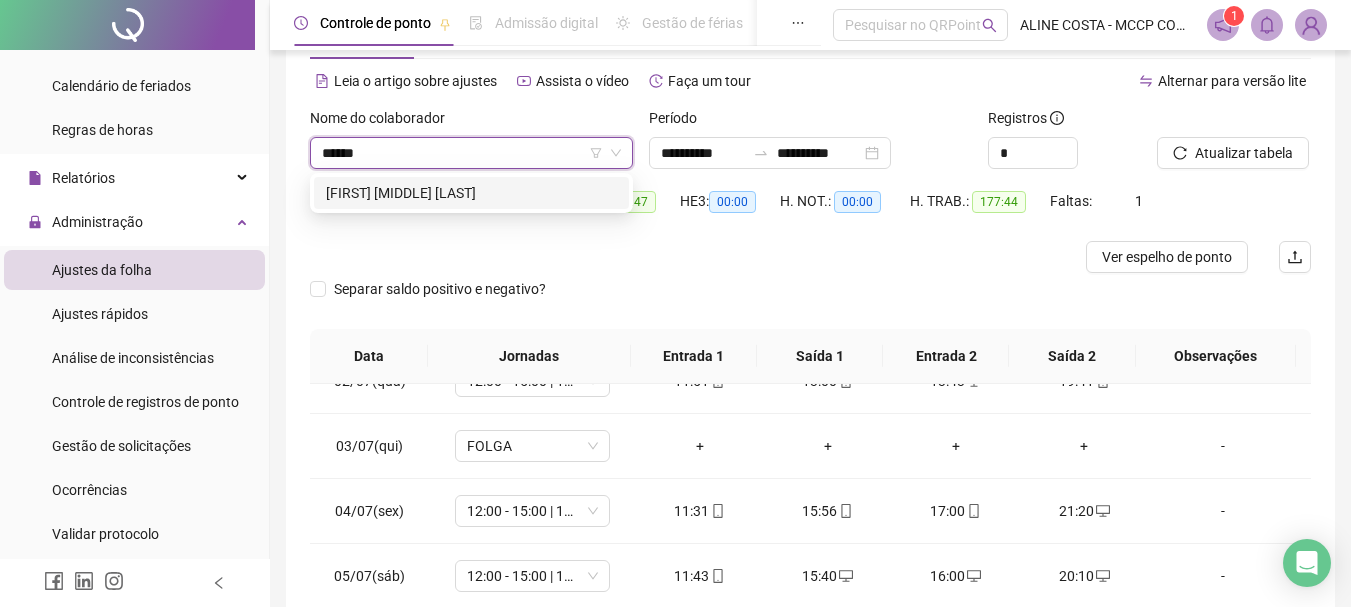 drag, startPoint x: 476, startPoint y: 187, endPoint x: 471, endPoint y: 209, distance: 22.561028 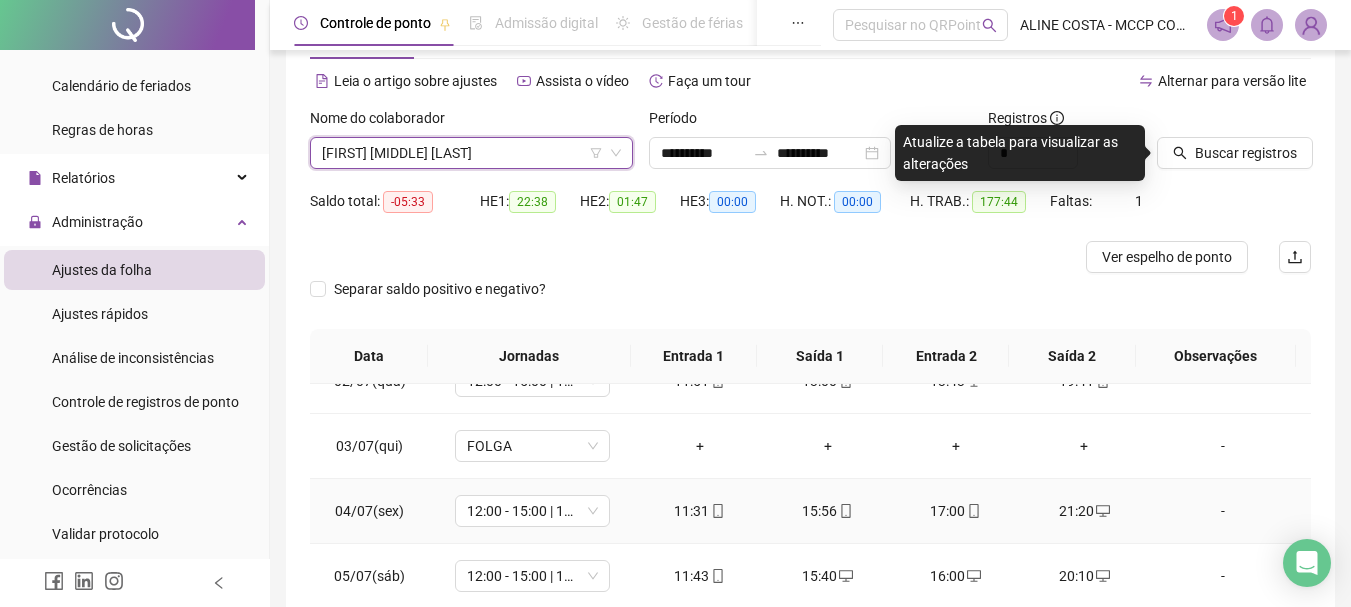 scroll, scrollTop: 0, scrollLeft: 0, axis: both 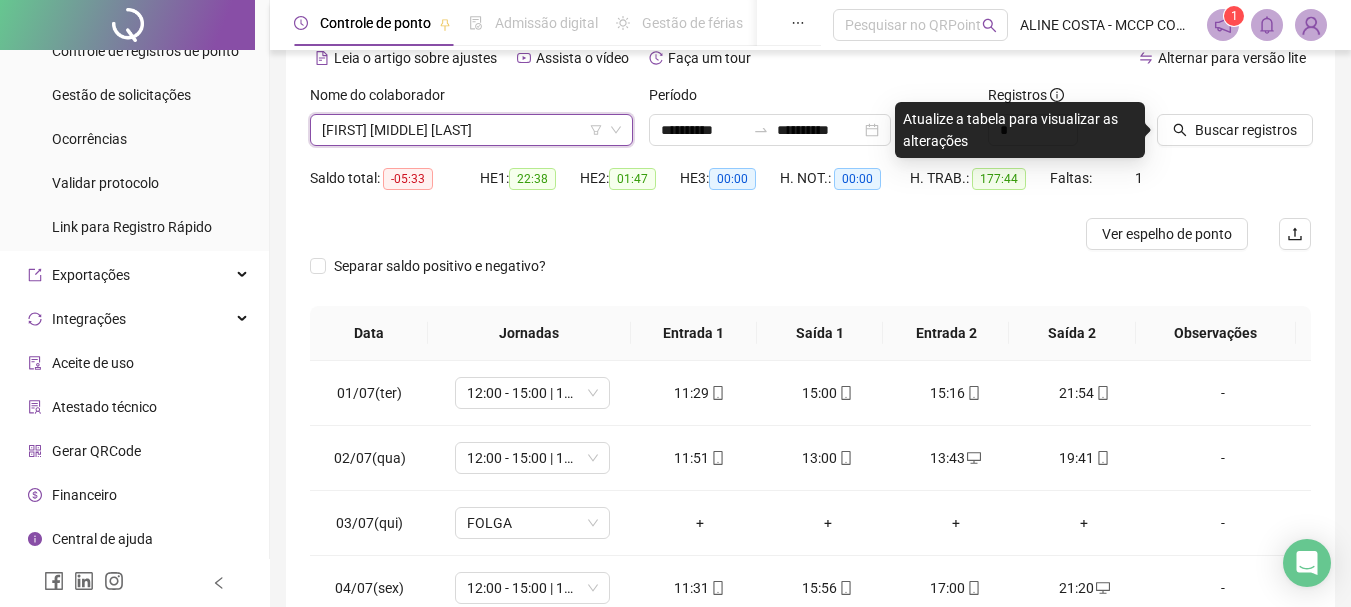 click on "Gerar QRCode" at bounding box center [96, 451] 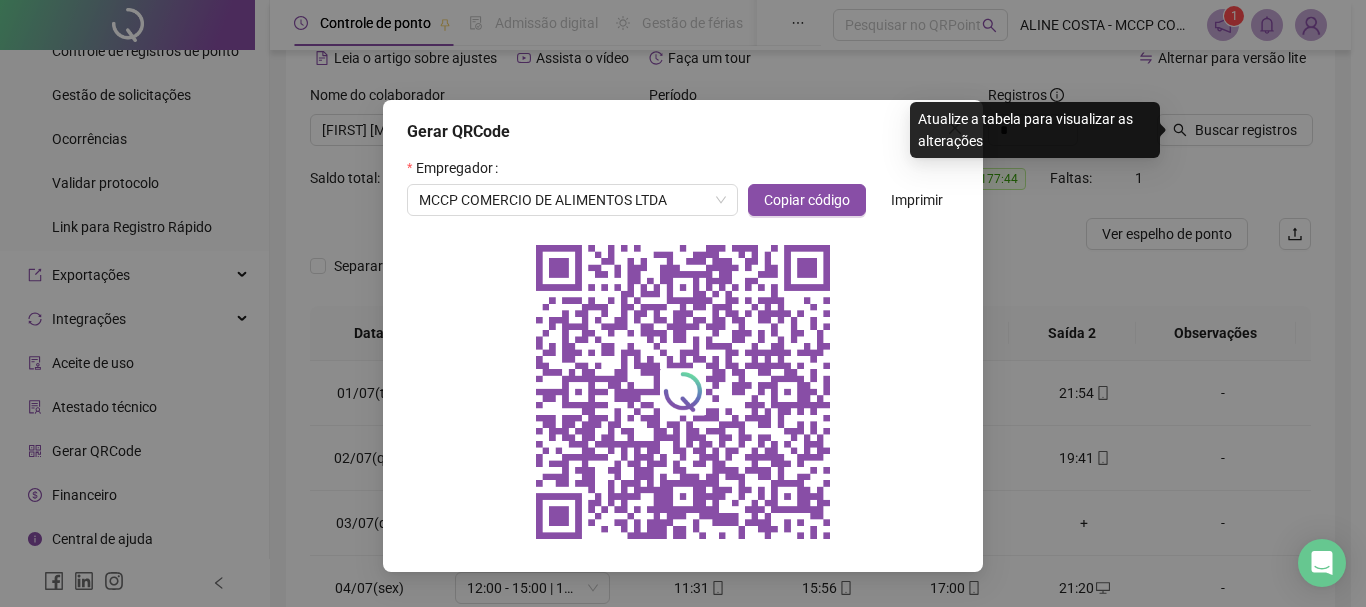 click on "Gerar QRCode" at bounding box center [683, 132] 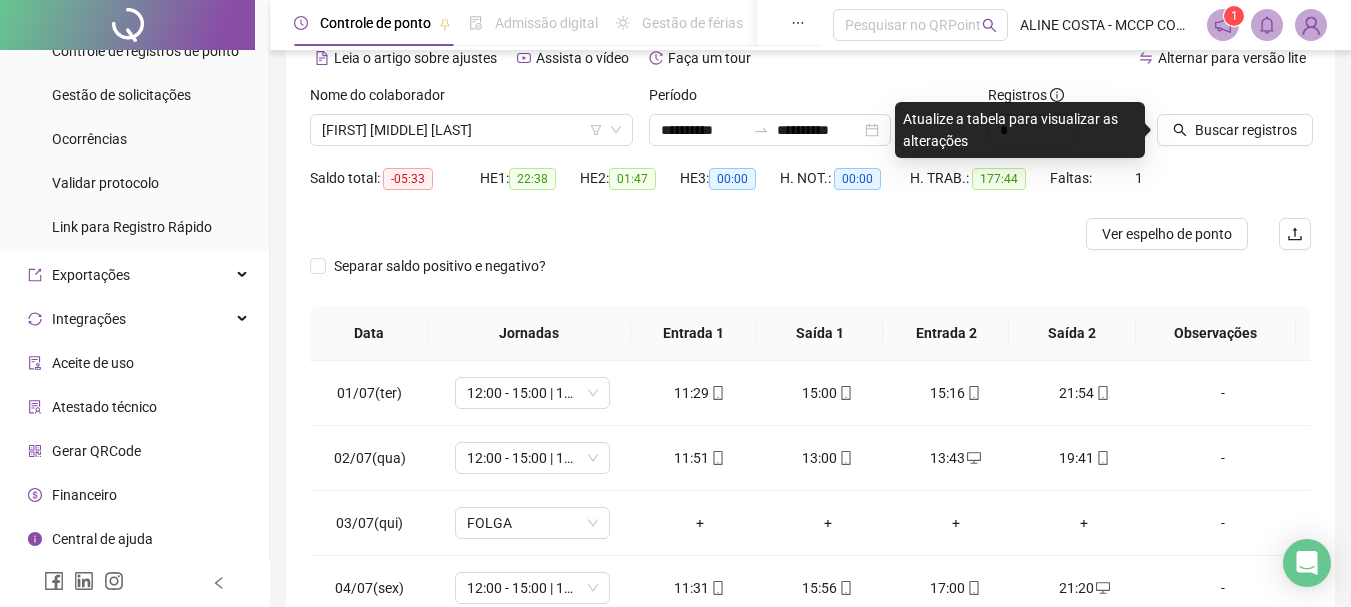 click on "Gerar QRCode" at bounding box center (96, 451) 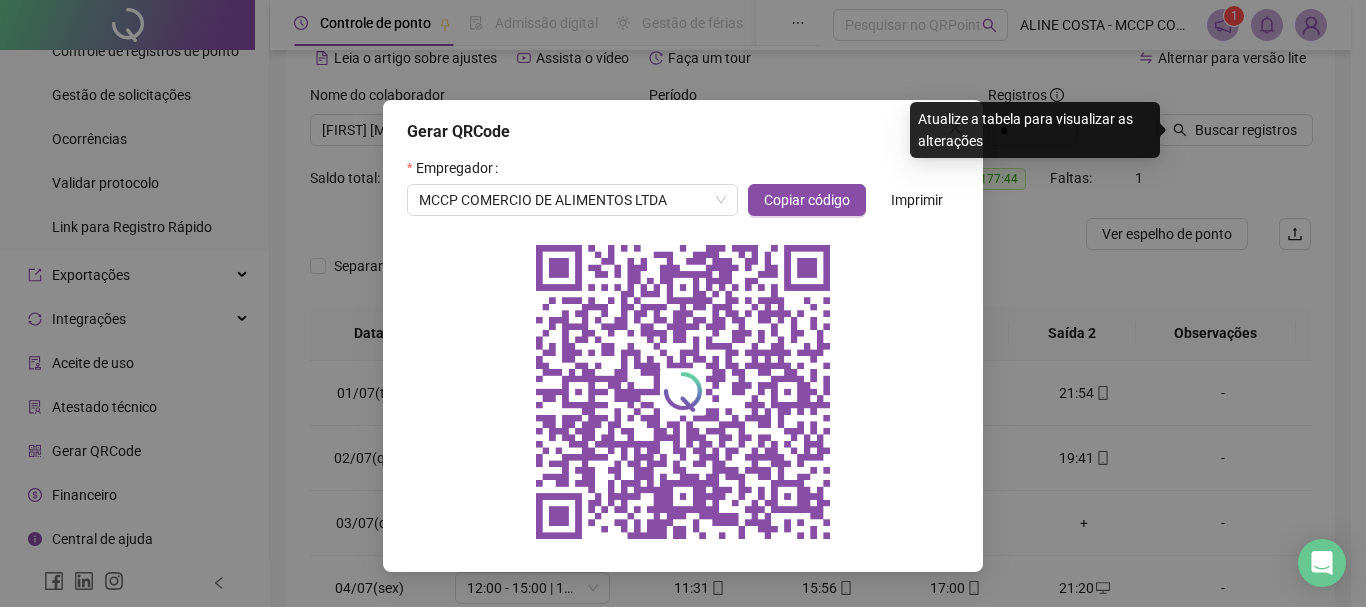 click on "Gerar QRCode" at bounding box center (683, 132) 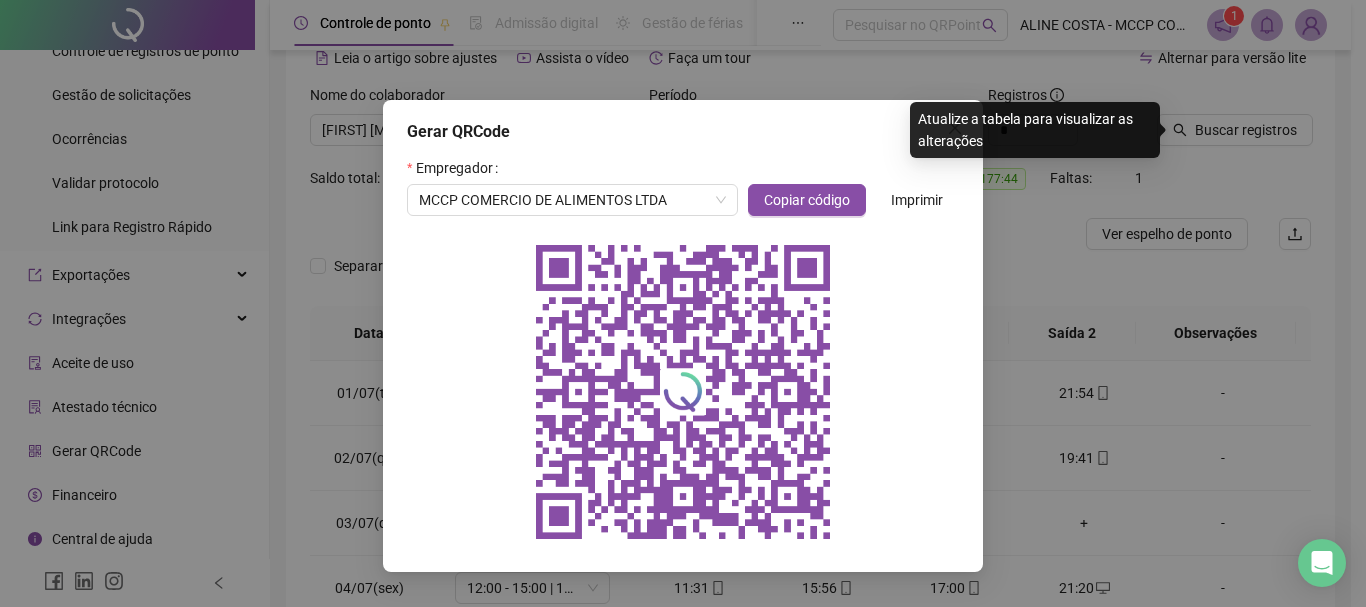 click on "Gerar QRCode" at bounding box center [683, 132] 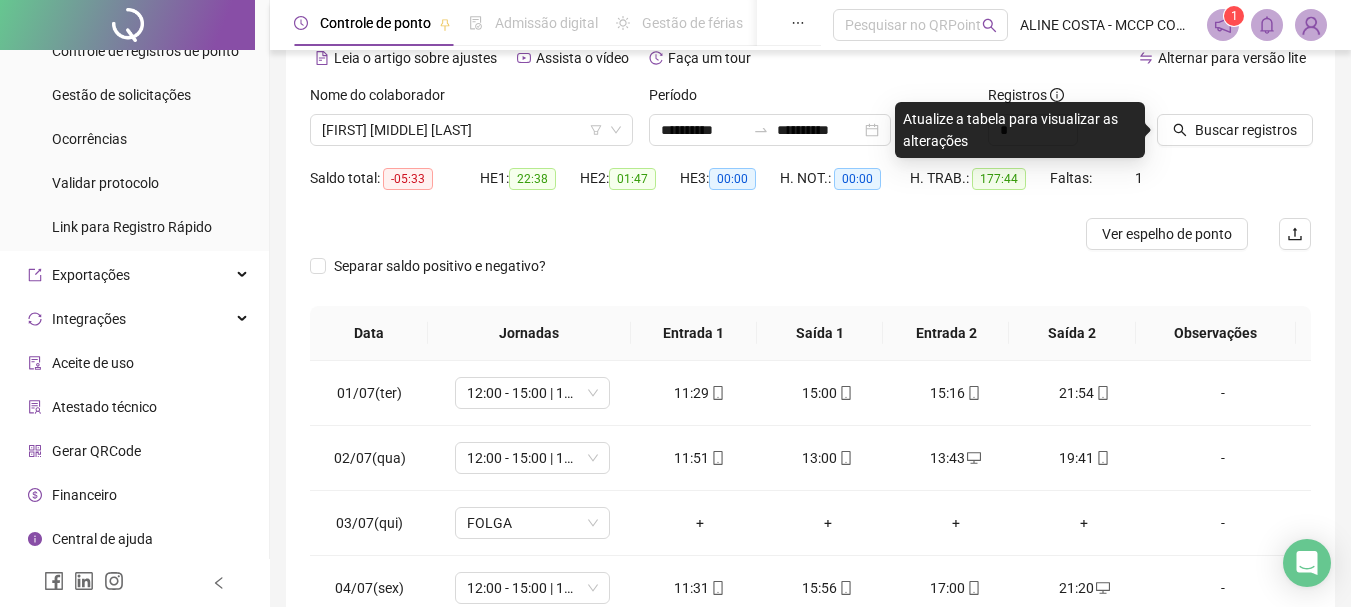 click on "Gerar QRCode" at bounding box center (96, 451) 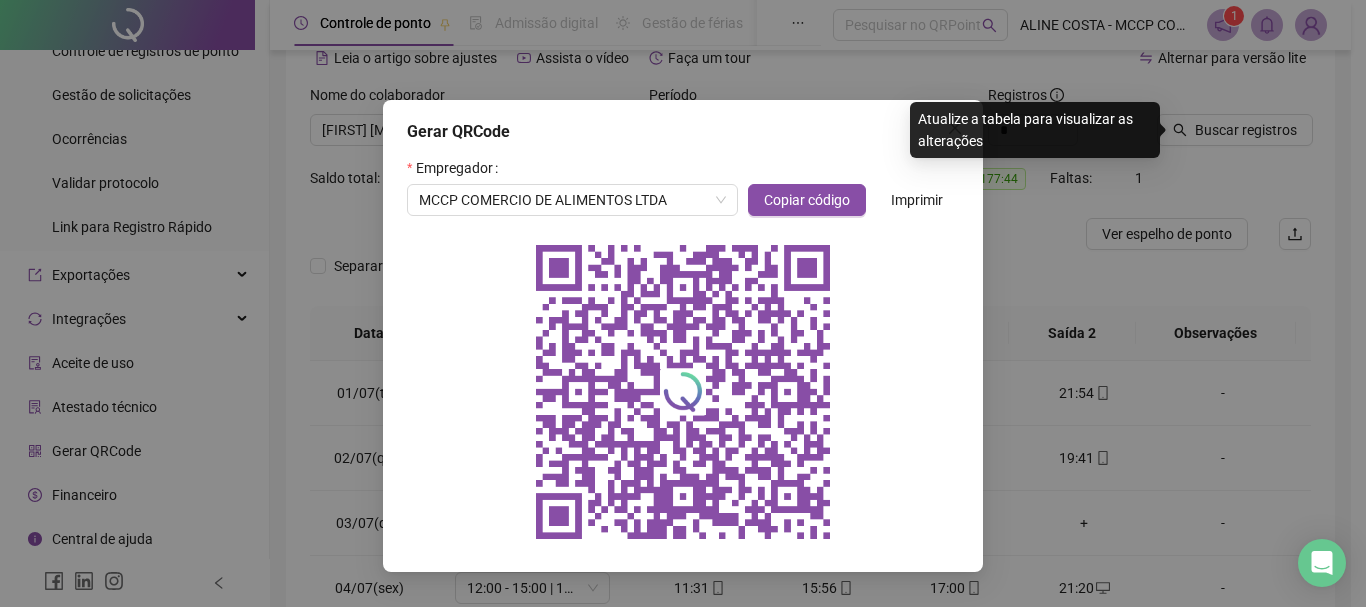 click on "Gerar QRCode" at bounding box center [683, 132] 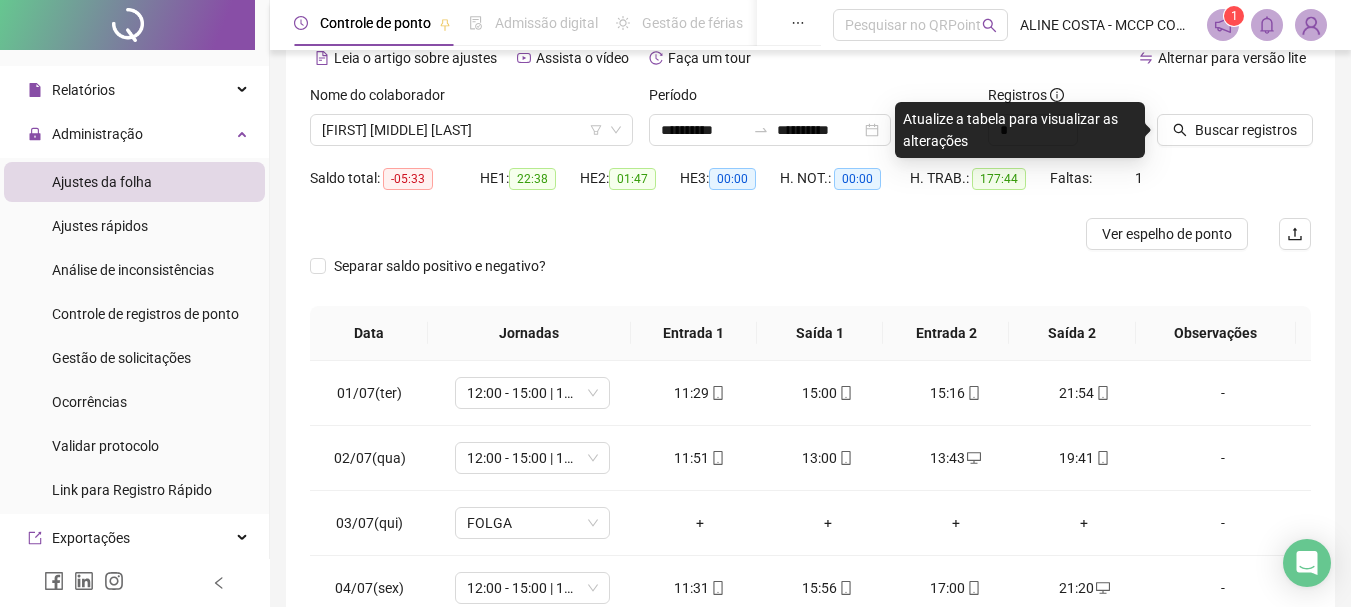 scroll, scrollTop: 349, scrollLeft: 0, axis: vertical 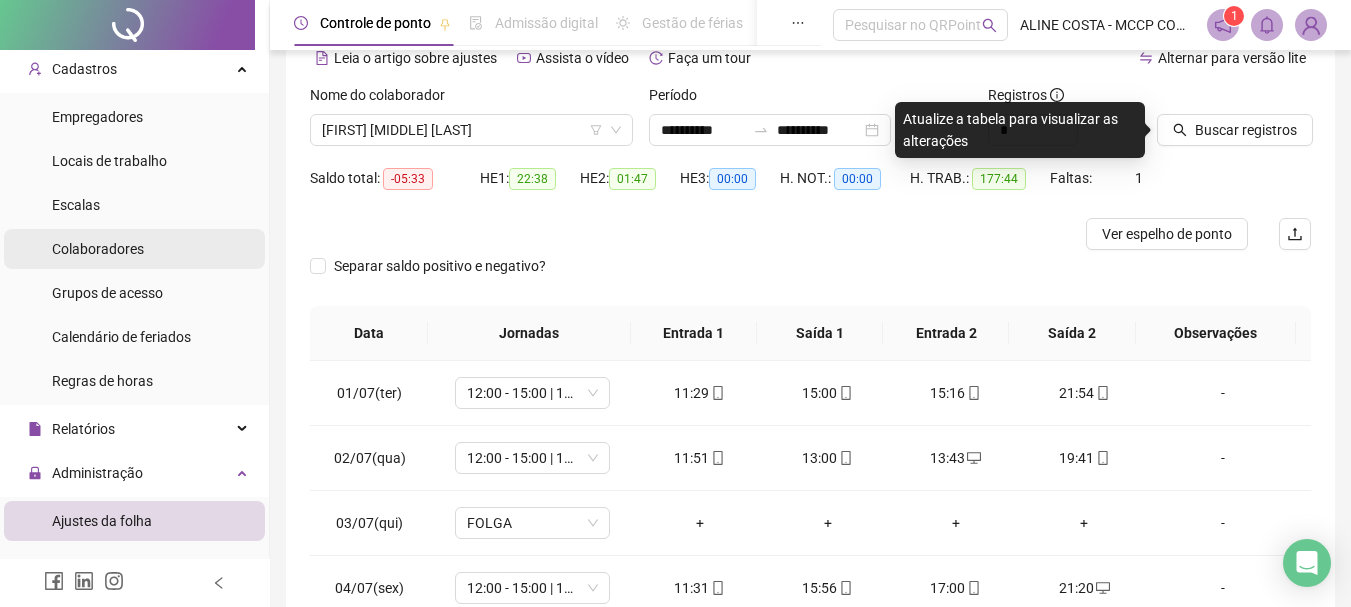 click on "Colaboradores" at bounding box center (98, 249) 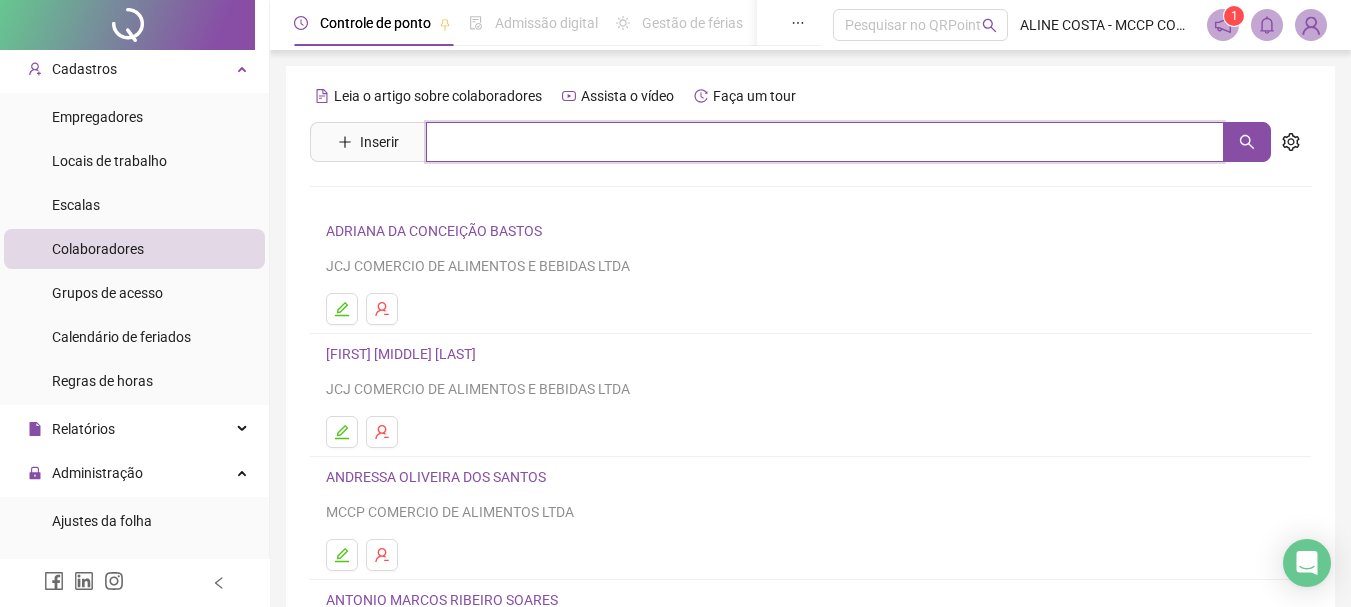 click at bounding box center (825, 142) 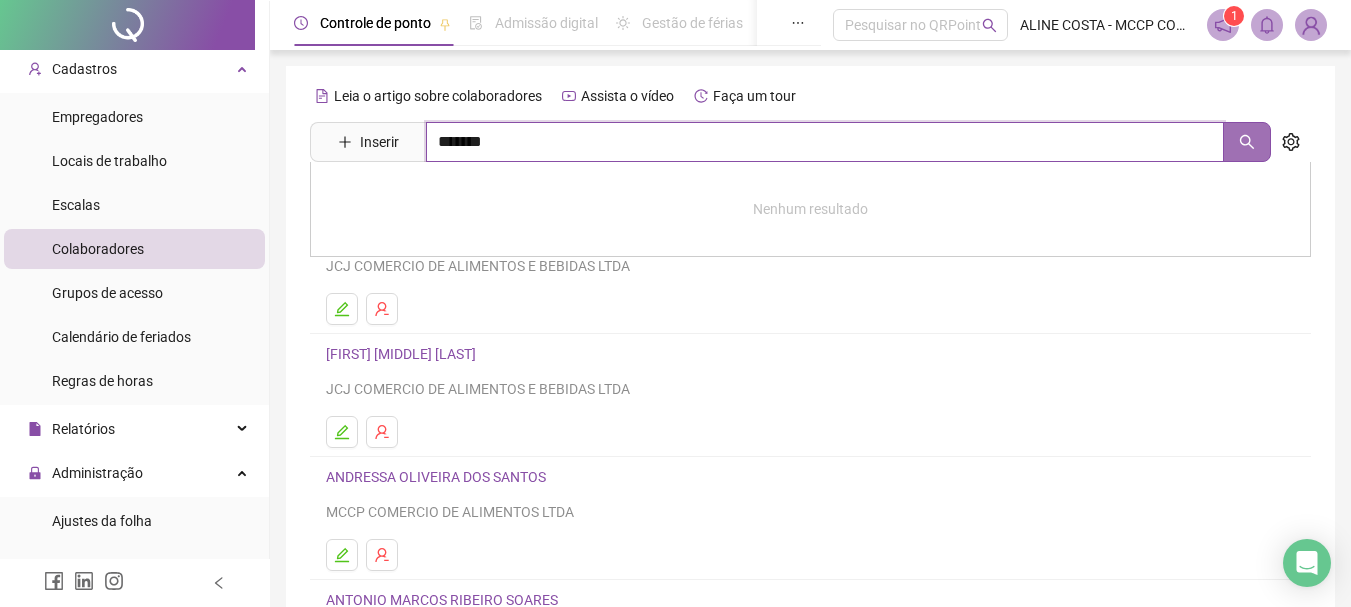 click 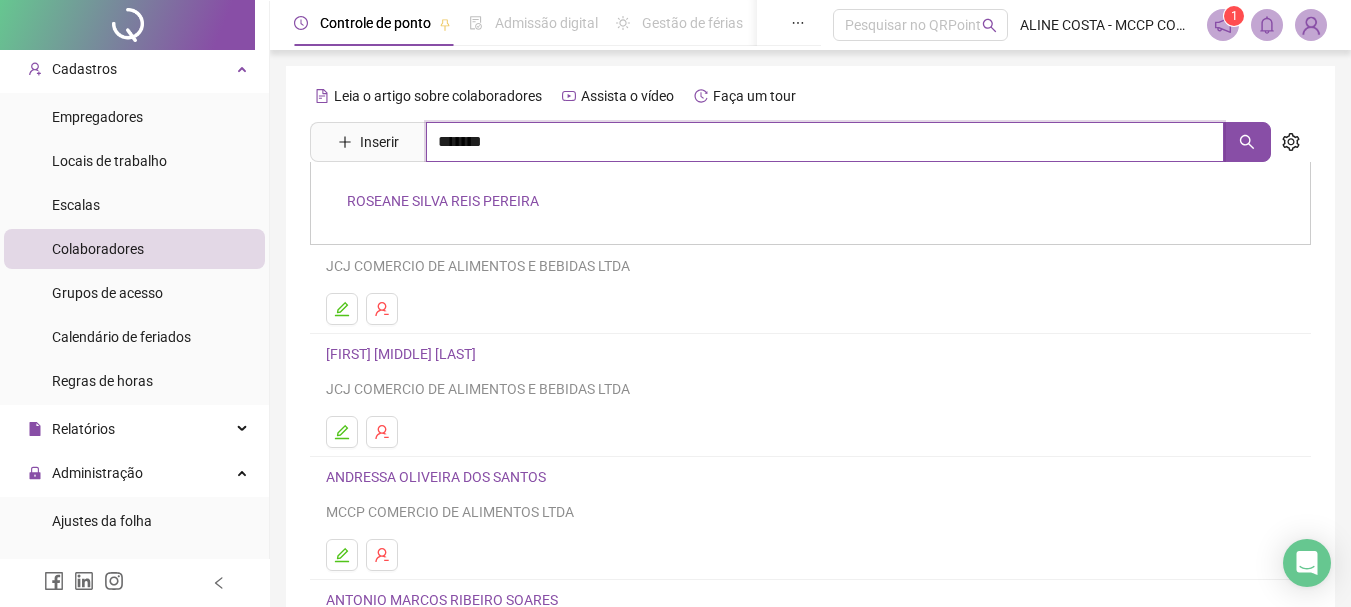 type on "*******" 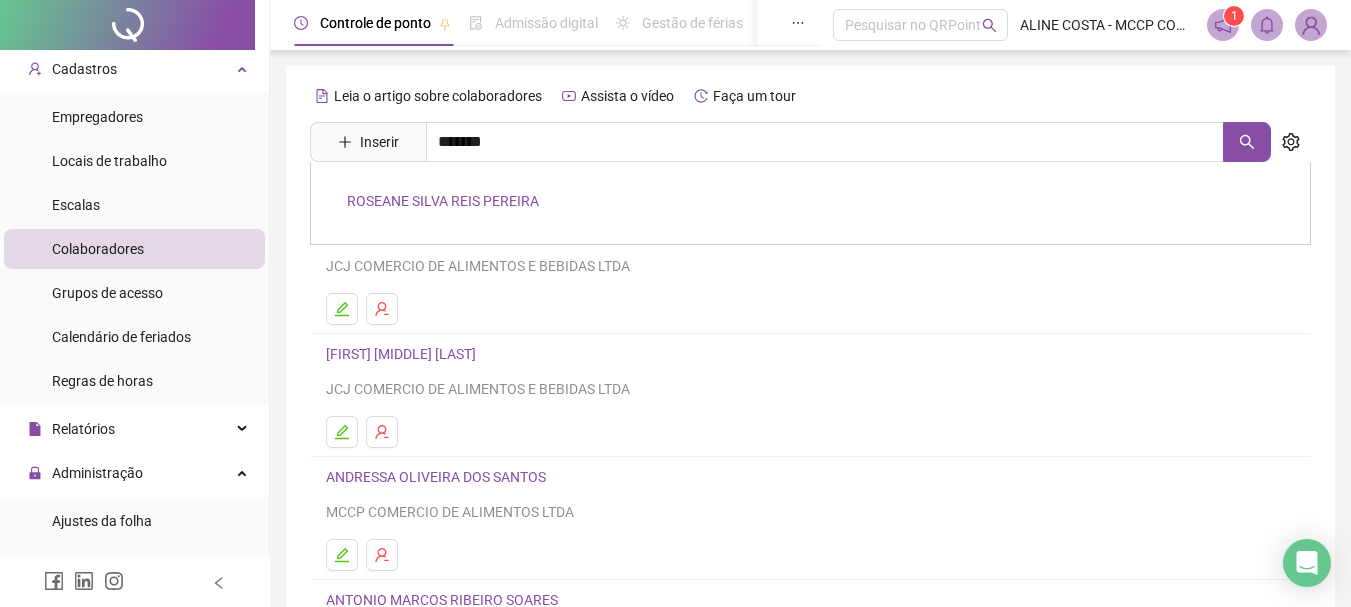 click on "ROSEANE SILVA REIS PEREIRA" at bounding box center [810, 203] 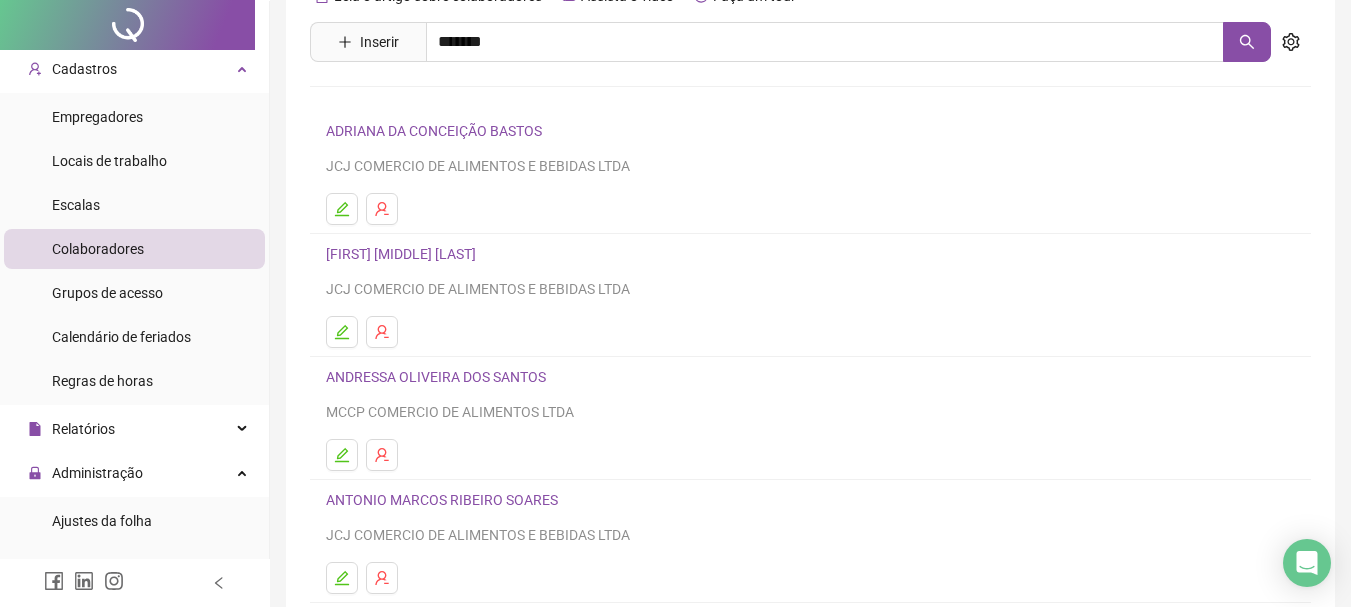 scroll, scrollTop: 300, scrollLeft: 0, axis: vertical 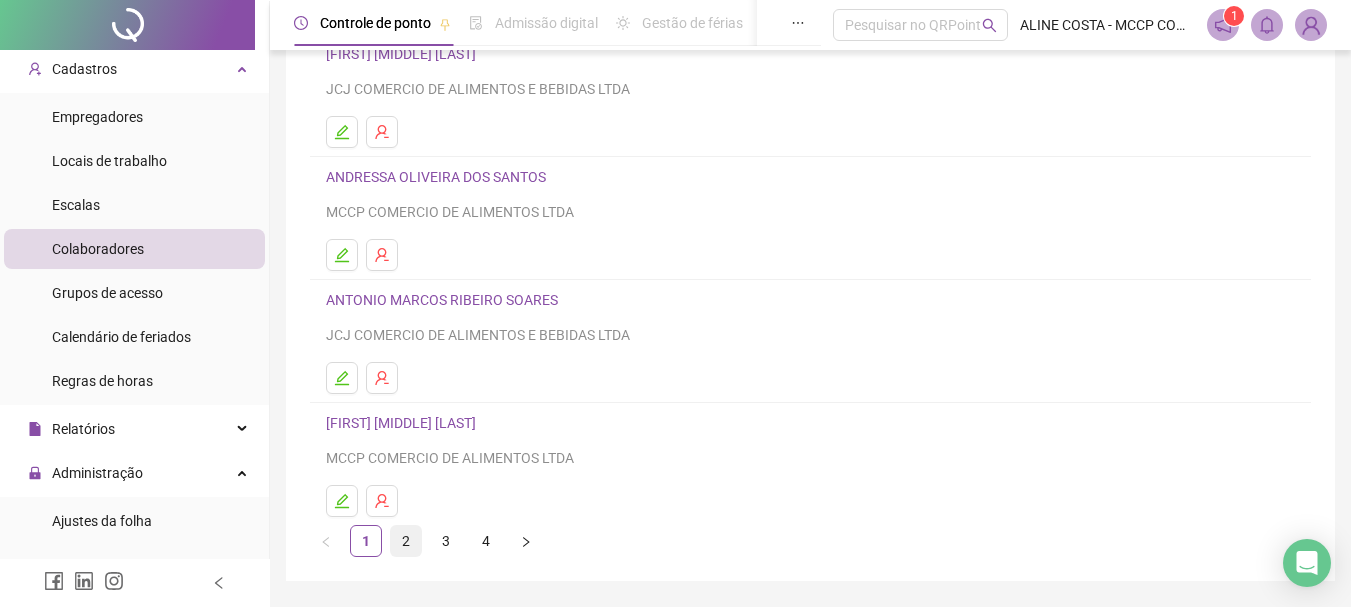 click on "2" at bounding box center [406, 541] 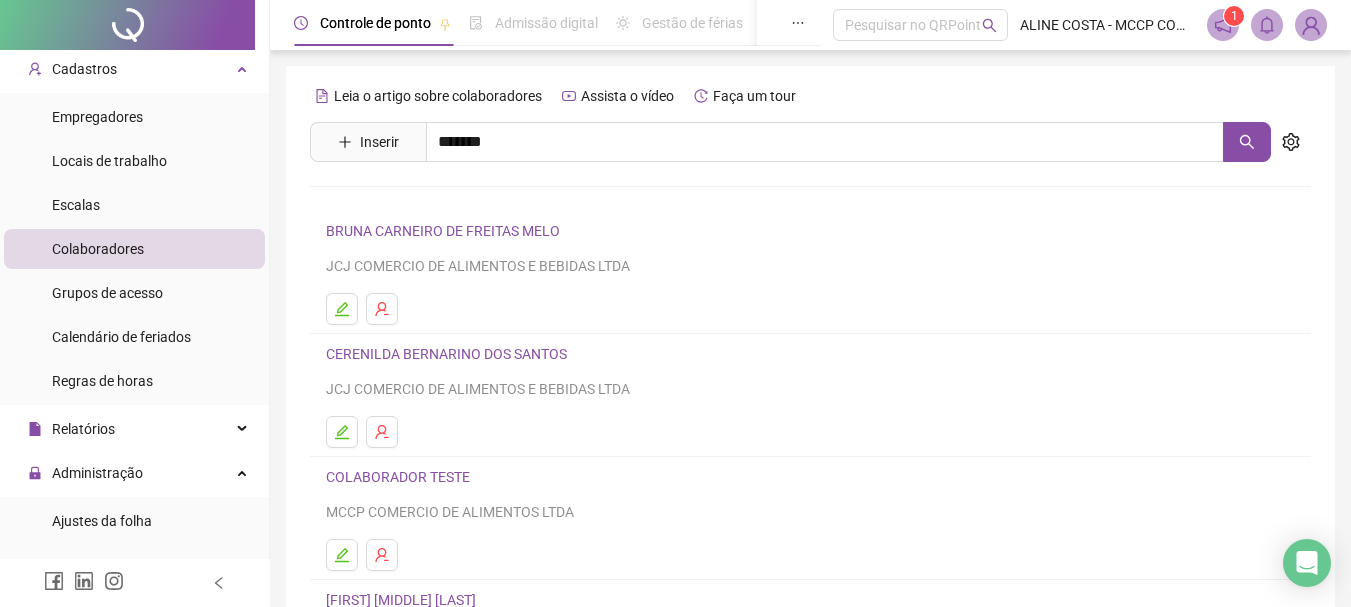 scroll, scrollTop: 300, scrollLeft: 0, axis: vertical 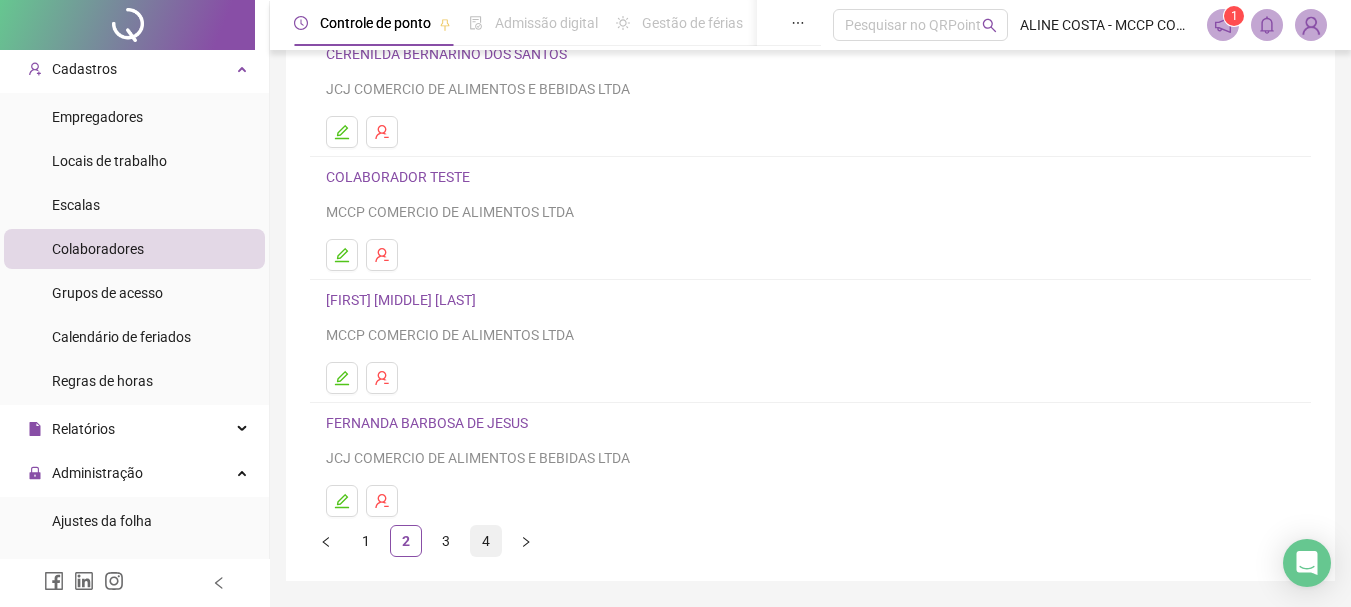 click on "4" at bounding box center (486, 541) 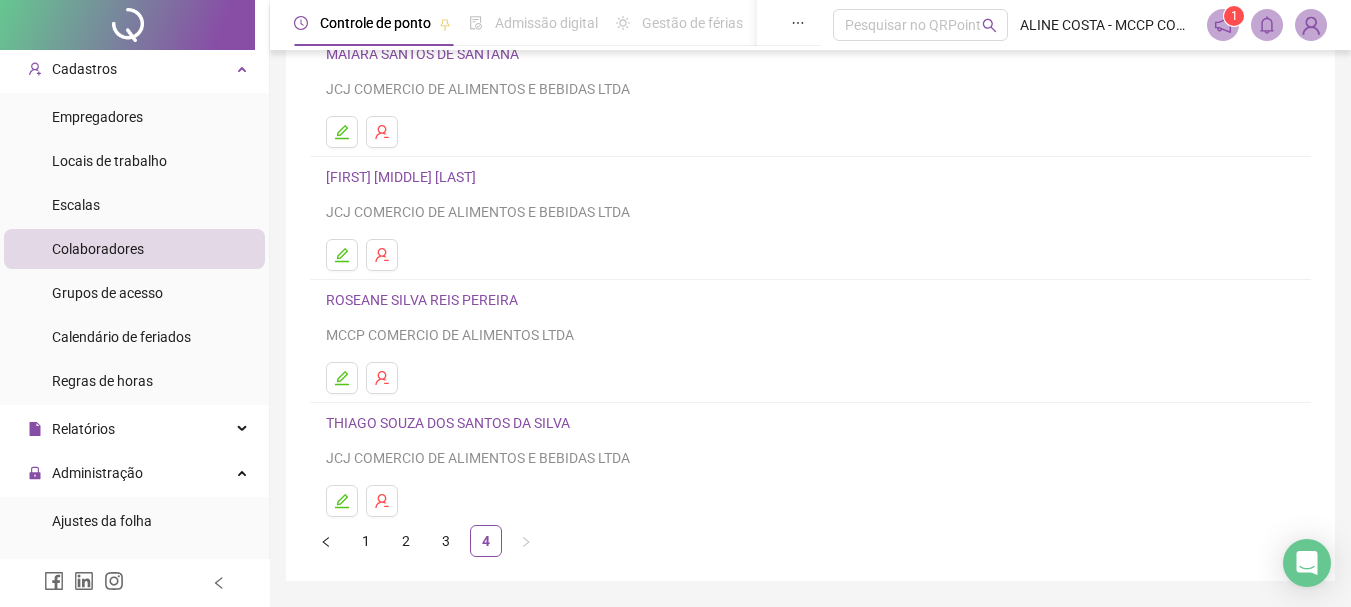 scroll, scrollTop: 200, scrollLeft: 0, axis: vertical 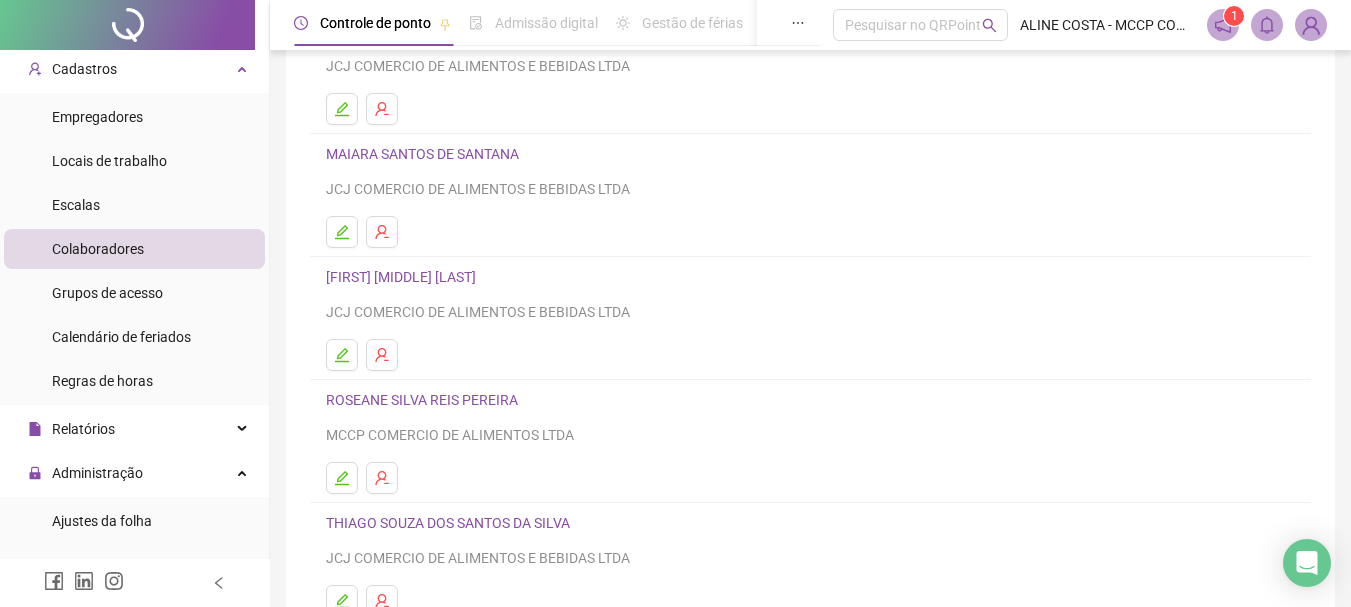 click on "ROSEANE SILVA REIS PEREIRA" at bounding box center [425, 400] 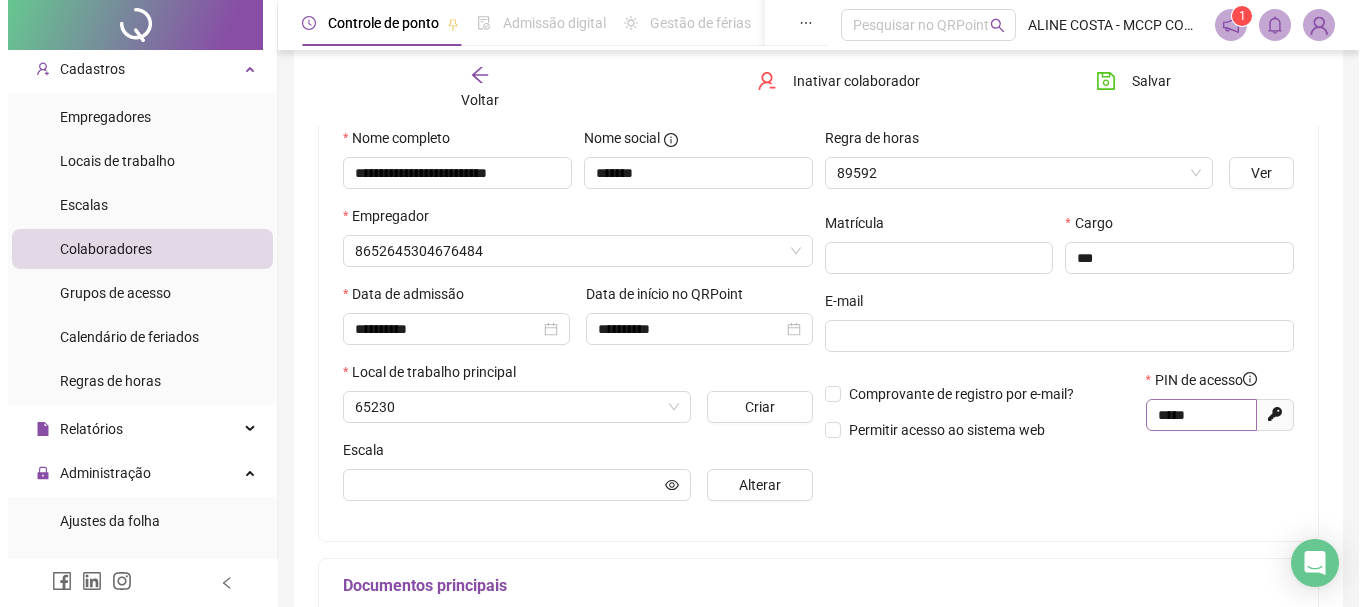 scroll, scrollTop: 210, scrollLeft: 0, axis: vertical 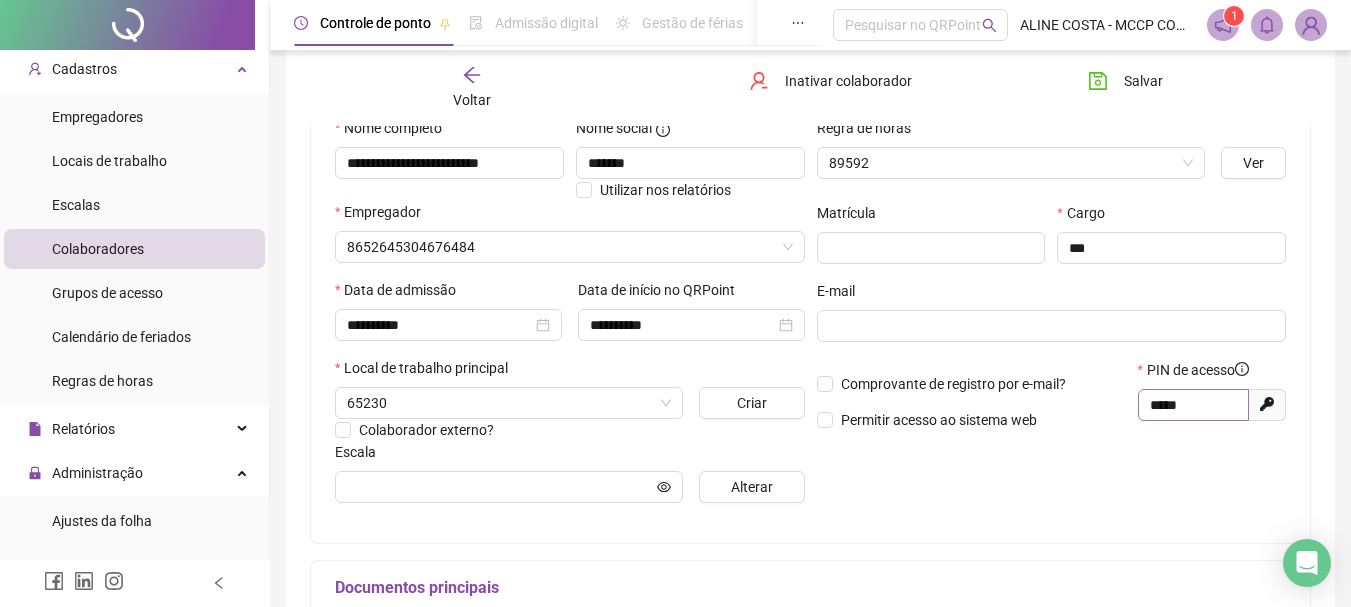 type on "**********" 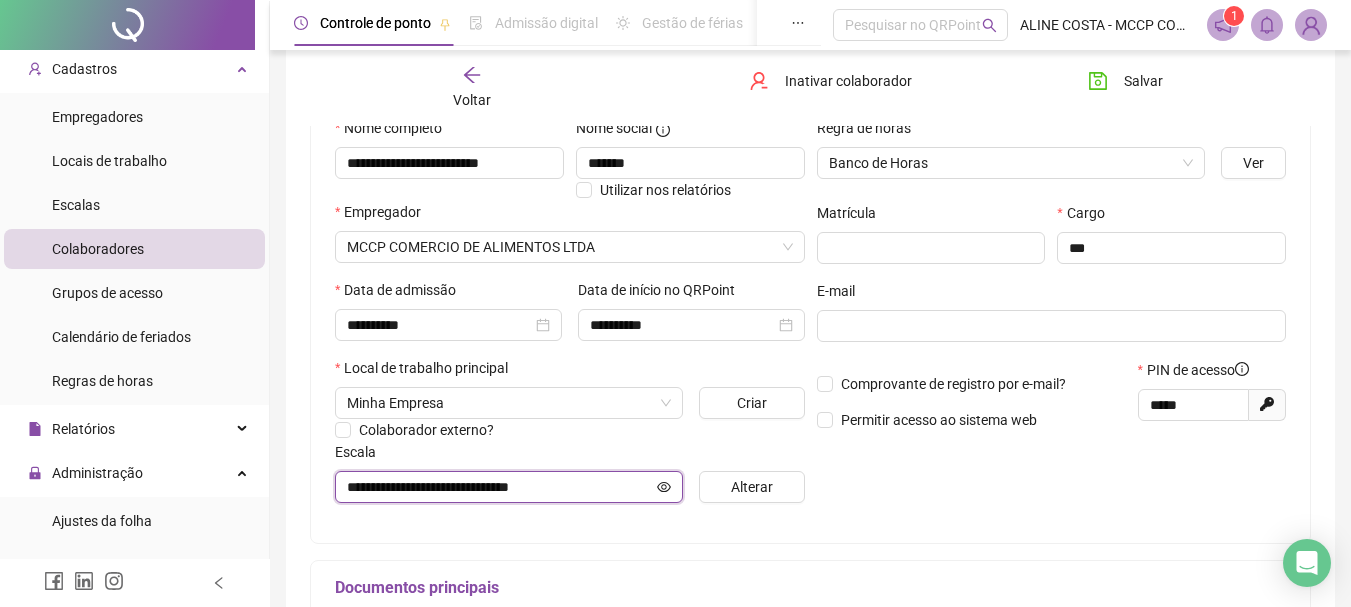 drag, startPoint x: 612, startPoint y: 486, endPoint x: 287, endPoint y: 503, distance: 325.4443 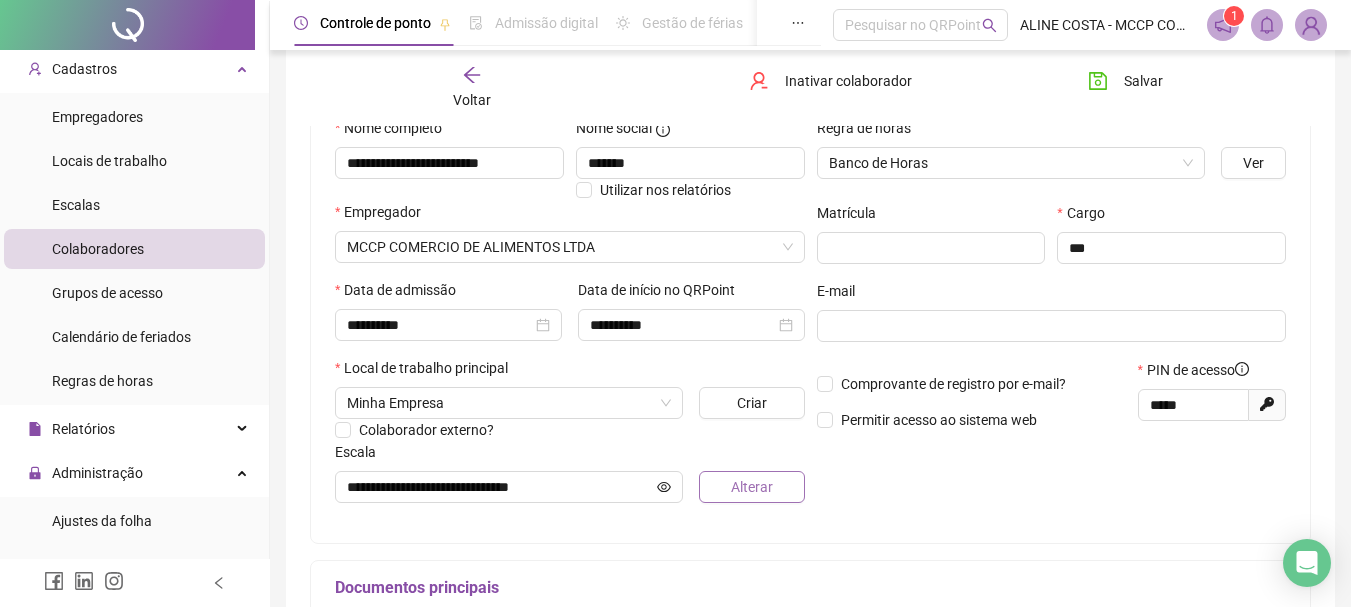 click on "Alterar" at bounding box center [752, 487] 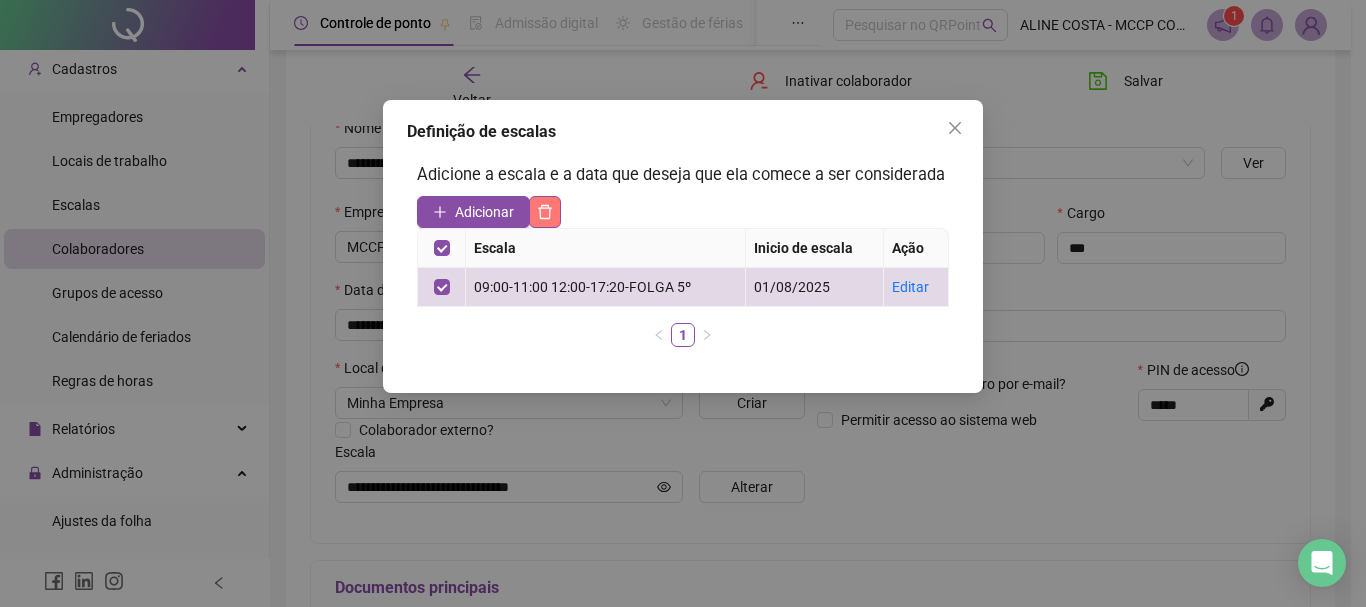 click at bounding box center (545, 212) 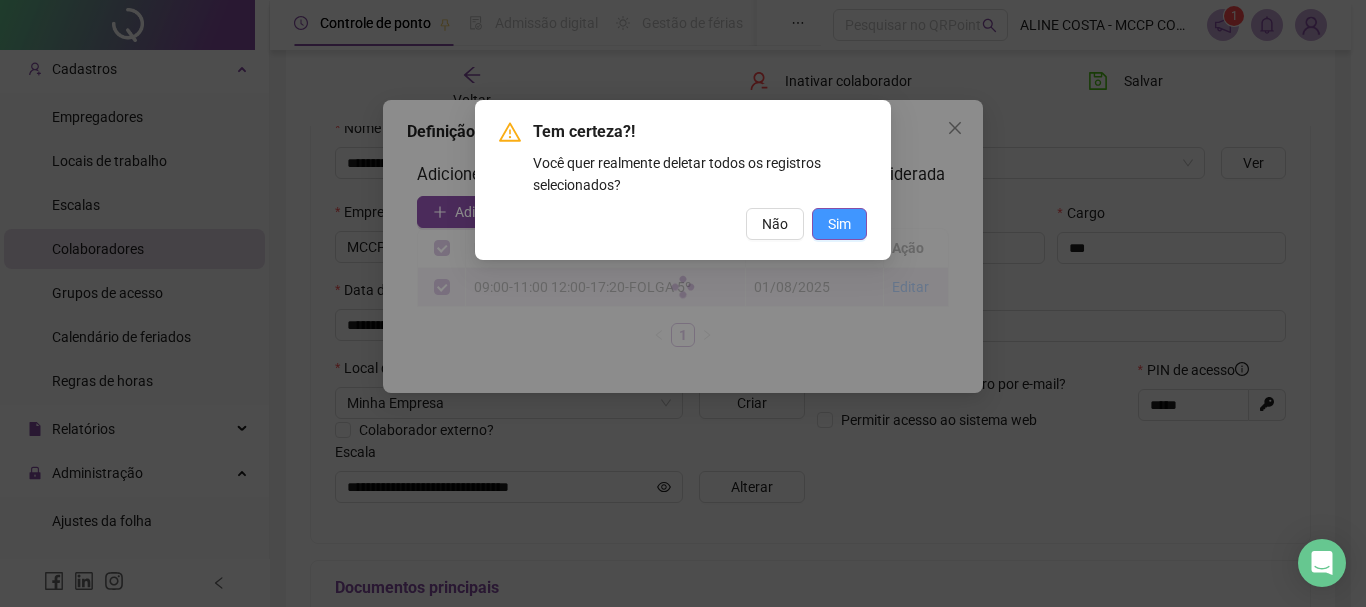 click on "Sim" at bounding box center [839, 224] 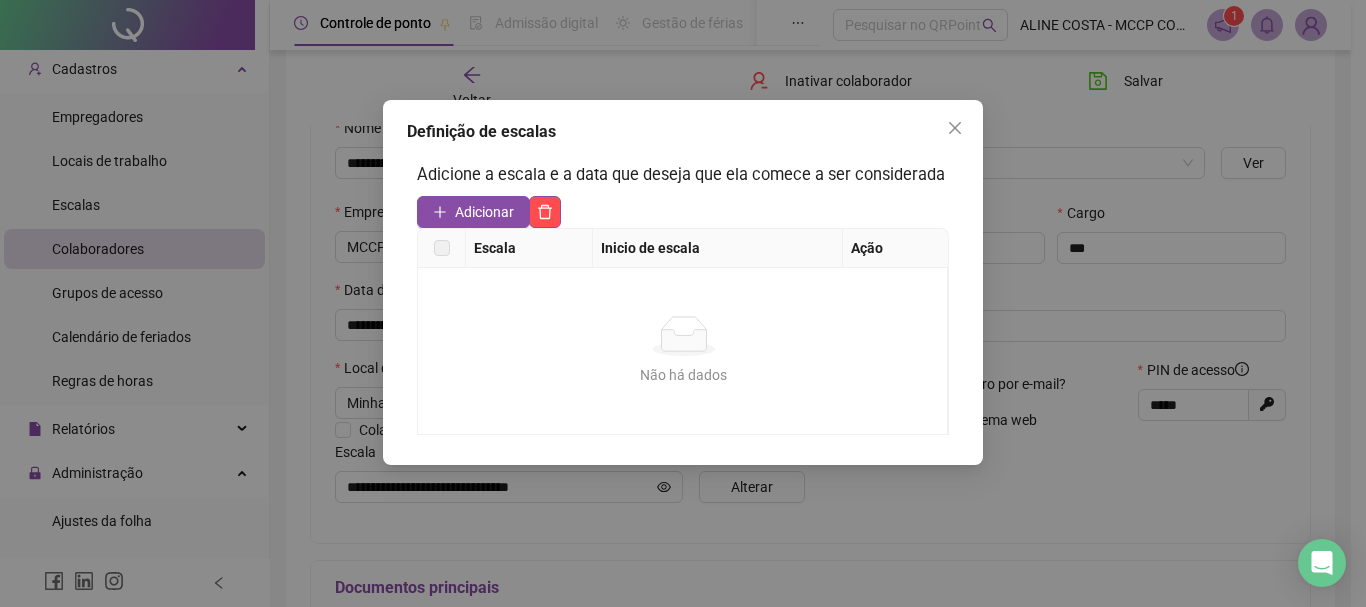 click at bounding box center [442, 248] 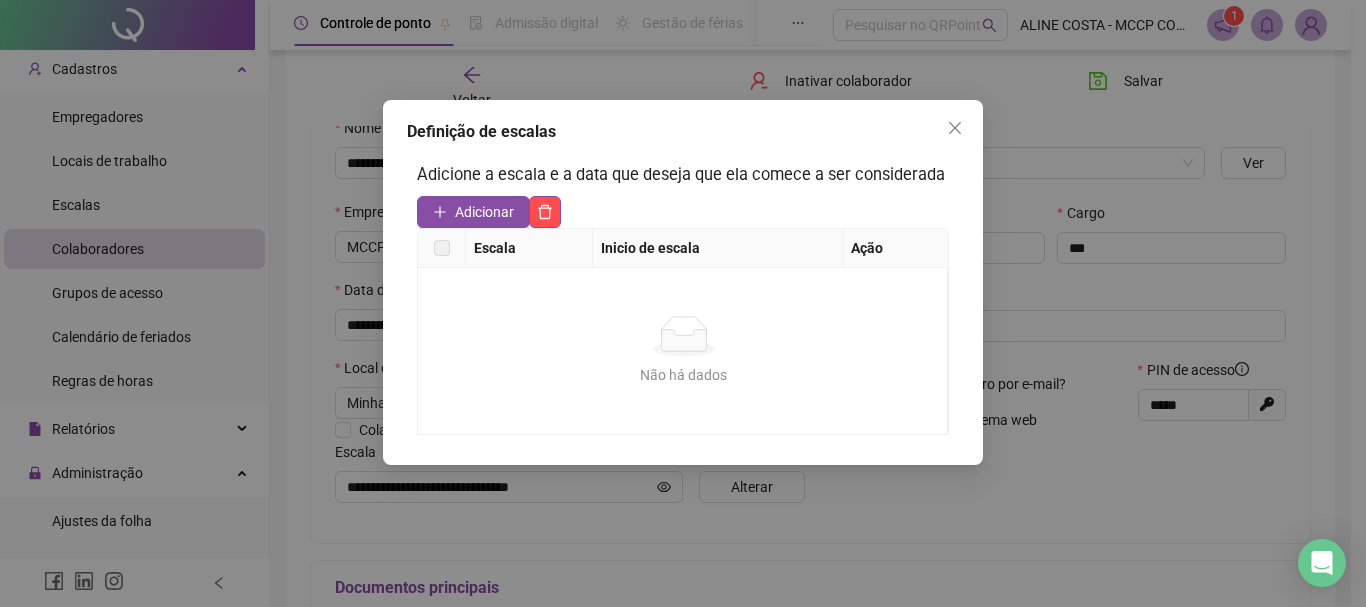 drag, startPoint x: 469, startPoint y: 205, endPoint x: 623, endPoint y: 251, distance: 160.72336 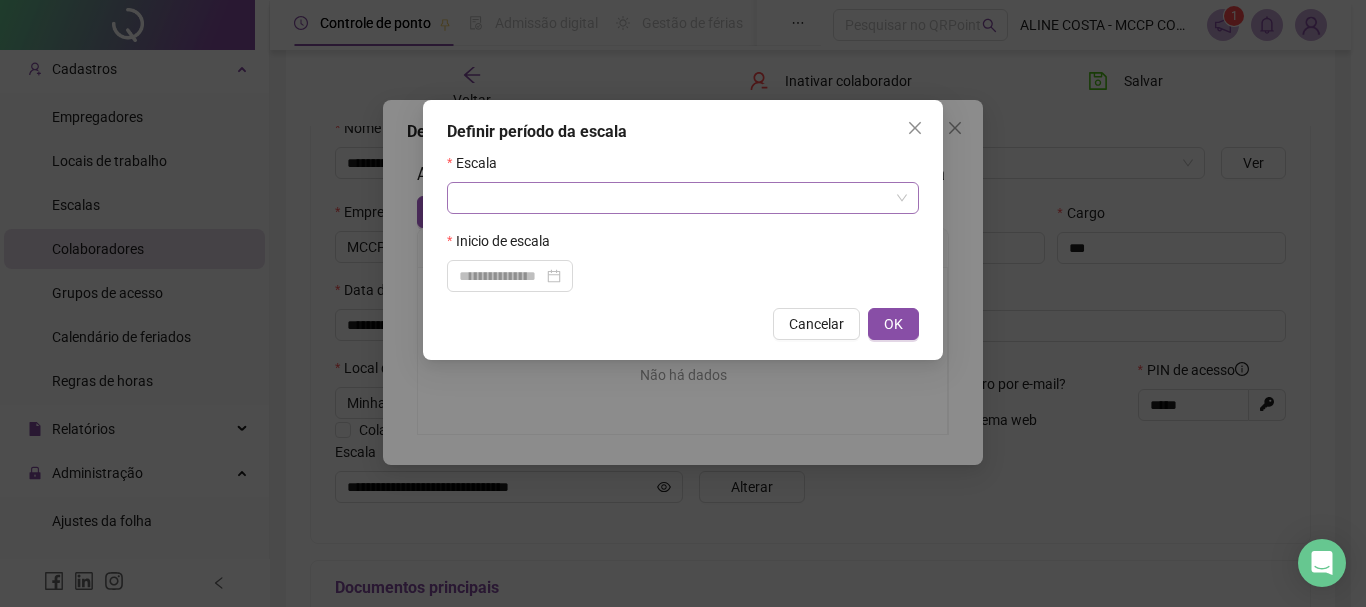 click at bounding box center (674, 198) 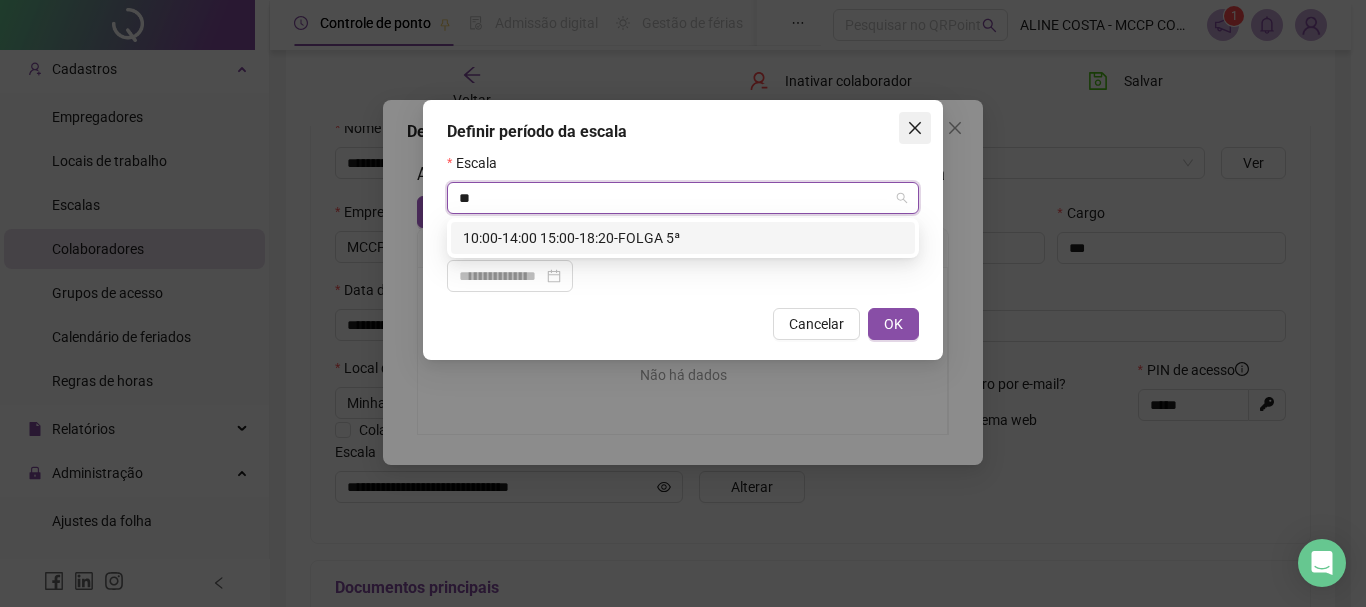type on "**" 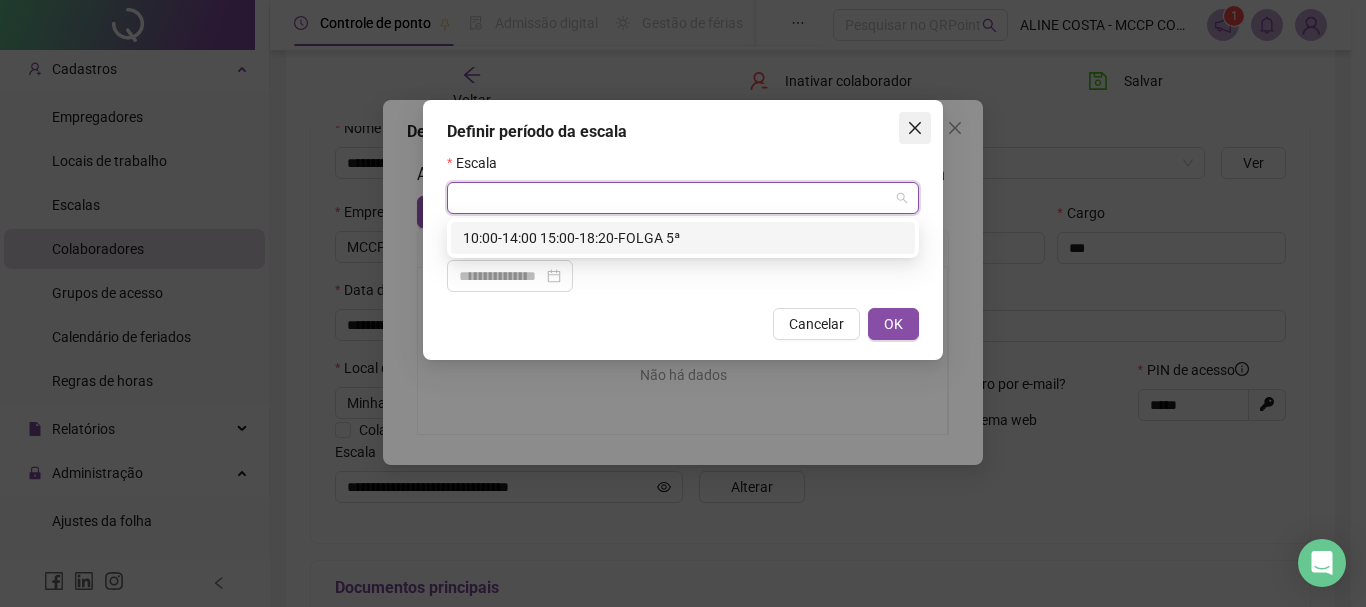 click 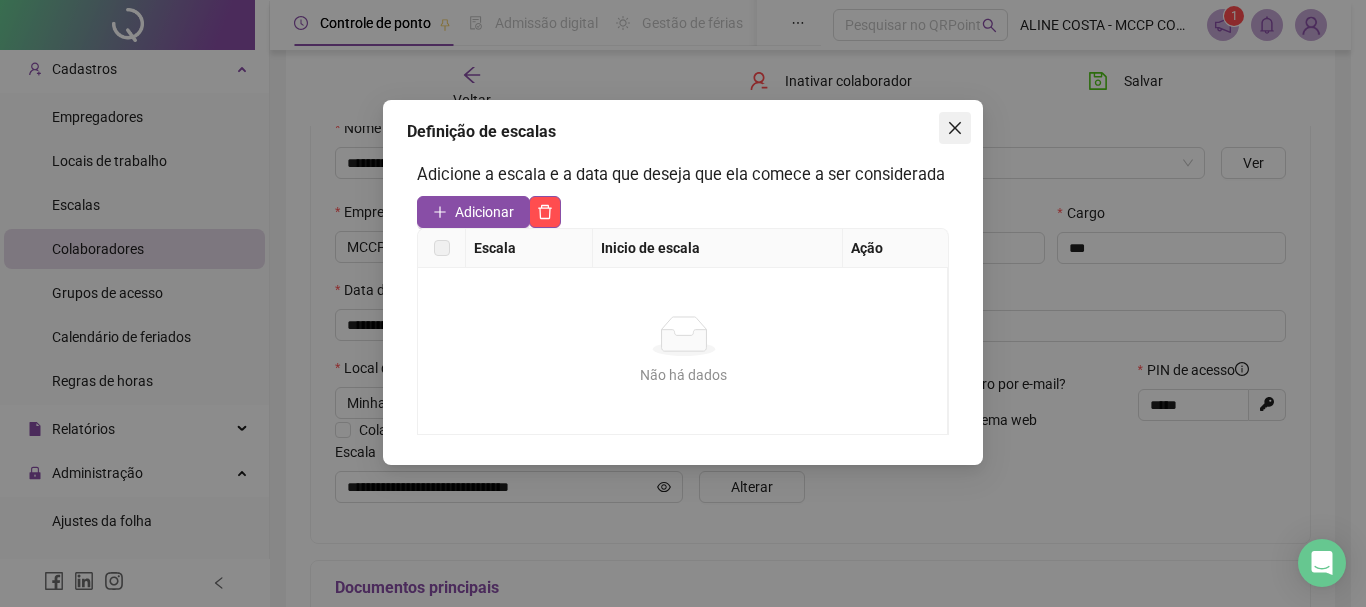 click 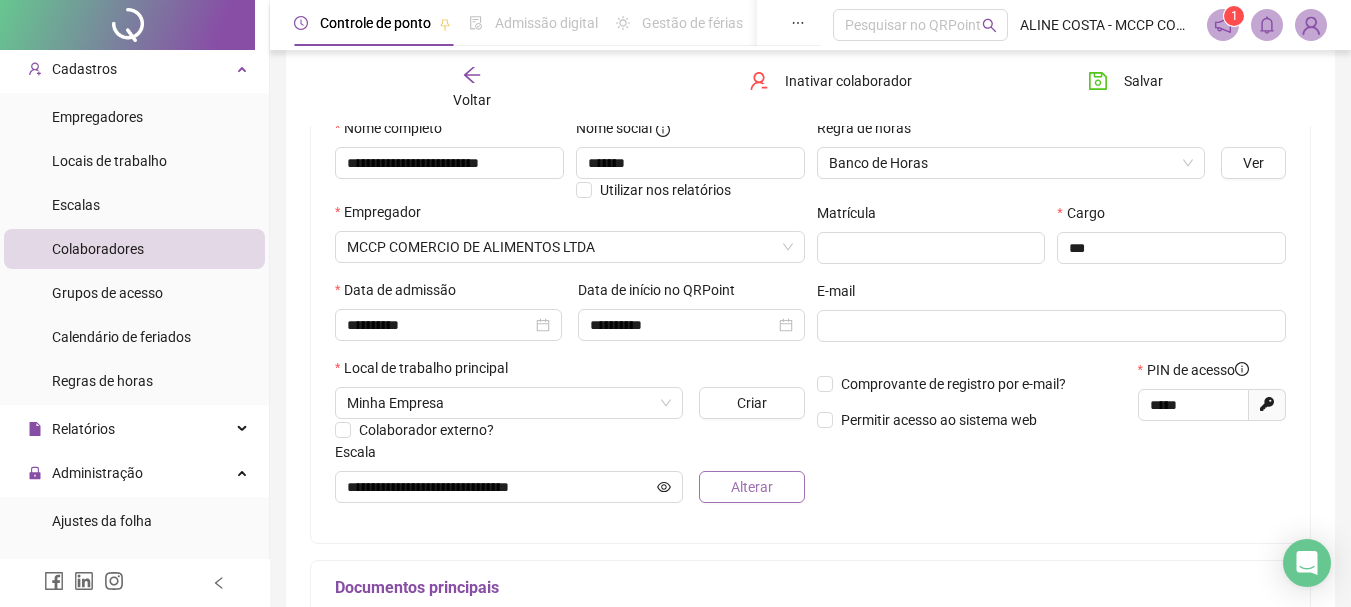 click on "Alterar" at bounding box center [752, 487] 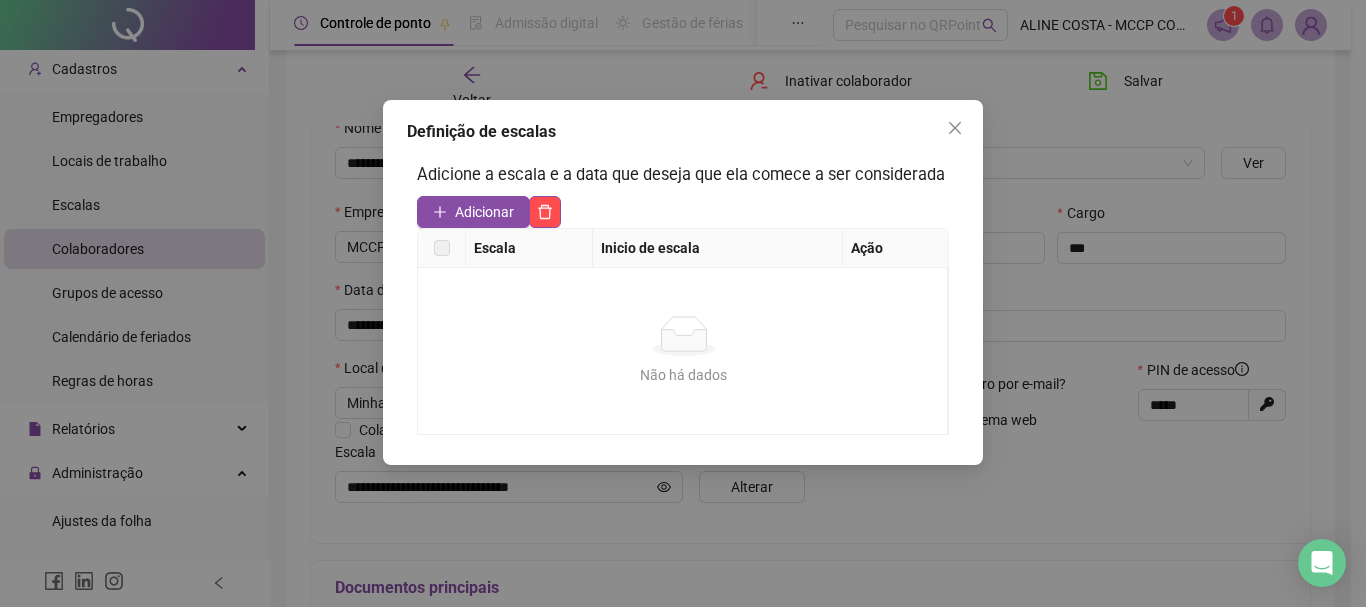 click at bounding box center (442, 248) 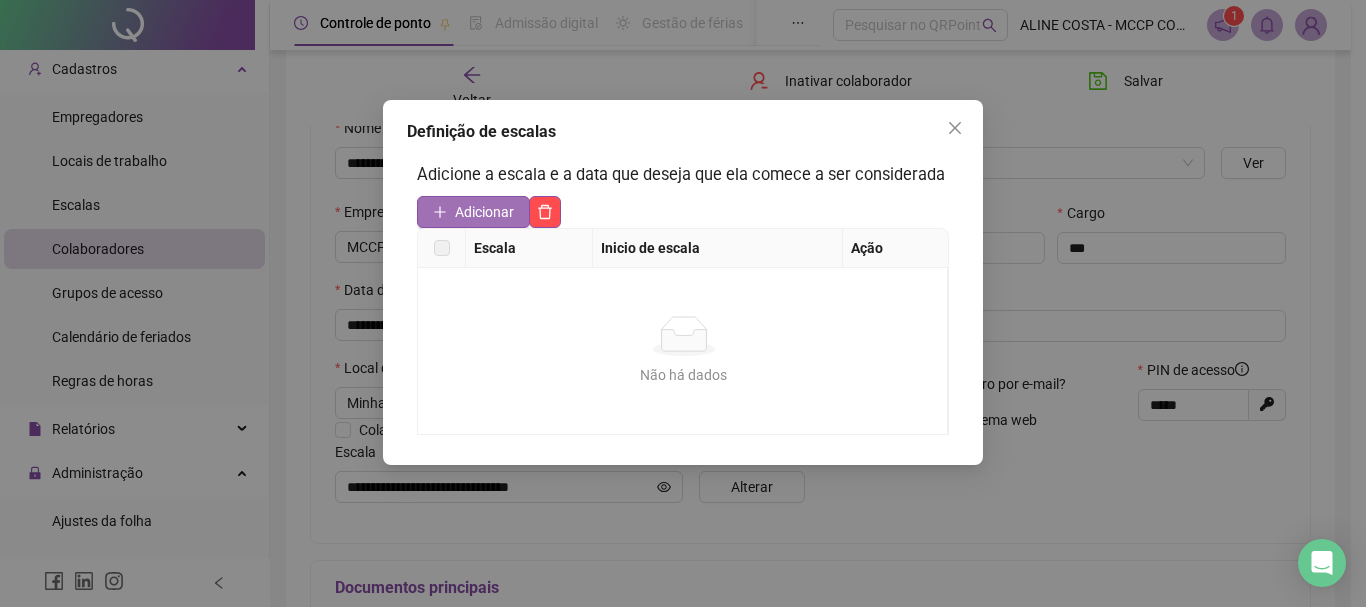 click on "Adicionar" at bounding box center (484, 212) 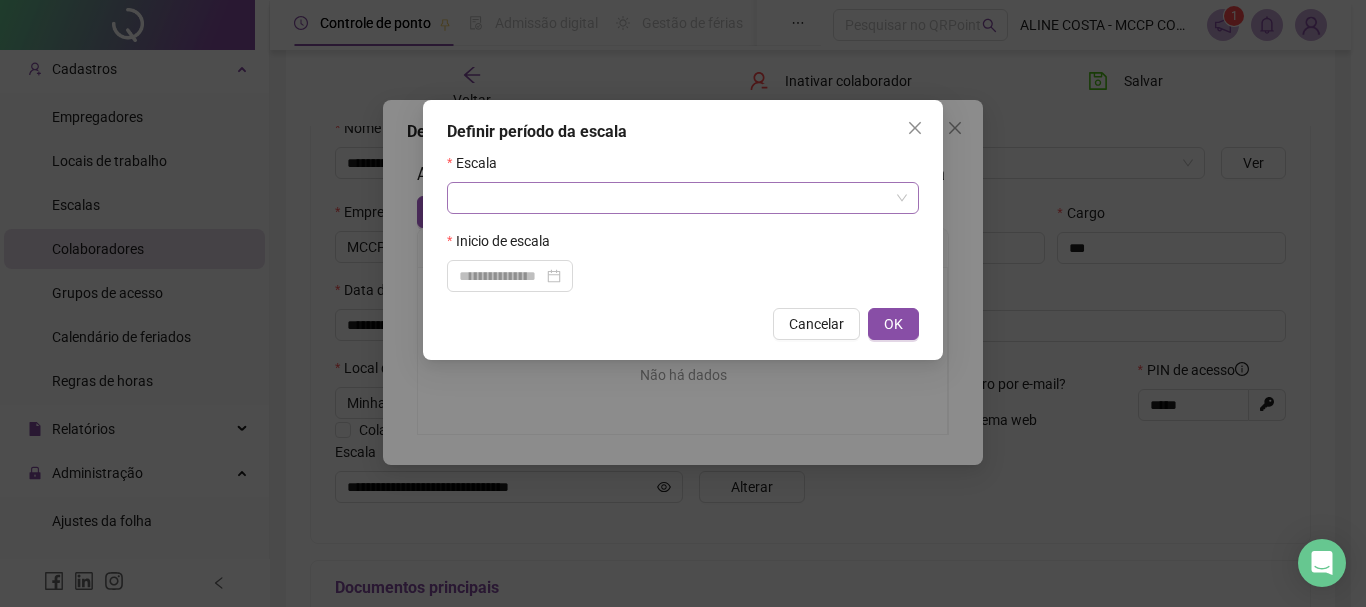 click at bounding box center [674, 198] 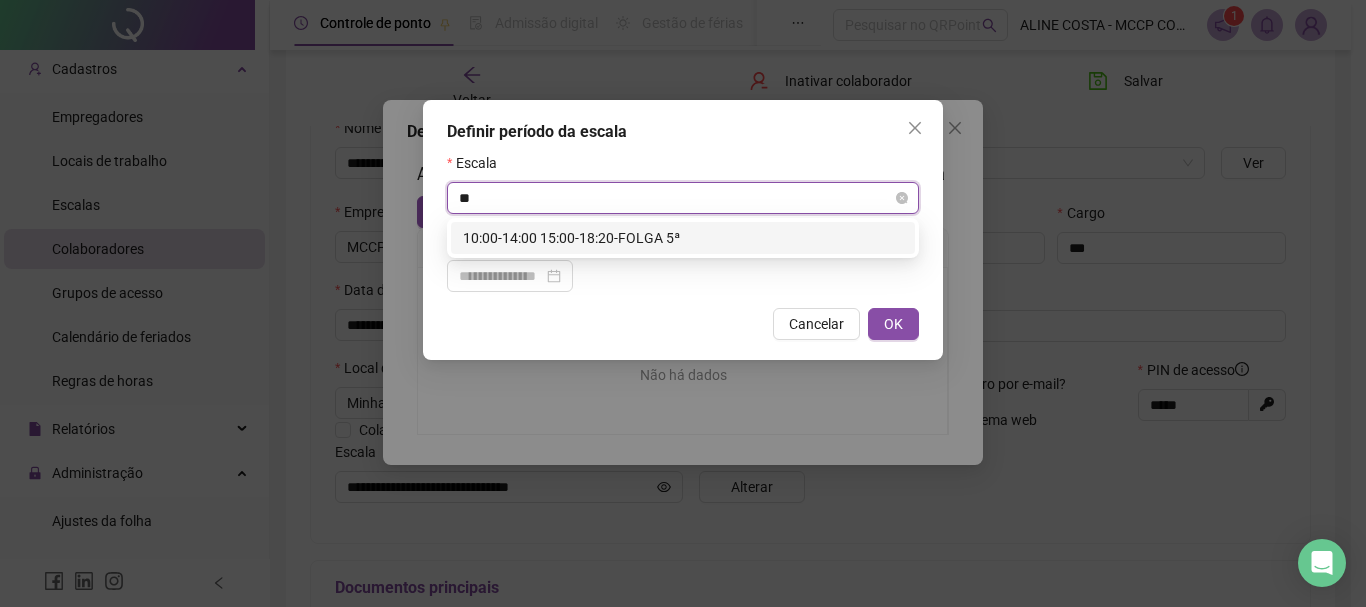 type on "*" 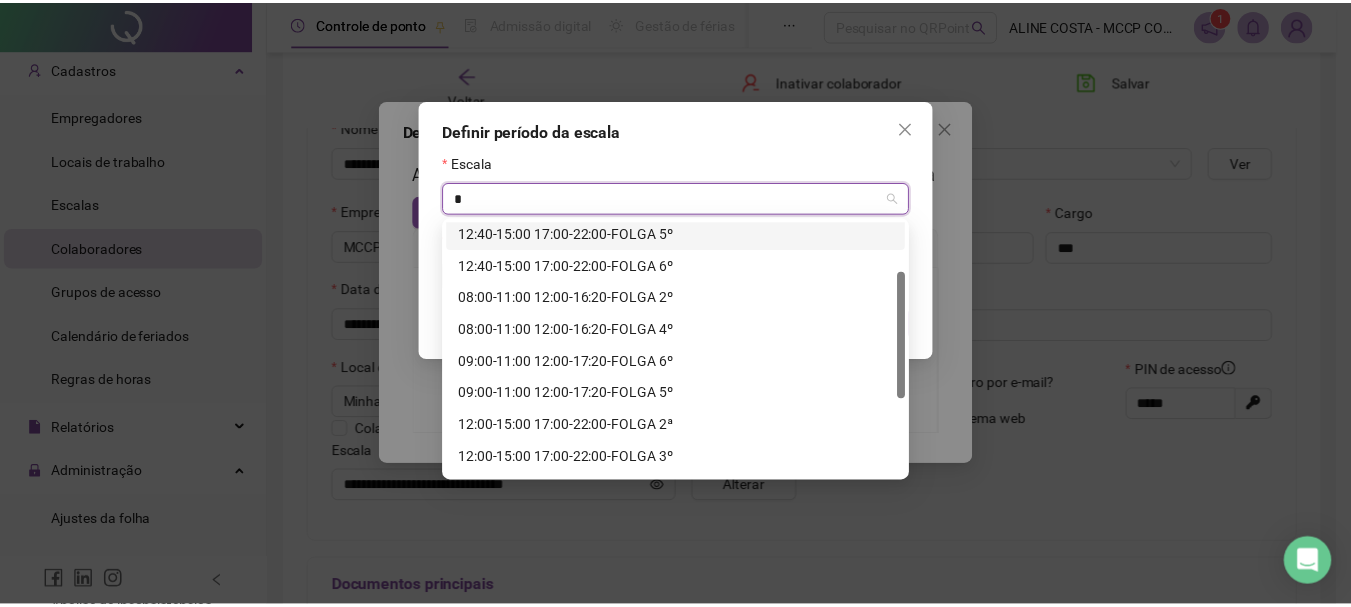 scroll, scrollTop: 256, scrollLeft: 0, axis: vertical 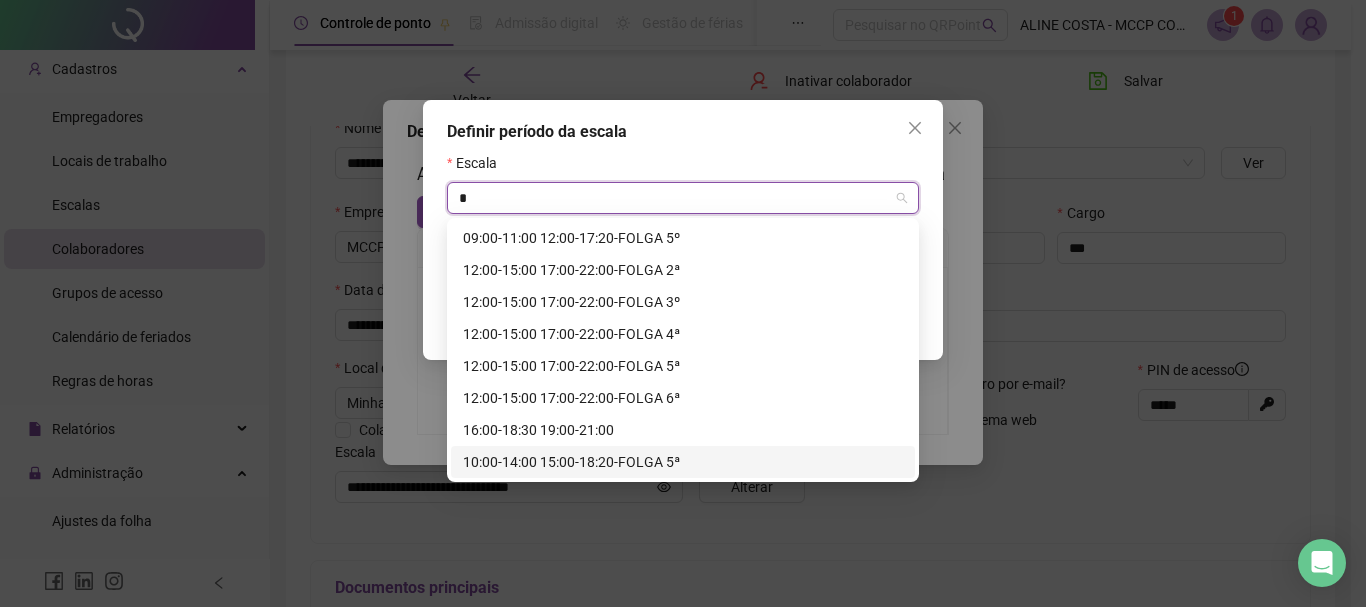 click on "10:00-14:00 15:00-18:20-FOLGA 5ª" at bounding box center (683, 462) 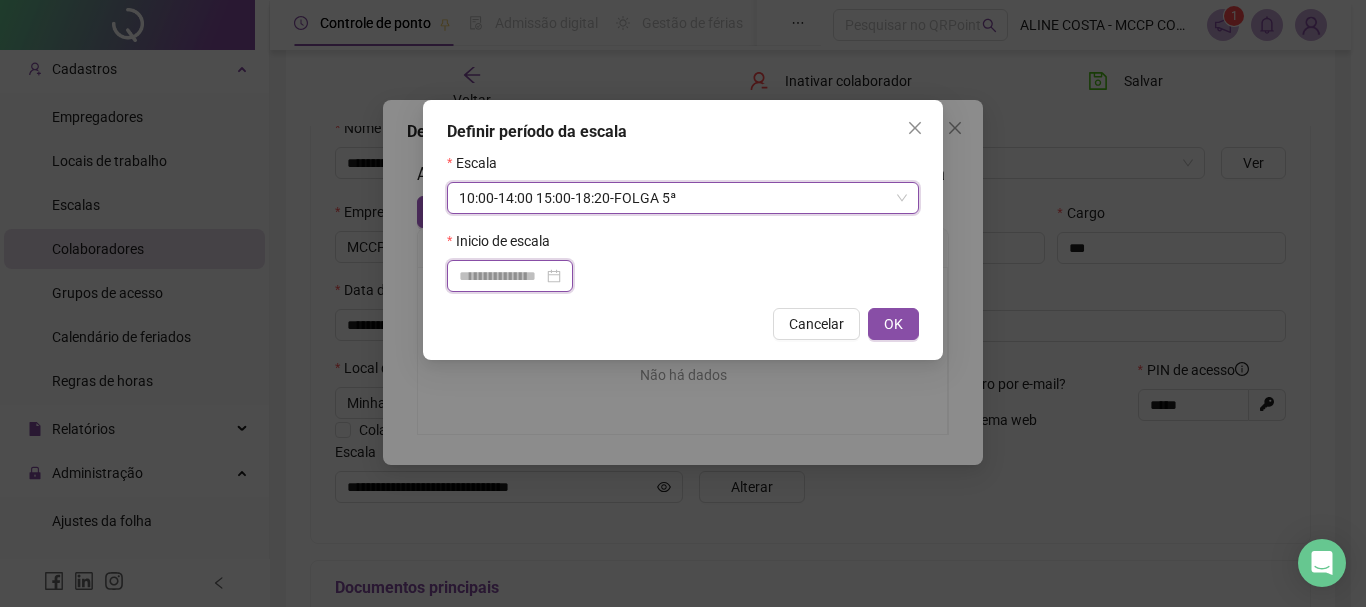 click at bounding box center [501, 276] 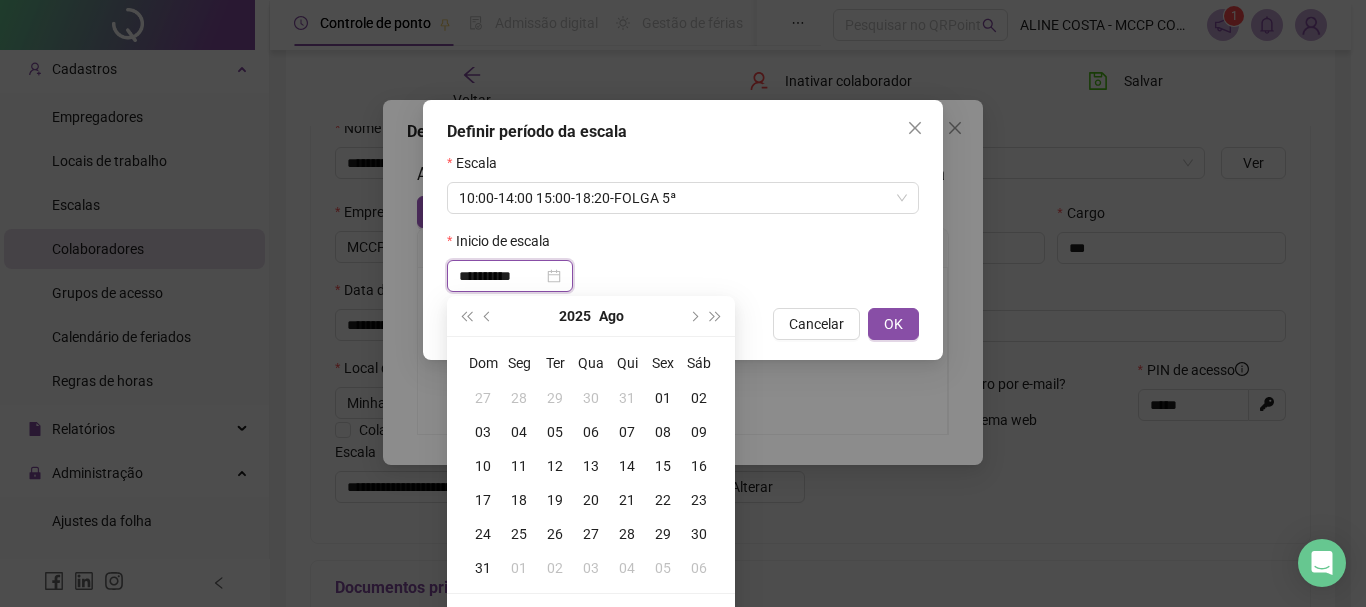 type on "**********" 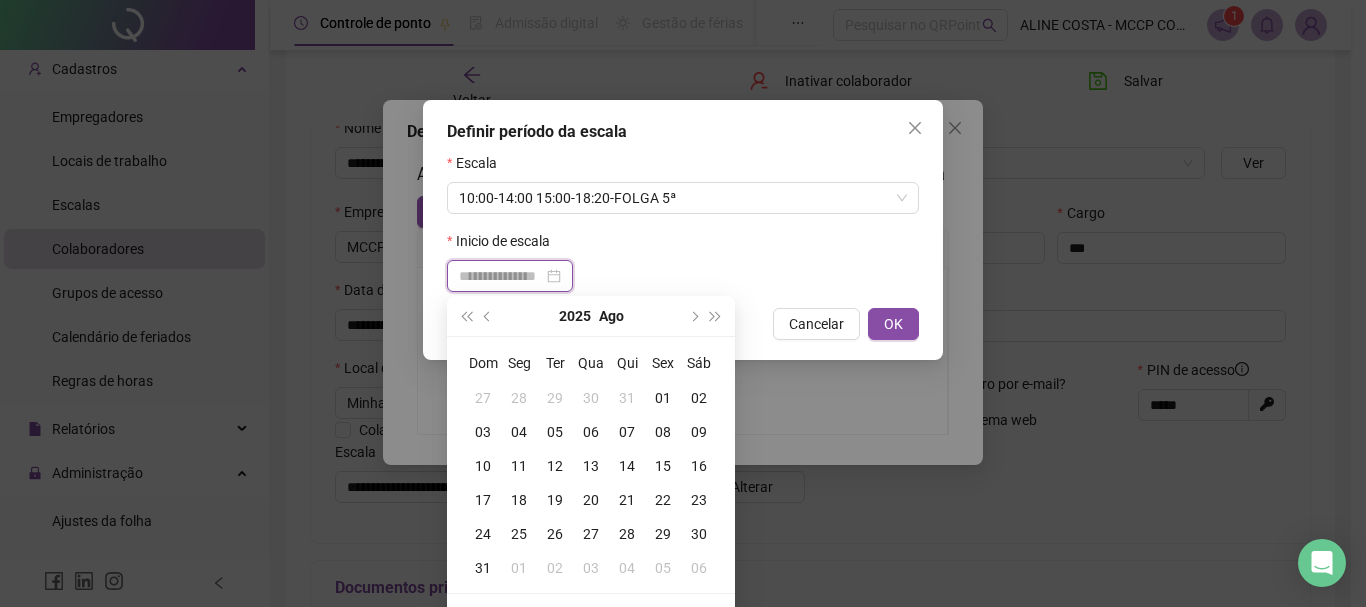 type on "**********" 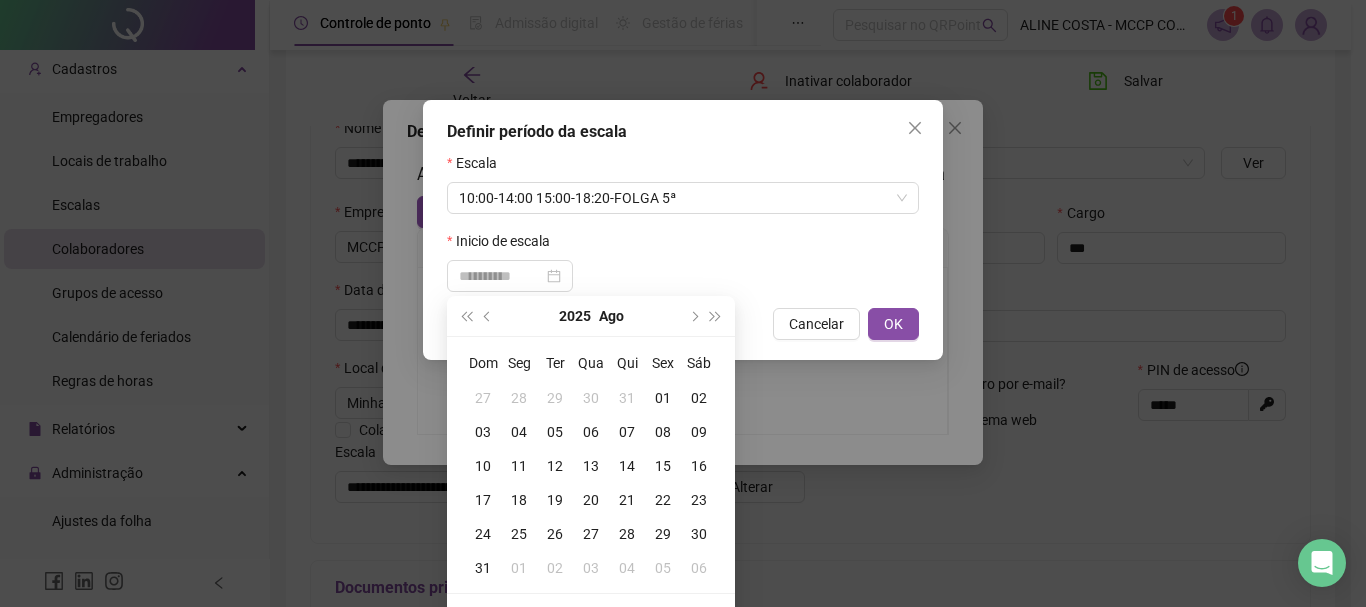 click on "01" at bounding box center (663, 398) 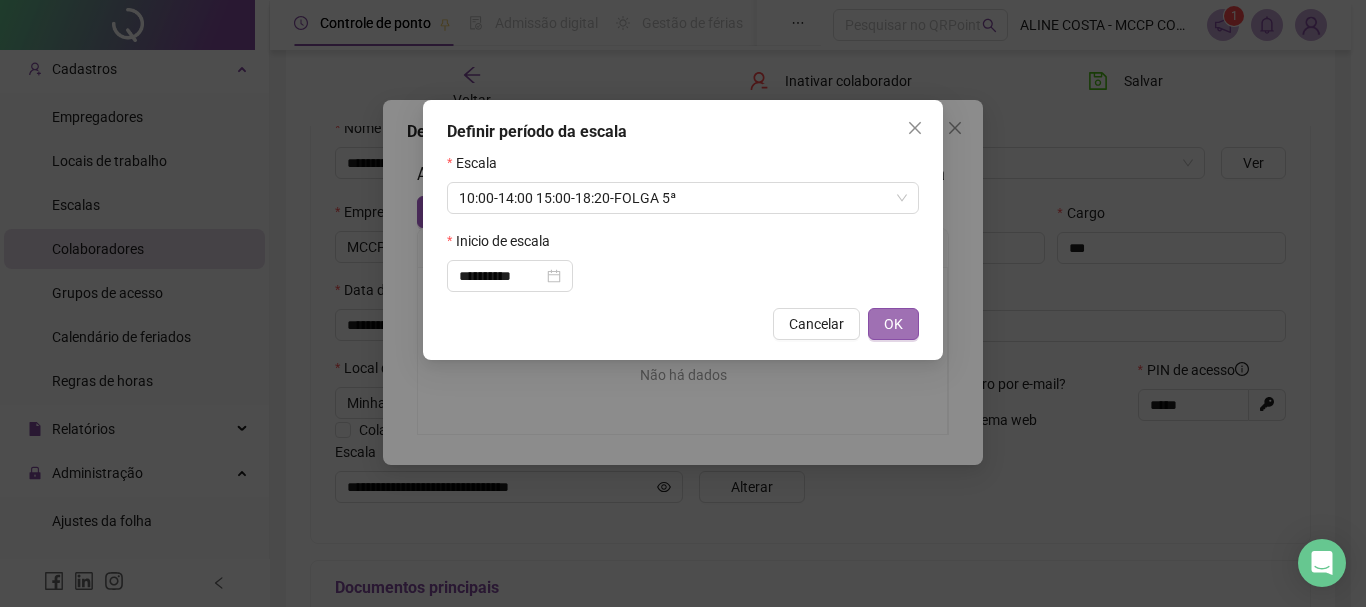 click on "OK" at bounding box center (893, 324) 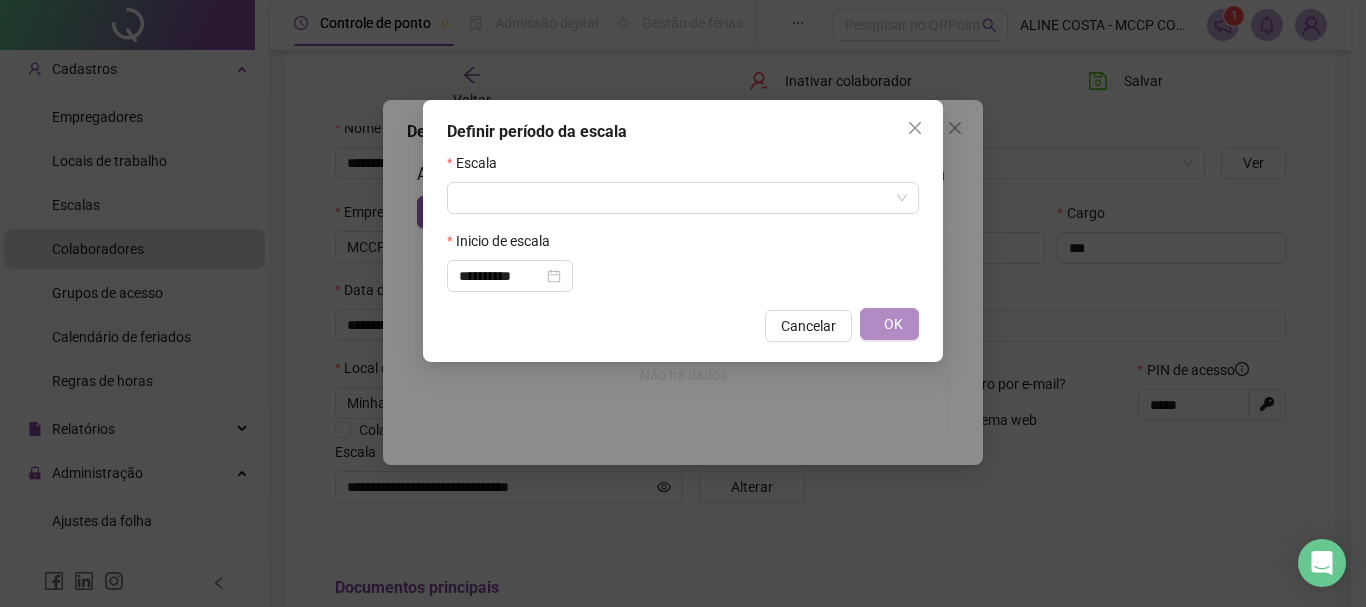 type on "**********" 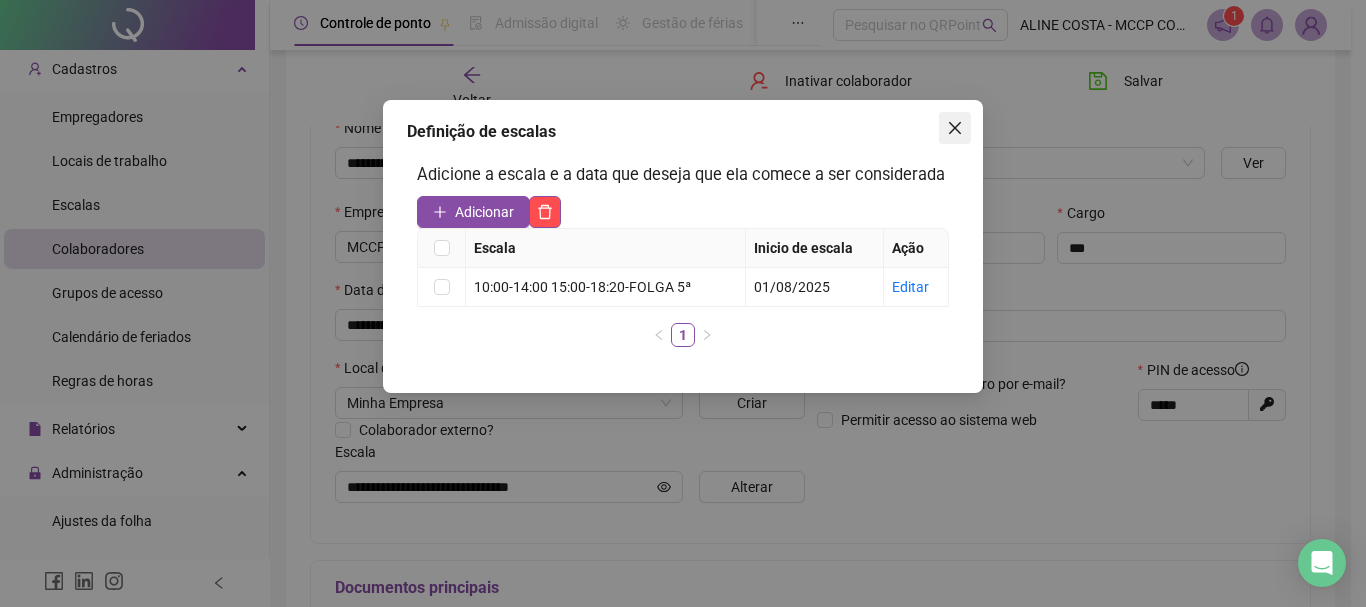 click 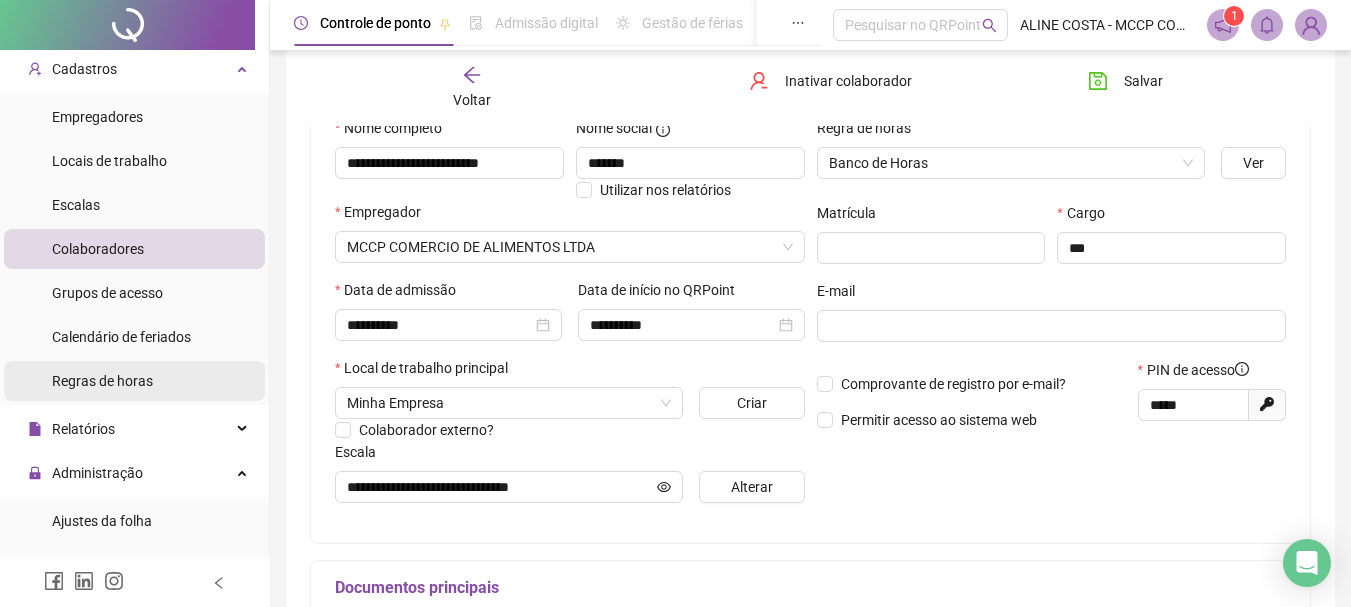 scroll, scrollTop: 0, scrollLeft: 0, axis: both 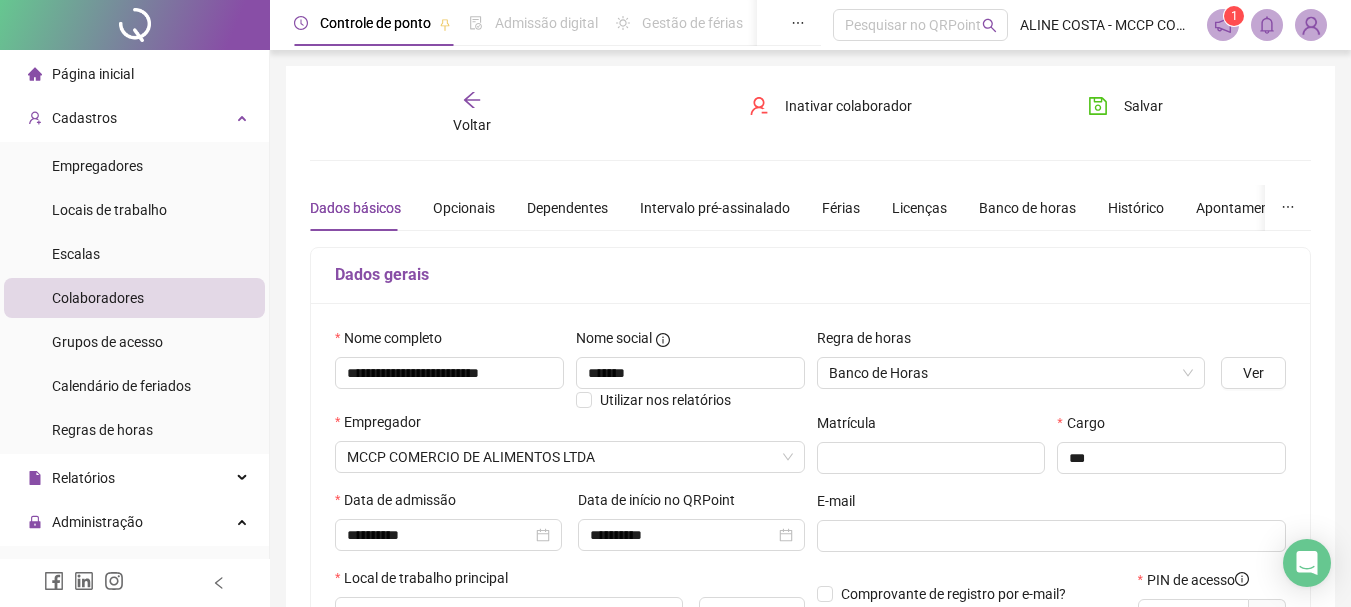 click on "**********" at bounding box center [810, 560] 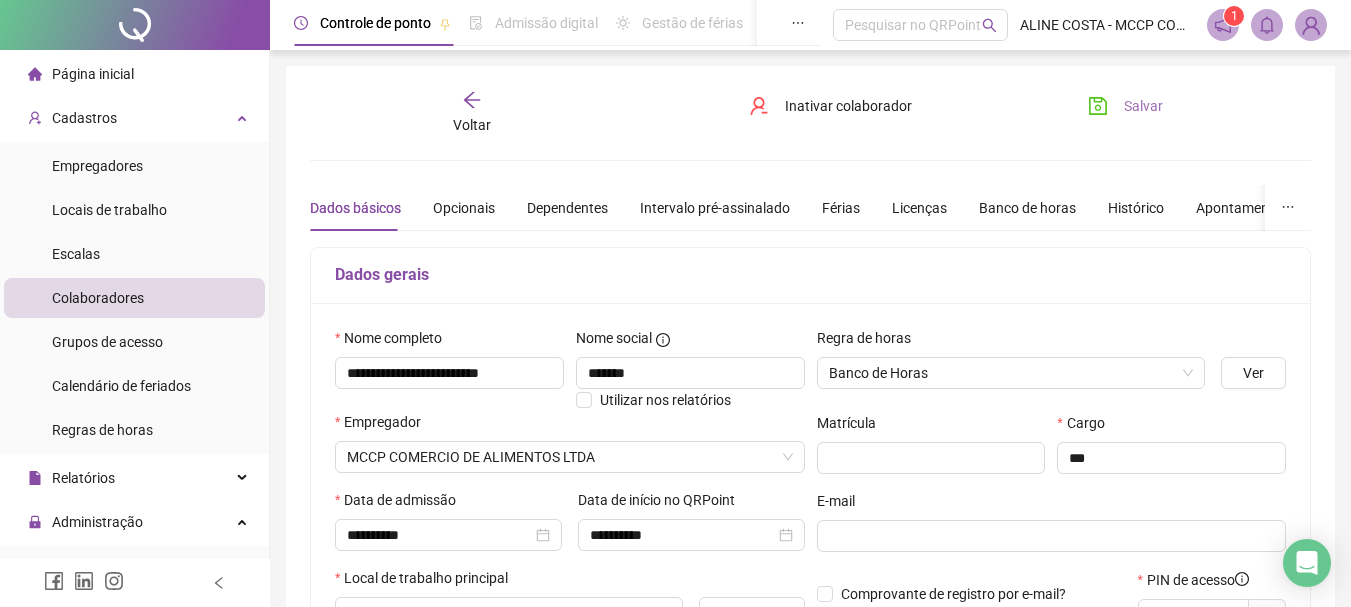 click on "Salvar" at bounding box center [1143, 106] 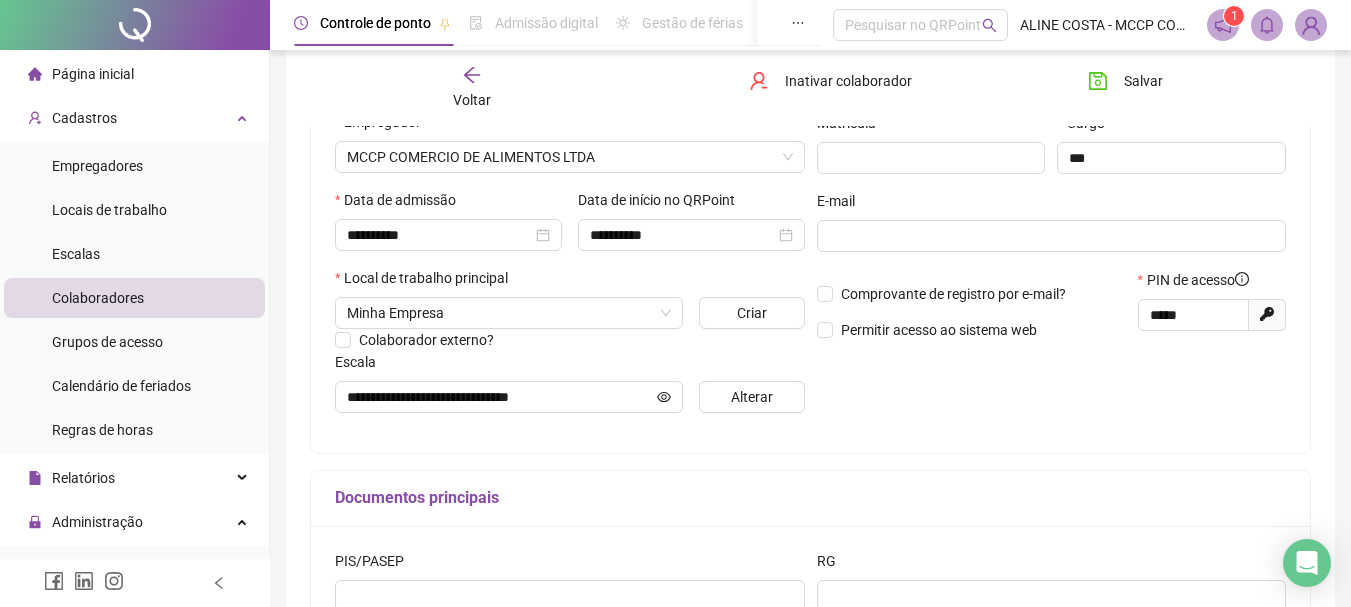 scroll, scrollTop: 0, scrollLeft: 0, axis: both 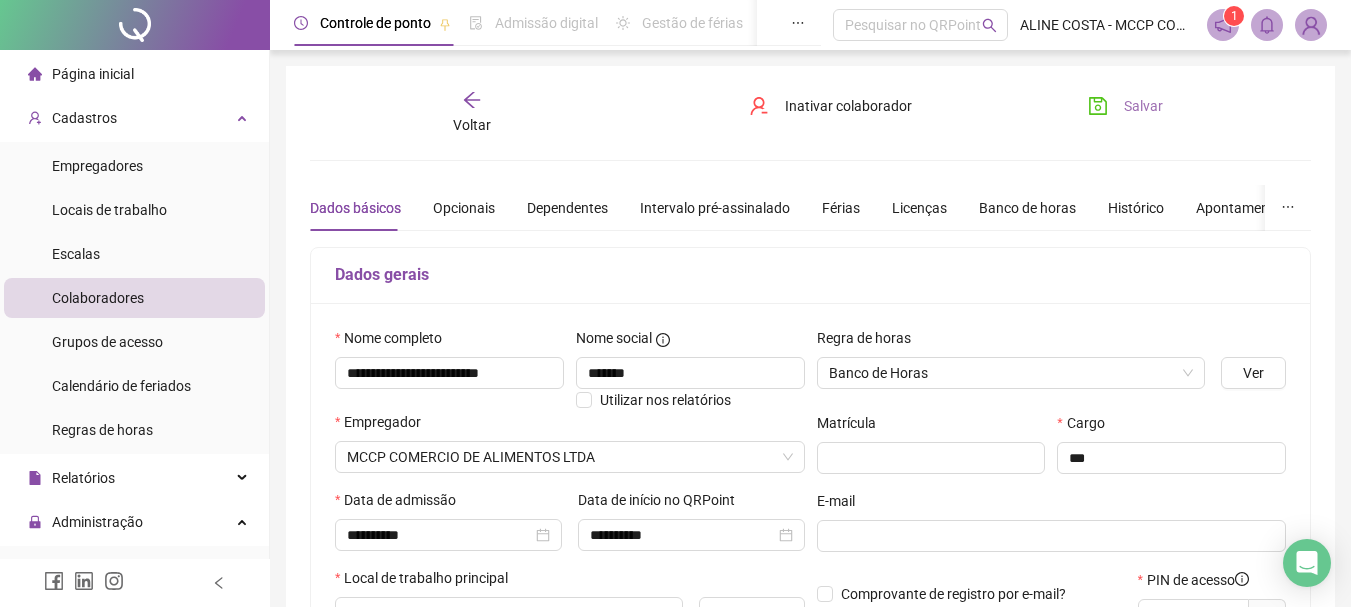 click on "Salvar" at bounding box center [1143, 106] 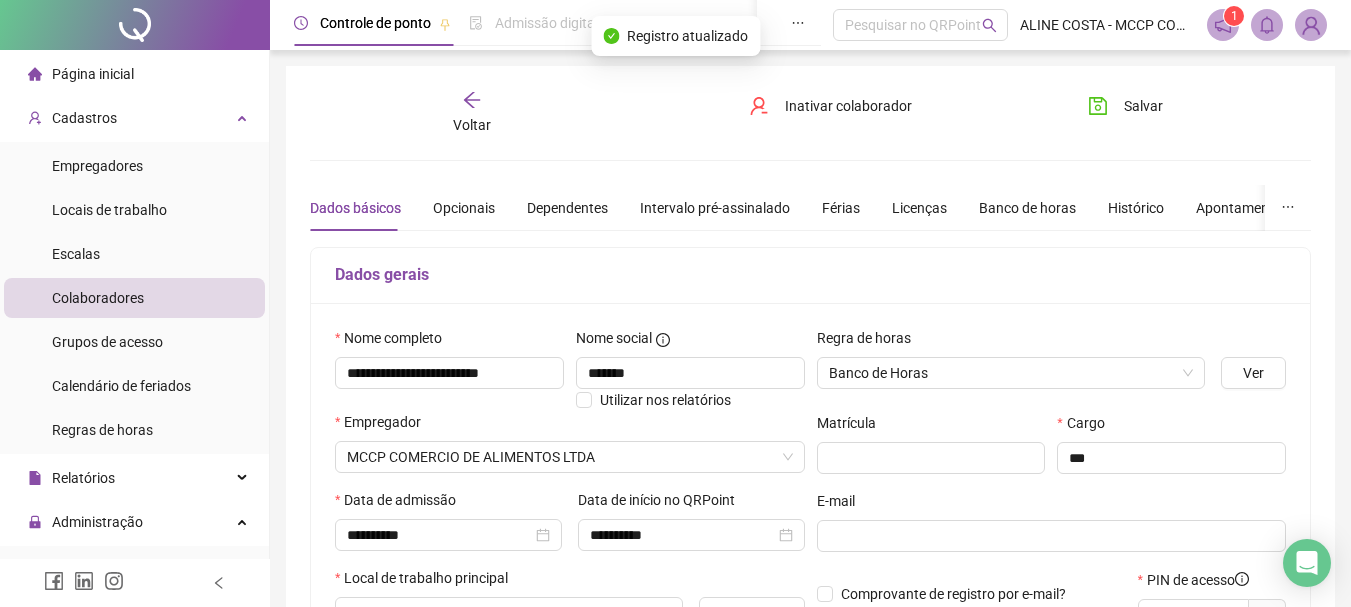 click 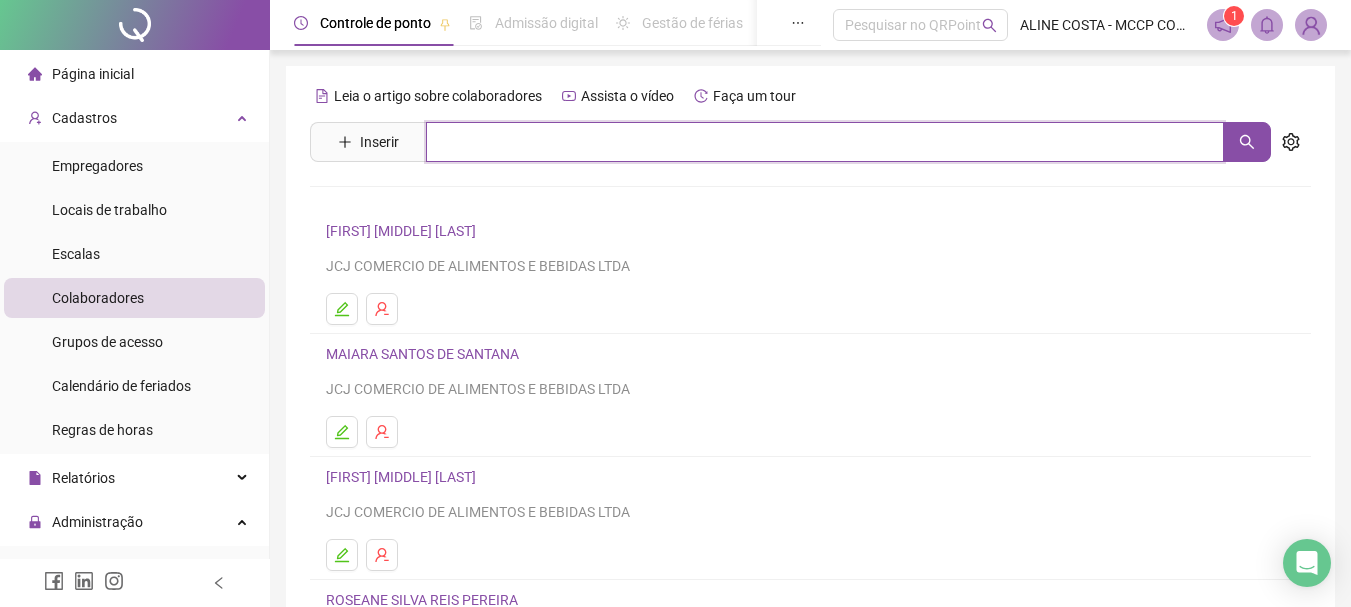 click at bounding box center (825, 142) 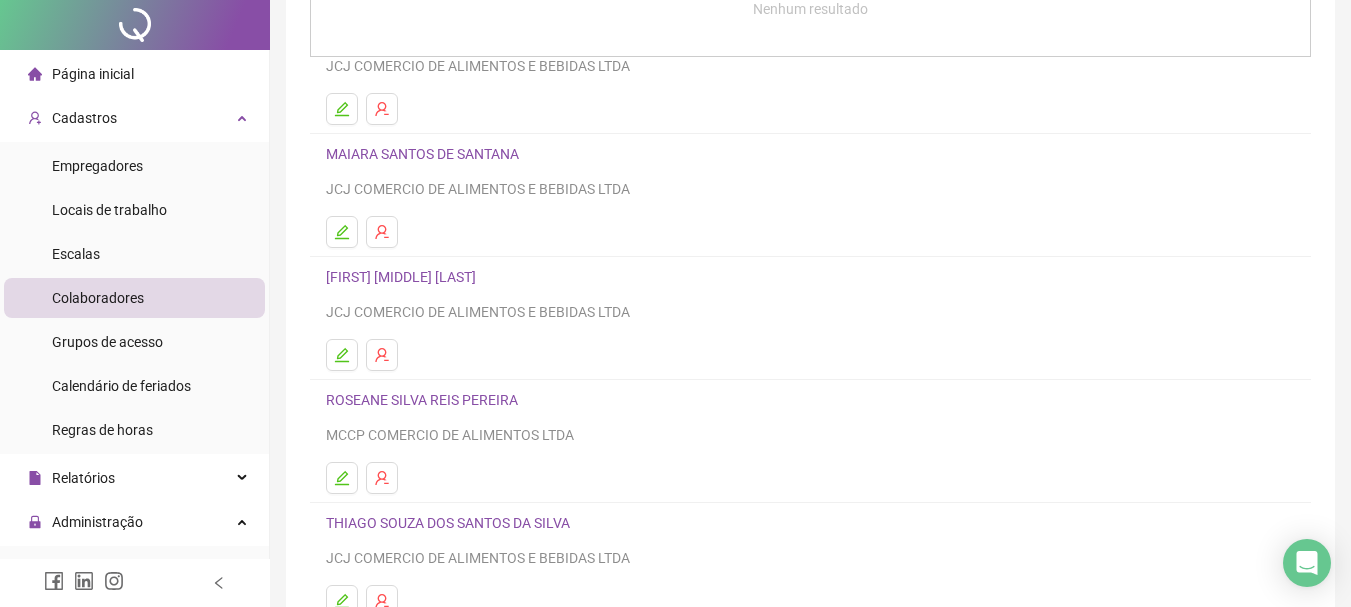 scroll, scrollTop: 0, scrollLeft: 0, axis: both 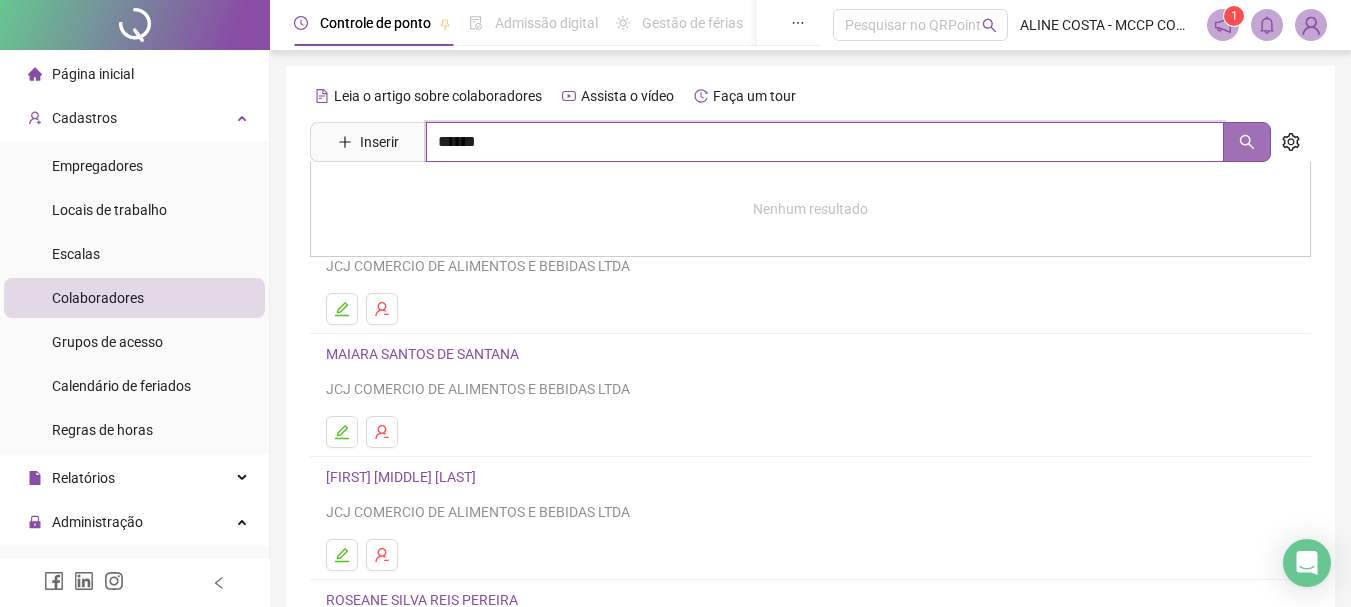 click at bounding box center [1247, 142] 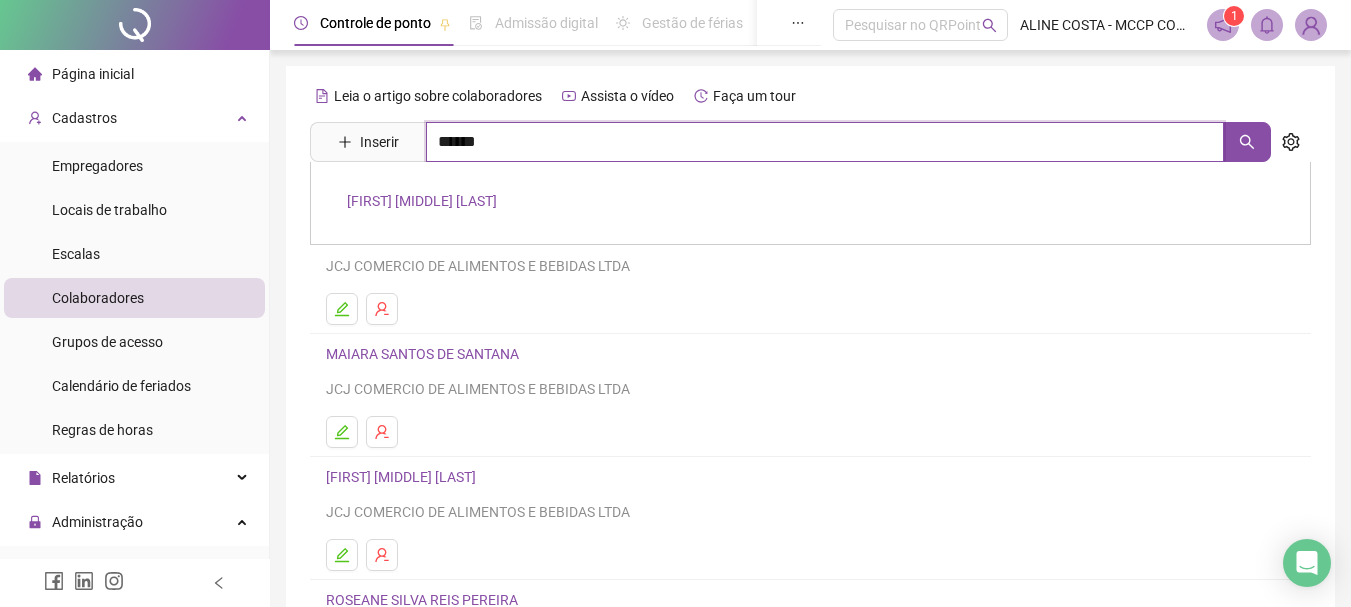 type on "******" 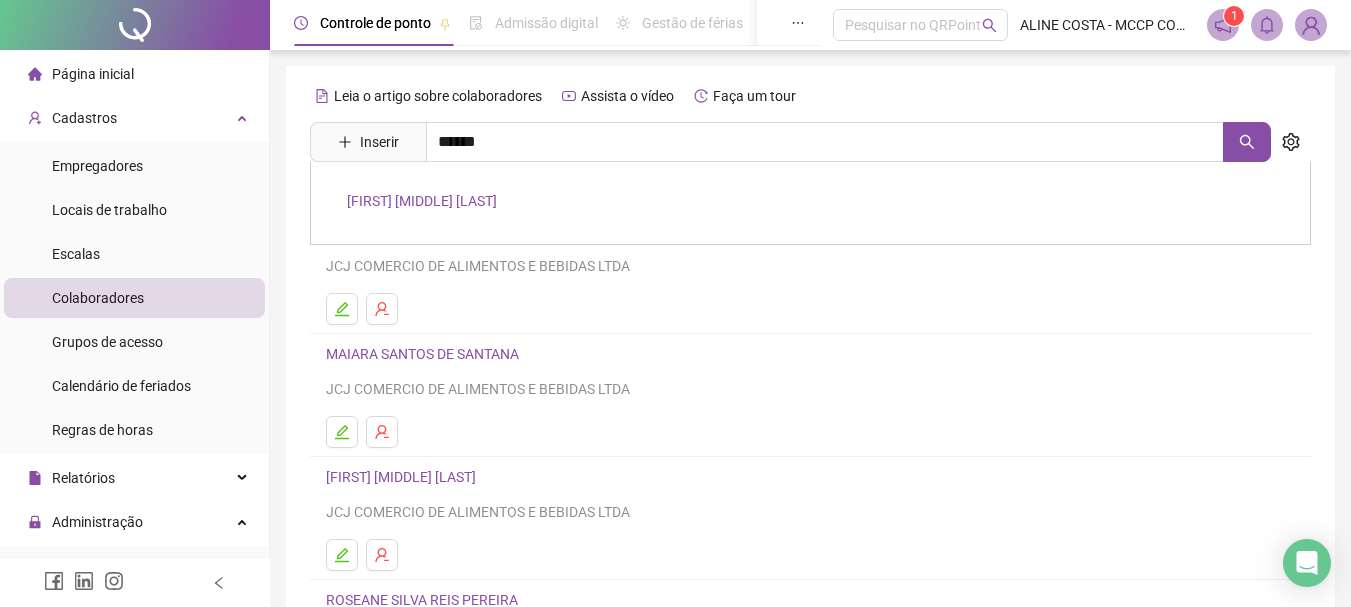 click on "[FIRST] [MIDDLE] [LAST]" at bounding box center [422, 201] 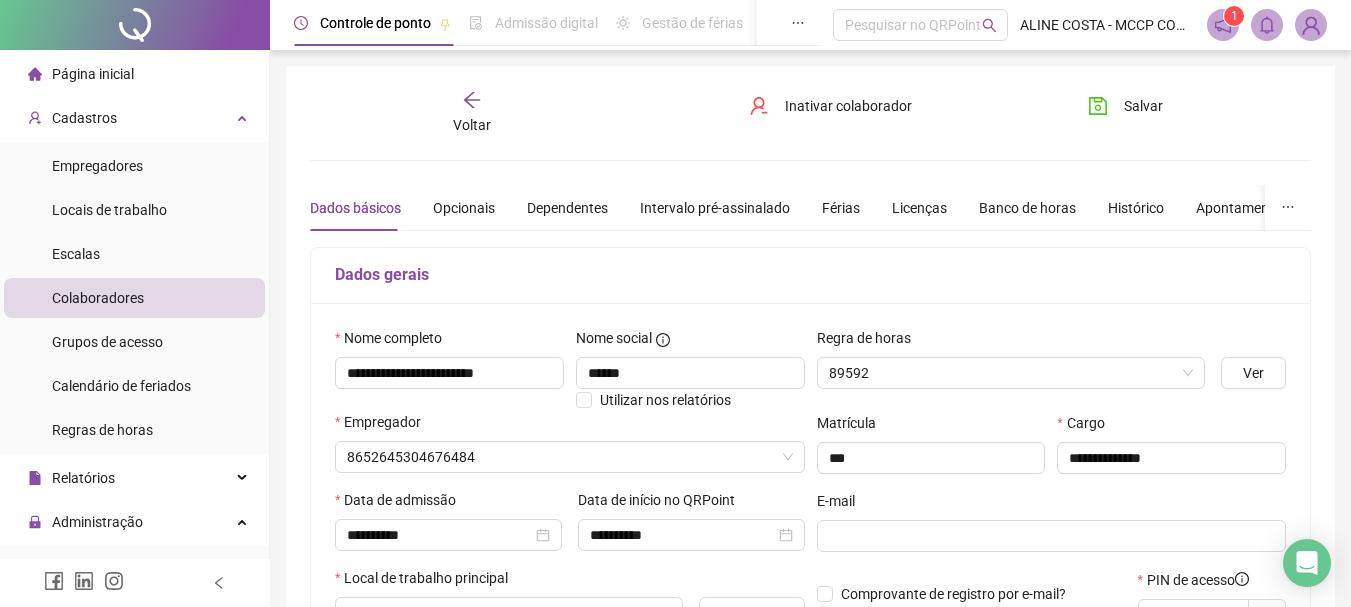 type on "**********" 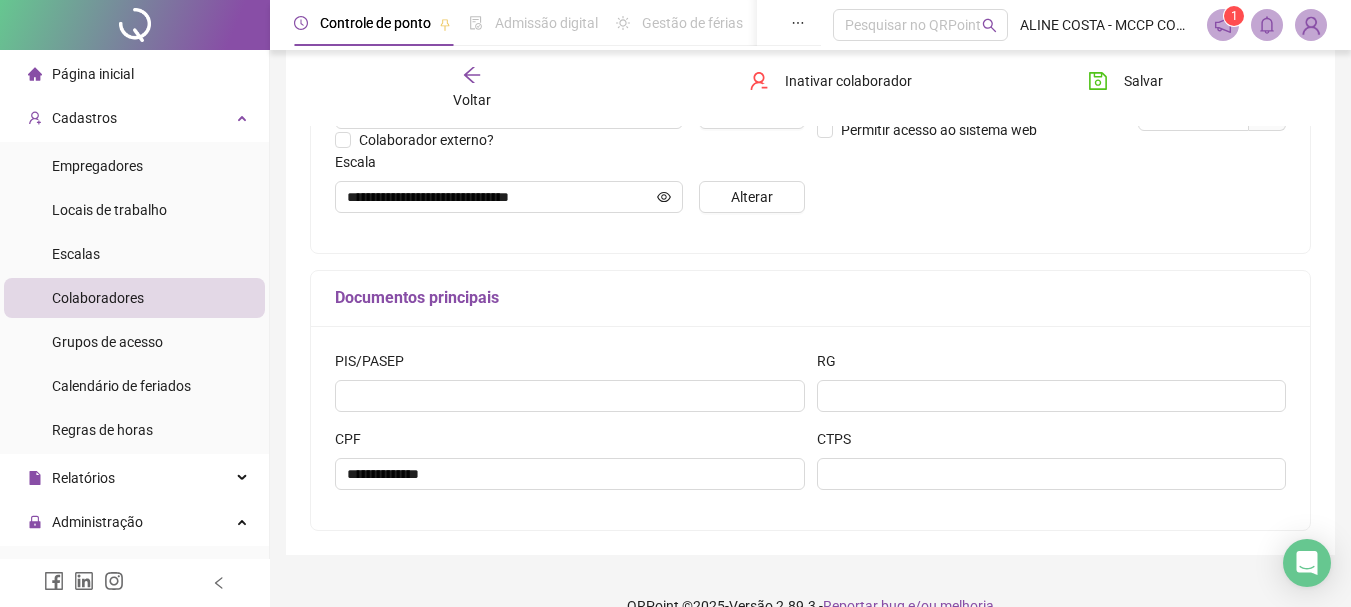 scroll, scrollTop: 400, scrollLeft: 0, axis: vertical 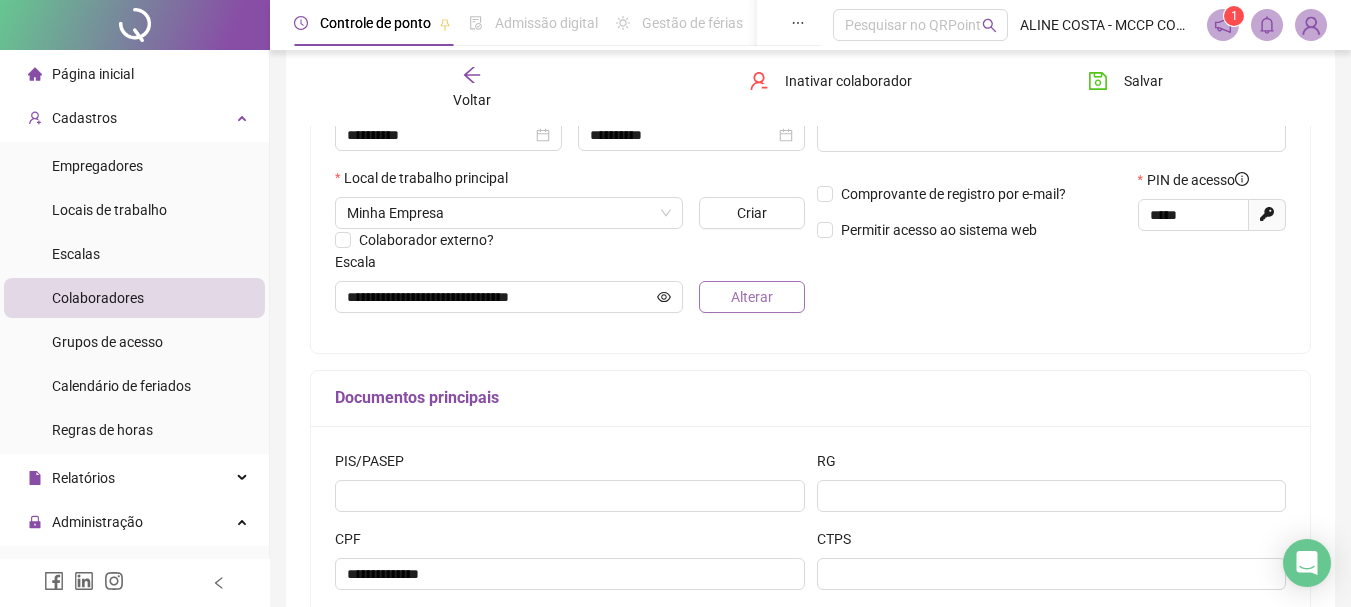 click on "Alterar" at bounding box center (752, 297) 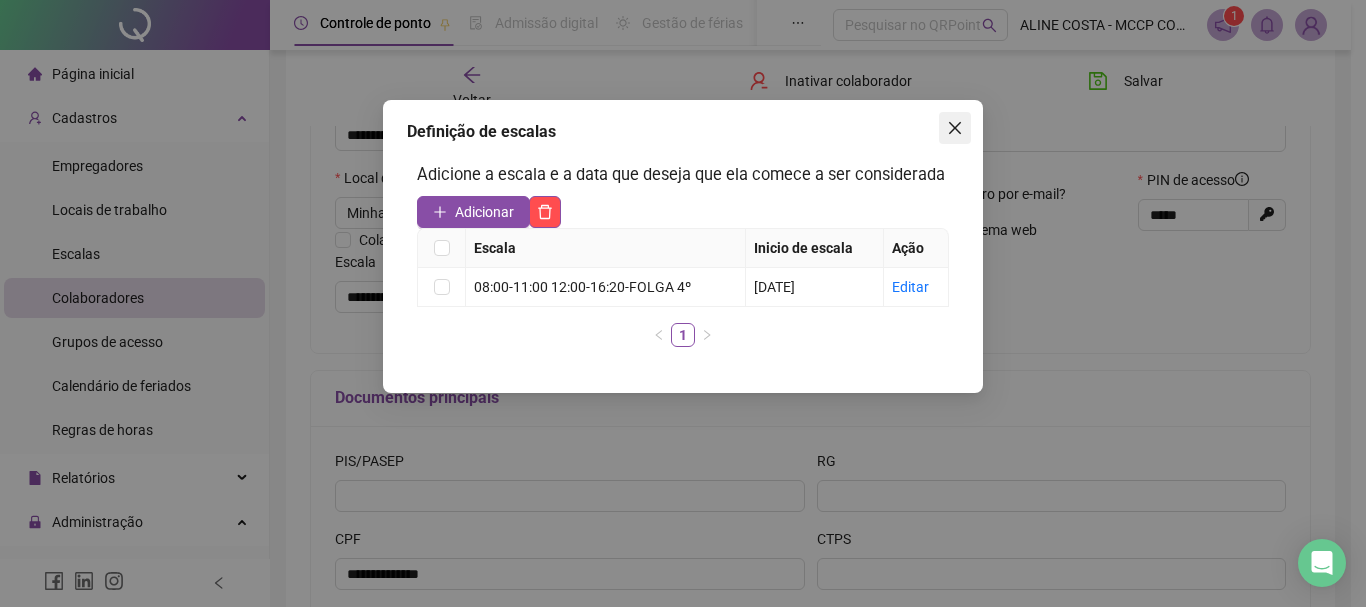 click 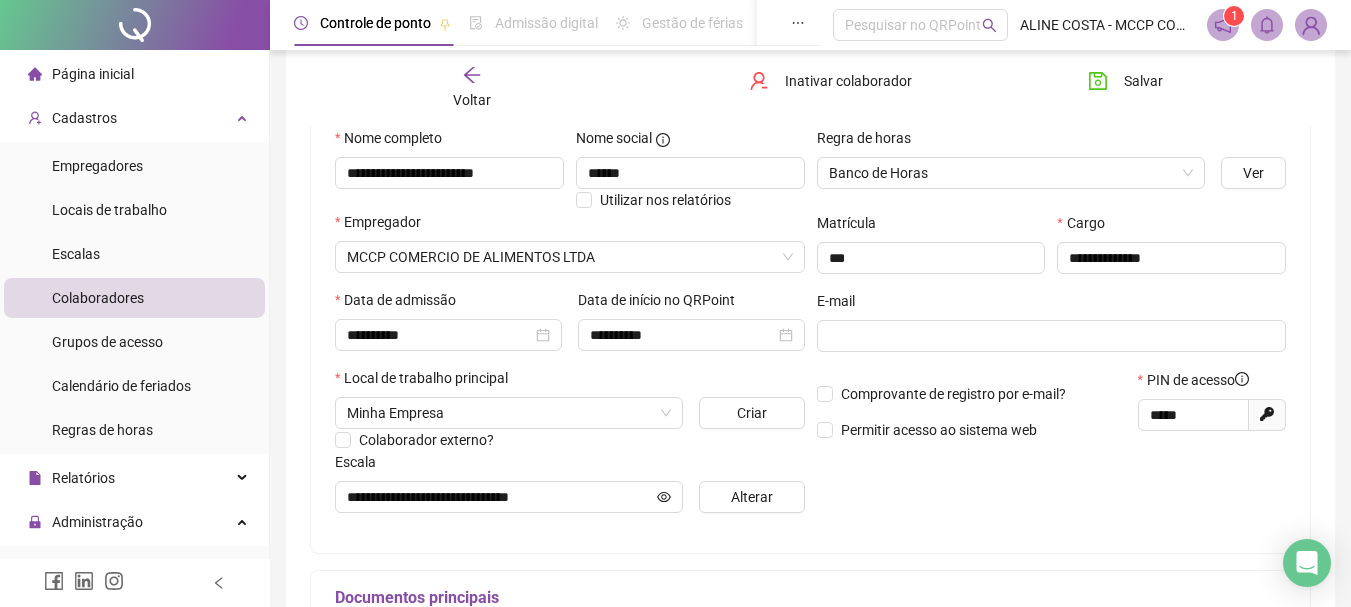 scroll, scrollTop: 100, scrollLeft: 0, axis: vertical 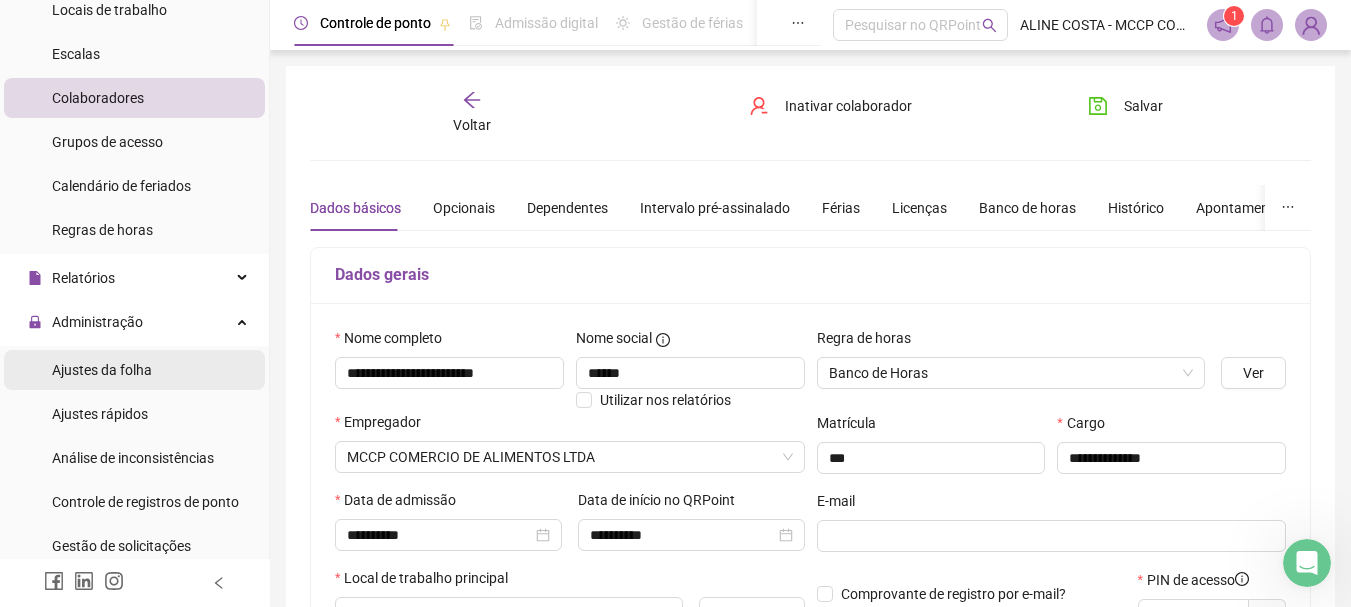 click on "Ajustes da folha" at bounding box center [102, 370] 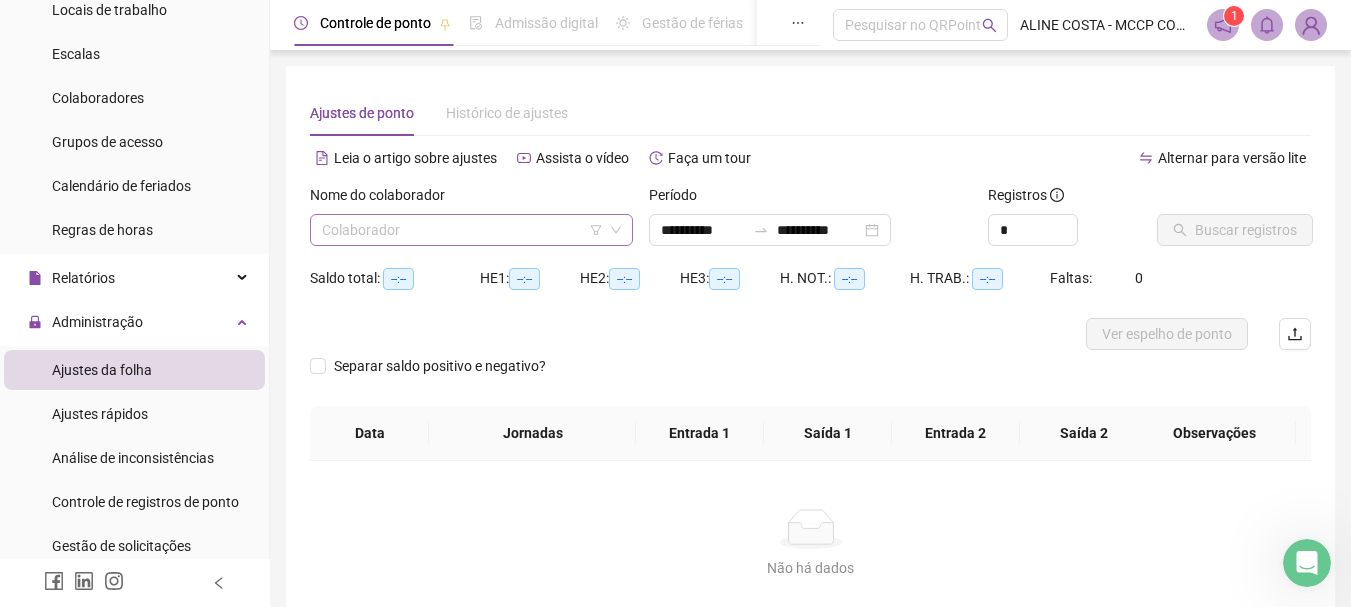 drag, startPoint x: 342, startPoint y: 230, endPoint x: 423, endPoint y: 238, distance: 81.394104 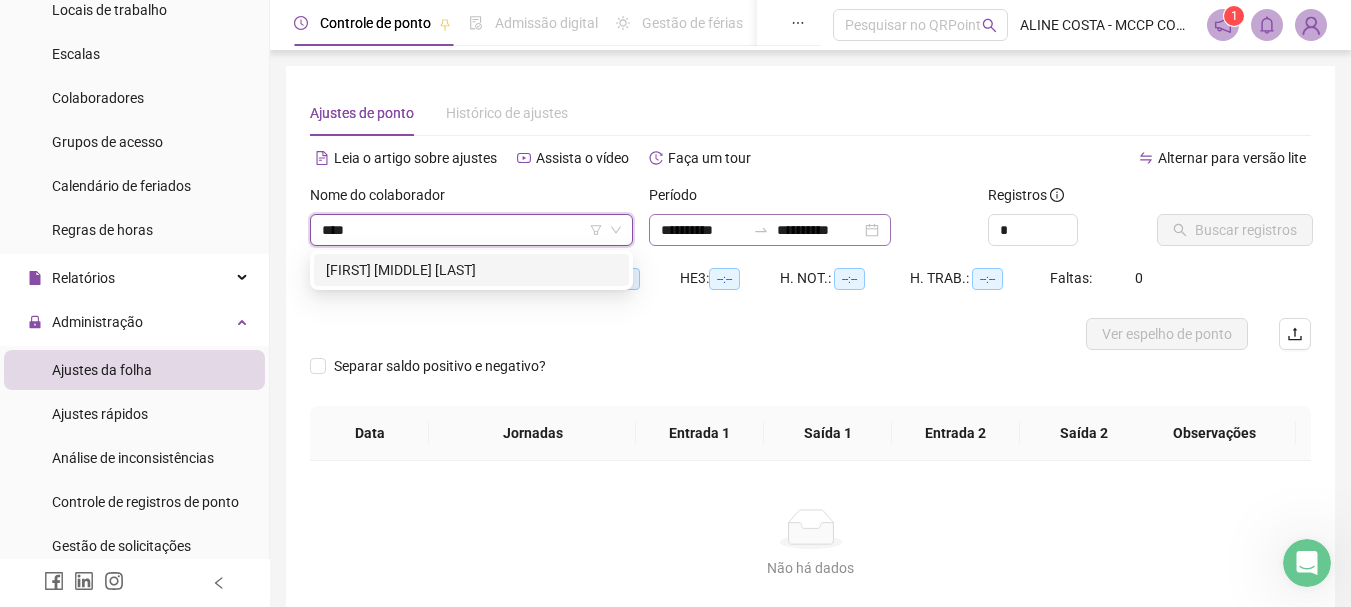 type on "*****" 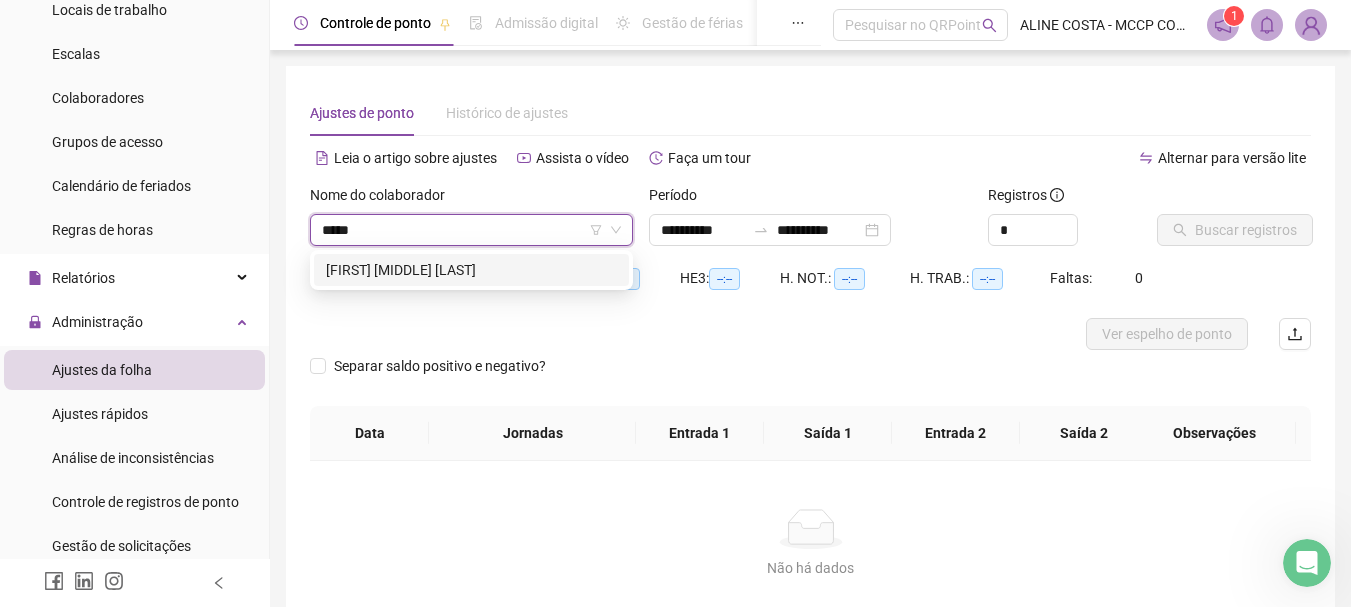 click on "[FIRST] [MIDDLE] [LAST]" at bounding box center [471, 270] 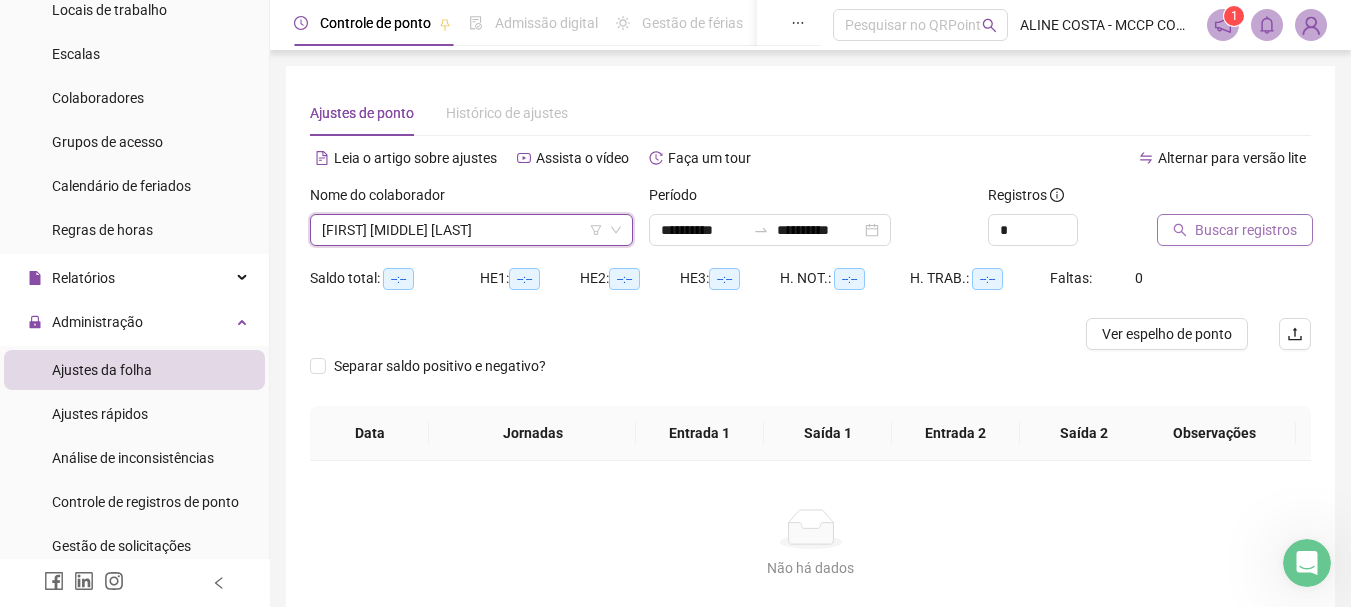 click on "Buscar registros" at bounding box center [1246, 230] 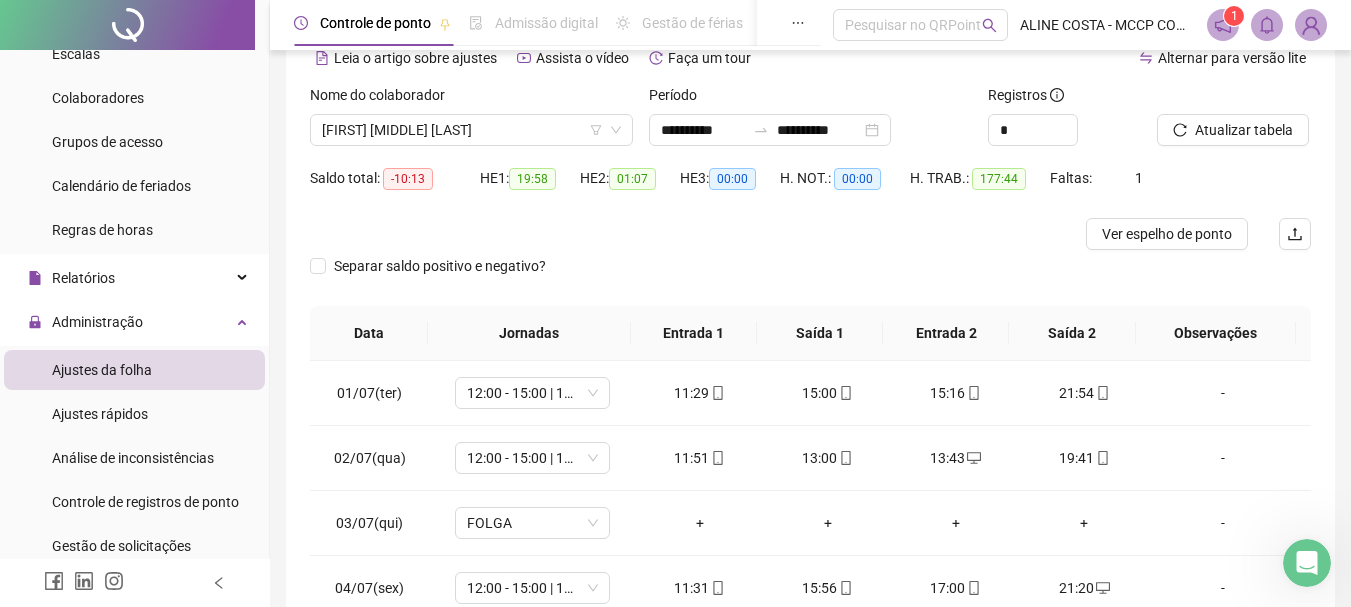 scroll, scrollTop: 300, scrollLeft: 0, axis: vertical 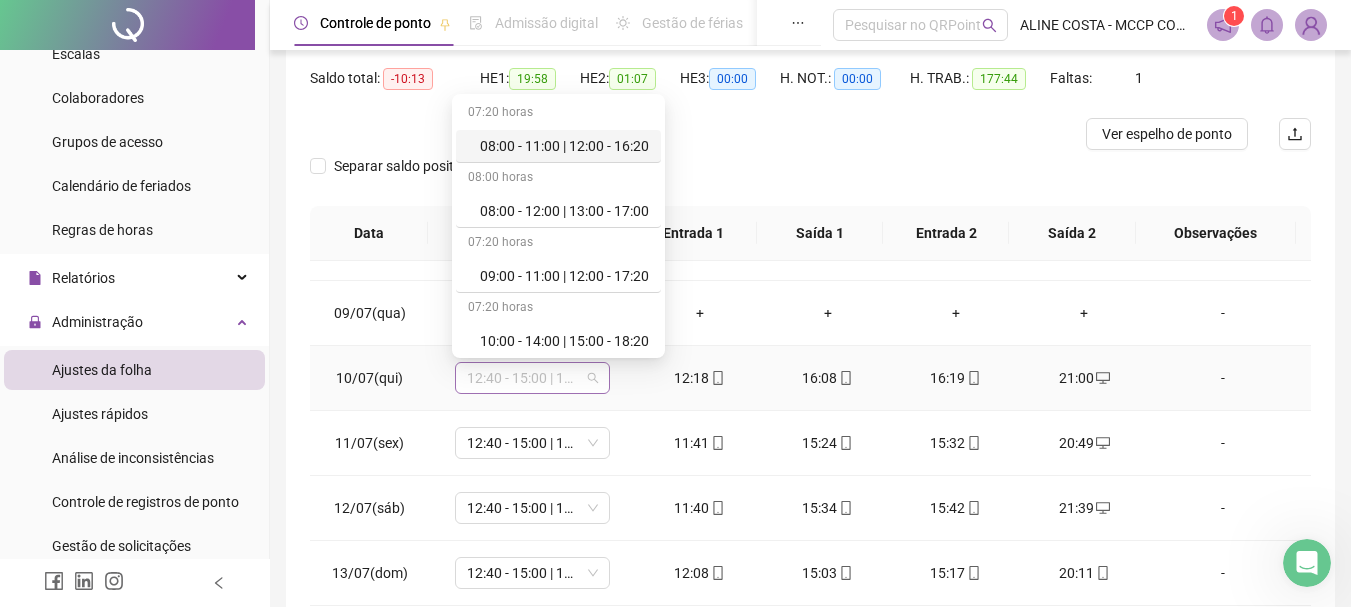 drag, startPoint x: 504, startPoint y: 375, endPoint x: 677, endPoint y: 402, distance: 175.09425 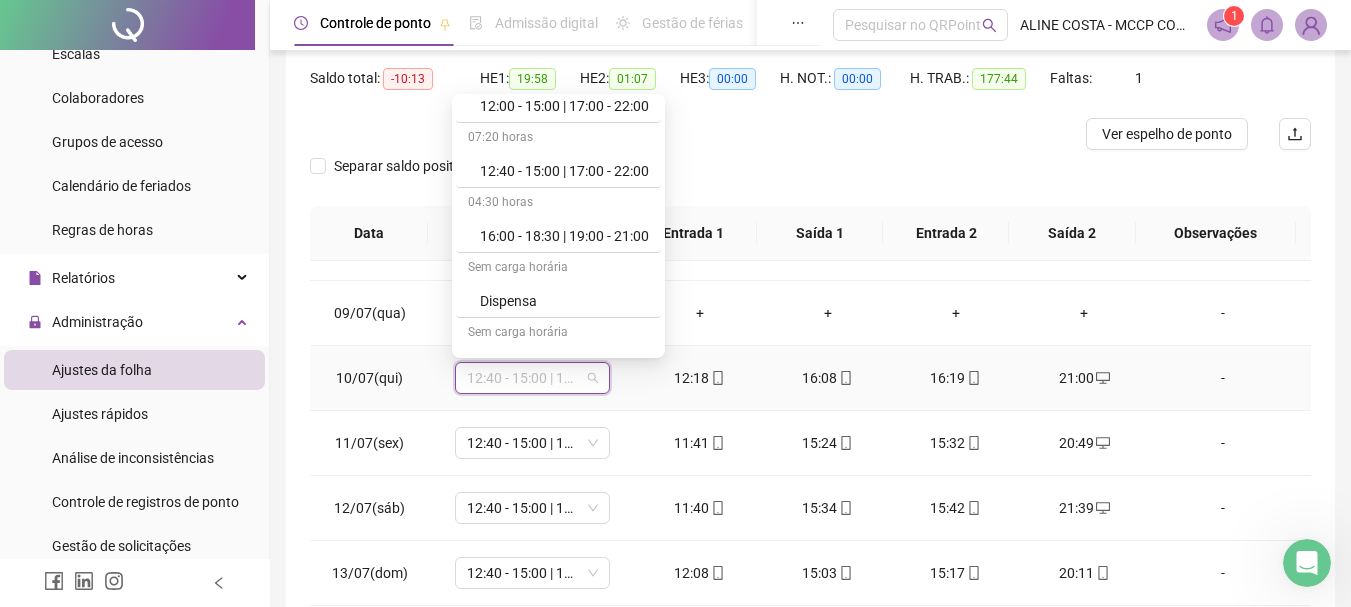 scroll, scrollTop: 200, scrollLeft: 0, axis: vertical 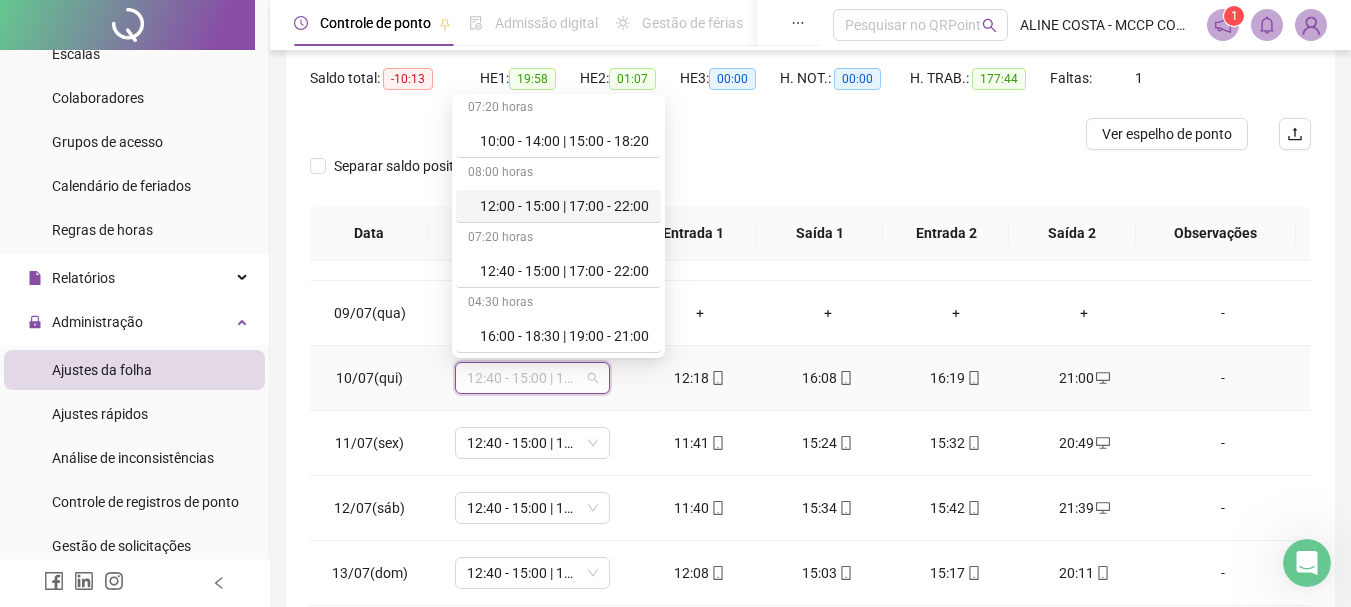 click on "12:00 - 15:00 | 17:00 - 22:00" at bounding box center (564, 206) 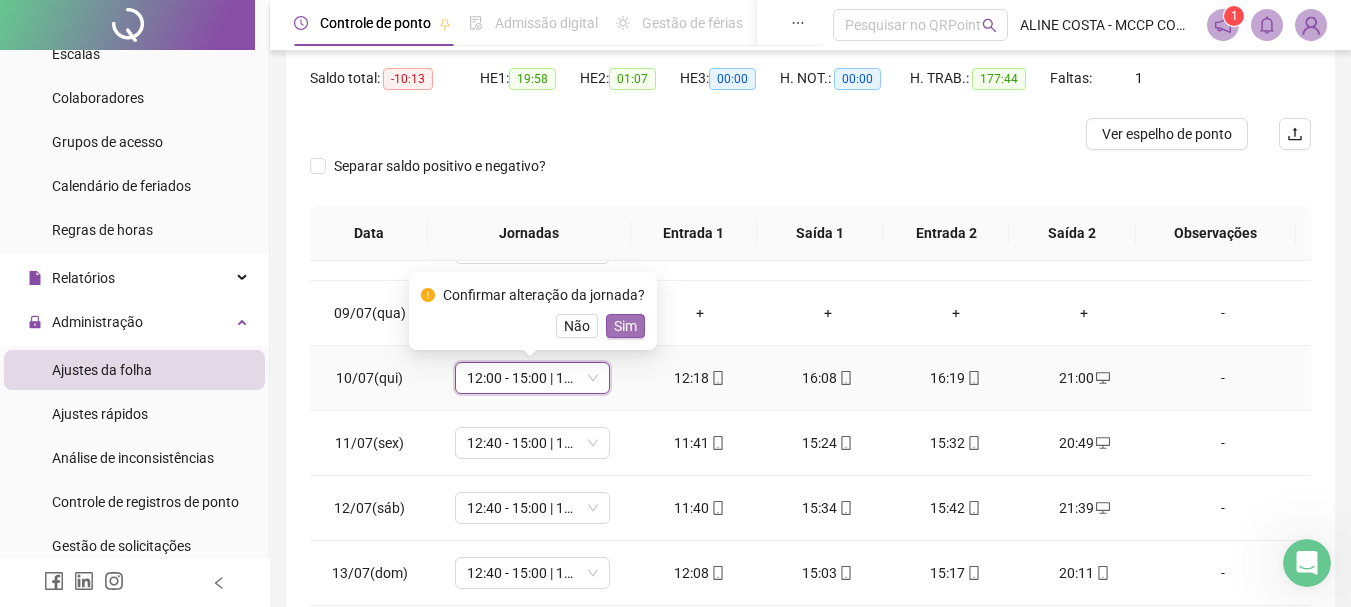 click on "Sim" at bounding box center (625, 326) 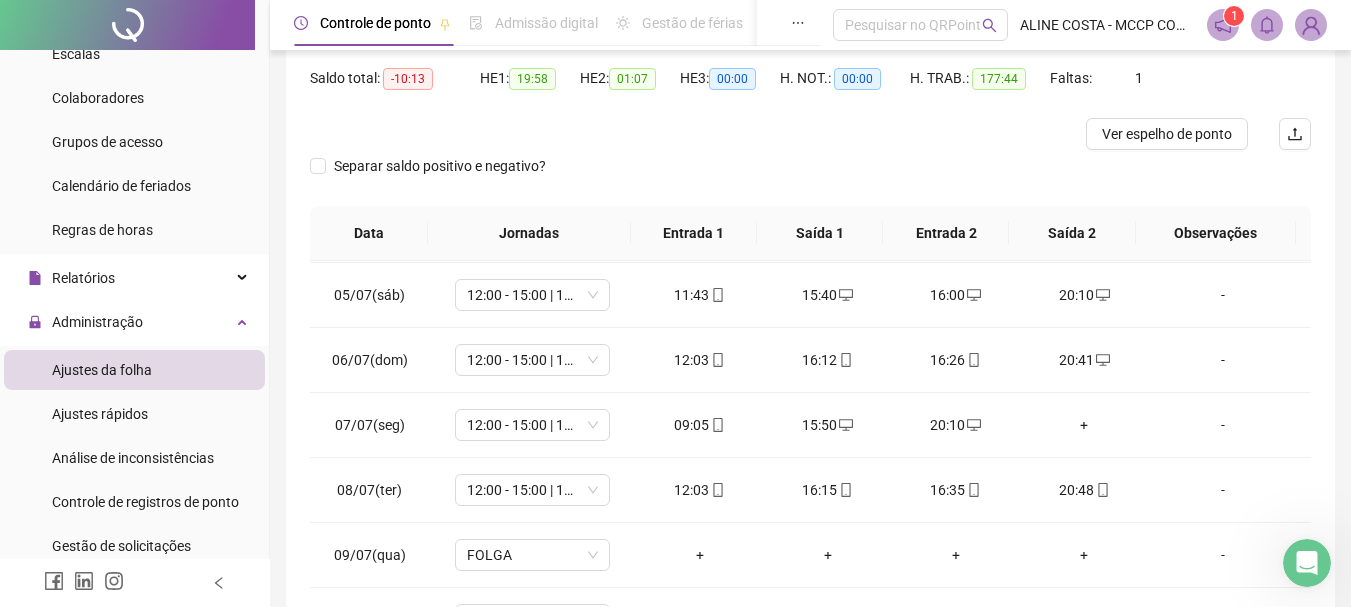 scroll, scrollTop: 0, scrollLeft: 0, axis: both 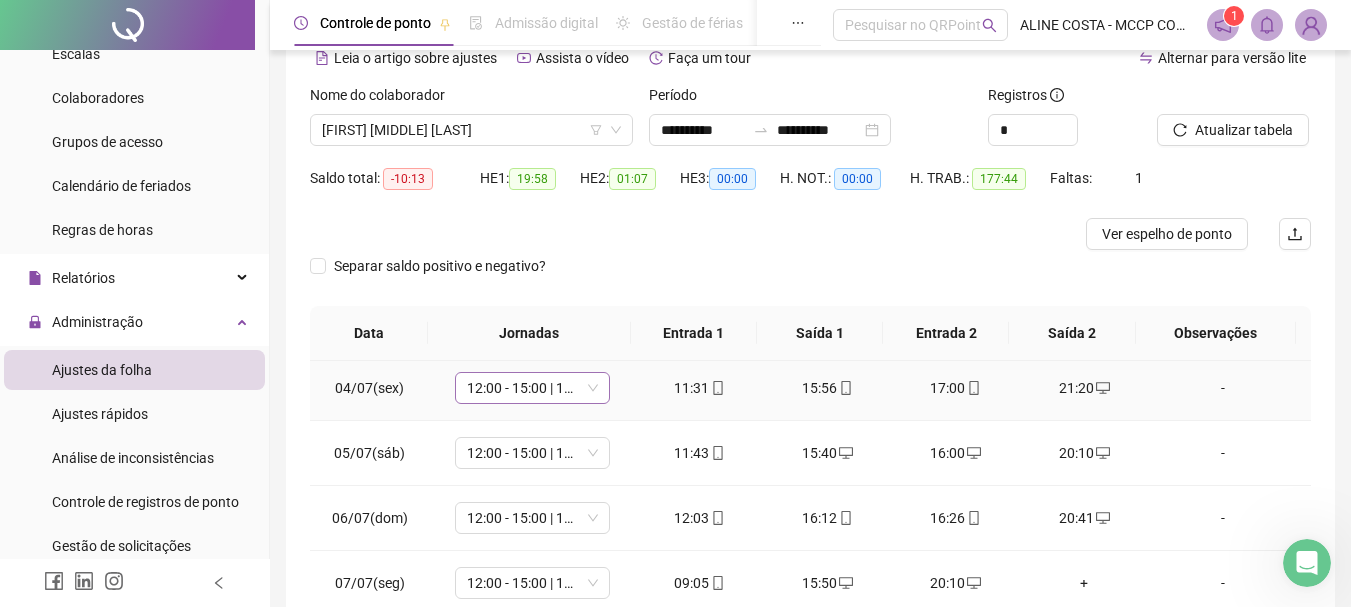 click on "12:00 - 15:00 | 17:00 - 22:00" at bounding box center [532, 388] 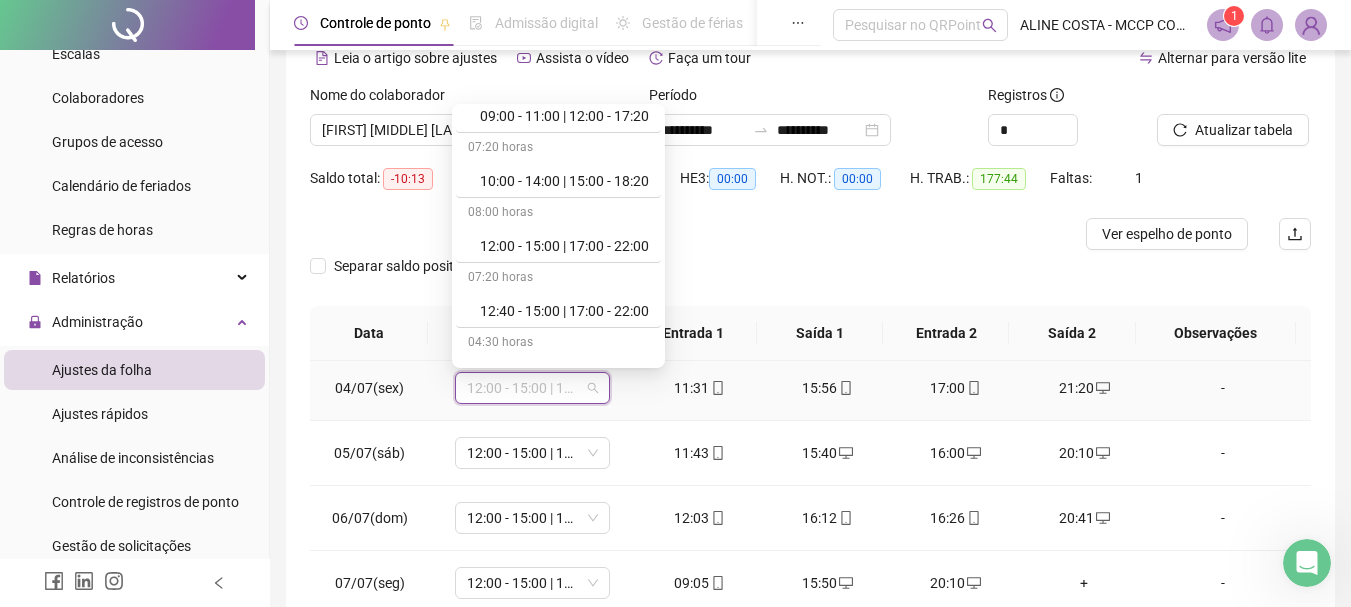 scroll, scrollTop: 198, scrollLeft: 0, axis: vertical 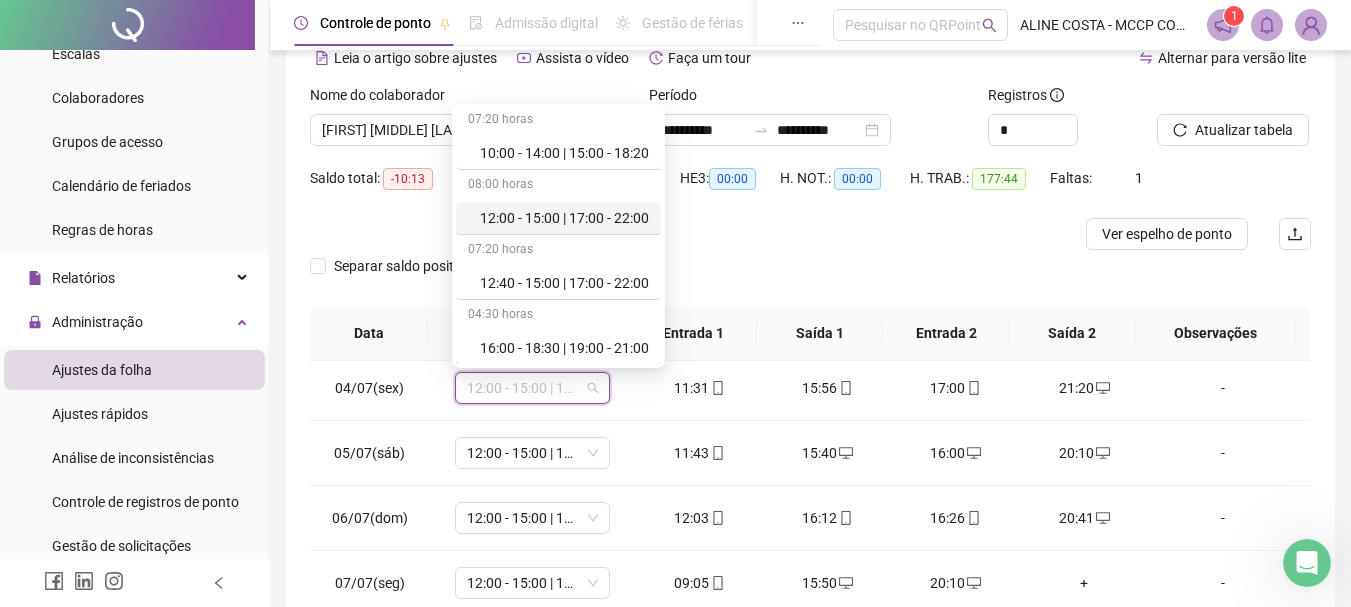 click on "Separar saldo positivo e negativo?" at bounding box center [810, 278] 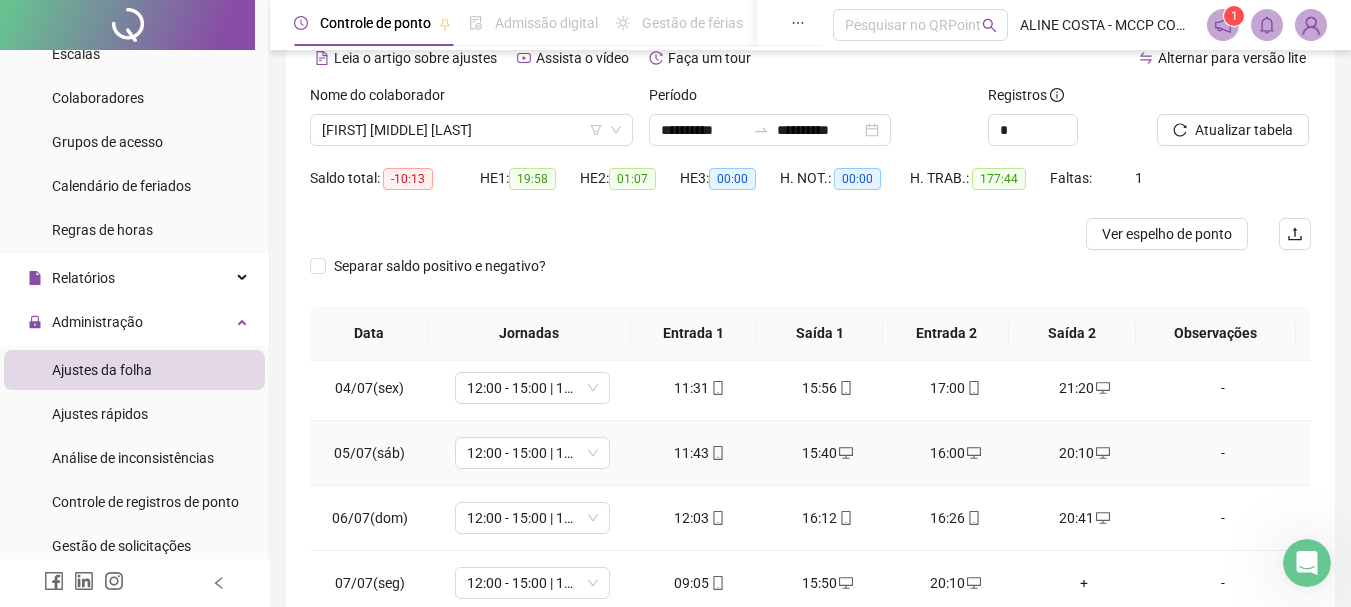 scroll, scrollTop: 300, scrollLeft: 0, axis: vertical 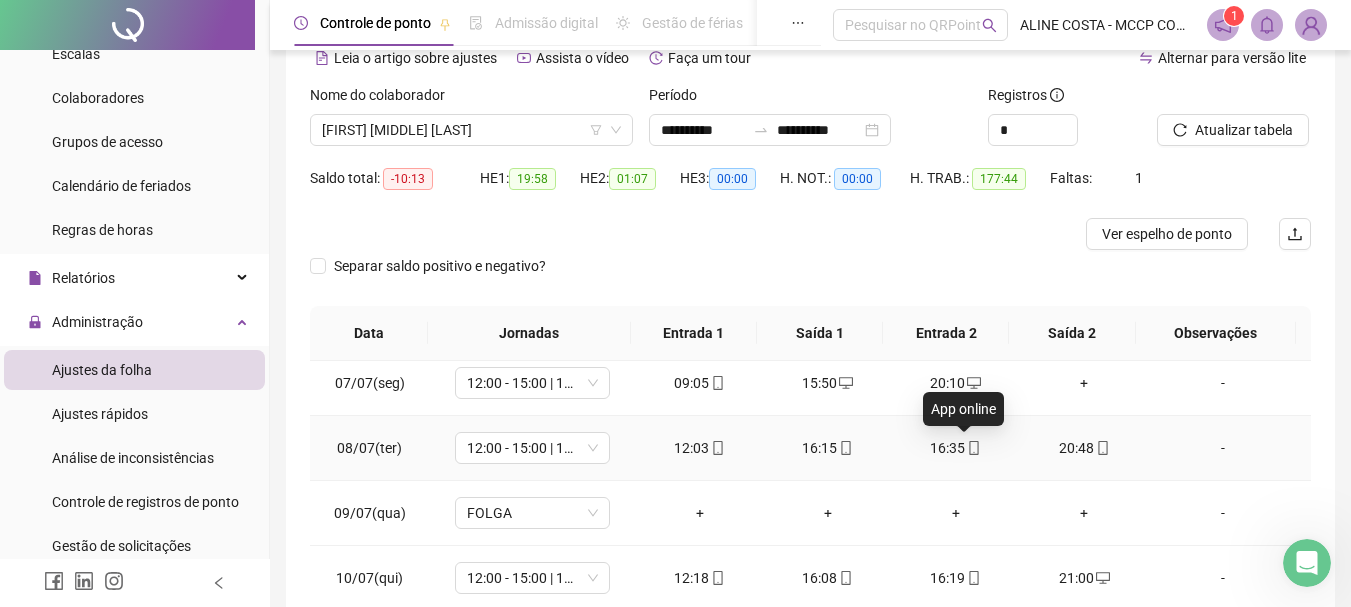 click 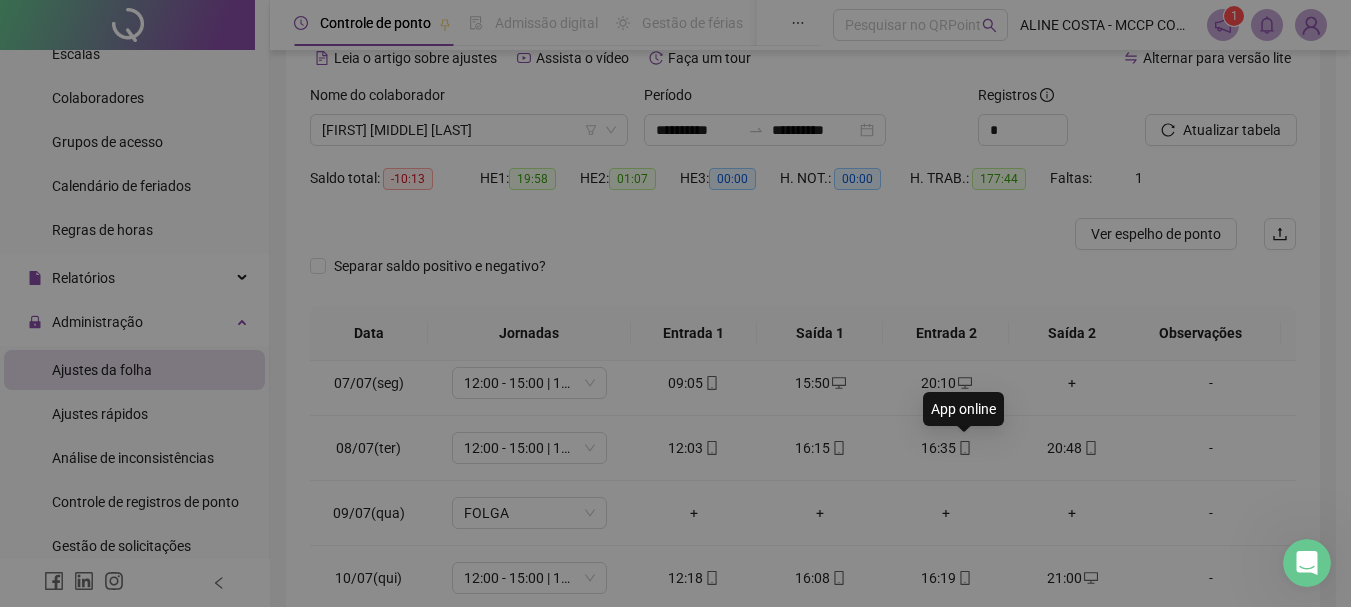 type on "**********" 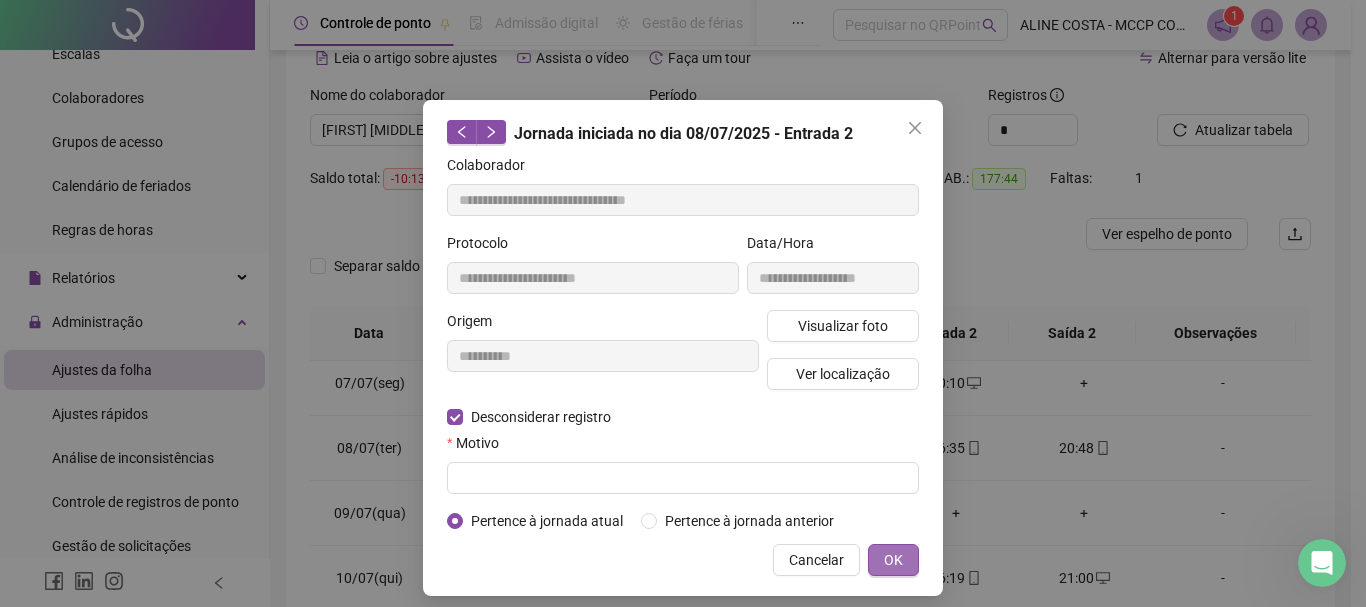click on "OK" at bounding box center [893, 560] 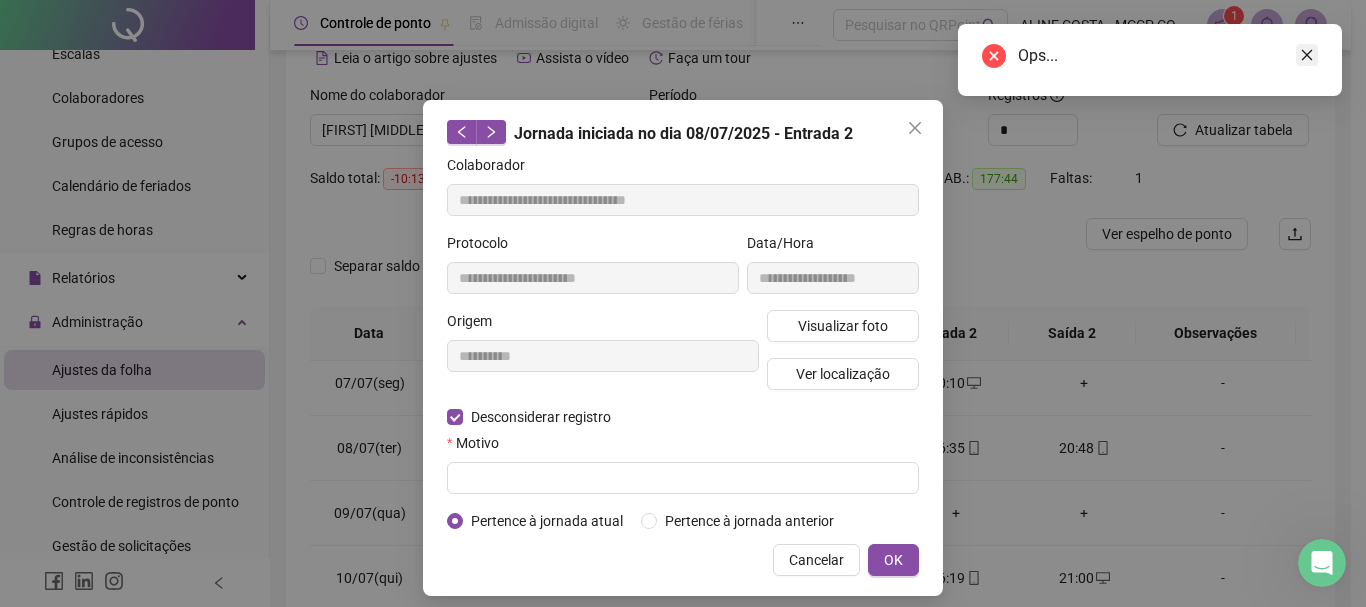 click 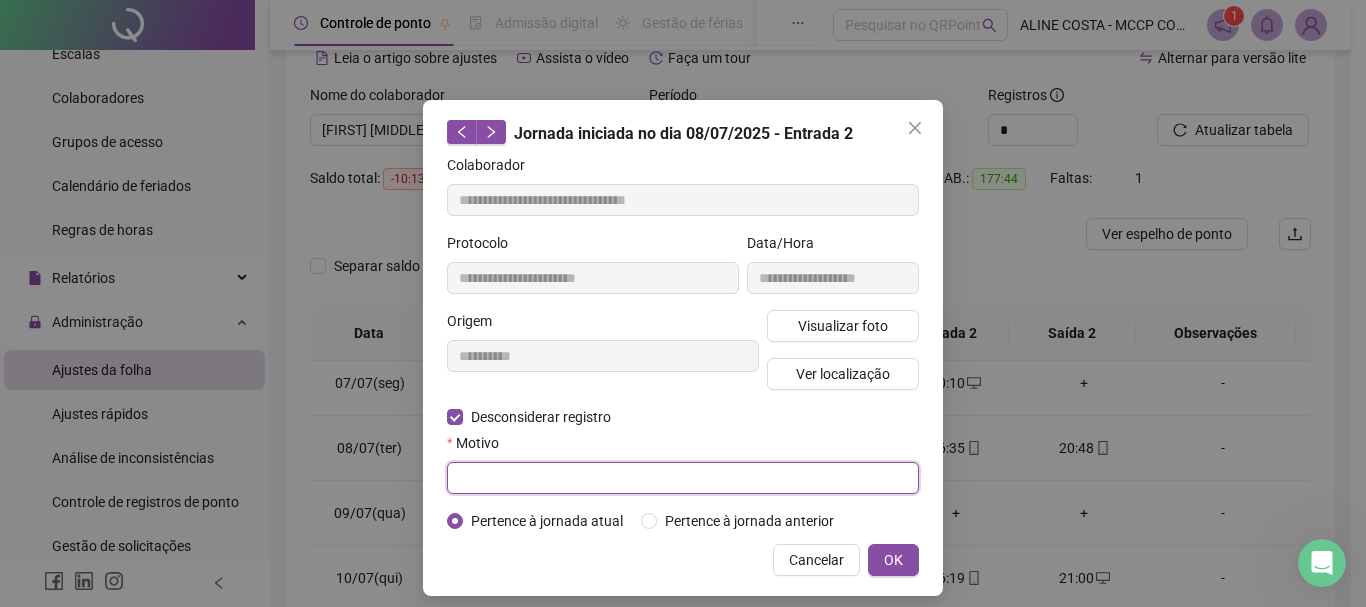 click at bounding box center [683, 478] 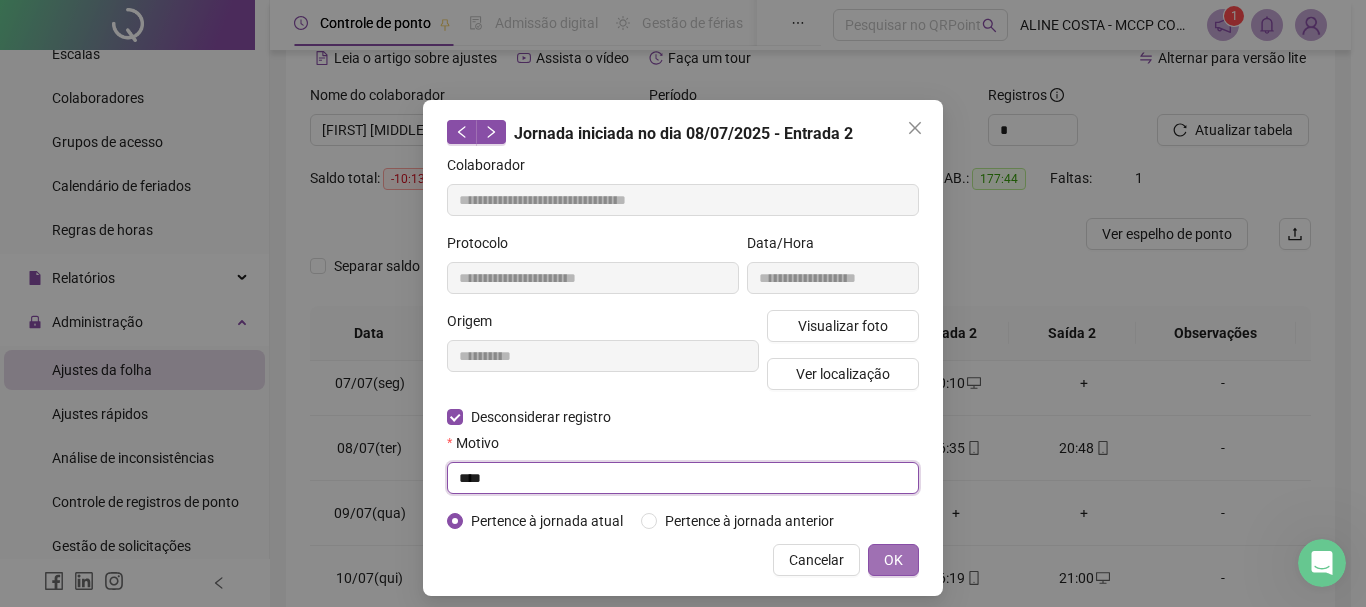 type on "****" 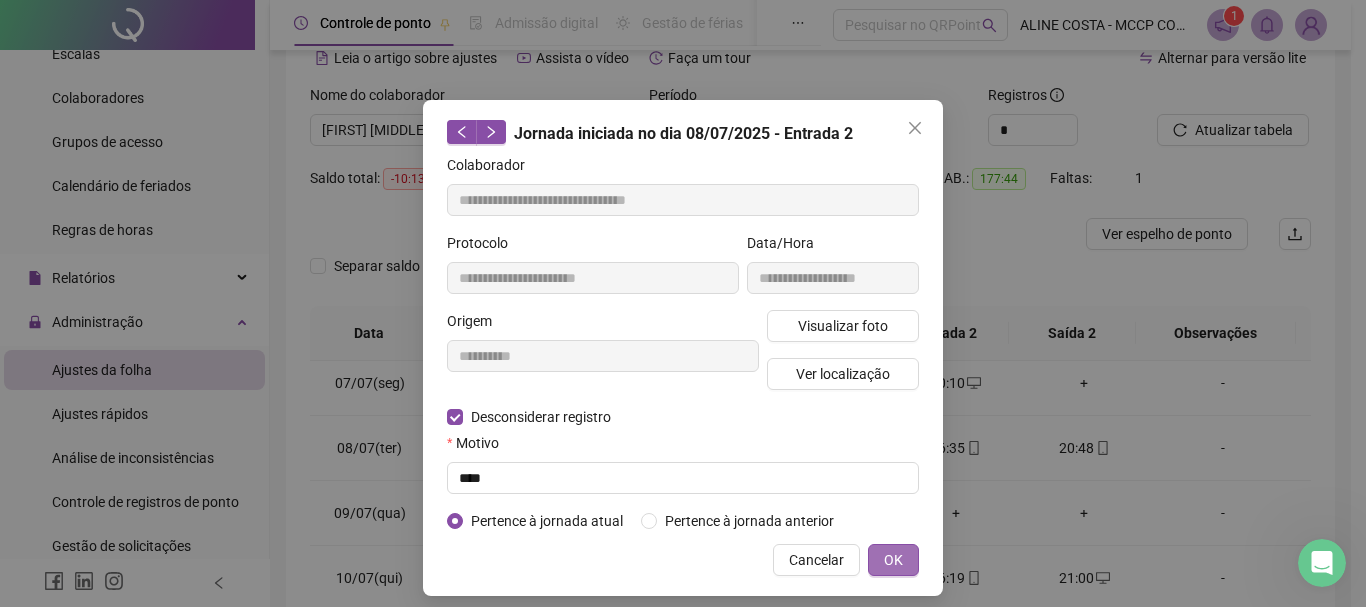 click on "OK" at bounding box center (893, 560) 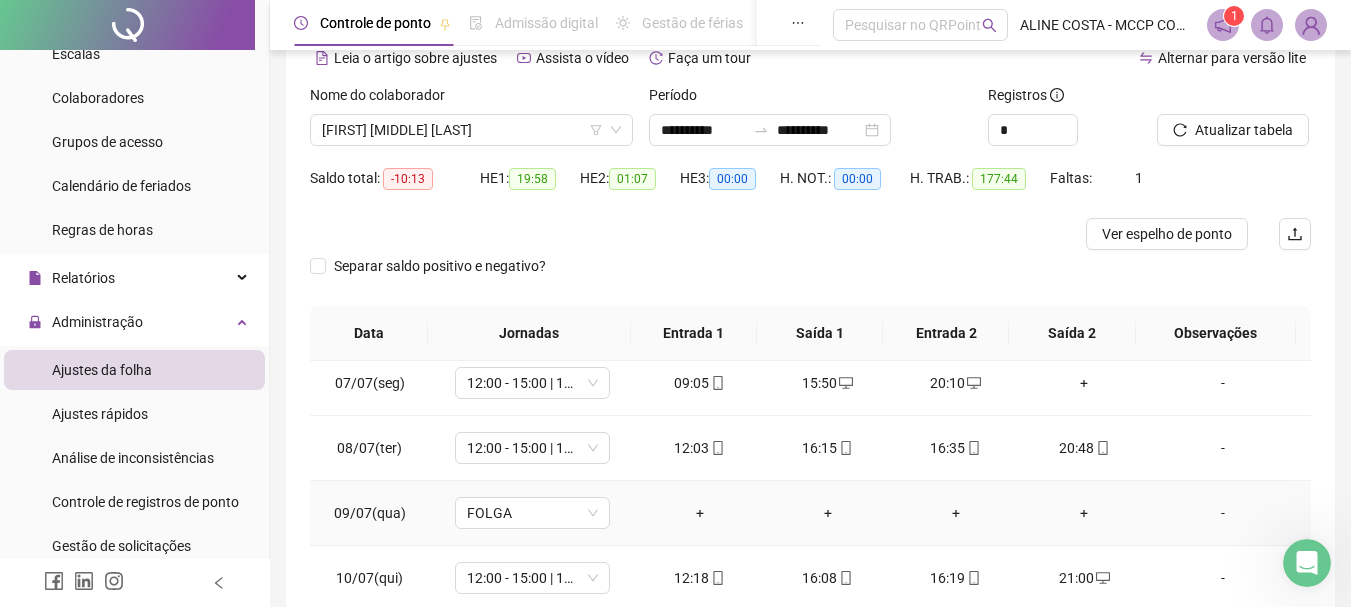 scroll, scrollTop: 500, scrollLeft: 0, axis: vertical 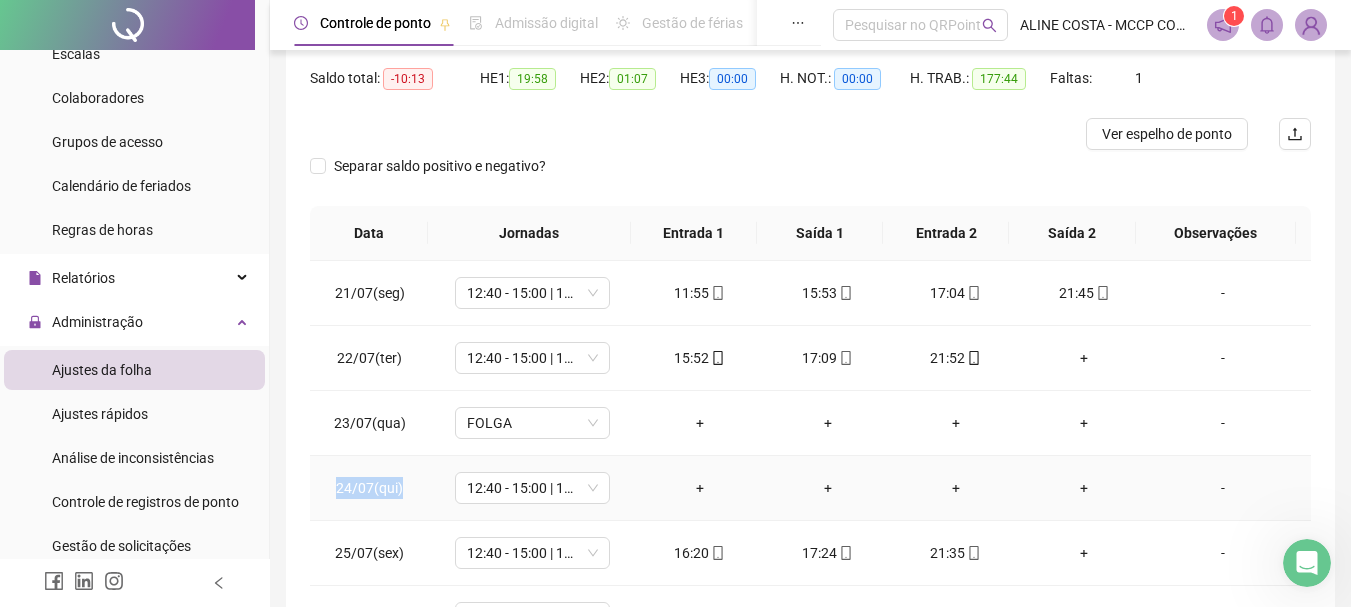 drag, startPoint x: 332, startPoint y: 487, endPoint x: 418, endPoint y: 486, distance: 86.00581 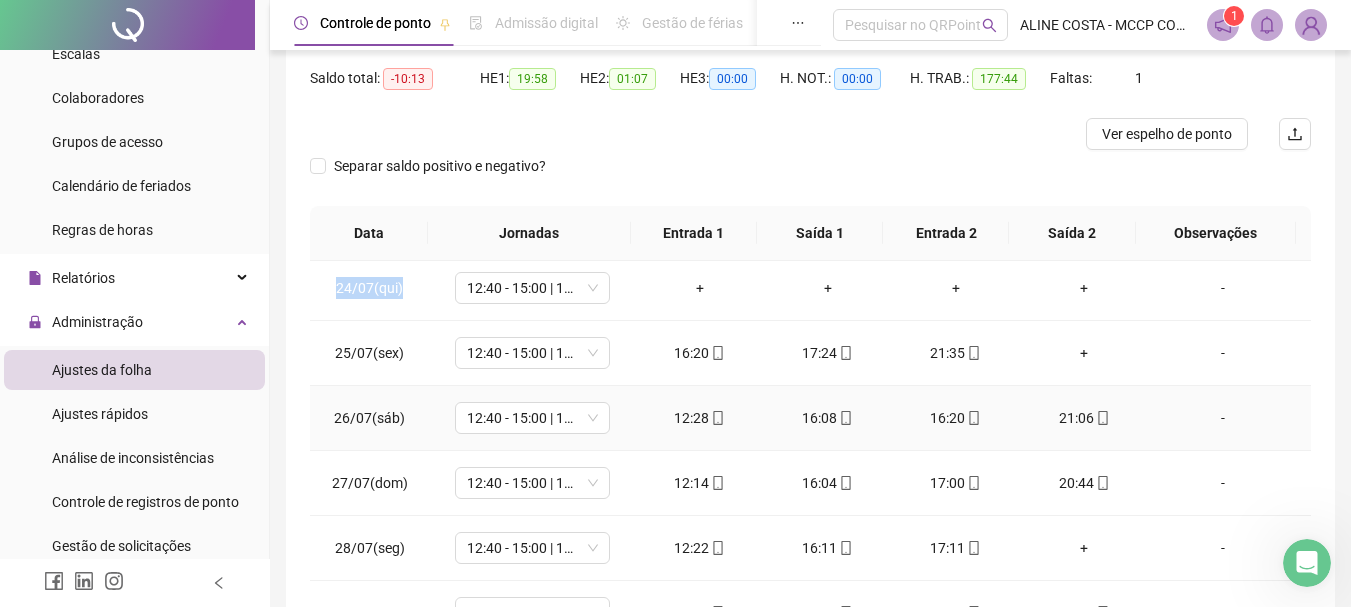 scroll, scrollTop: 1588, scrollLeft: 0, axis: vertical 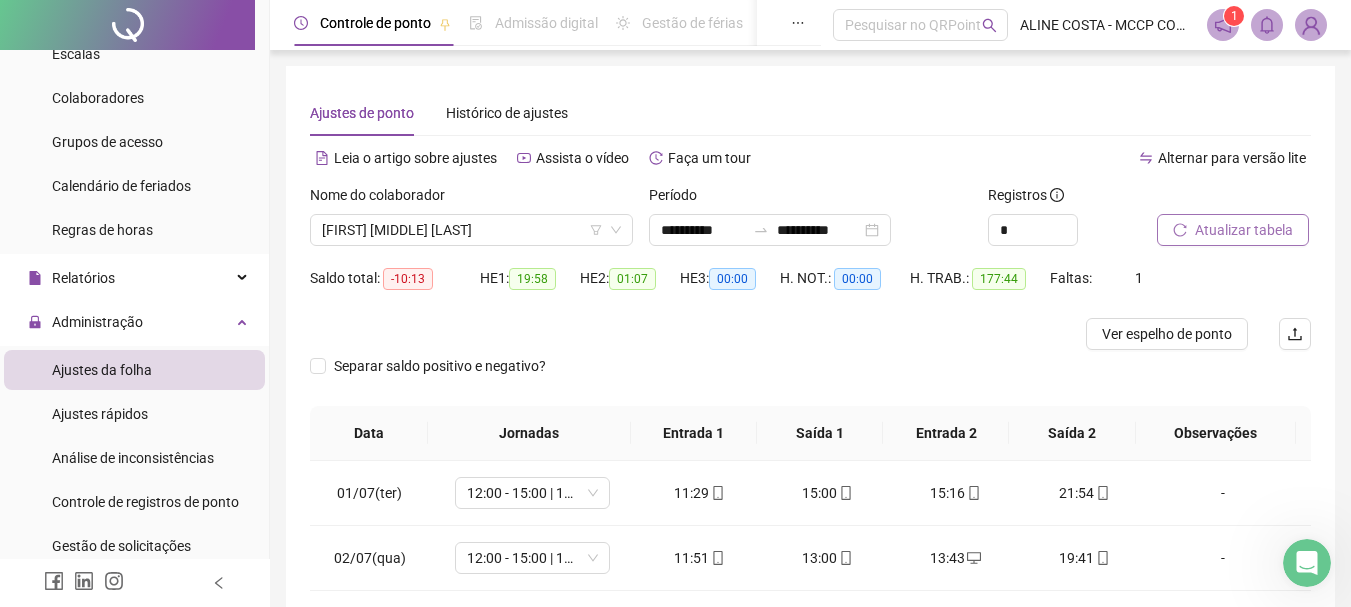 click on "Atualizar tabela" at bounding box center (1244, 230) 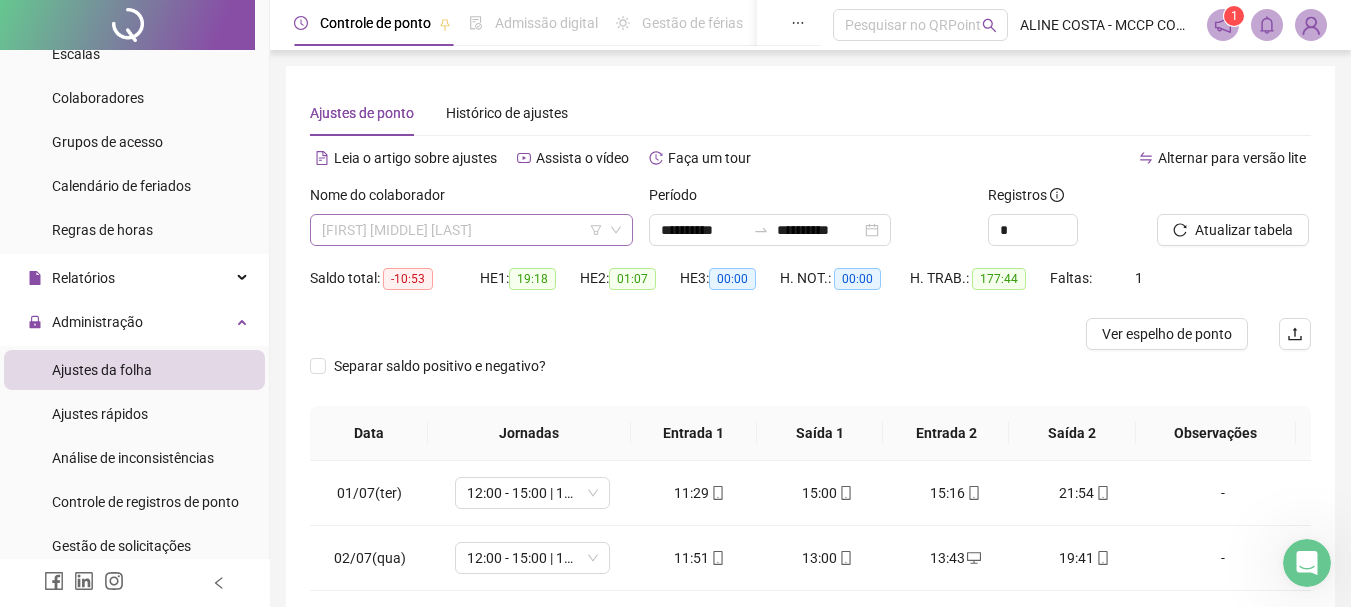 click on "[FIRST] [MIDDLE] [LAST]" at bounding box center [471, 230] 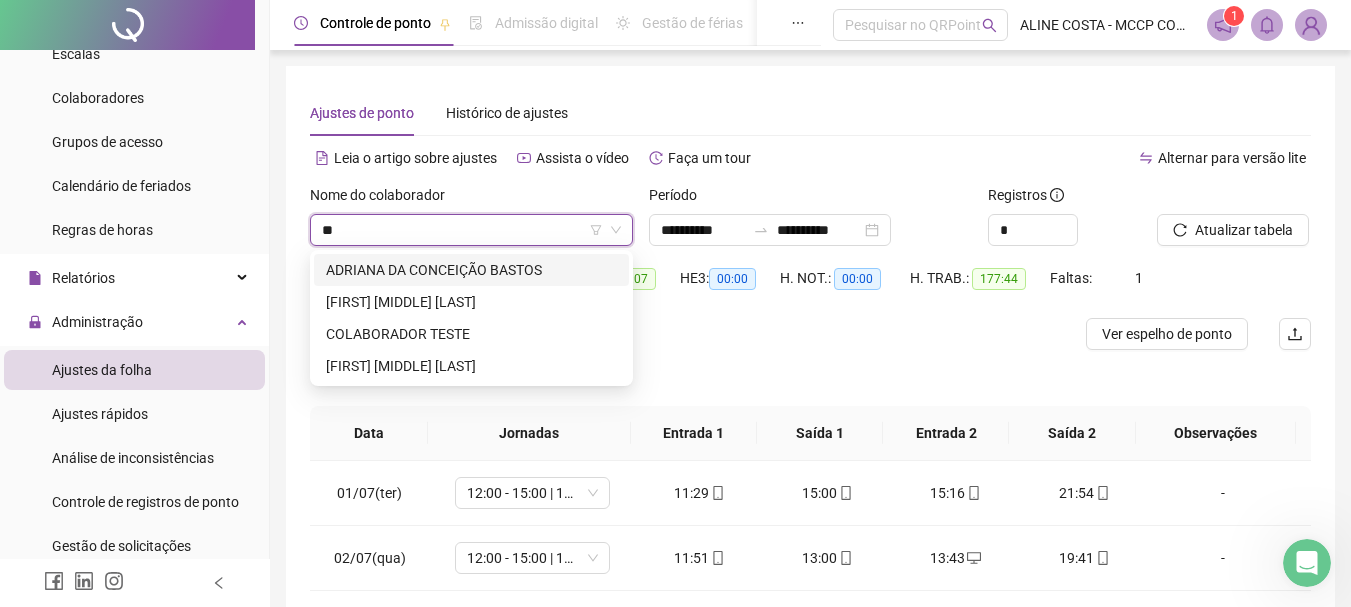 type on "***" 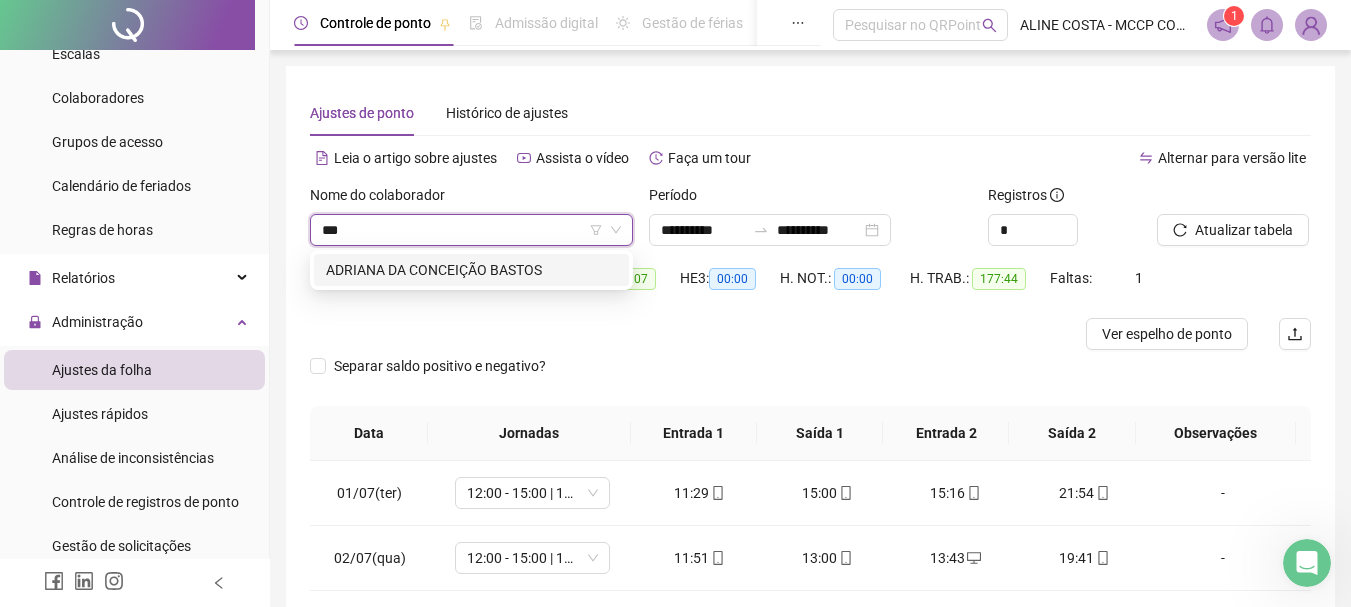 click on "ADRIANA DA CONCEIÇÃO BASTOS" at bounding box center [471, 270] 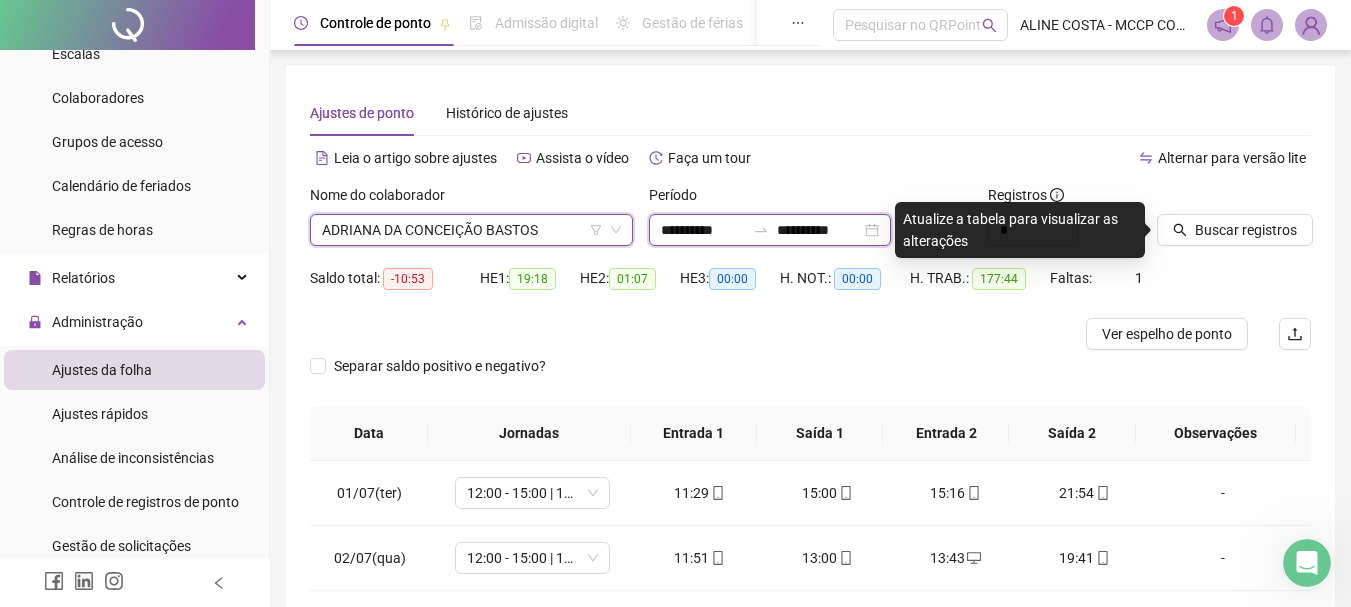 click on "**********" at bounding box center [703, 230] 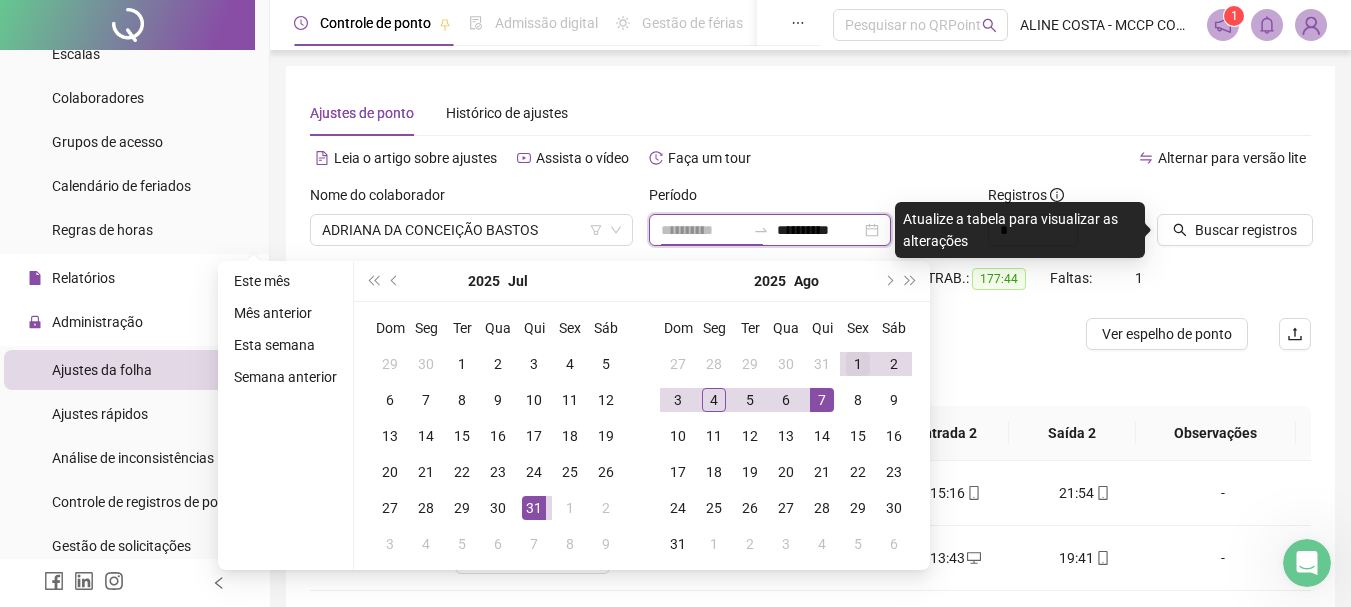 type on "**********" 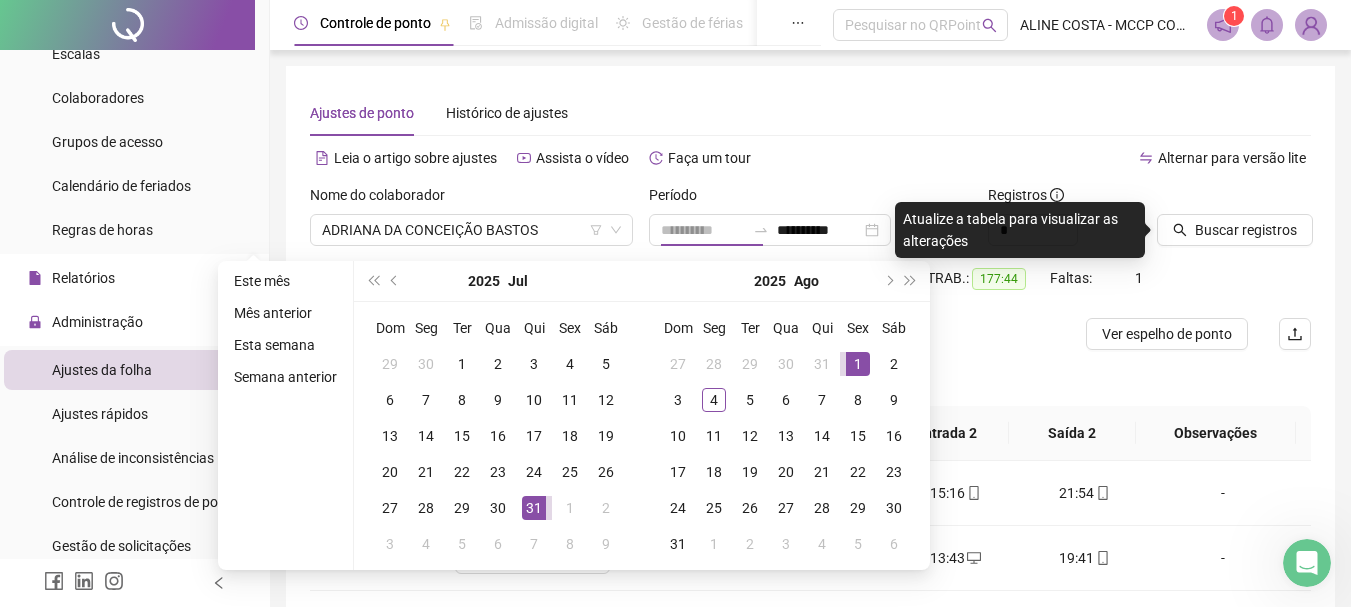 click on "1" at bounding box center [858, 364] 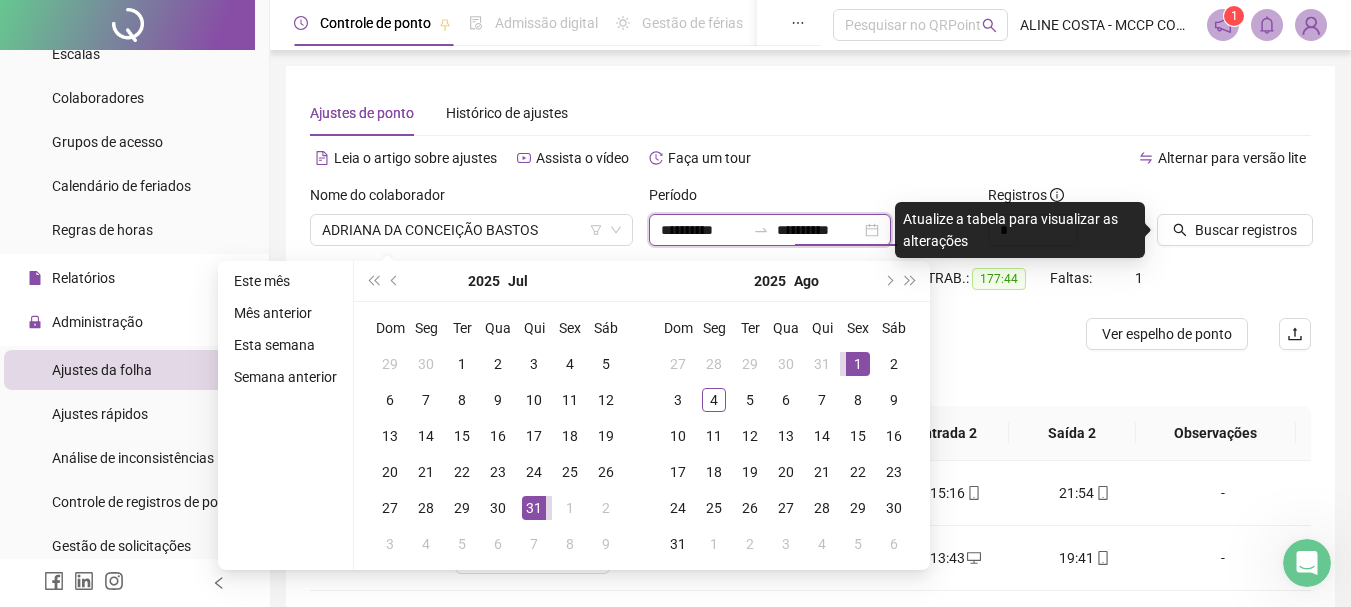 click on "**********" at bounding box center [819, 230] 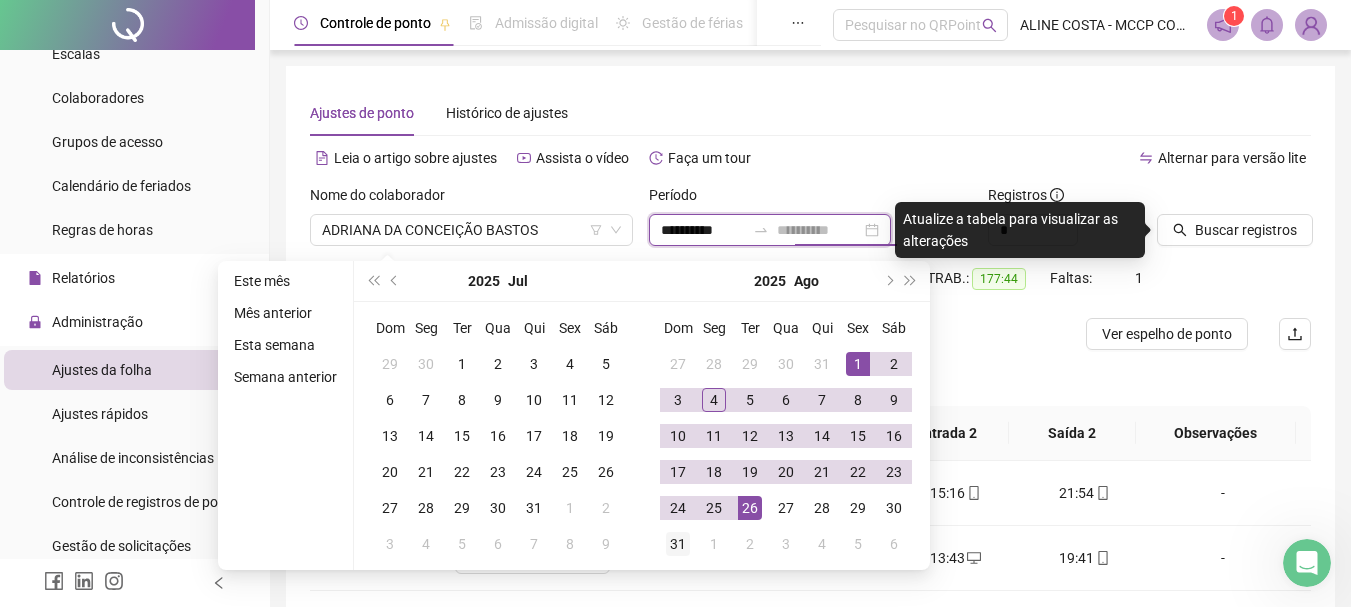 type on "**********" 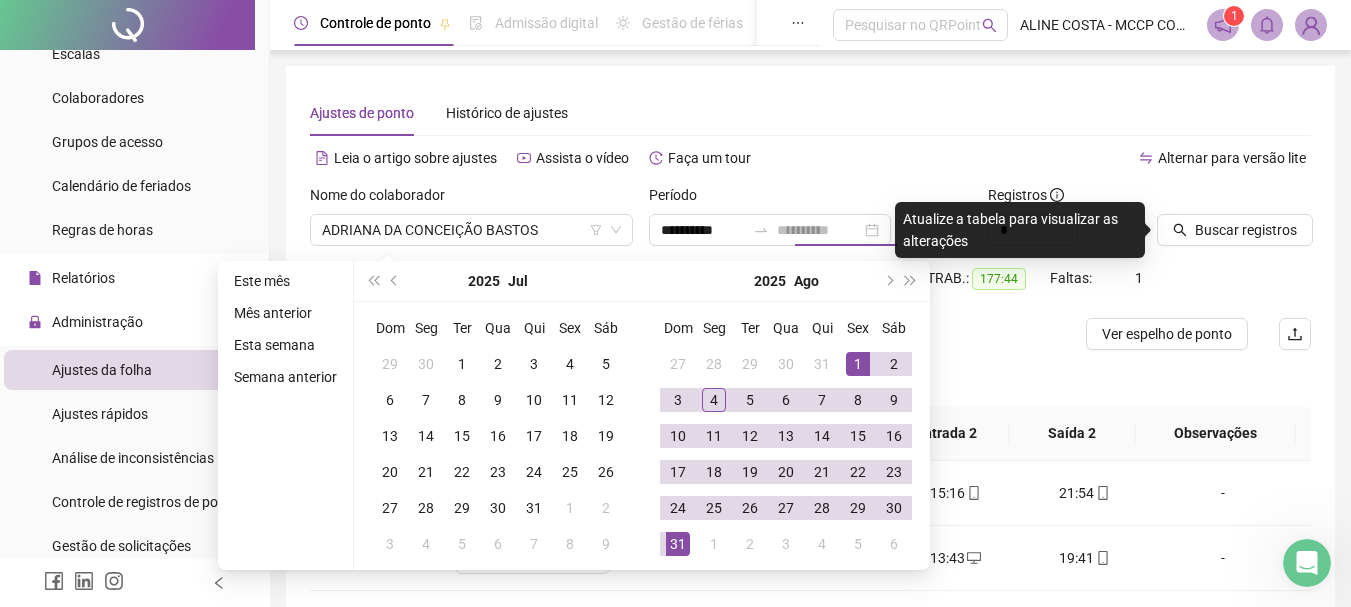 drag, startPoint x: 667, startPoint y: 543, endPoint x: 710, endPoint y: 483, distance: 73.817345 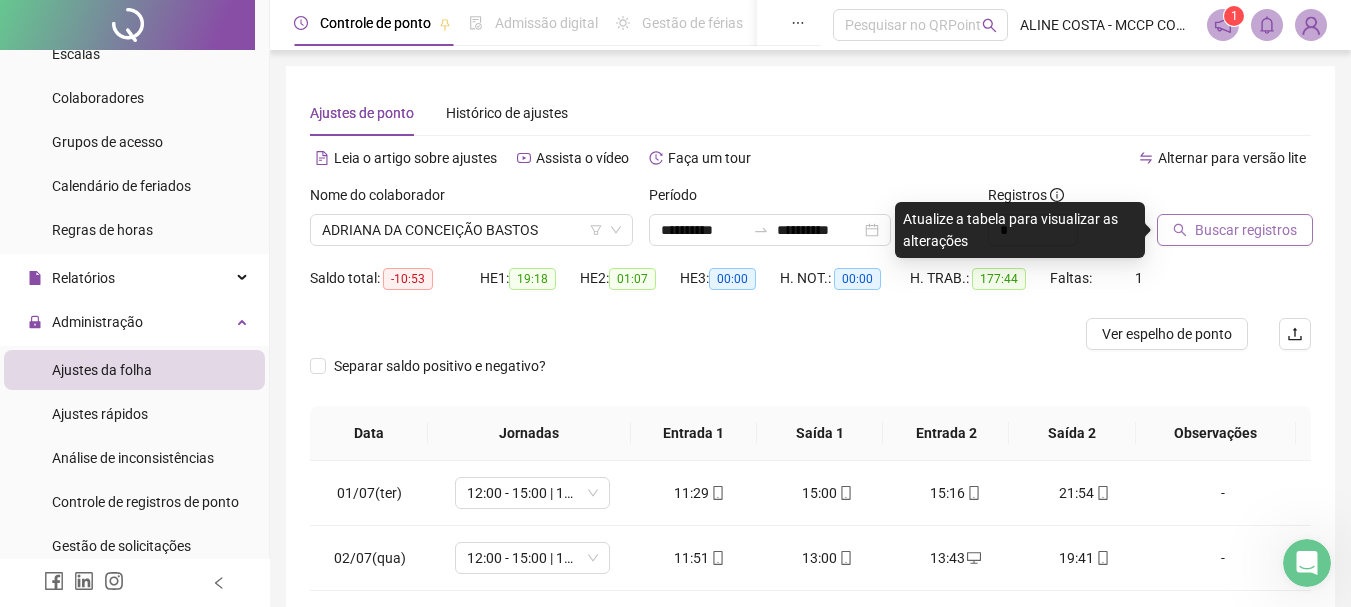 click on "Buscar registros" at bounding box center [1246, 230] 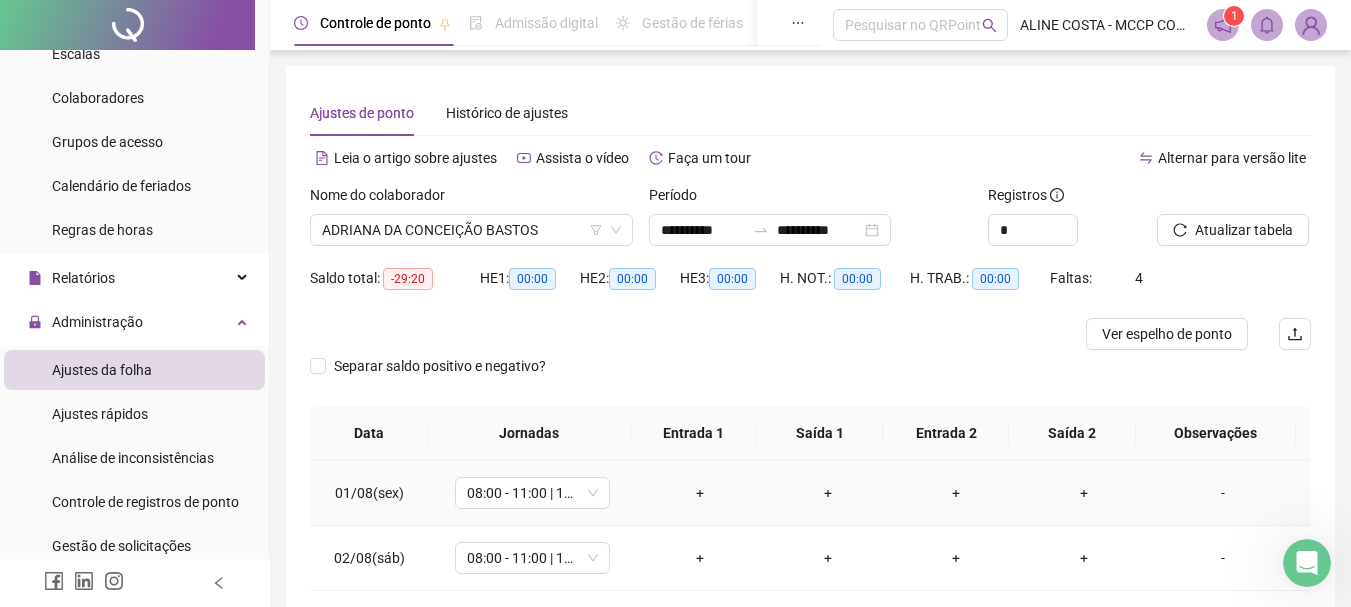 click on "-" at bounding box center (1223, 493) 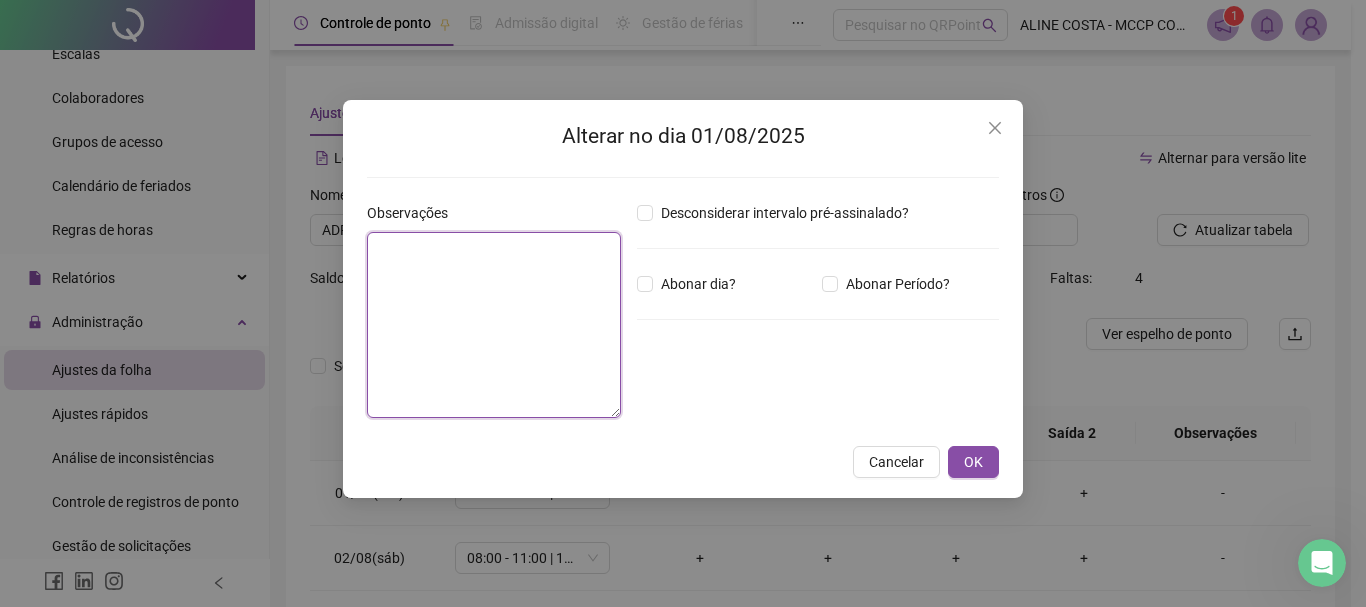 click at bounding box center [494, 325] 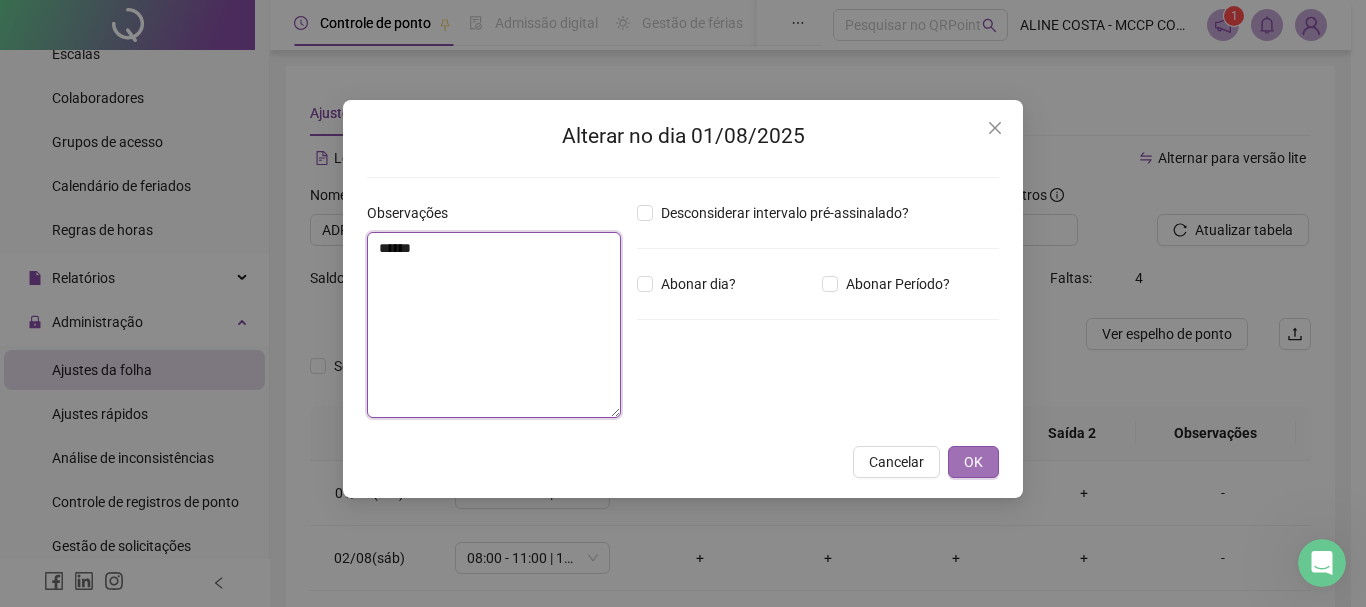 type on "******" 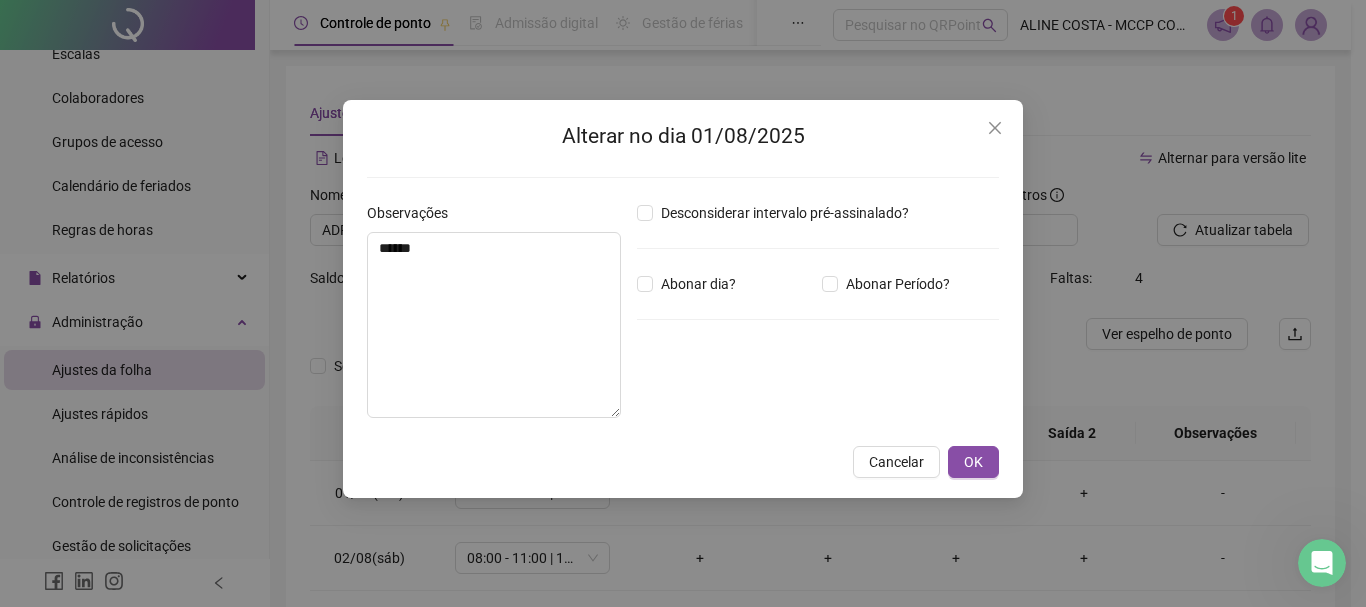 drag, startPoint x: 974, startPoint y: 462, endPoint x: 1001, endPoint y: 472, distance: 28.79236 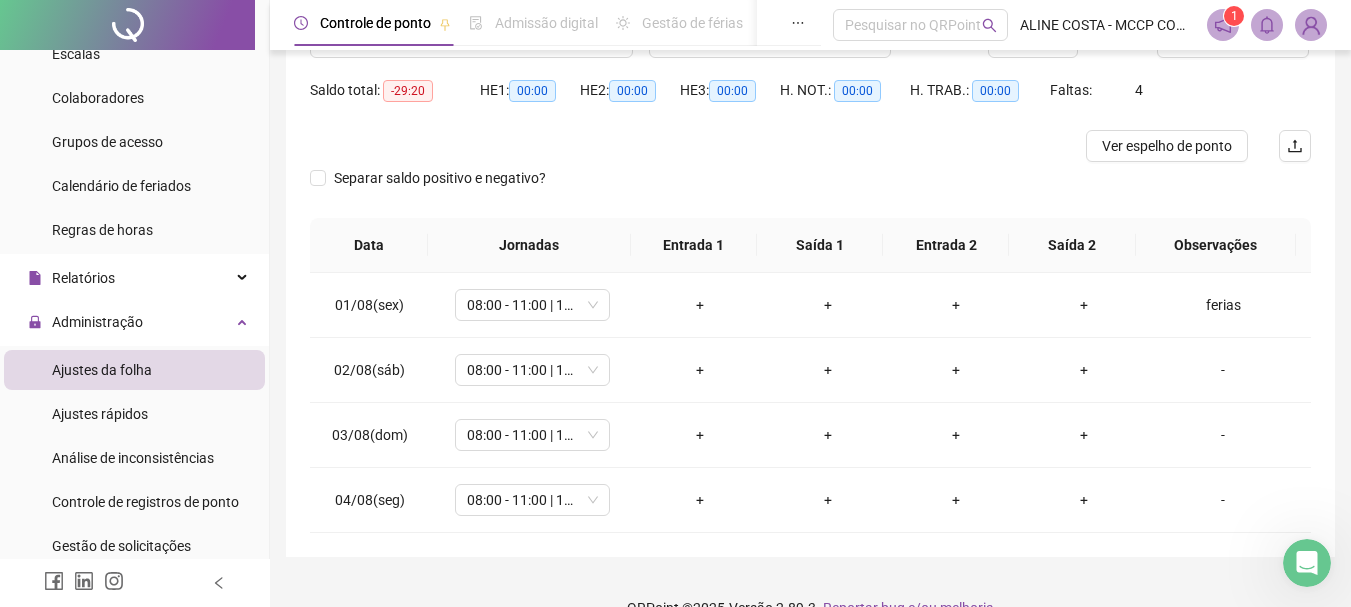 scroll, scrollTop: 224, scrollLeft: 0, axis: vertical 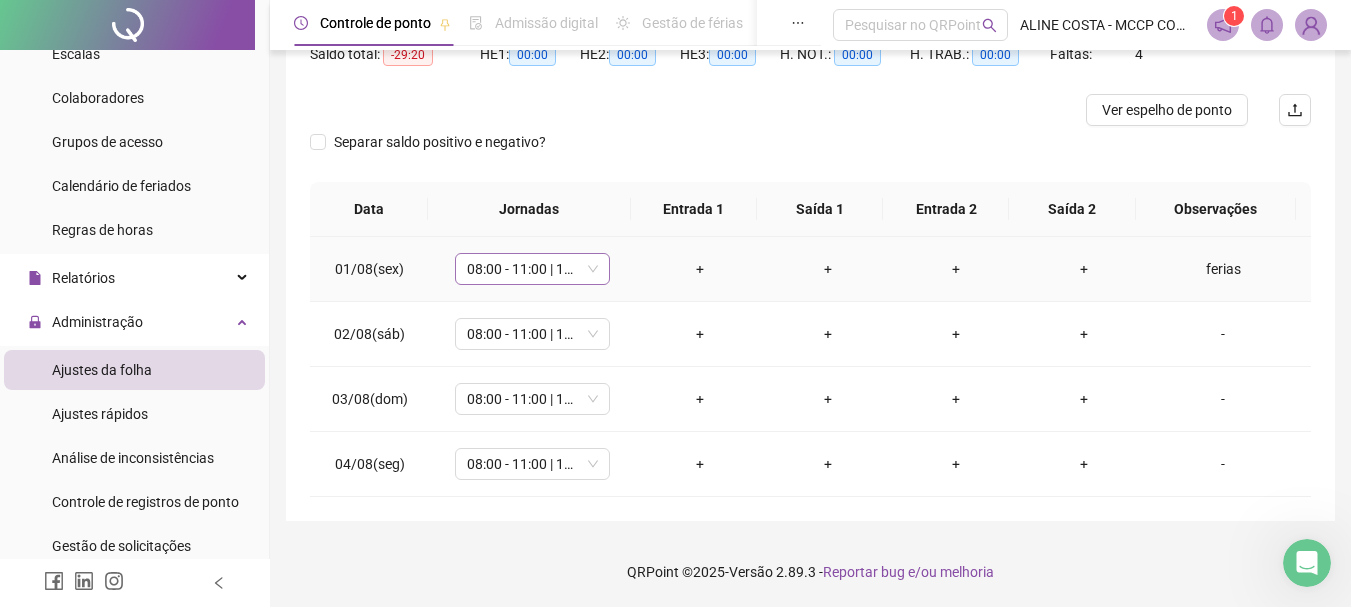 click on "08:00 - 11:00 | 12:00 - 16:20" at bounding box center (532, 269) 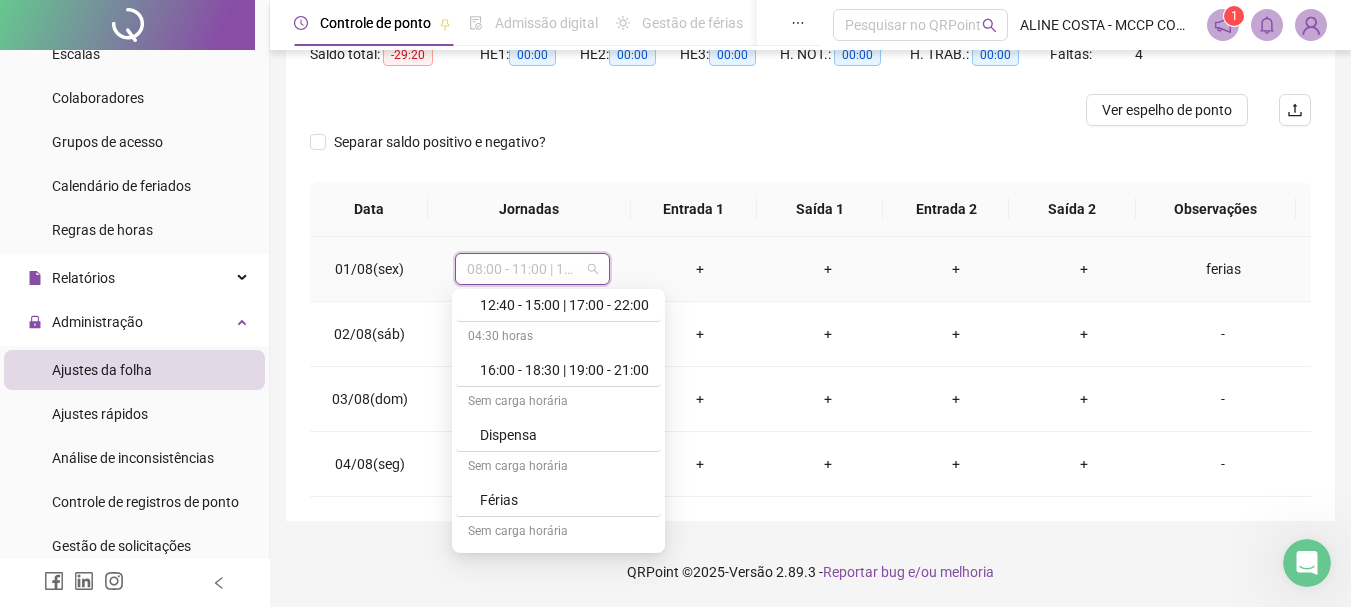 scroll, scrollTop: 524, scrollLeft: 0, axis: vertical 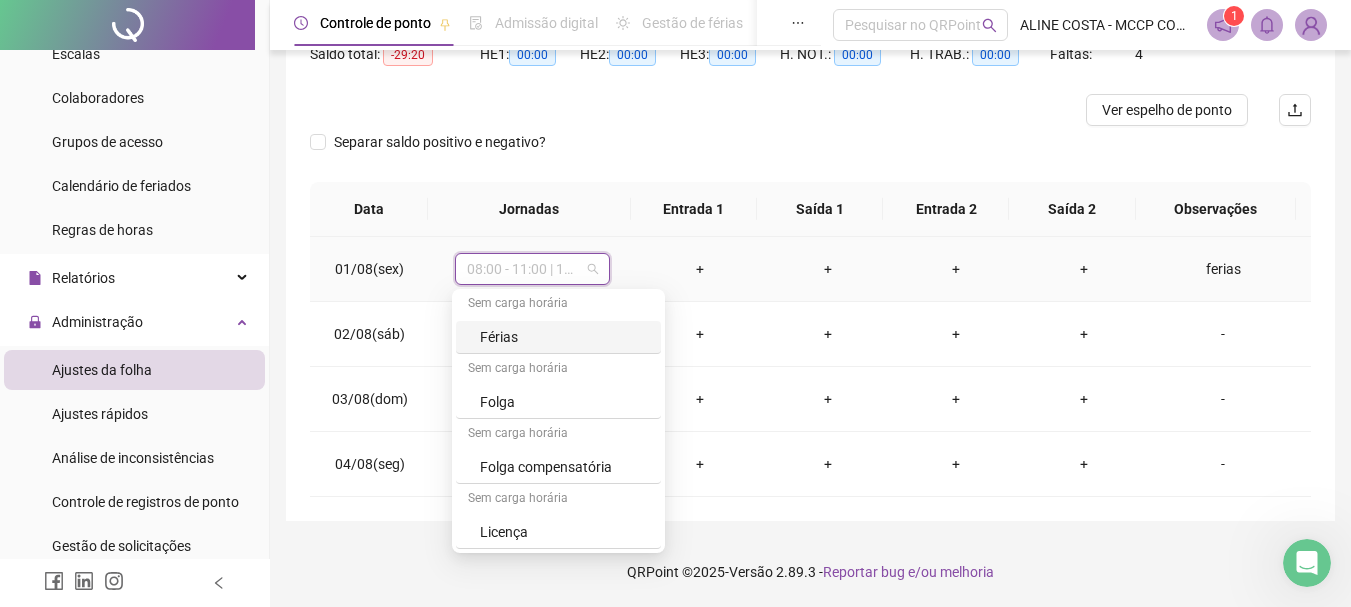 click on "Férias" at bounding box center [564, 337] 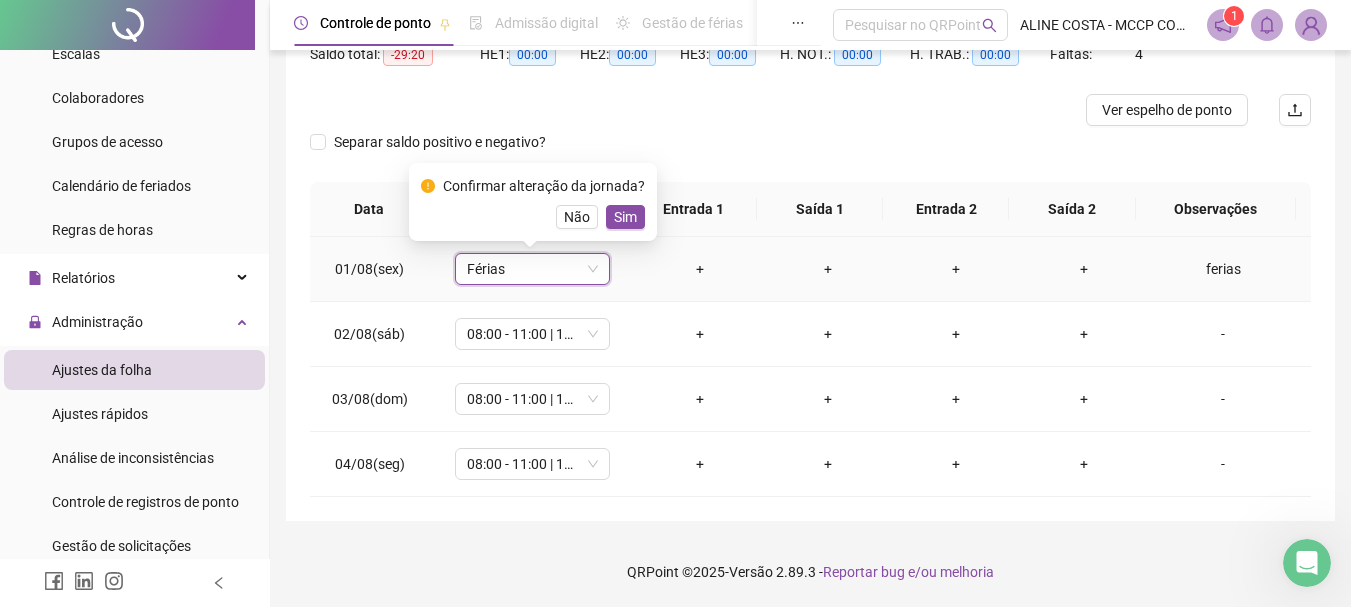 click on "Sim" at bounding box center (625, 217) 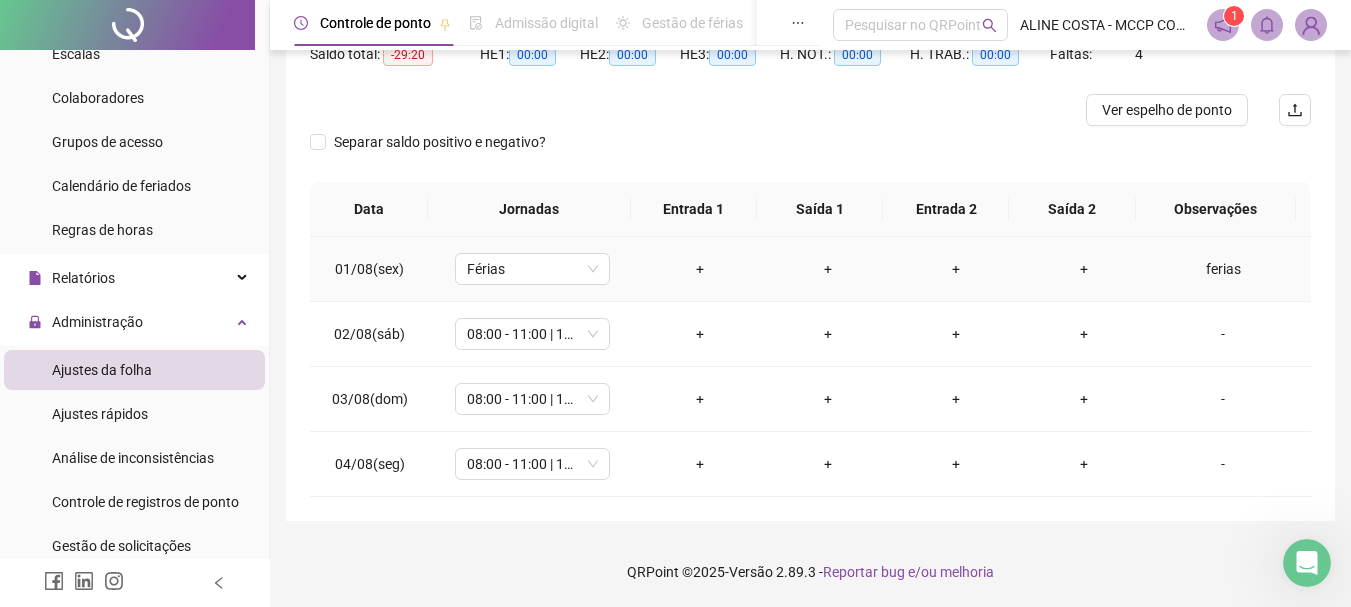 click on "ferias" at bounding box center [1223, 269] 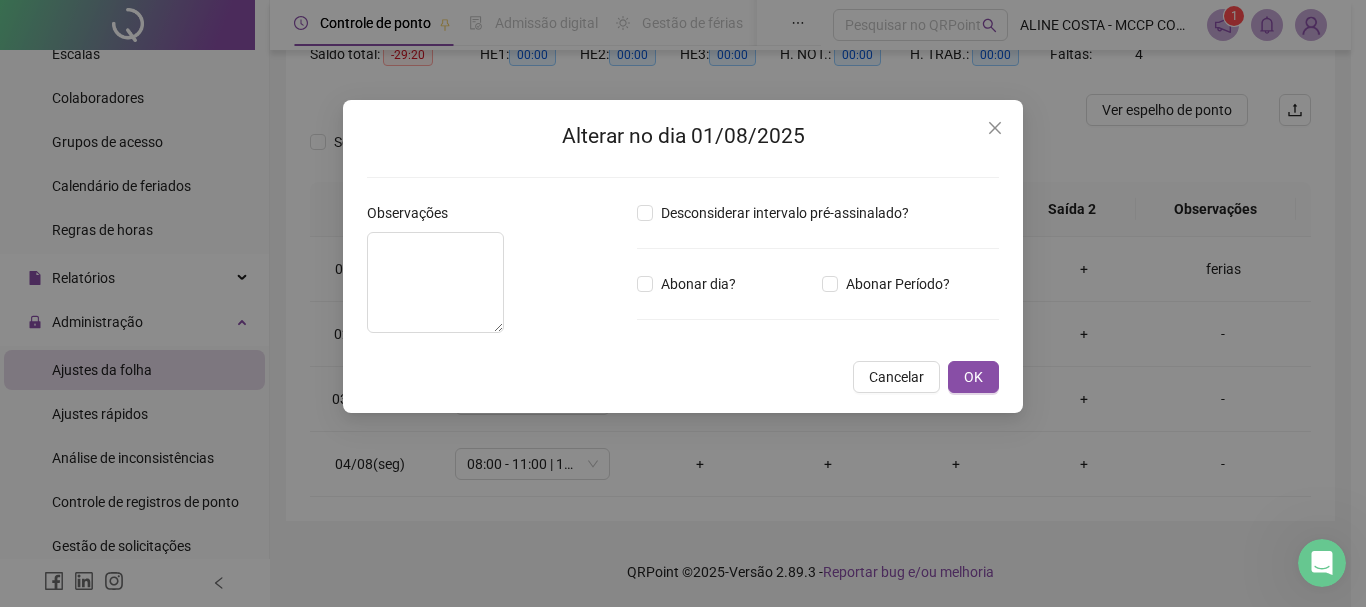 type on "******" 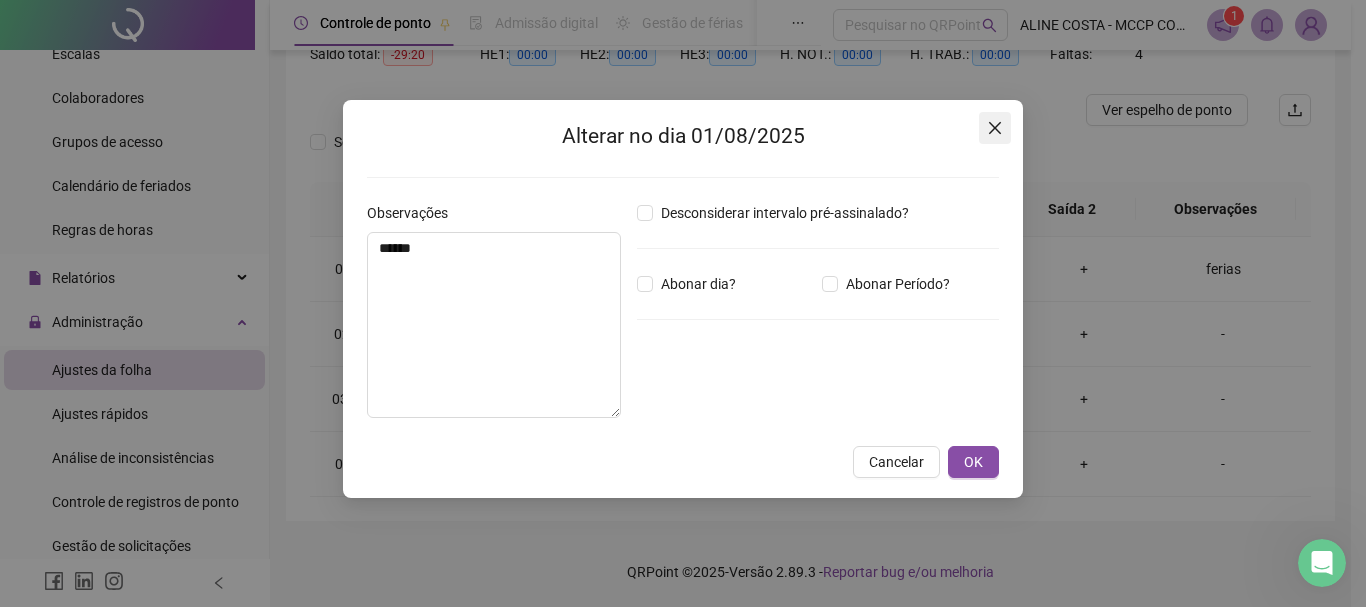 click at bounding box center (995, 128) 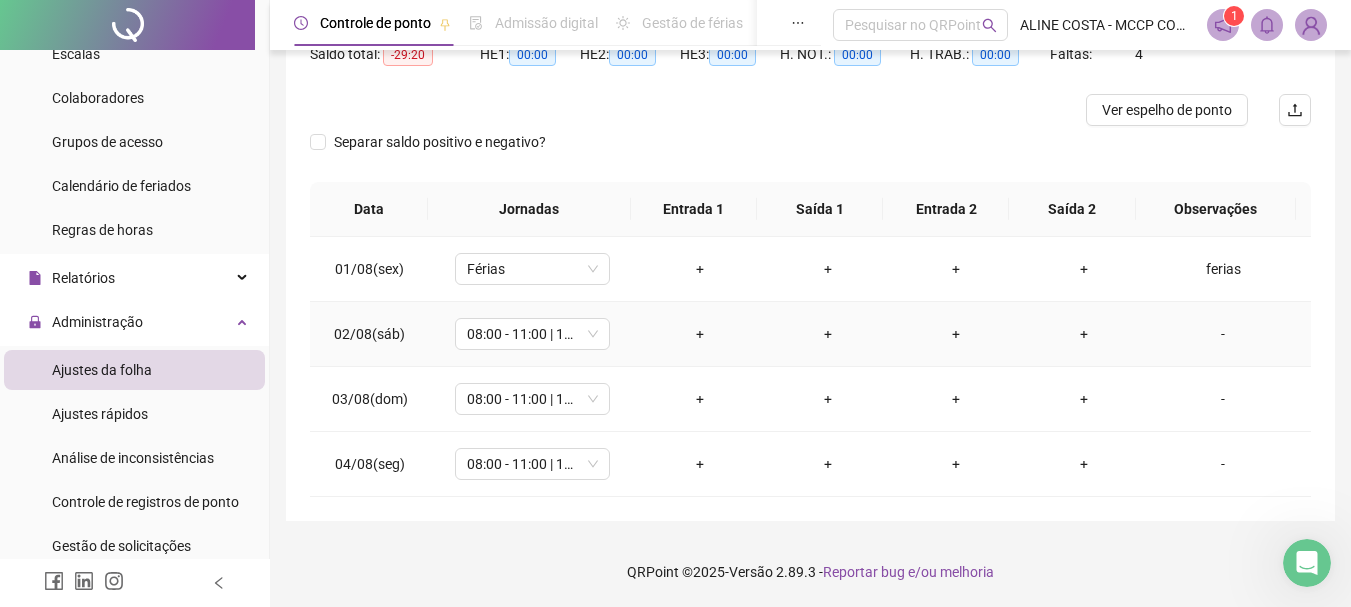 scroll, scrollTop: 124, scrollLeft: 0, axis: vertical 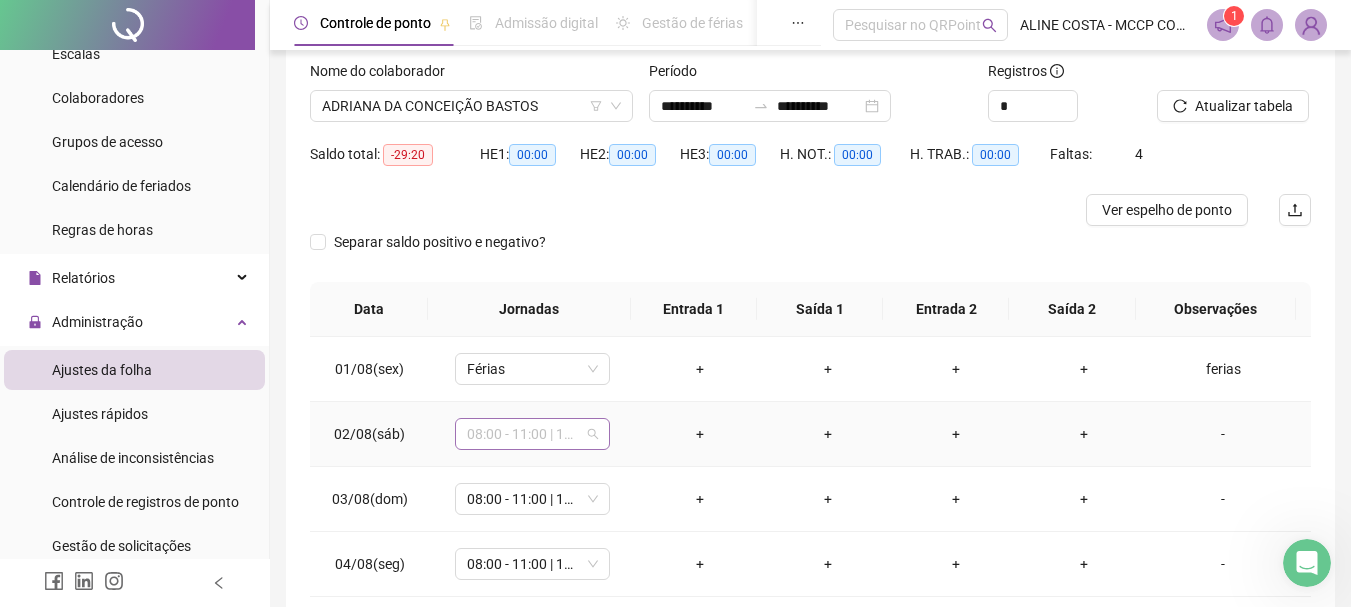 click on "08:00 - 11:00 | 12:00 - 16:20" at bounding box center [532, 434] 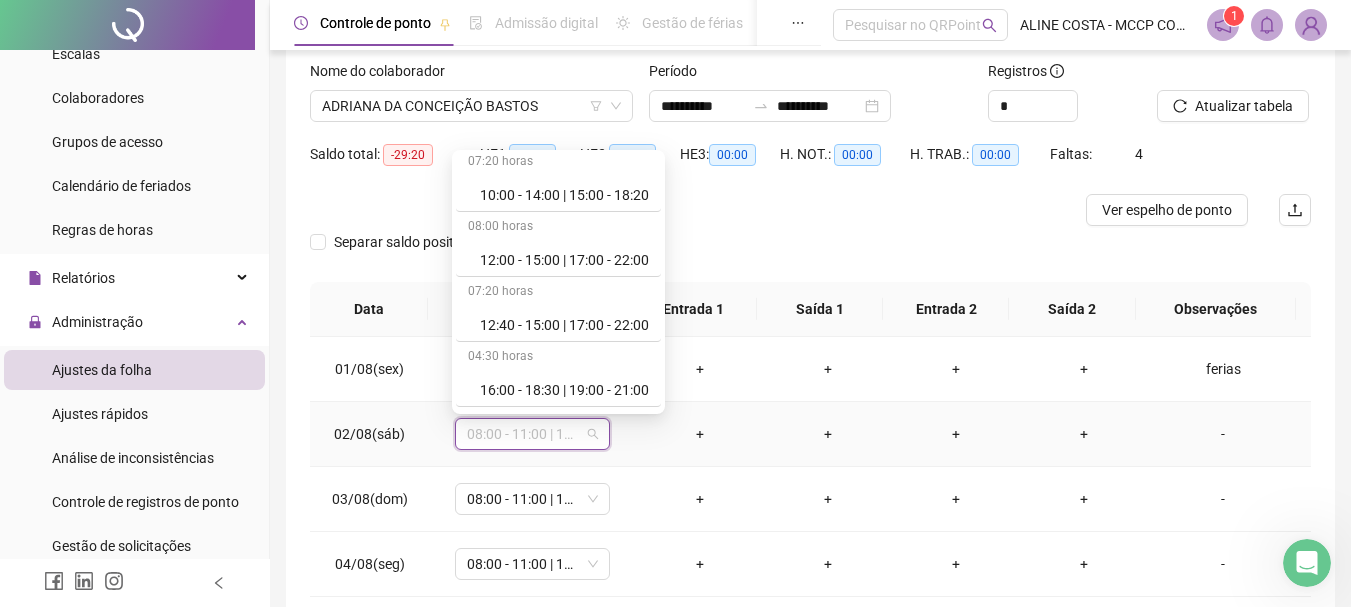 scroll, scrollTop: 524, scrollLeft: 0, axis: vertical 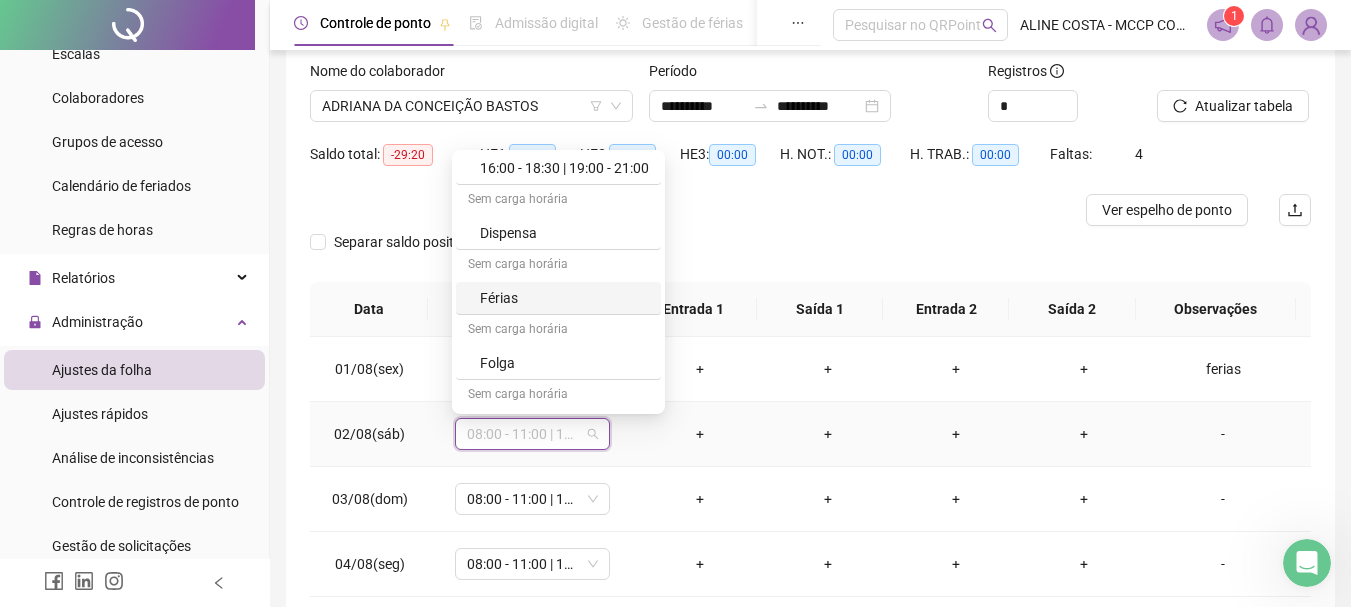 click on "Férias" at bounding box center (564, 298) 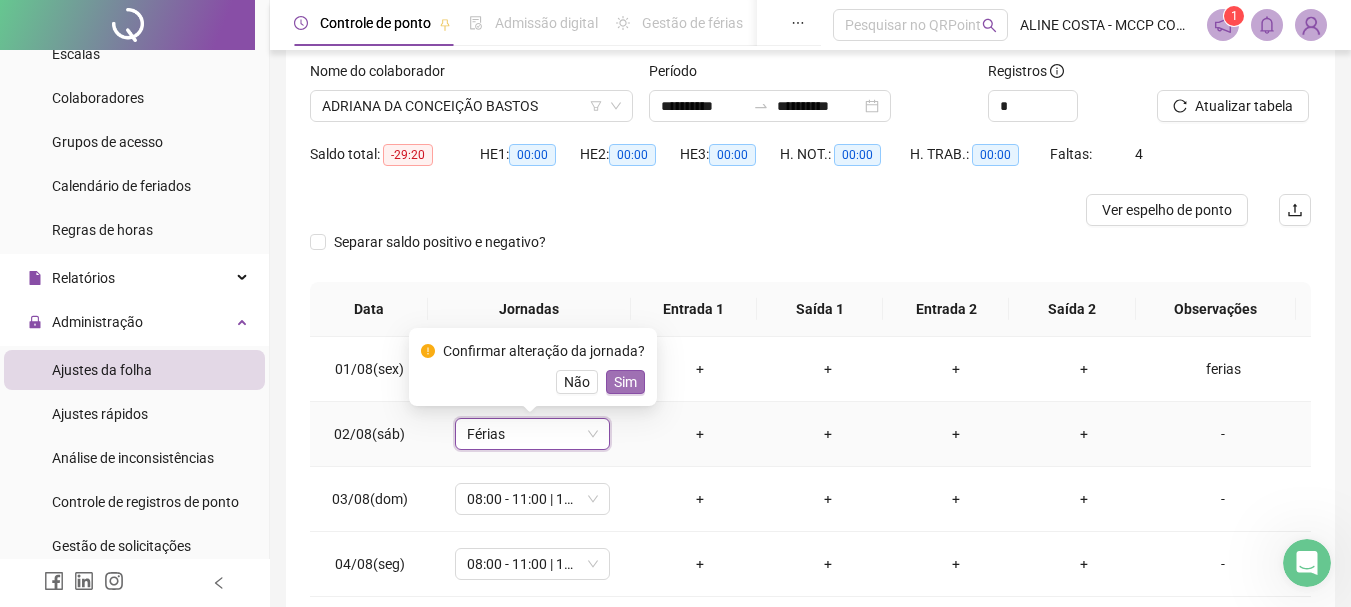 click on "Sim" at bounding box center (625, 382) 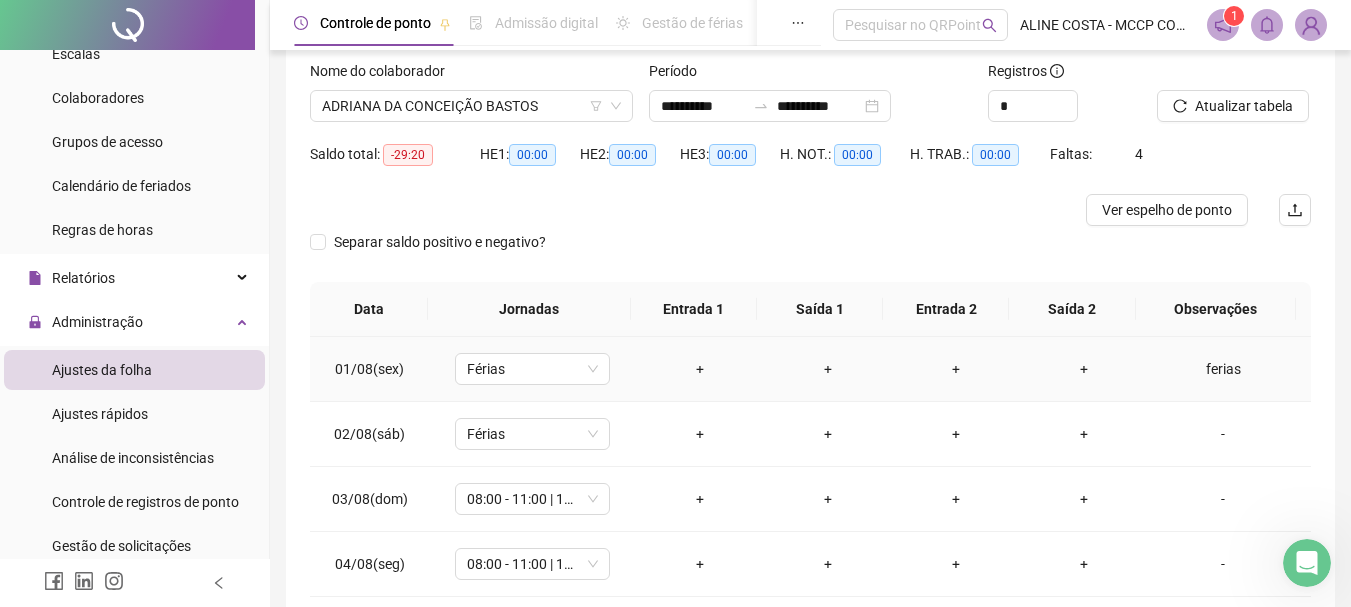 click on "ferias" at bounding box center [1223, 369] 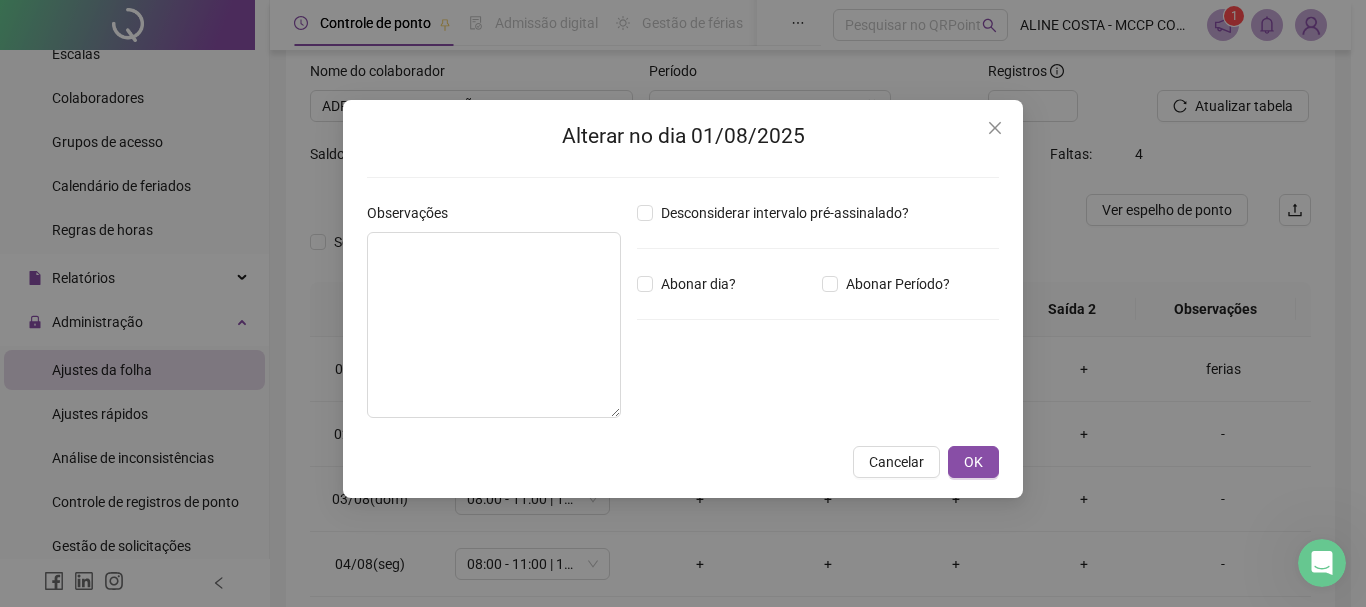 type on "******" 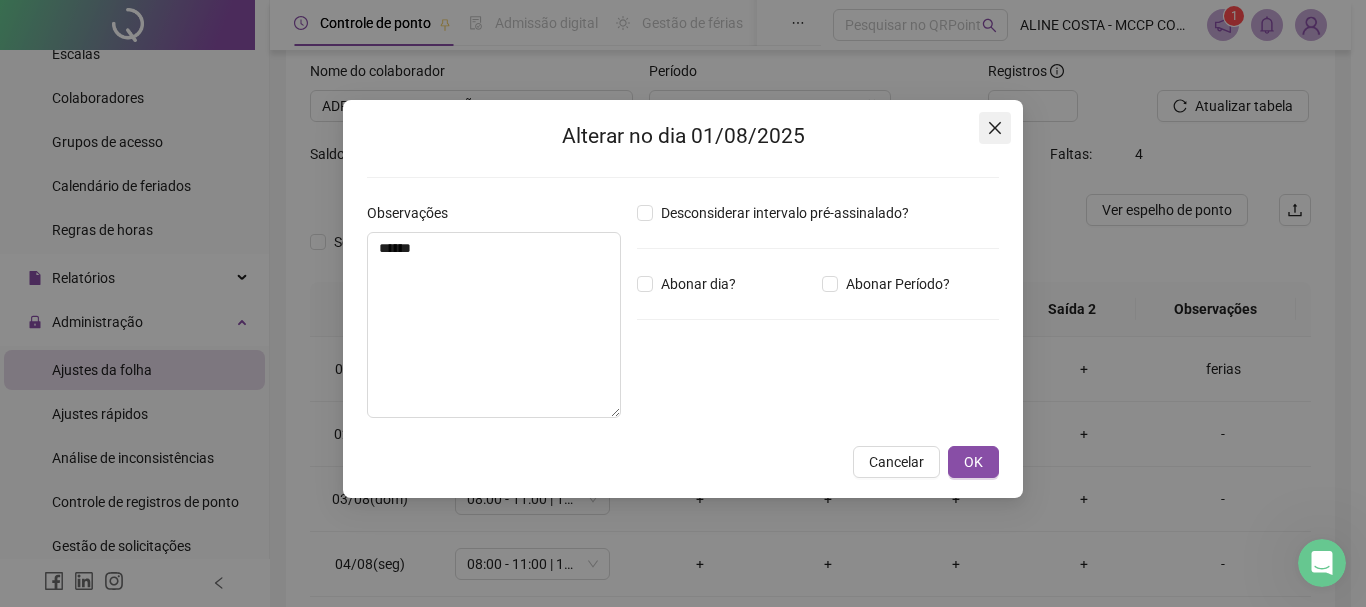 drag, startPoint x: 991, startPoint y: 124, endPoint x: 1252, endPoint y: 229, distance: 281.32898 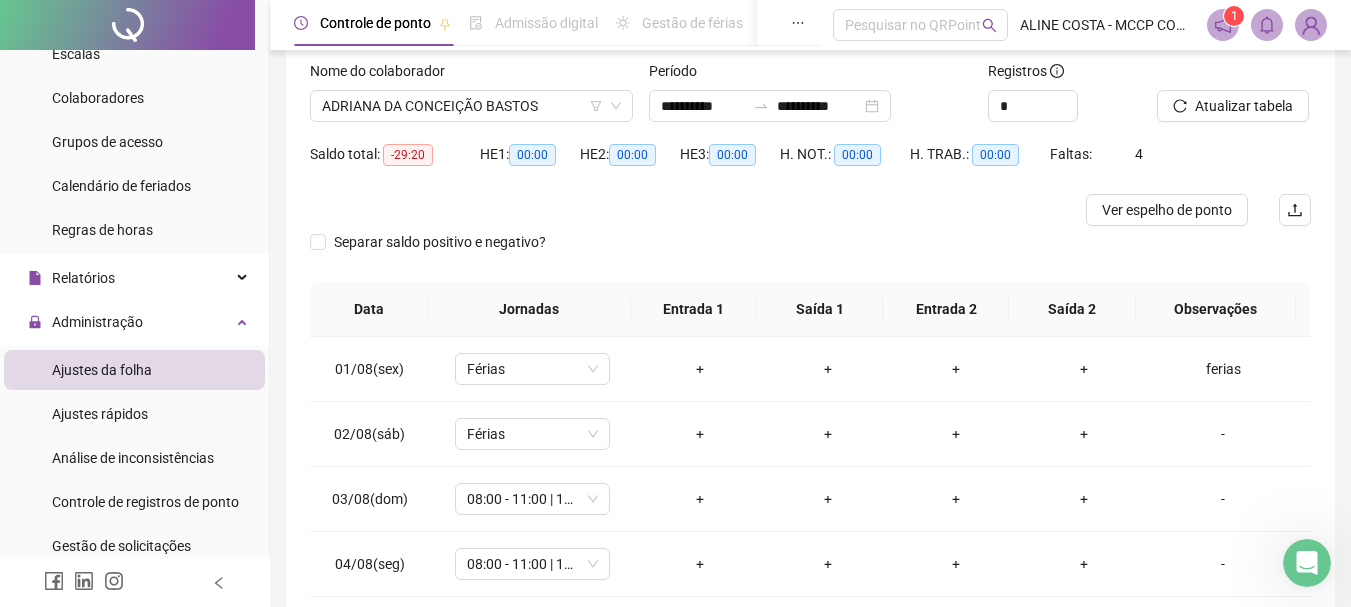 click at bounding box center (1307, 563) 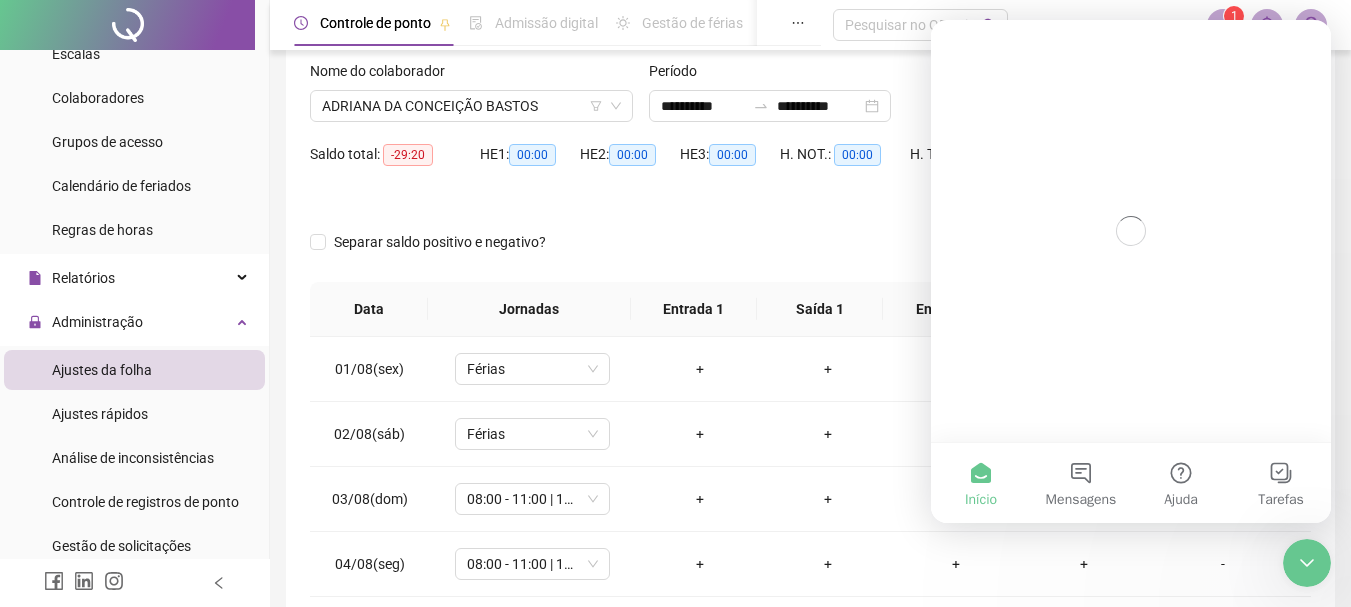 scroll, scrollTop: 0, scrollLeft: 0, axis: both 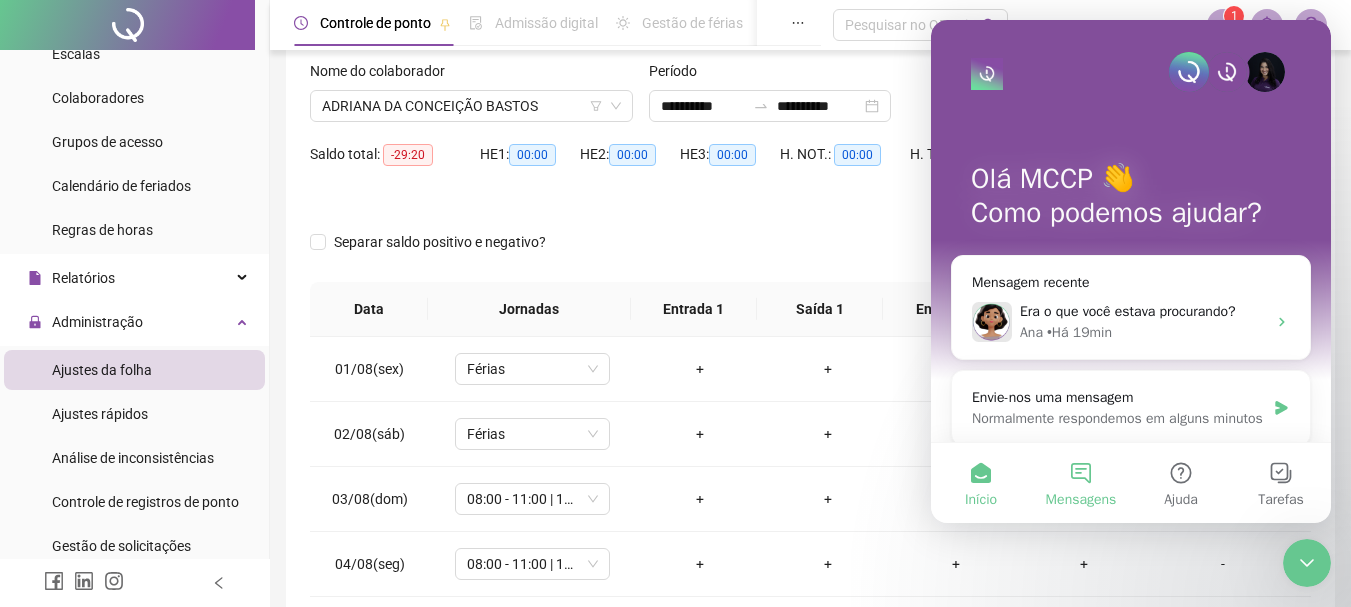 click on "Mensagens" at bounding box center [1081, 500] 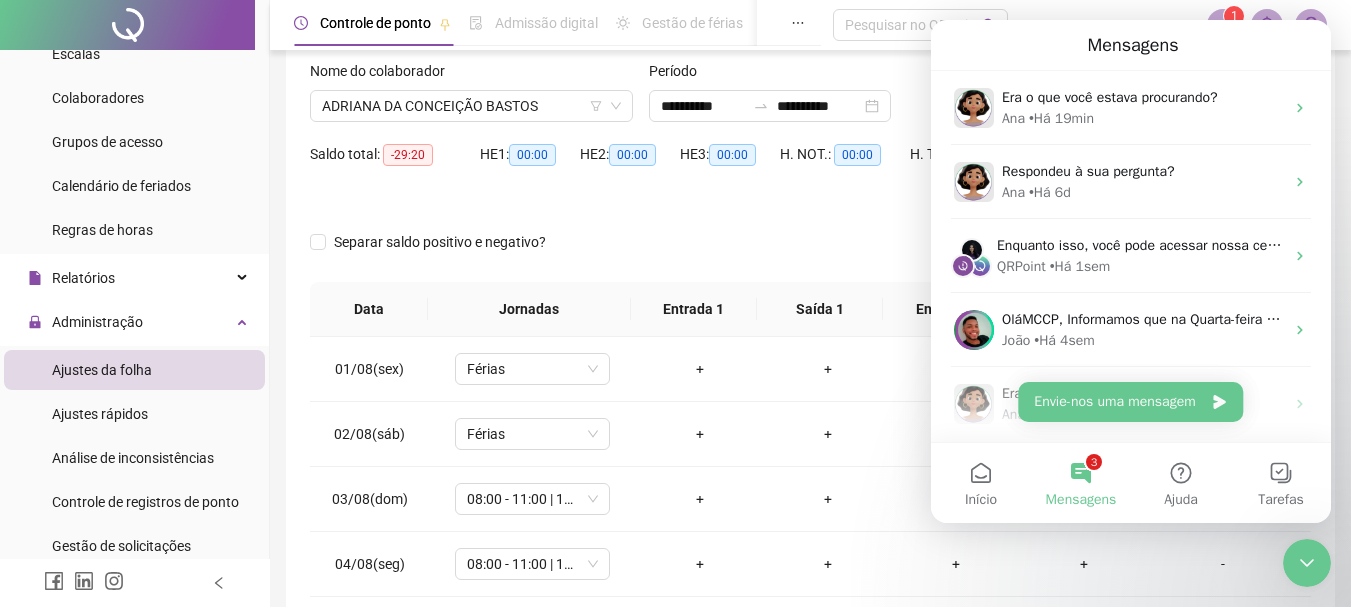 click on "3 Mensagens" at bounding box center [1081, 483] 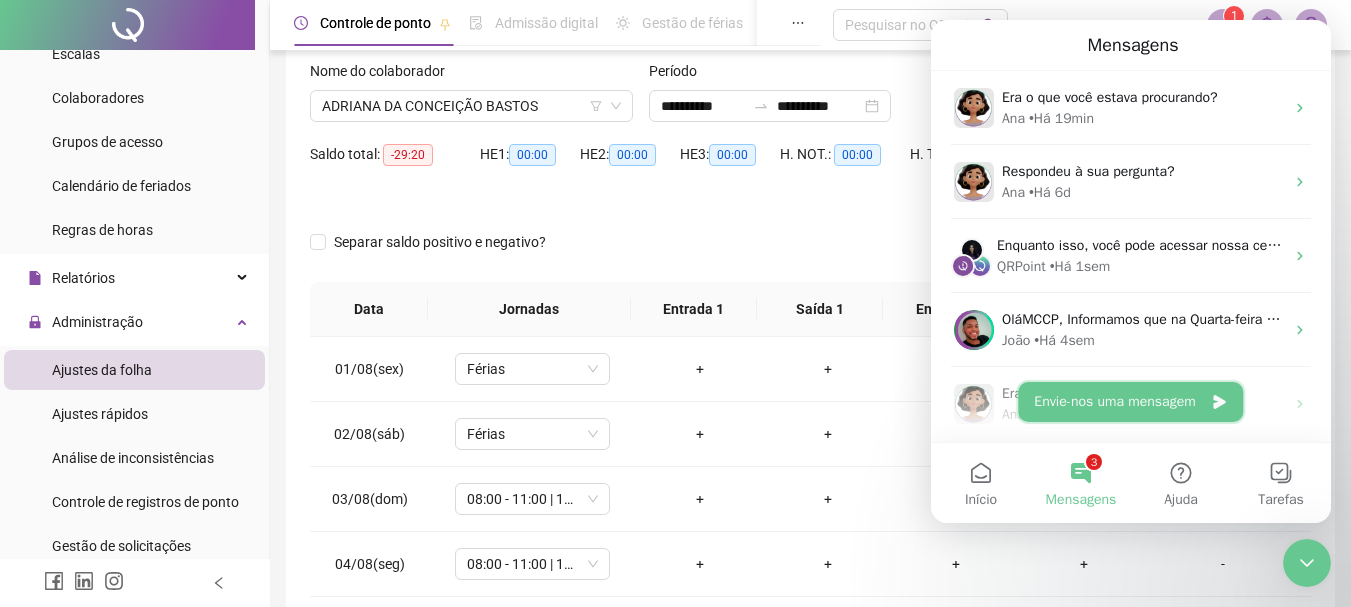 click on "Envie-nos uma mensagem" at bounding box center [1130, 402] 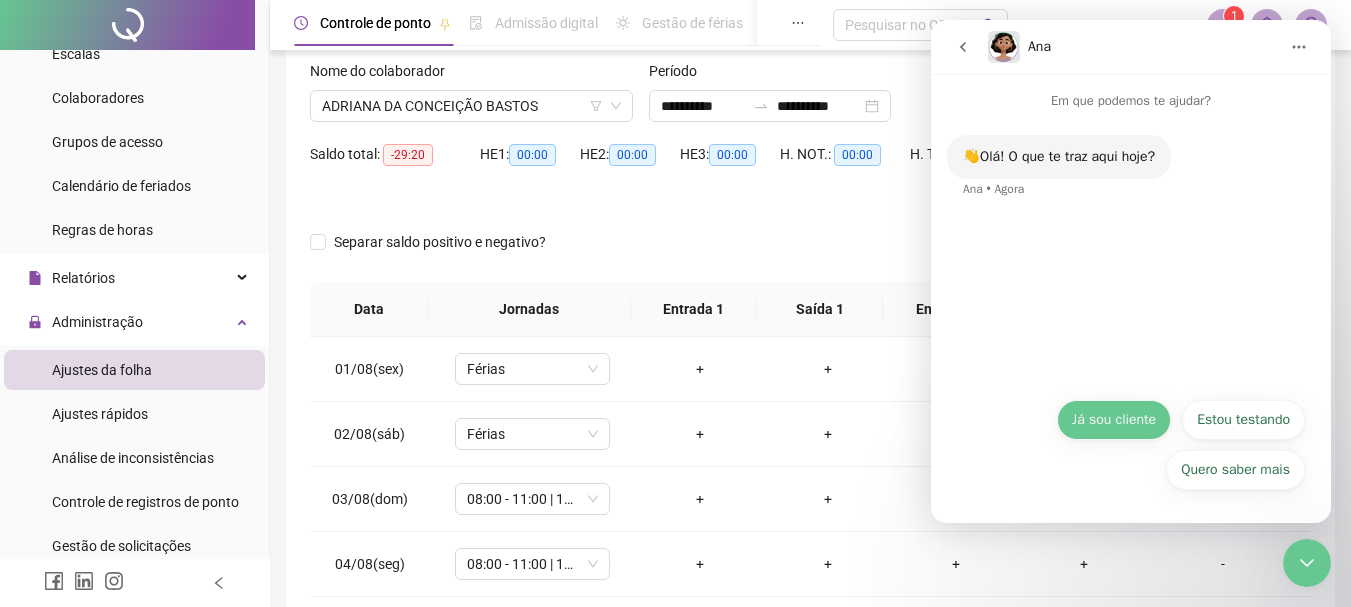 click on "Já sou cliente" at bounding box center (1114, 420) 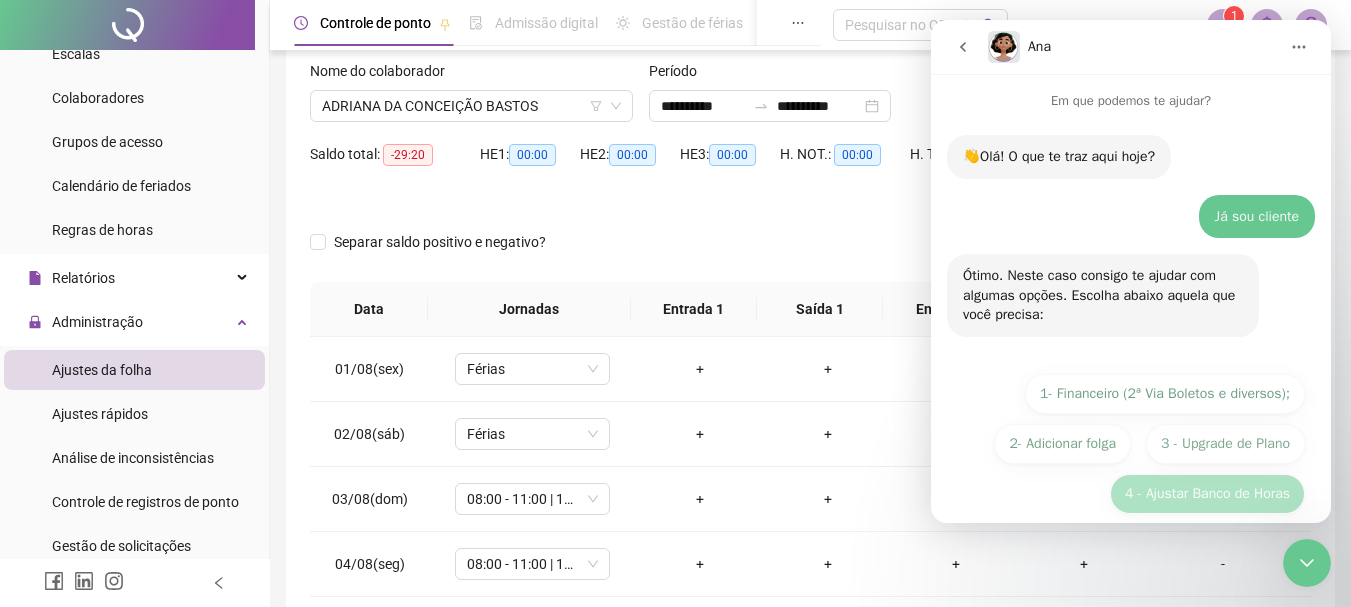 scroll, scrollTop: 74, scrollLeft: 0, axis: vertical 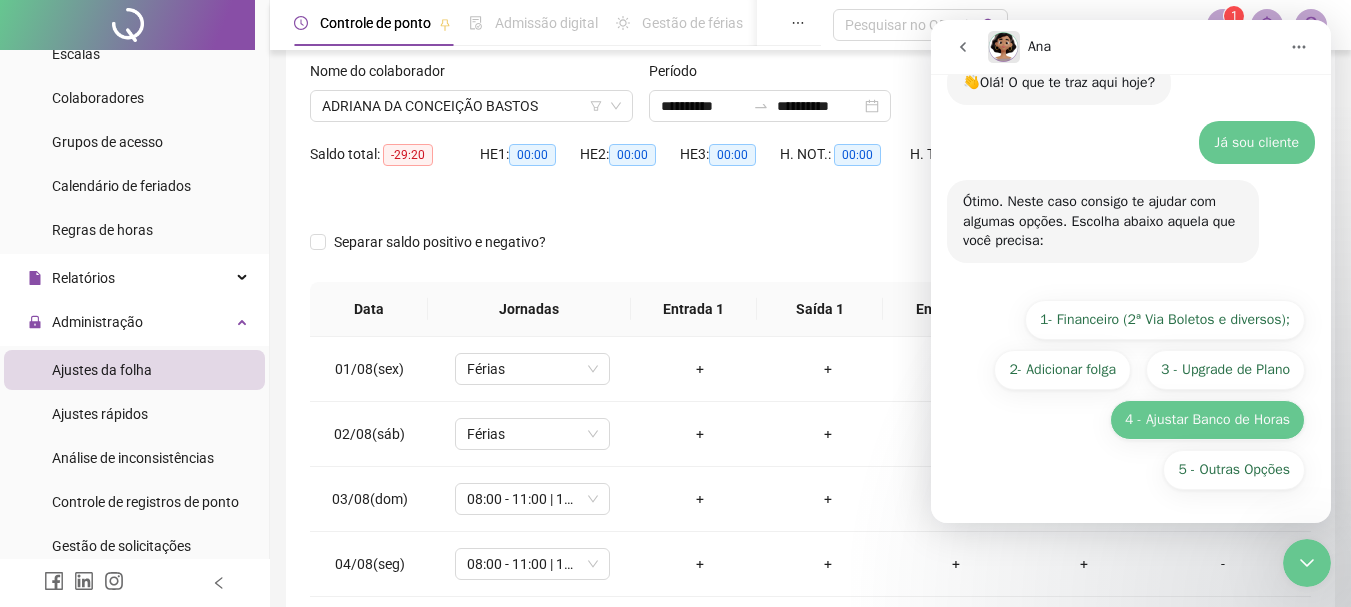 click on "5 - Outras Opções" at bounding box center [1234, 470] 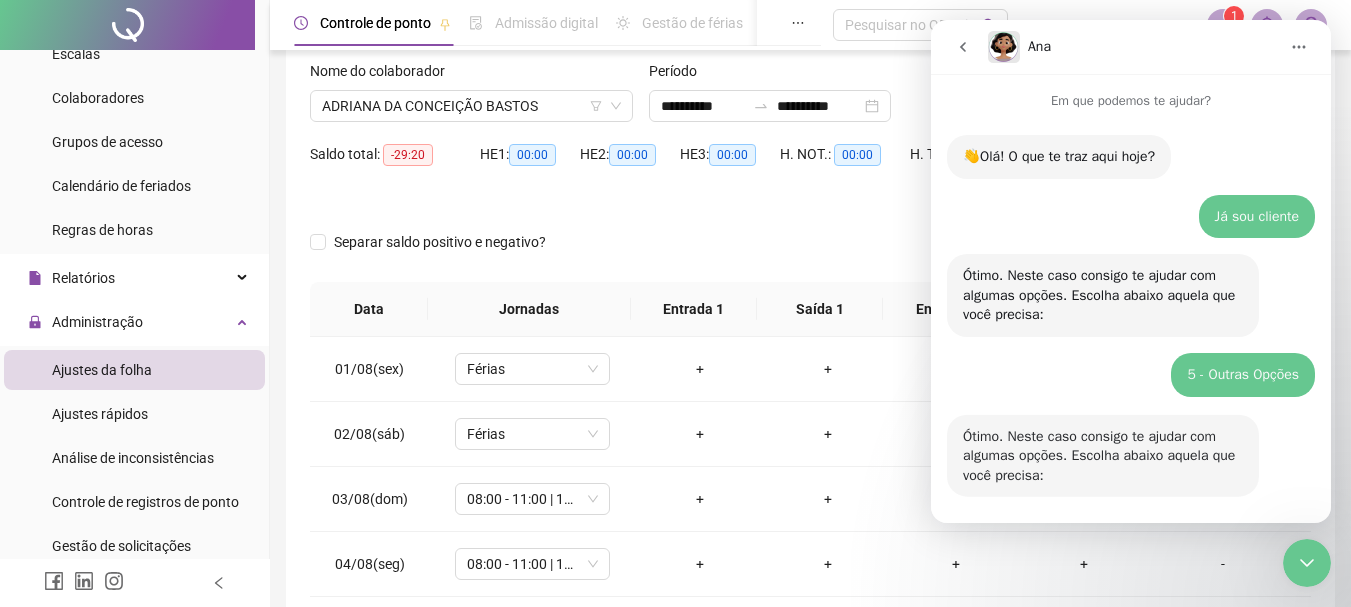 scroll, scrollTop: 350, scrollLeft: 0, axis: vertical 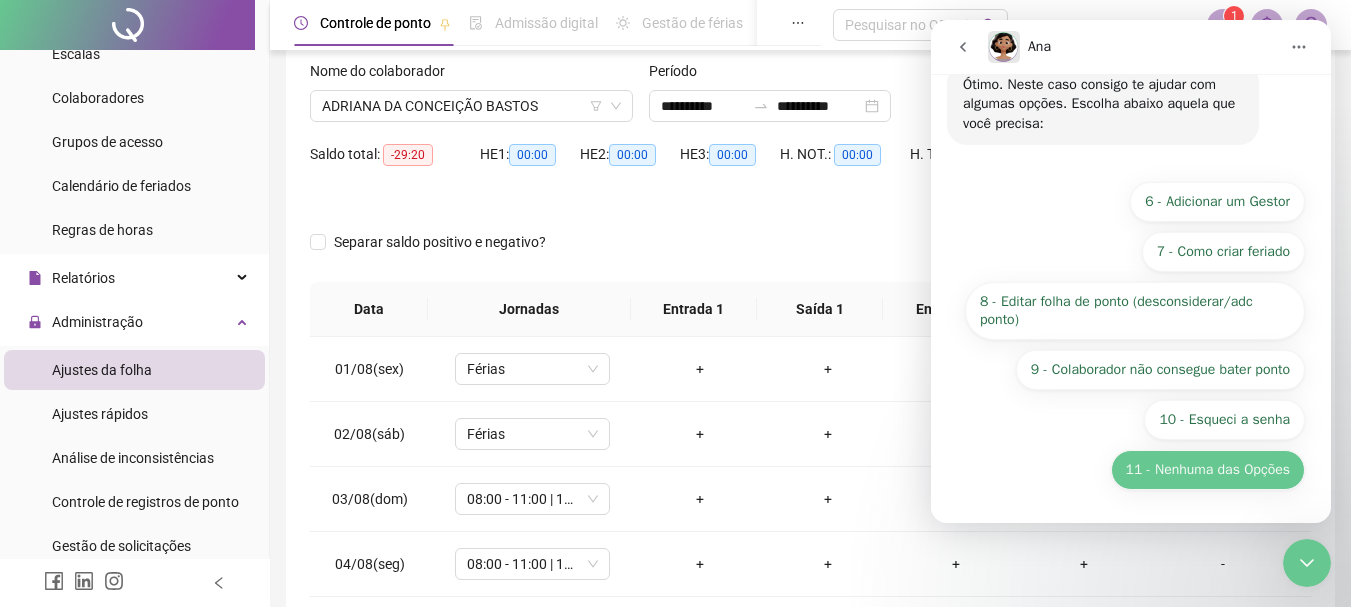 click on "11 - Nenhuma das Opções" at bounding box center [1208, 470] 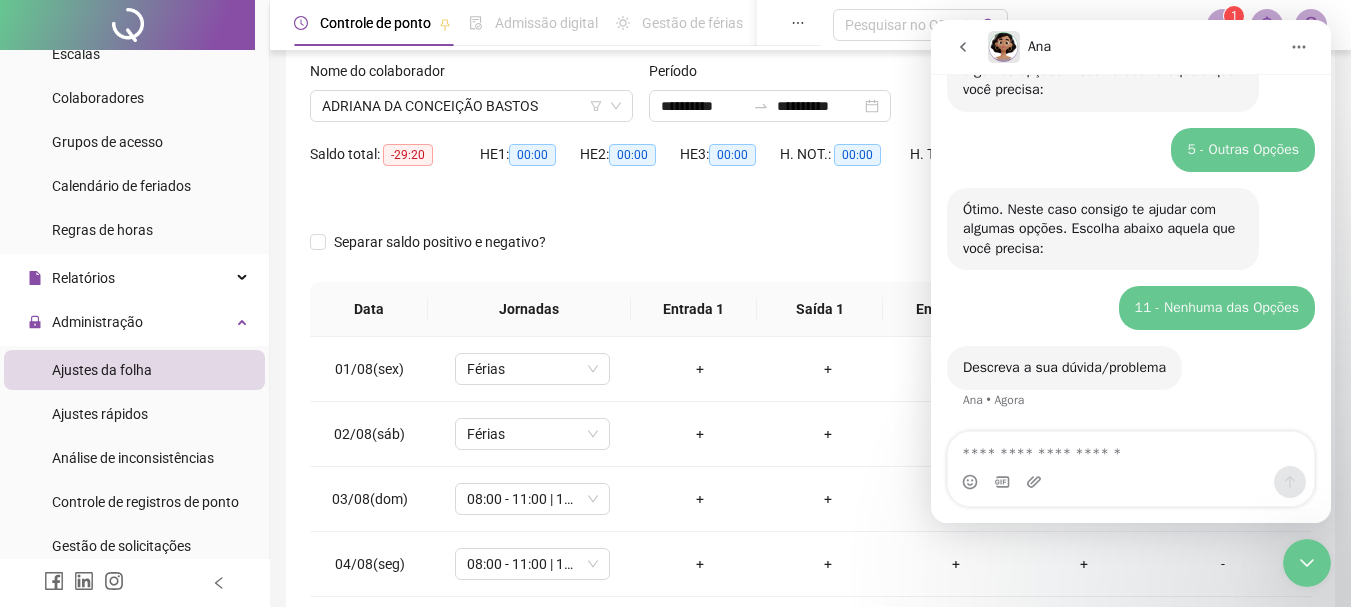 scroll, scrollTop: 315, scrollLeft: 0, axis: vertical 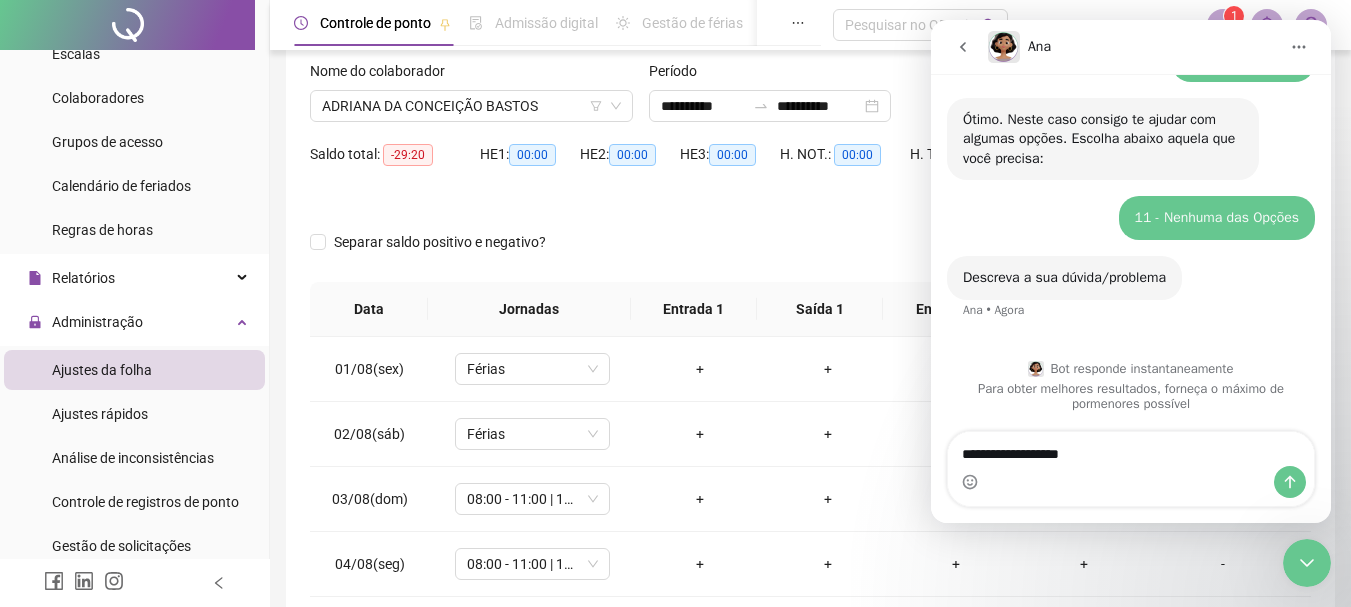 type on "**********" 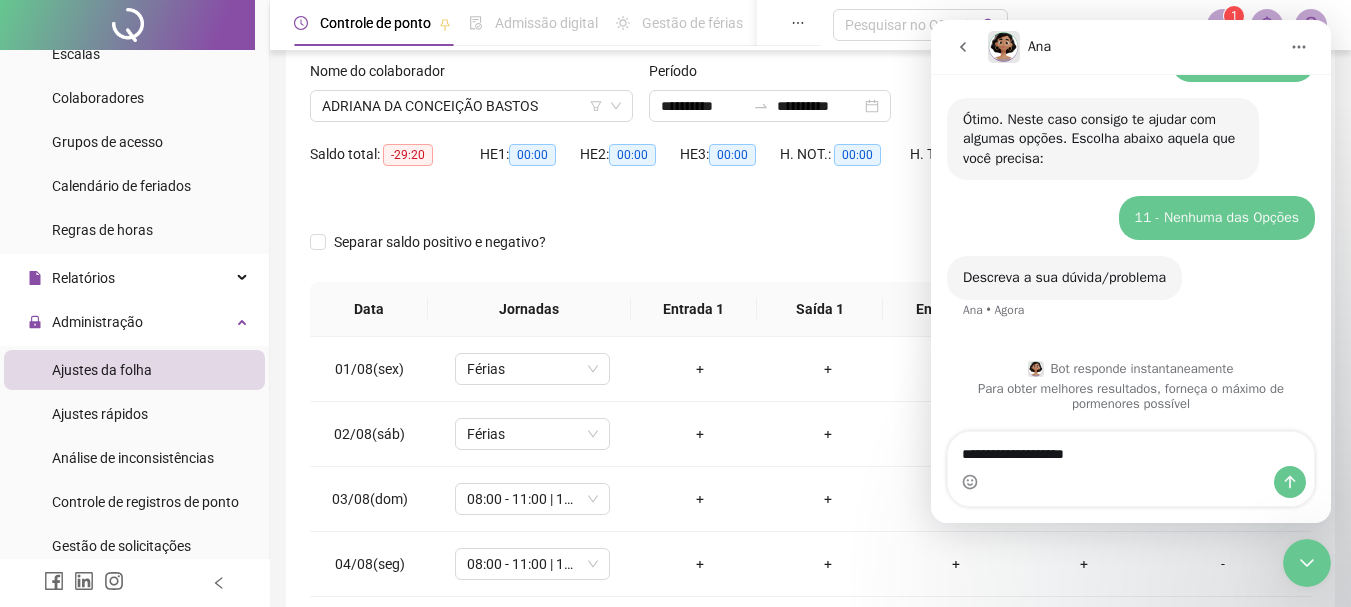 type 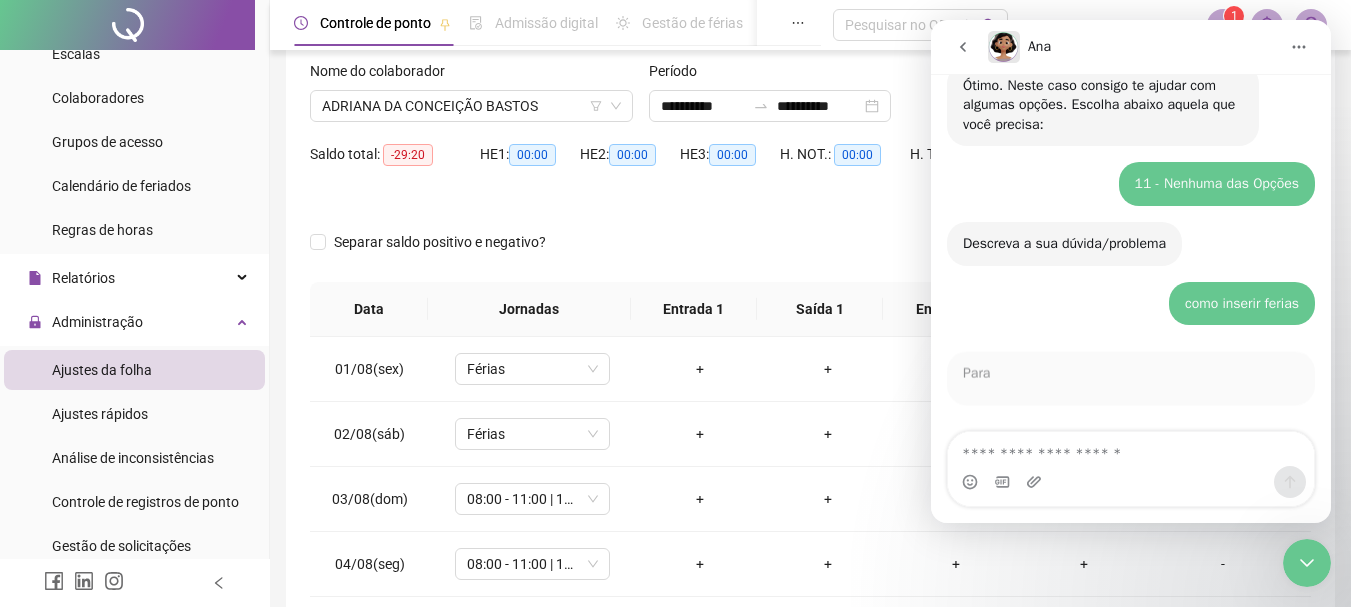 scroll, scrollTop: 354, scrollLeft: 0, axis: vertical 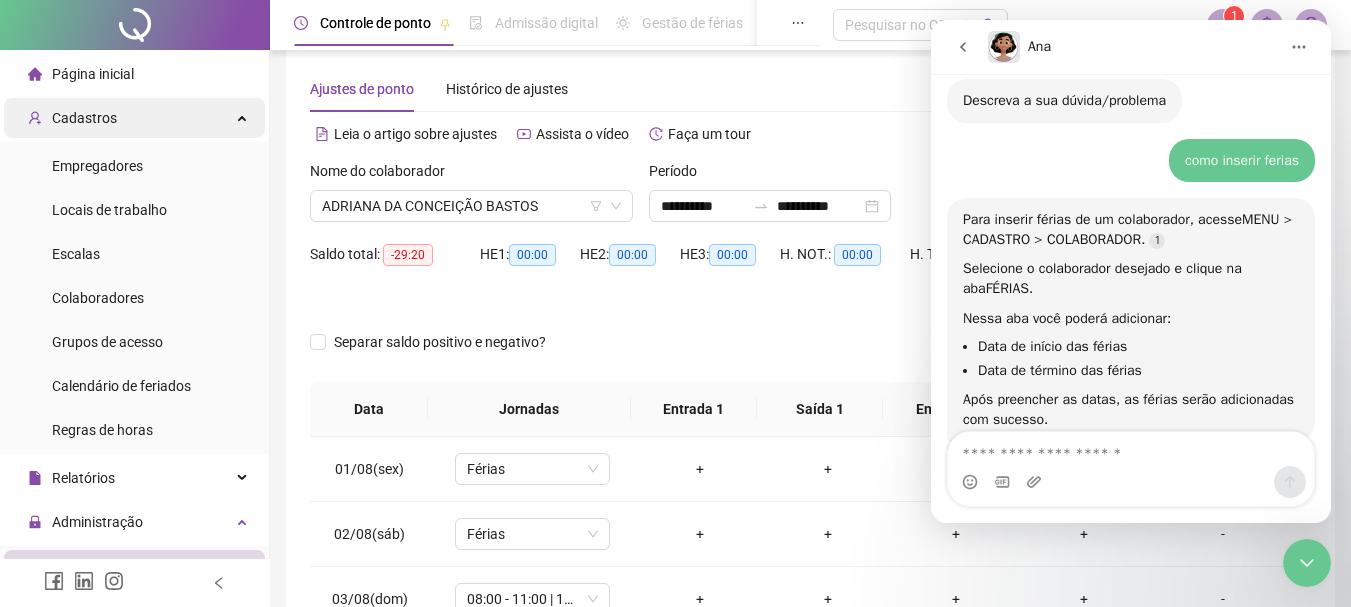 click on "Cadastros" at bounding box center [84, 118] 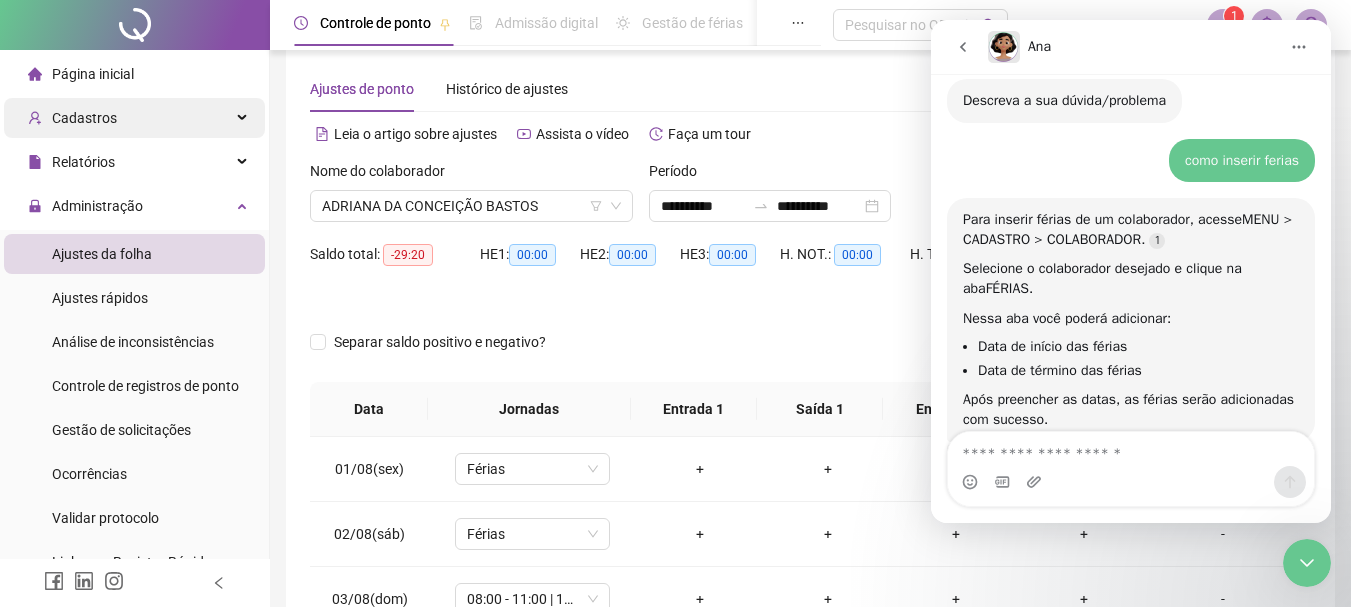 click on "Cadastros" at bounding box center [84, 118] 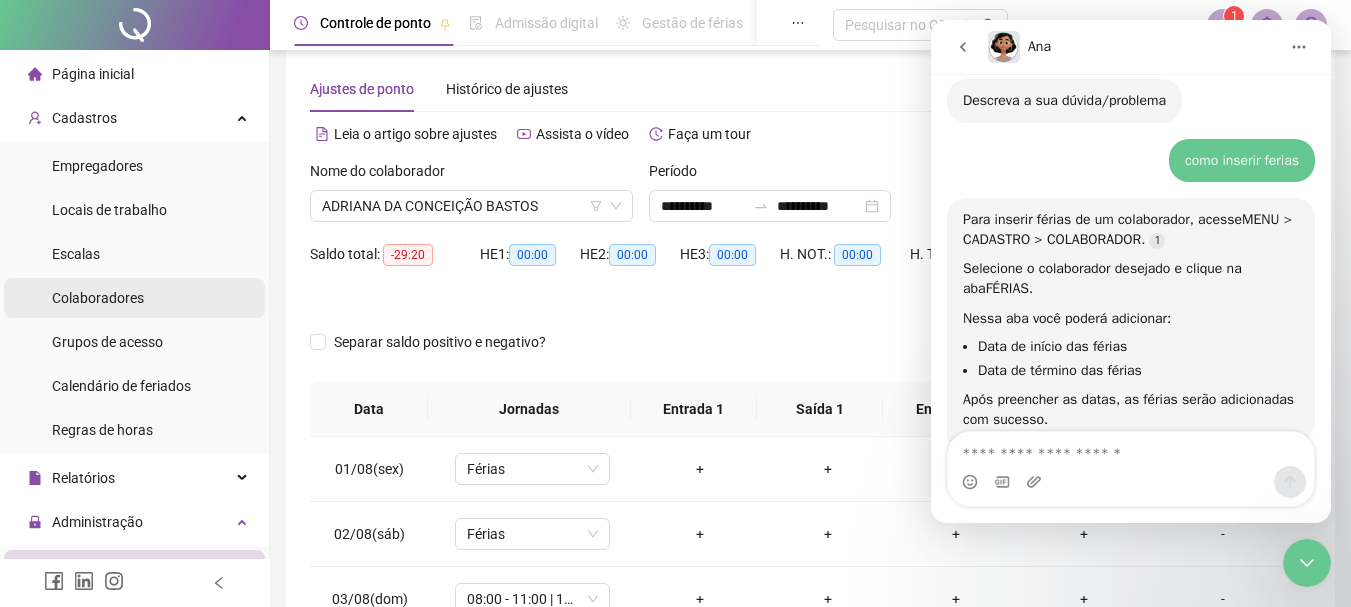 click on "Colaboradores" at bounding box center [98, 298] 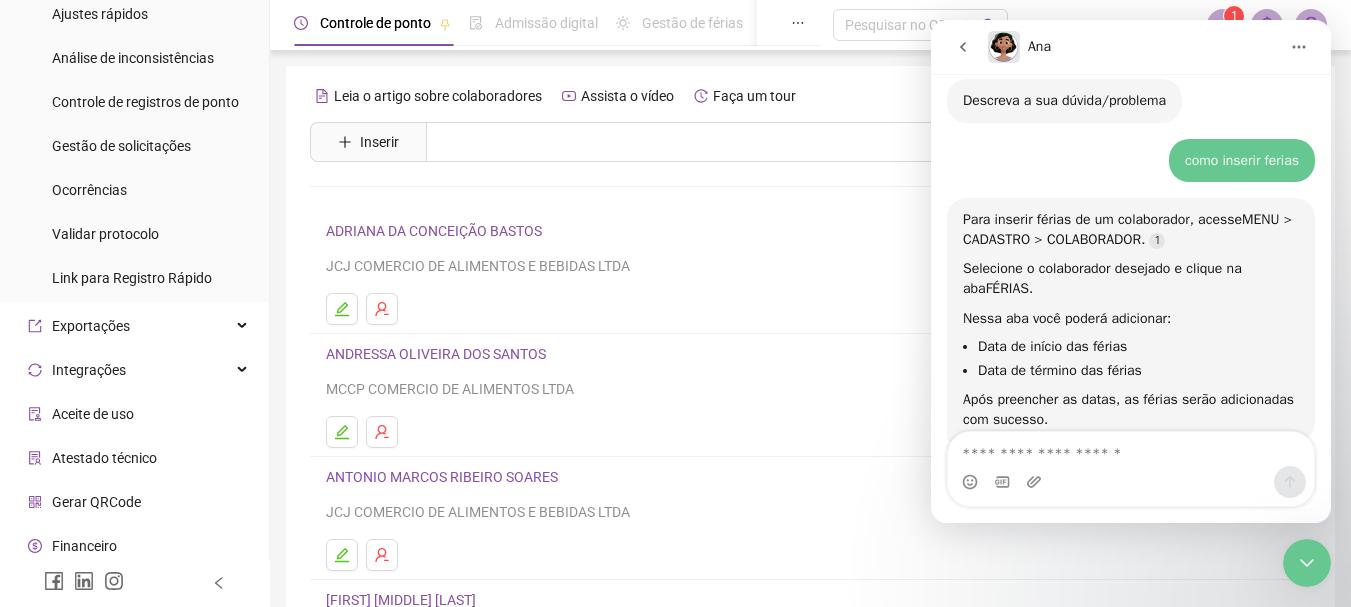 scroll, scrollTop: 651, scrollLeft: 0, axis: vertical 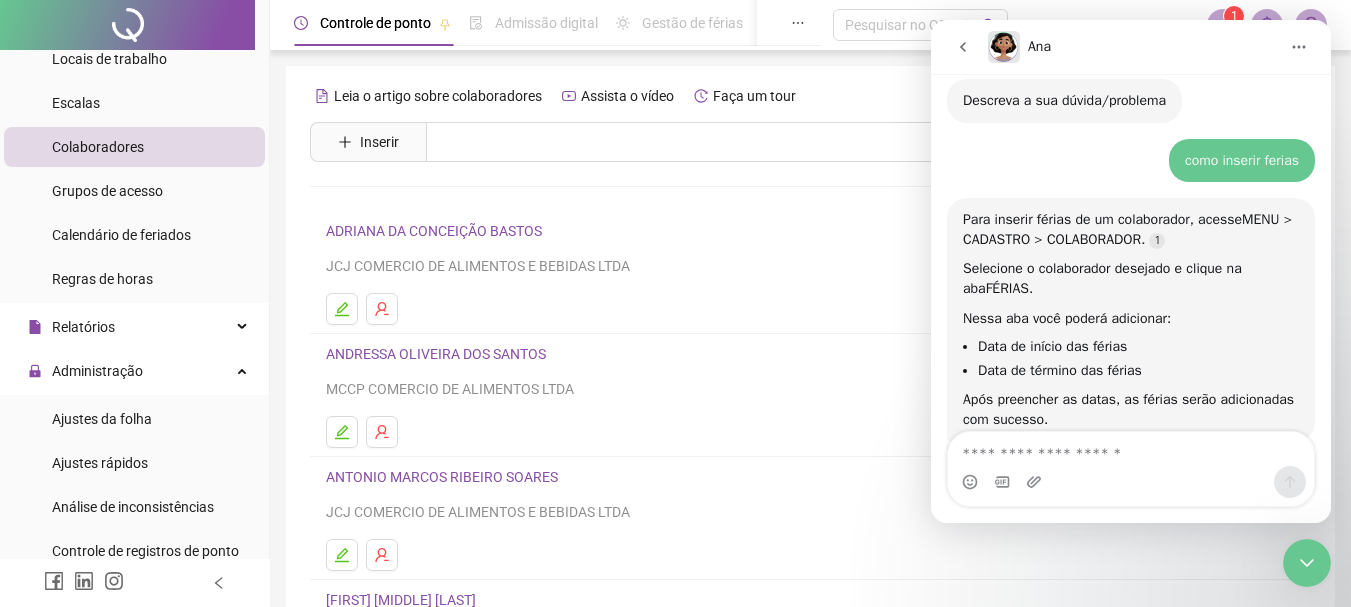 click on "ADRIANA DA CONCEIÇÃO BASTOS" at bounding box center [437, 231] 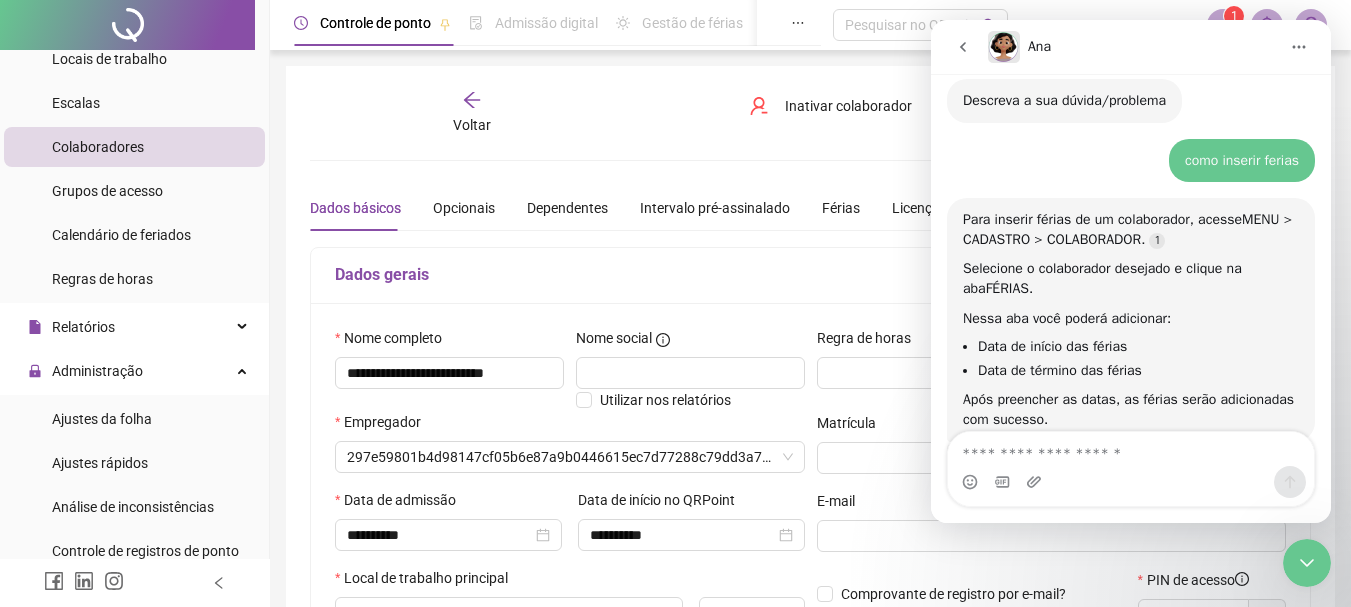 type on "**********" 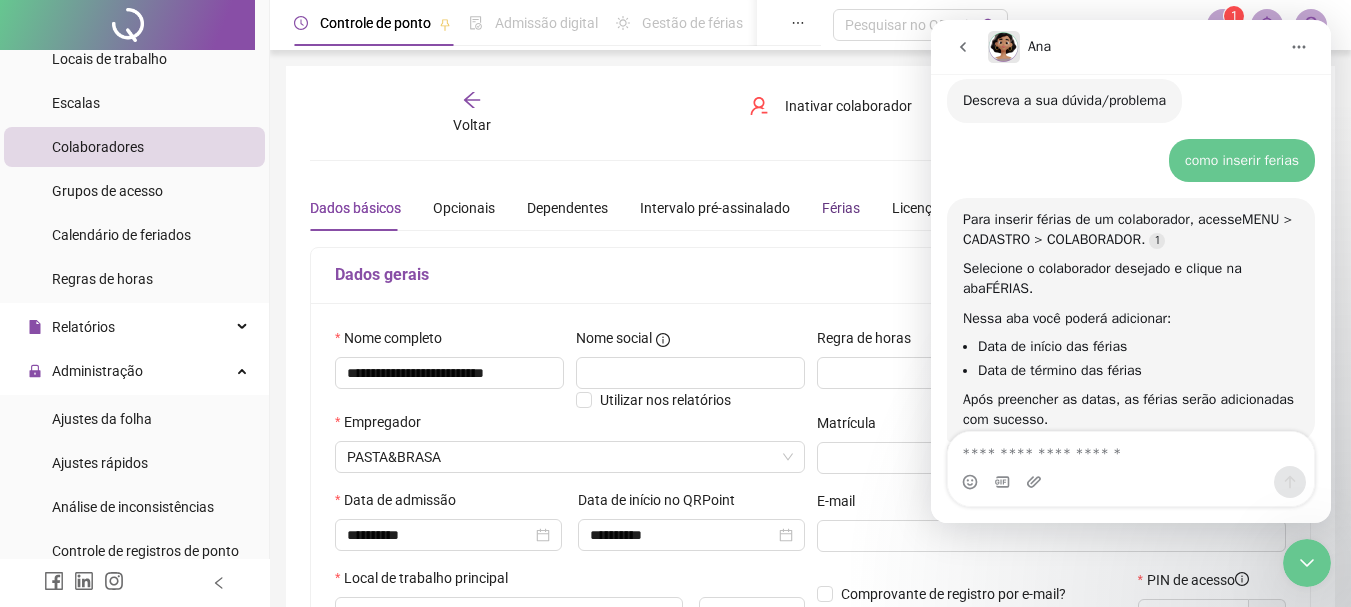 click on "Férias" at bounding box center (841, 208) 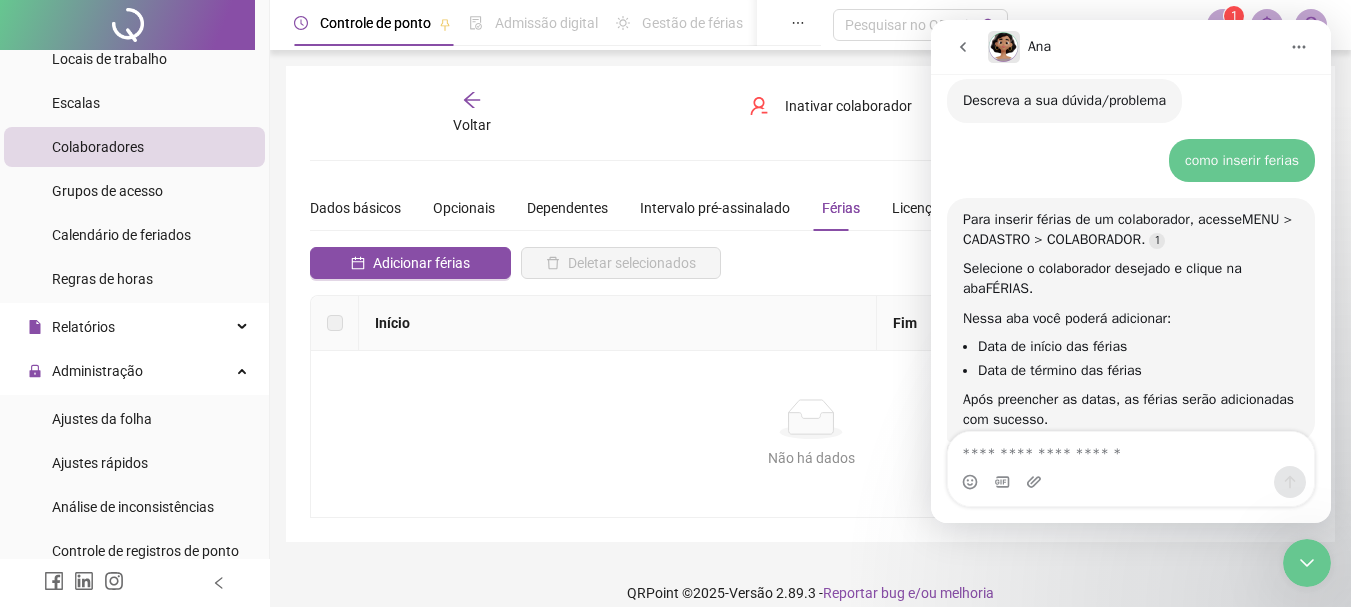 click at bounding box center (335, 323) 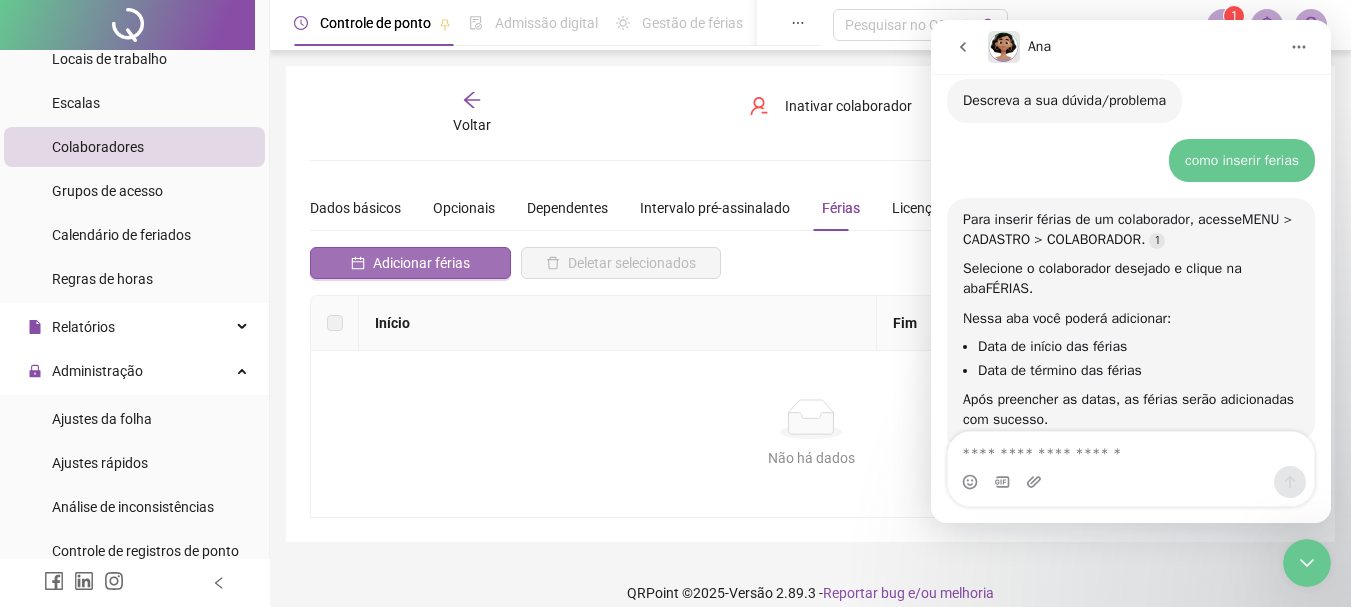 click on "Adicionar férias" at bounding box center [421, 263] 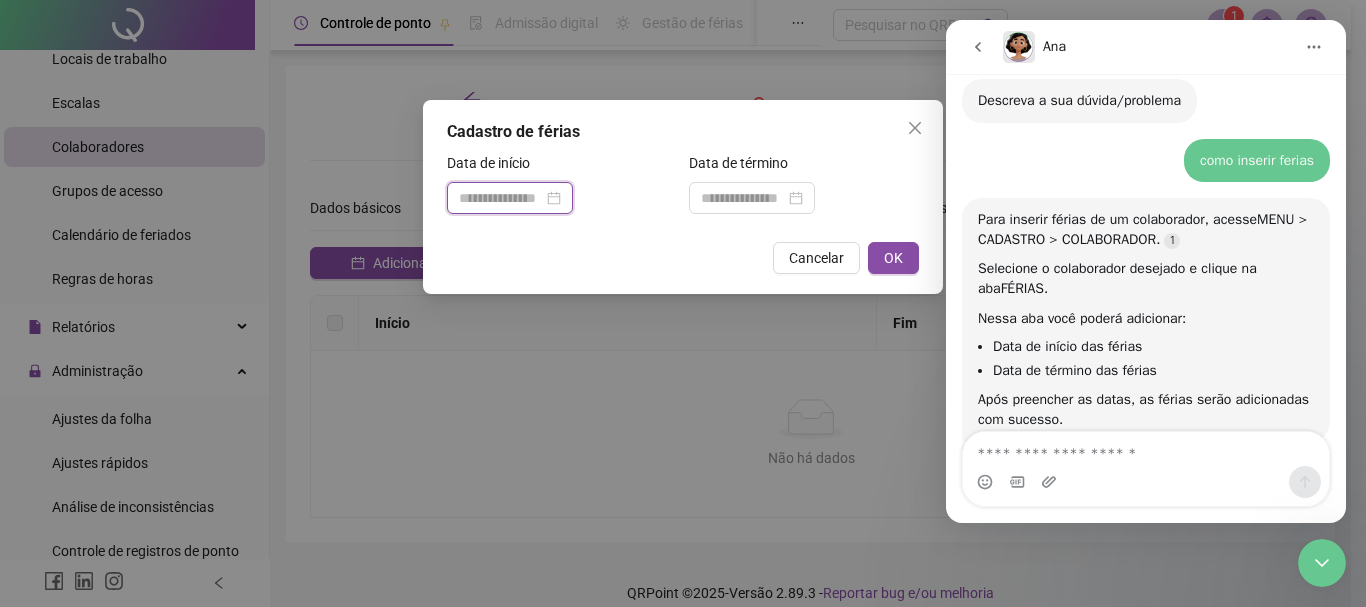 click at bounding box center [501, 198] 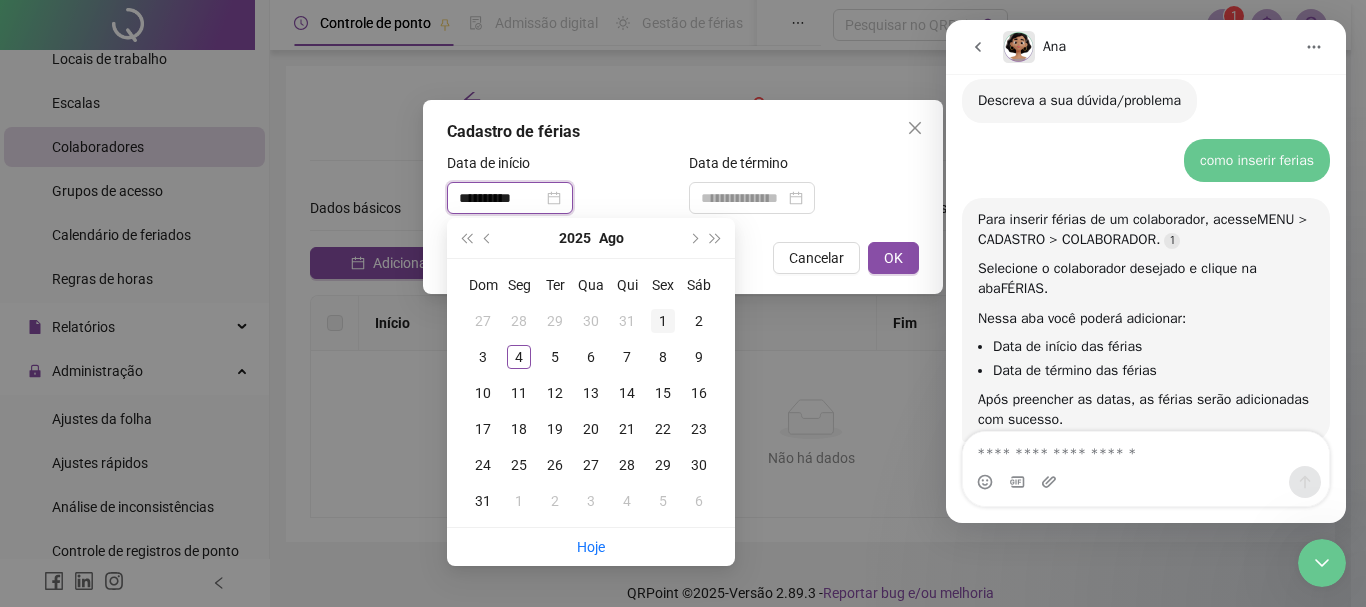 type on "**********" 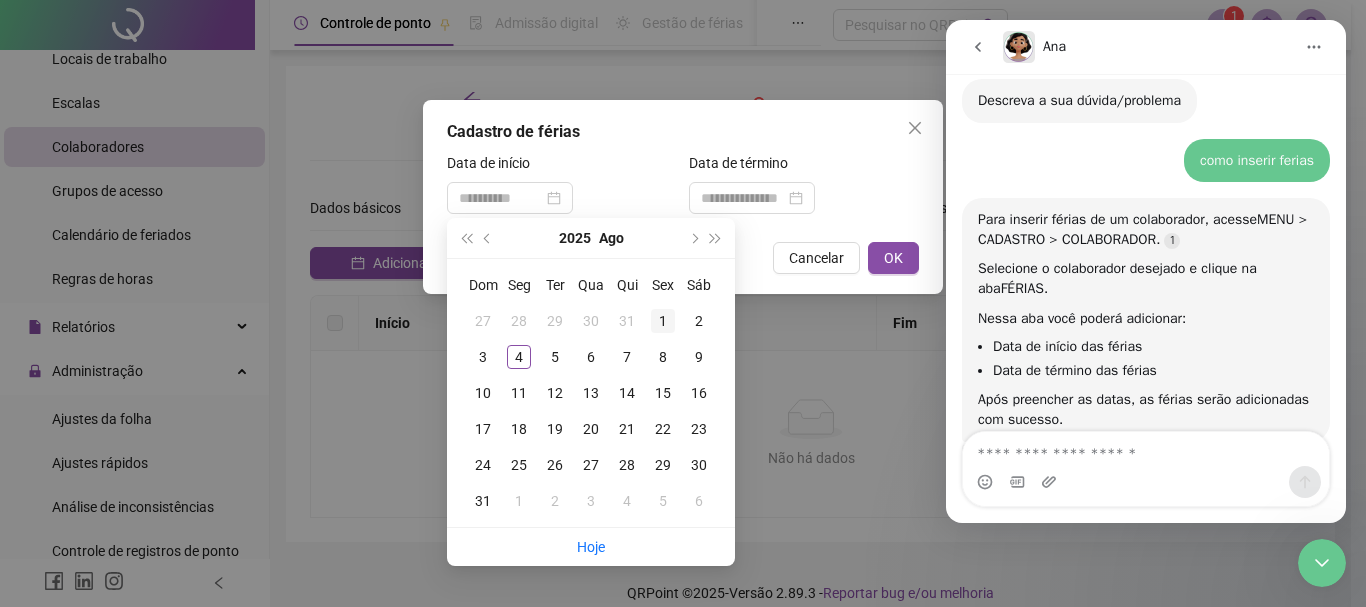 click on "1" at bounding box center (663, 321) 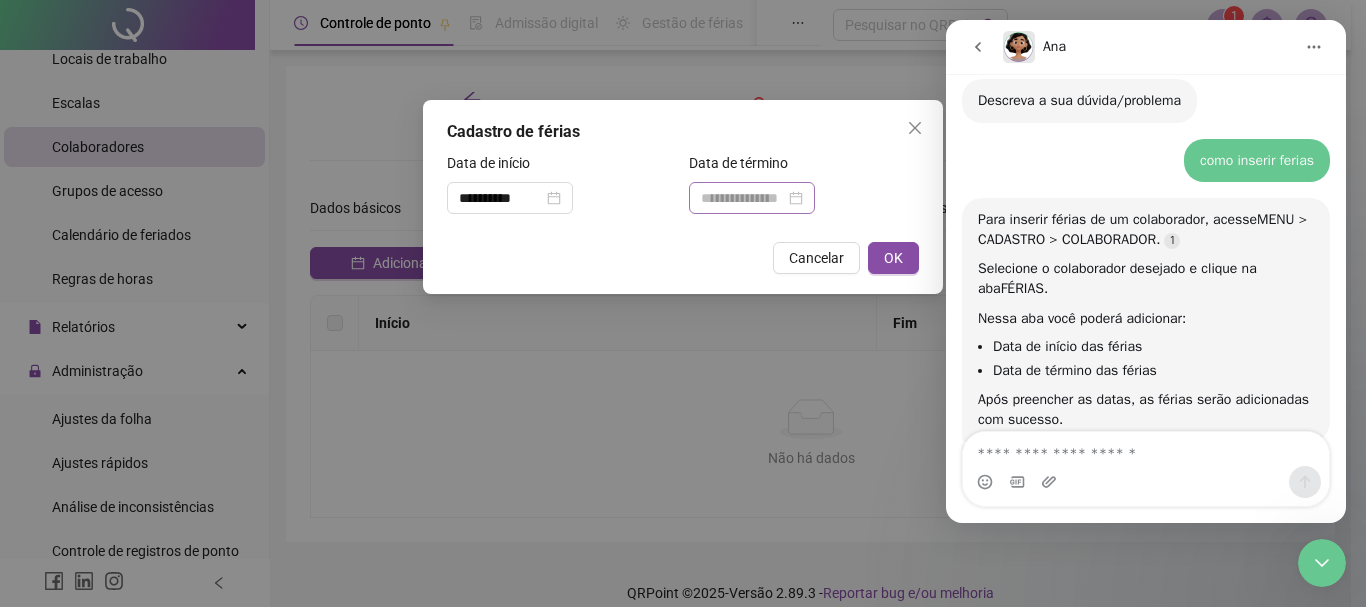 click at bounding box center [752, 198] 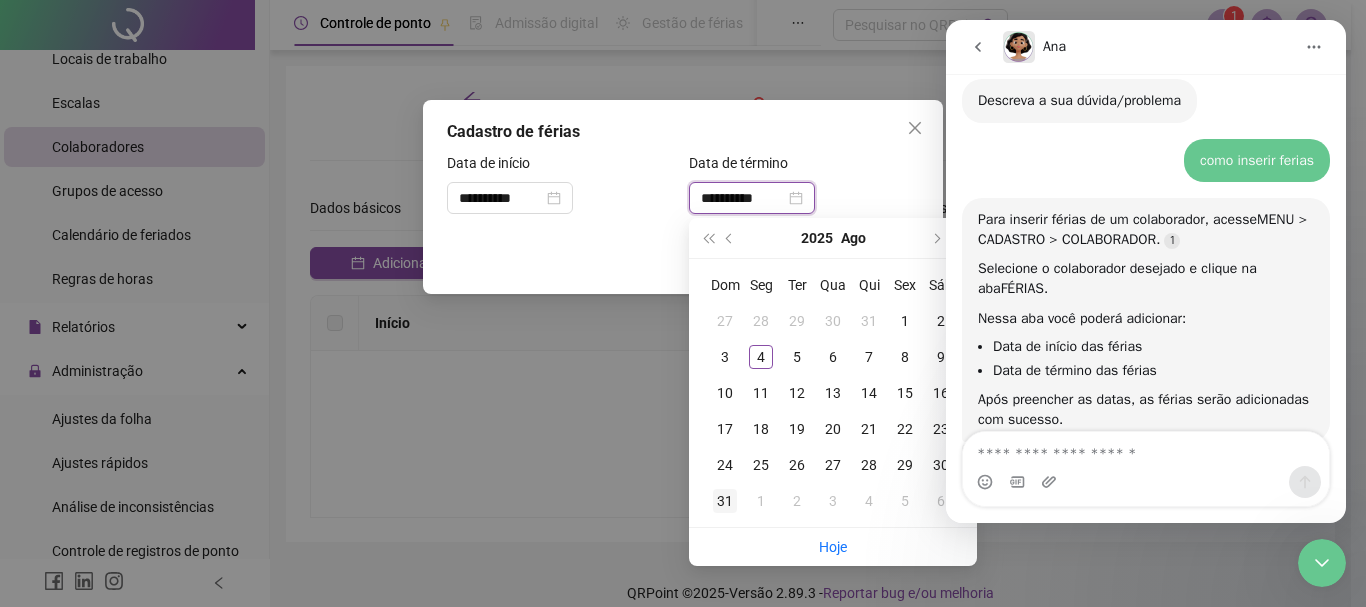 type on "**********" 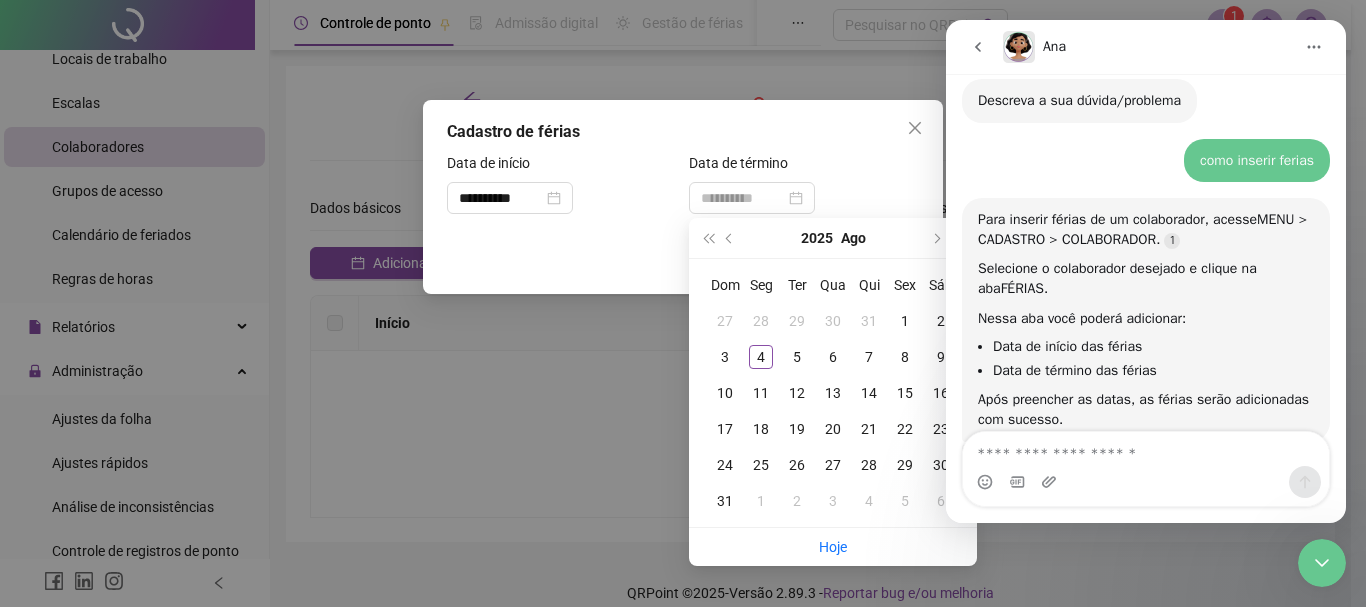 click on "31" at bounding box center [725, 501] 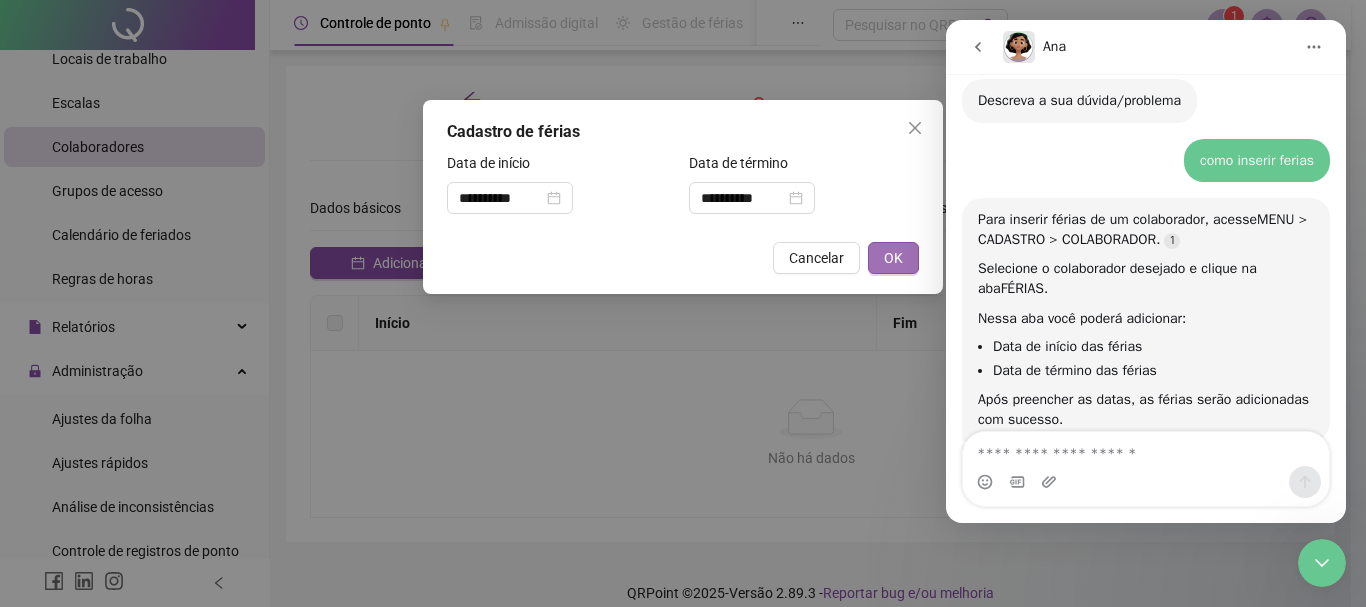 click on "OK" at bounding box center (893, 258) 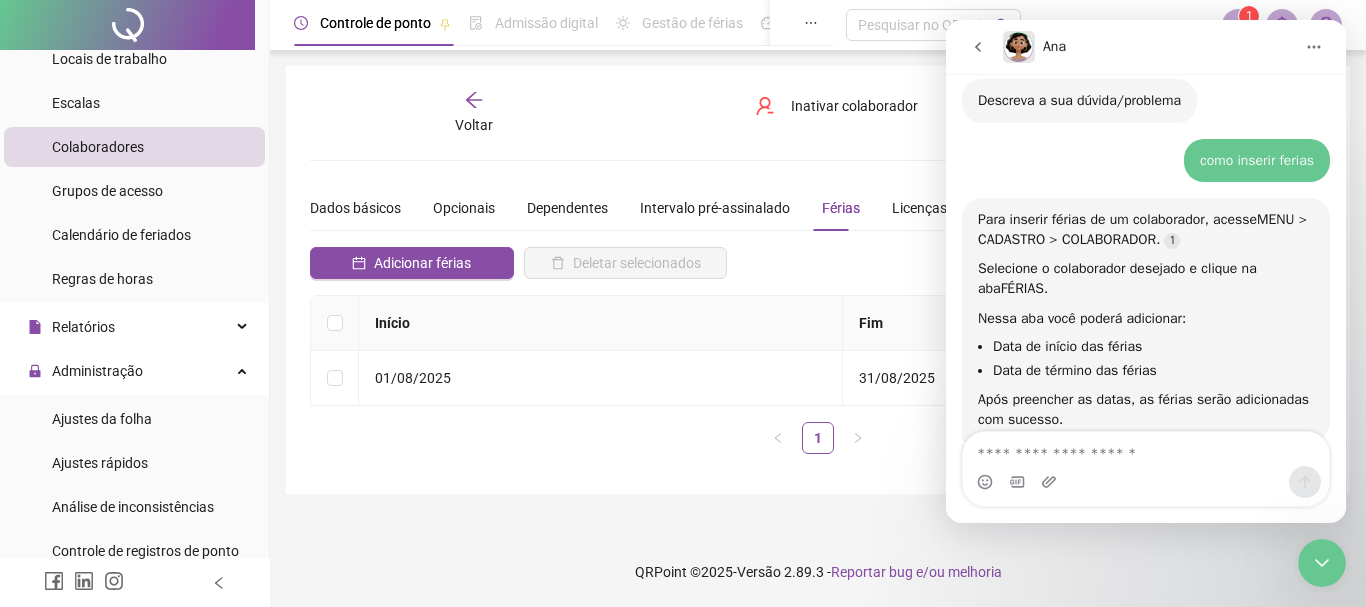 click on "Início" at bounding box center (601, 323) 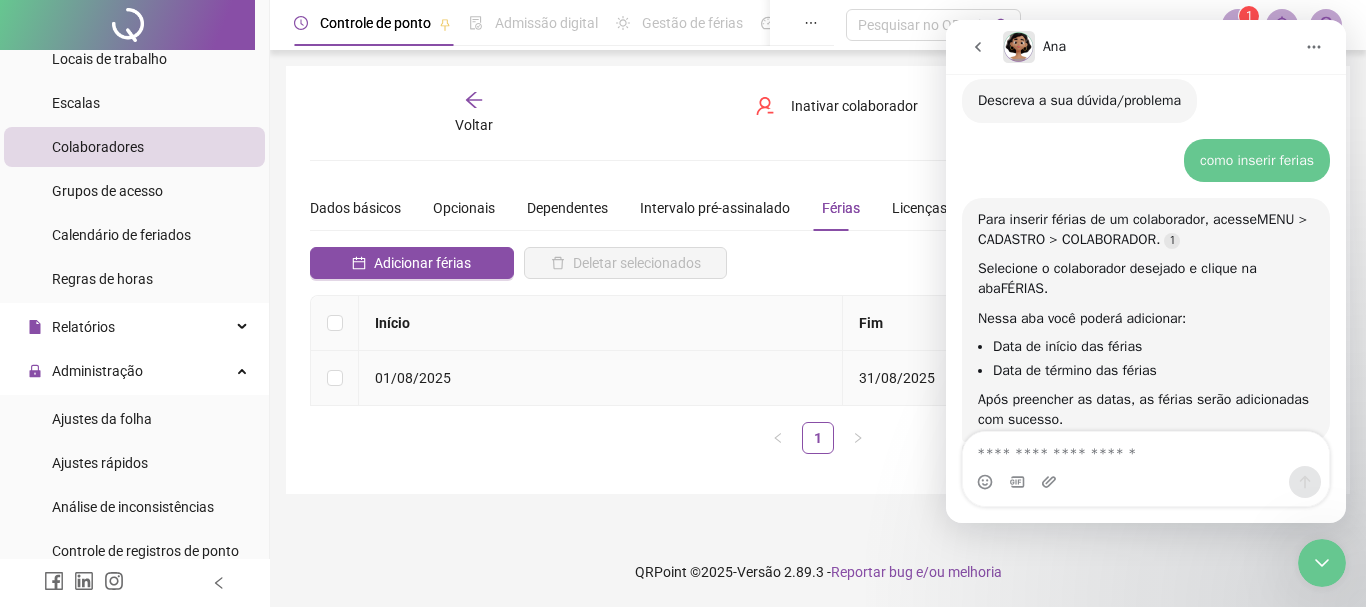 click on "1" at bounding box center [818, 438] 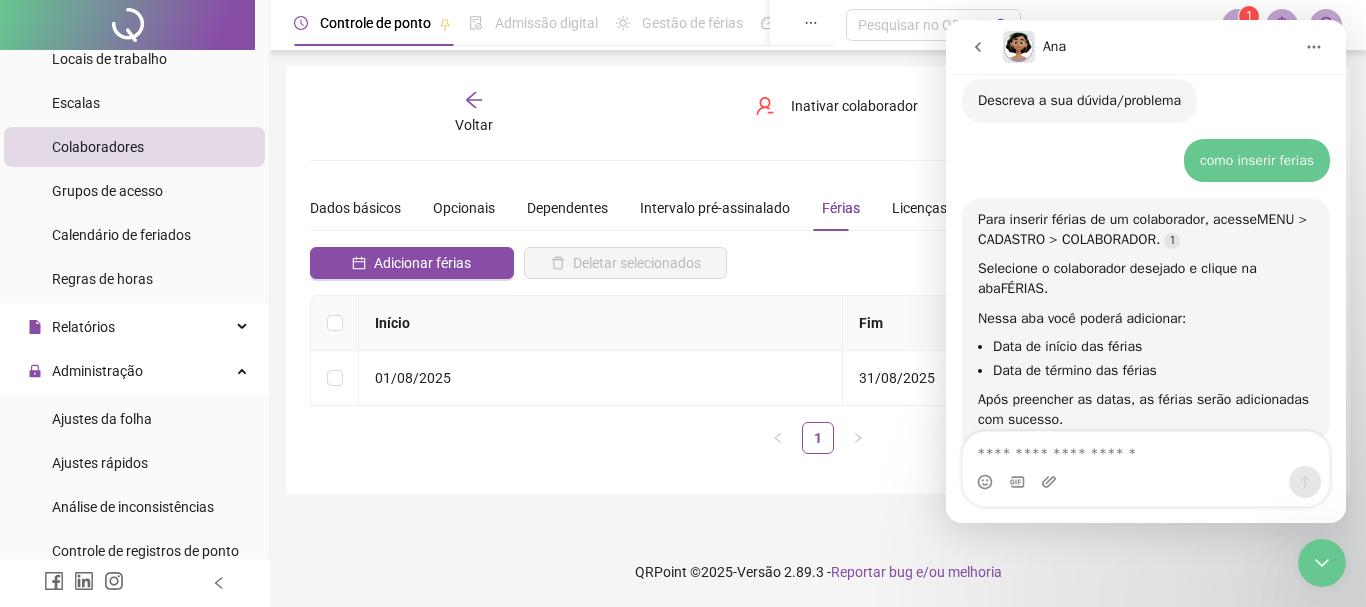 click 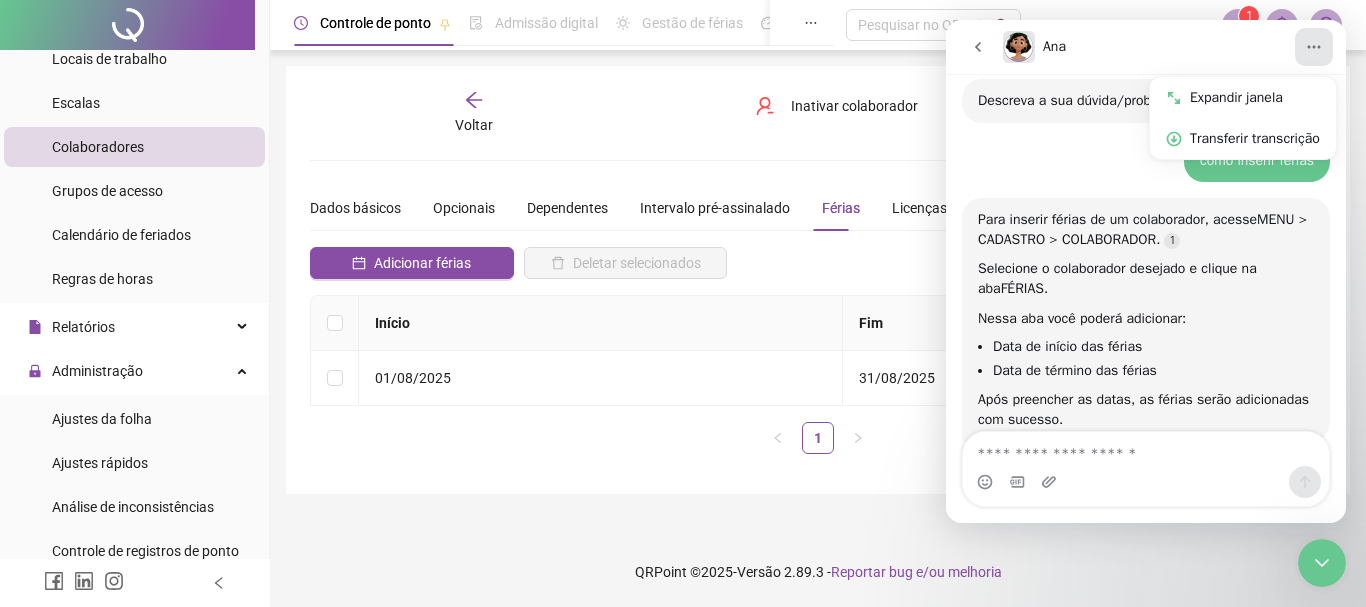 click 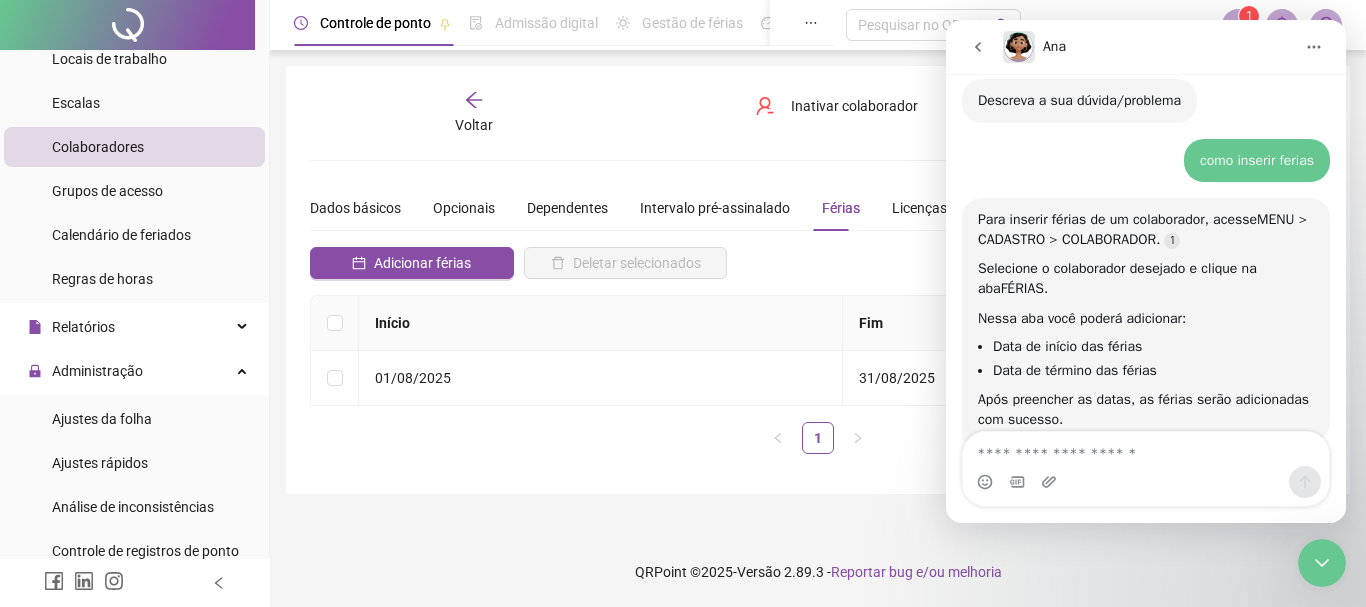 click at bounding box center [1146, 482] 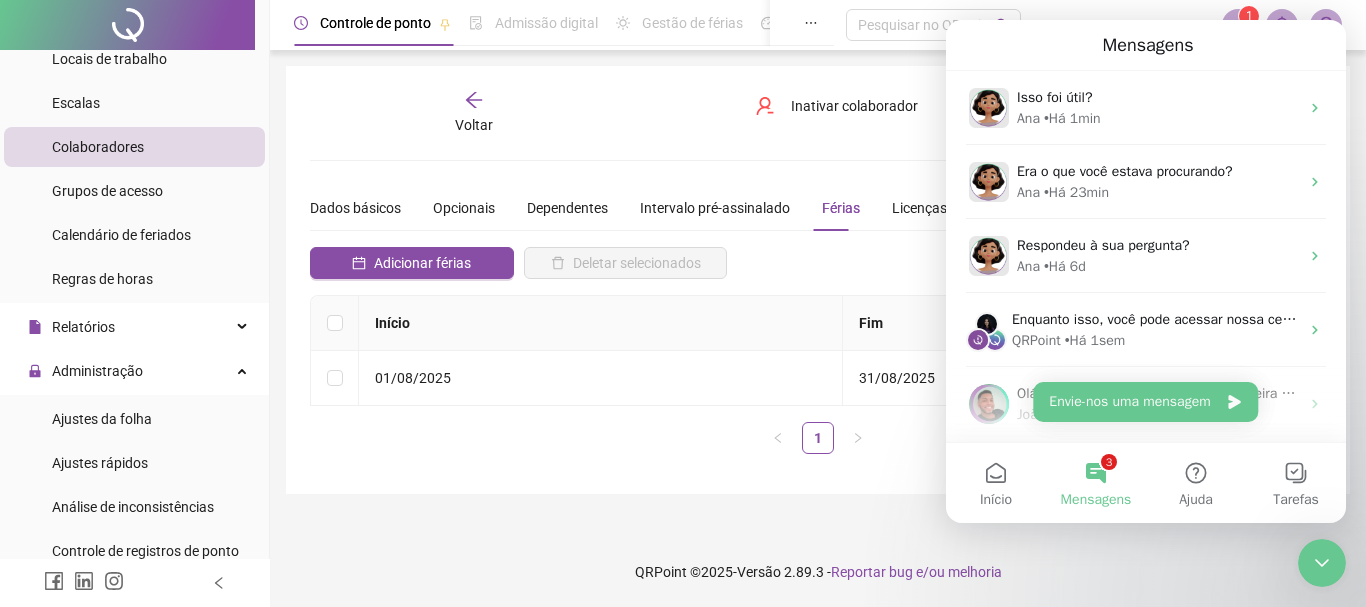 scroll, scrollTop: 0, scrollLeft: 0, axis: both 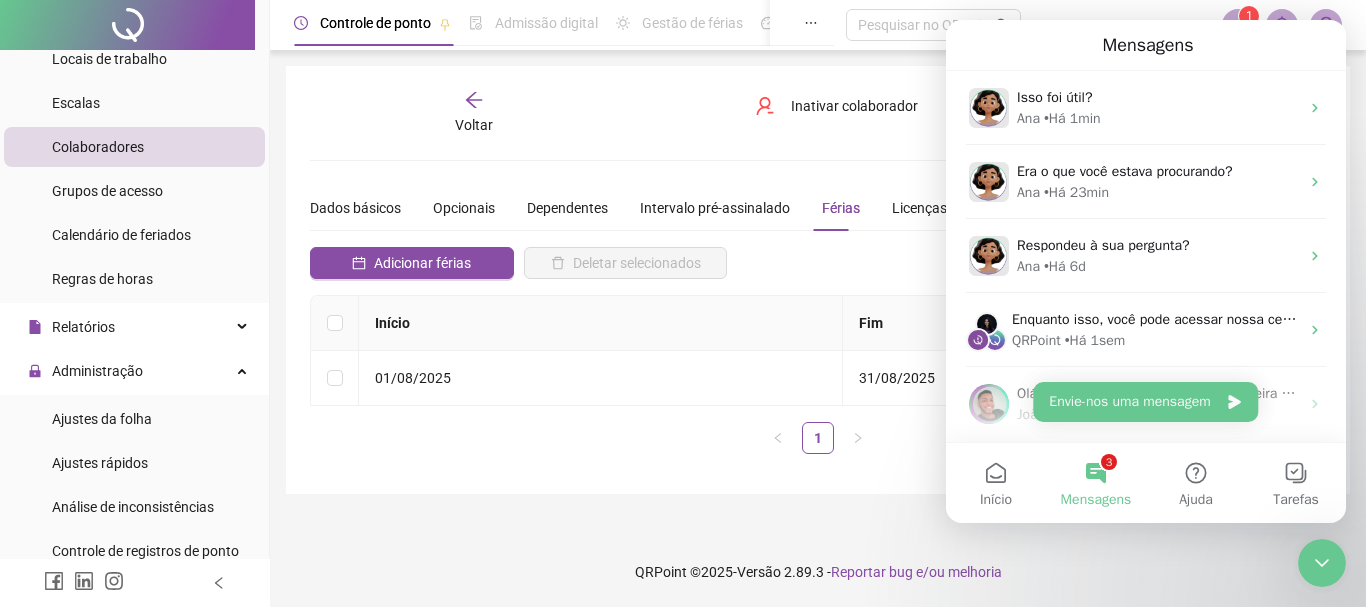 click on "Mensagens" at bounding box center (1146, 45) 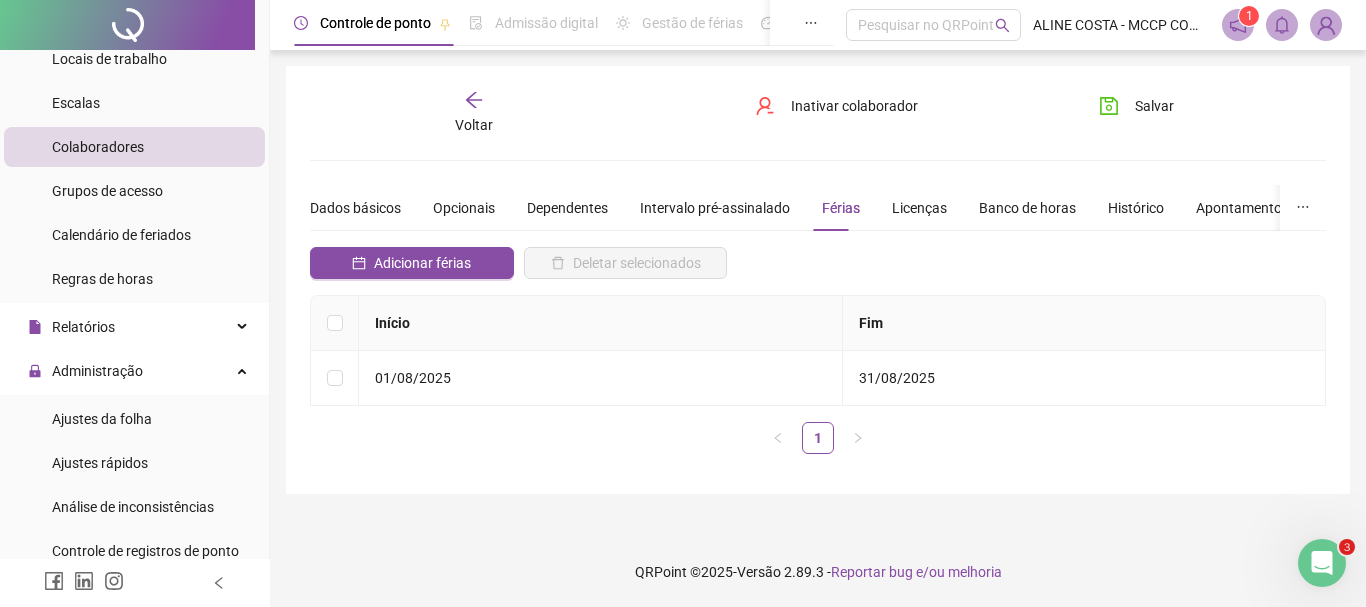 scroll, scrollTop: 0, scrollLeft: 0, axis: both 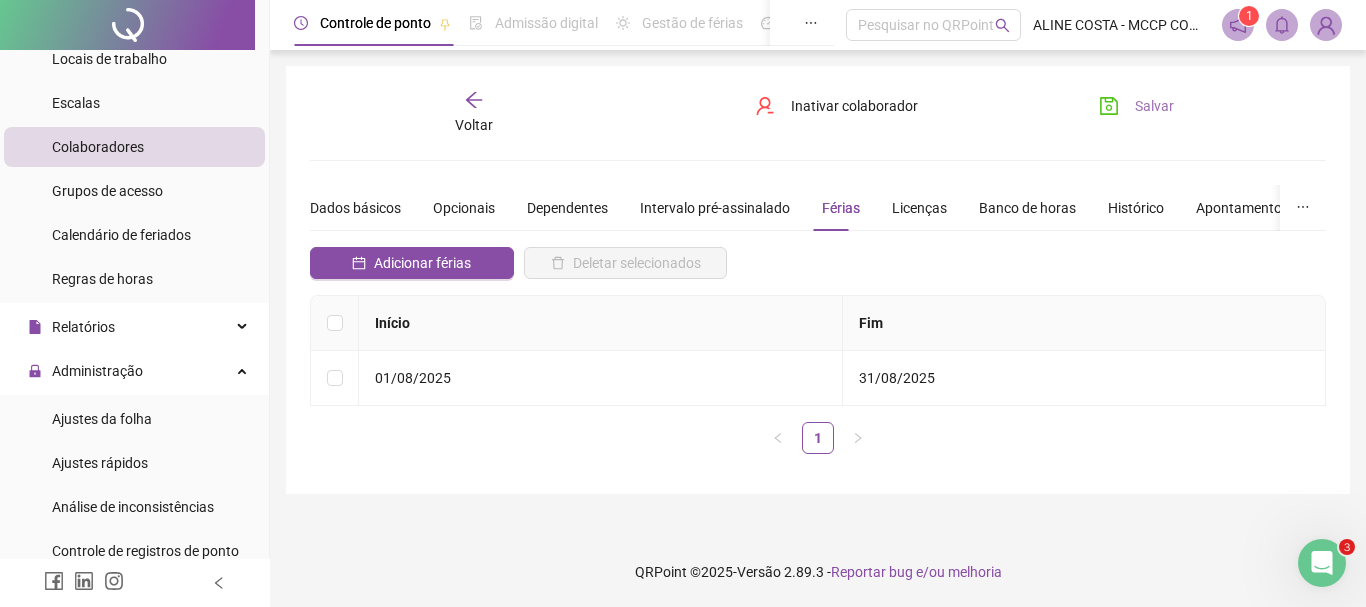 click on "Salvar" at bounding box center (1154, 106) 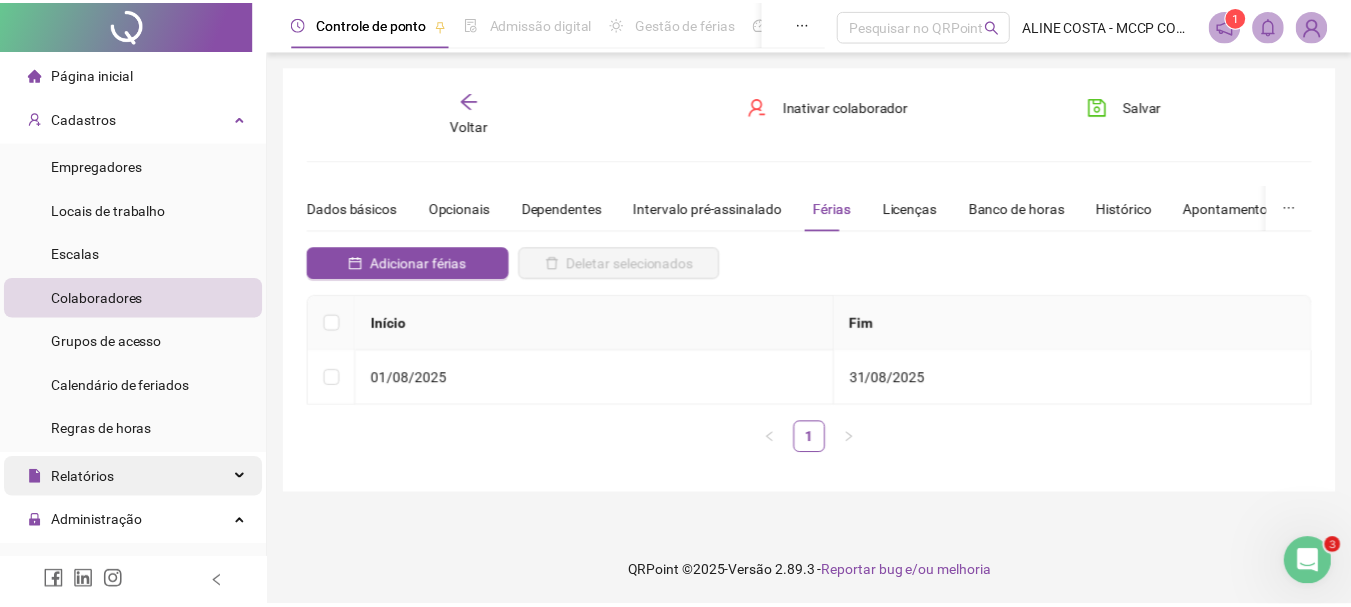 scroll, scrollTop: 200, scrollLeft: 0, axis: vertical 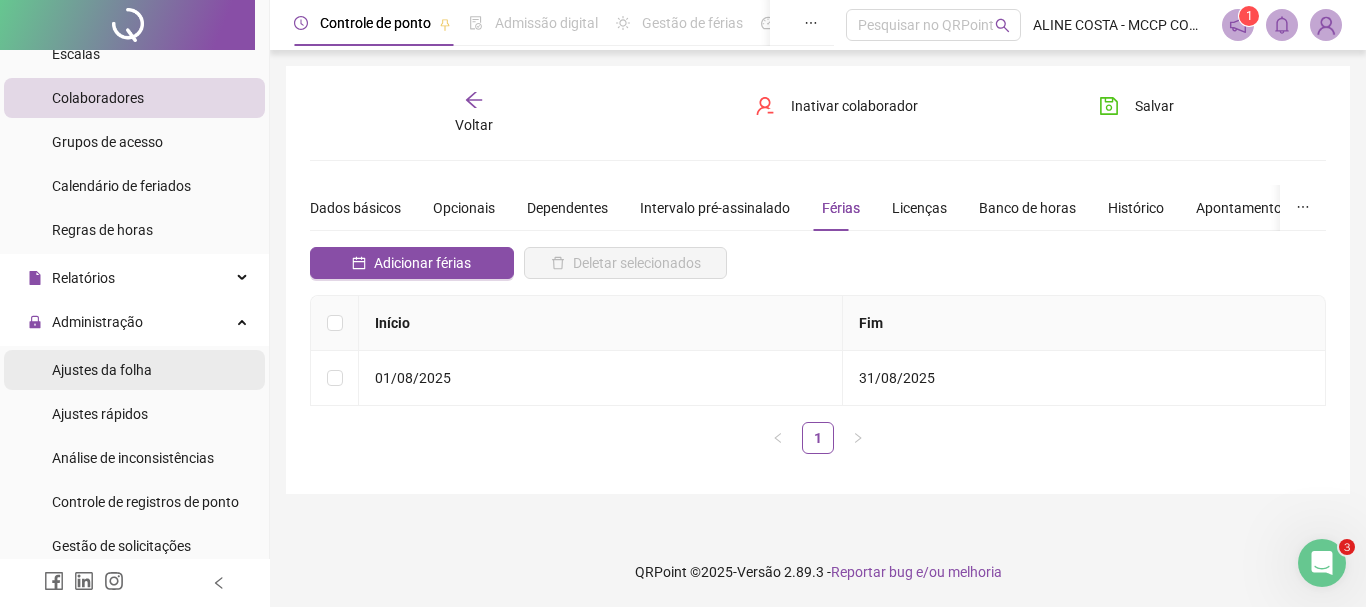 click on "Ajustes da folha" at bounding box center (102, 370) 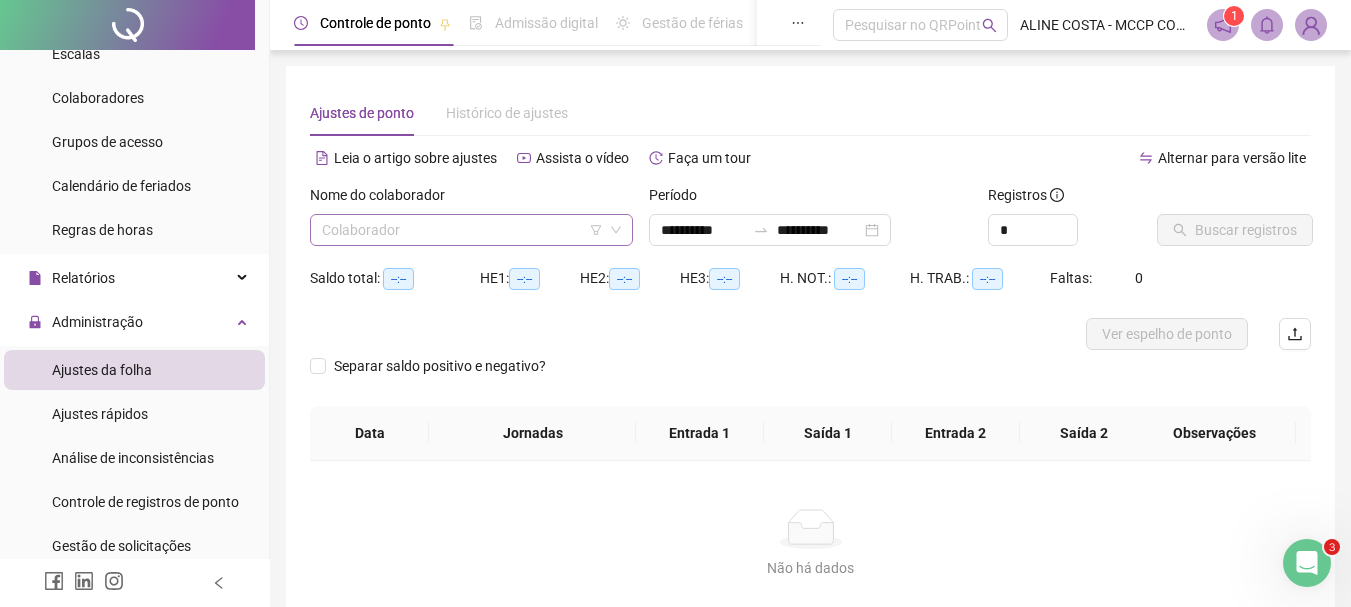 click at bounding box center (462, 230) 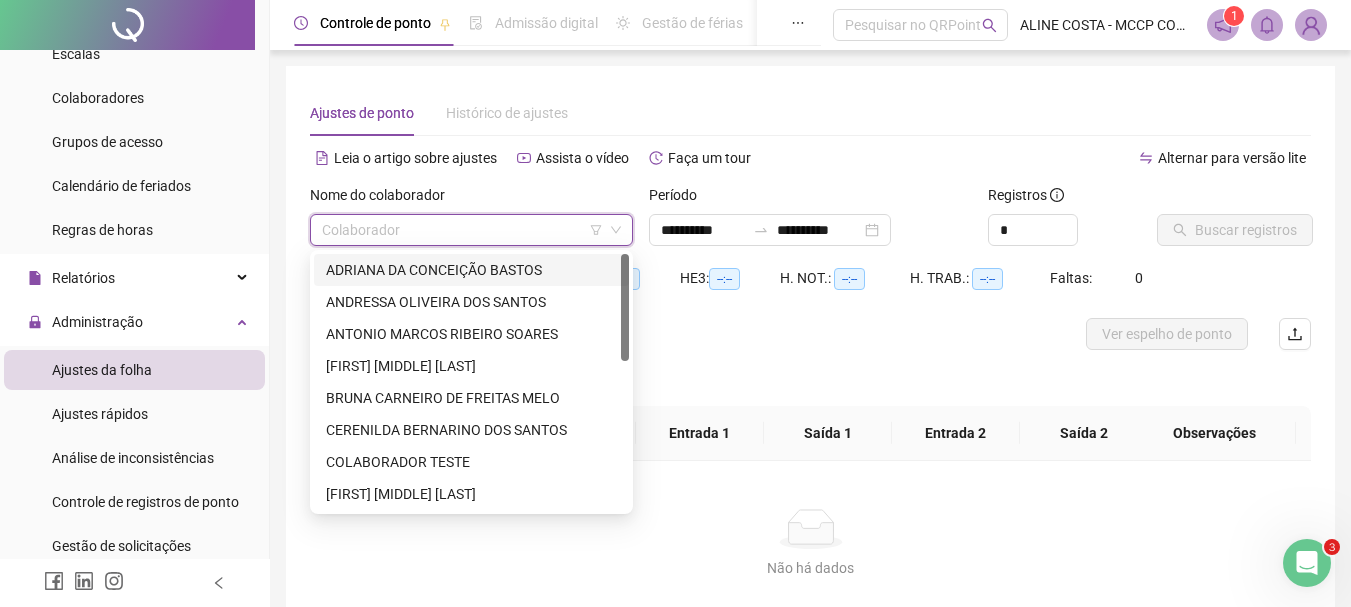 click on "ADRIANA DA CONCEIÇÃO BASTOS" at bounding box center [471, 270] 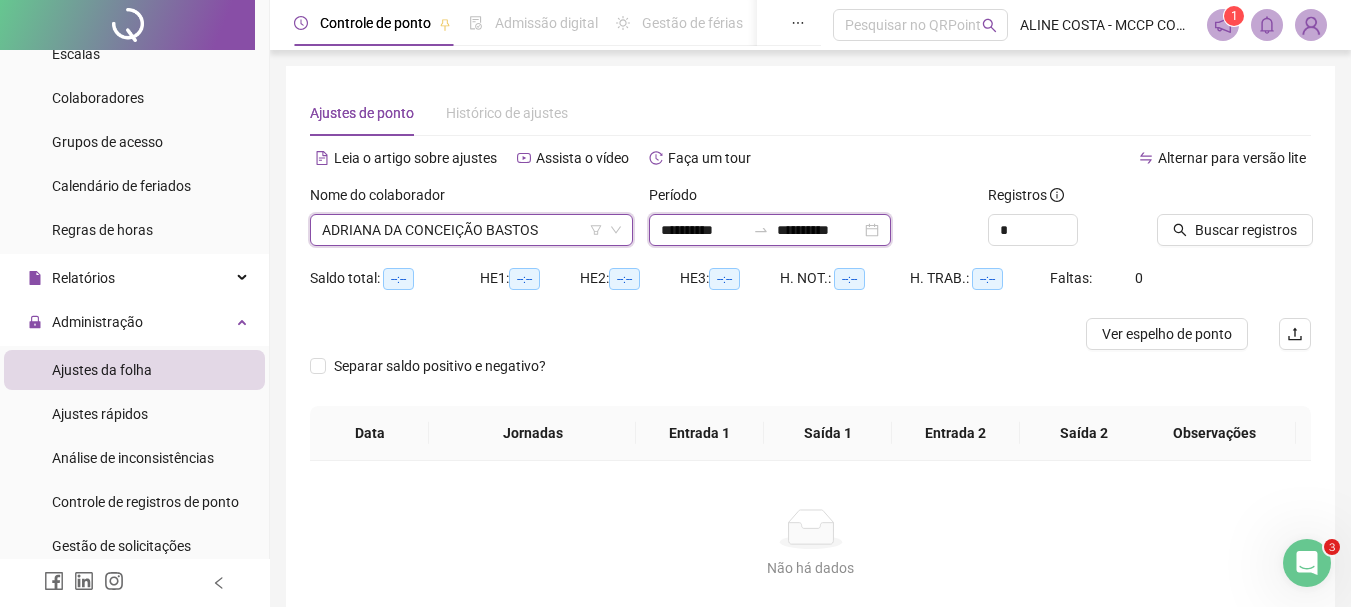 click on "**********" at bounding box center (819, 230) 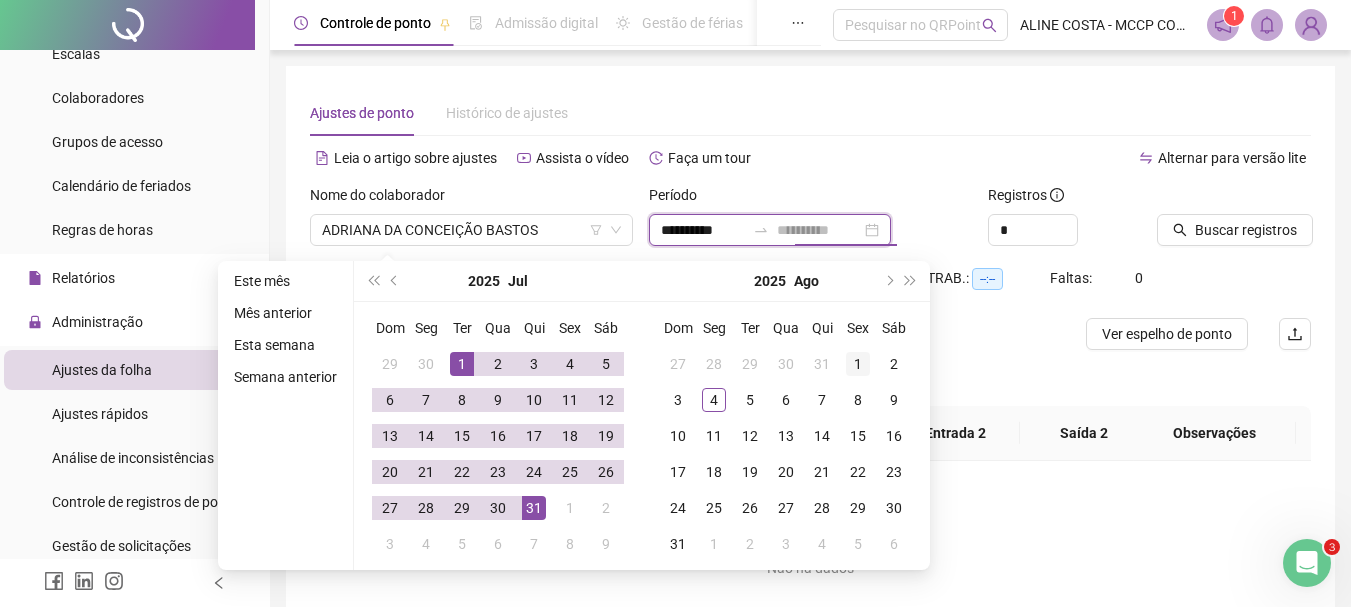 type on "**********" 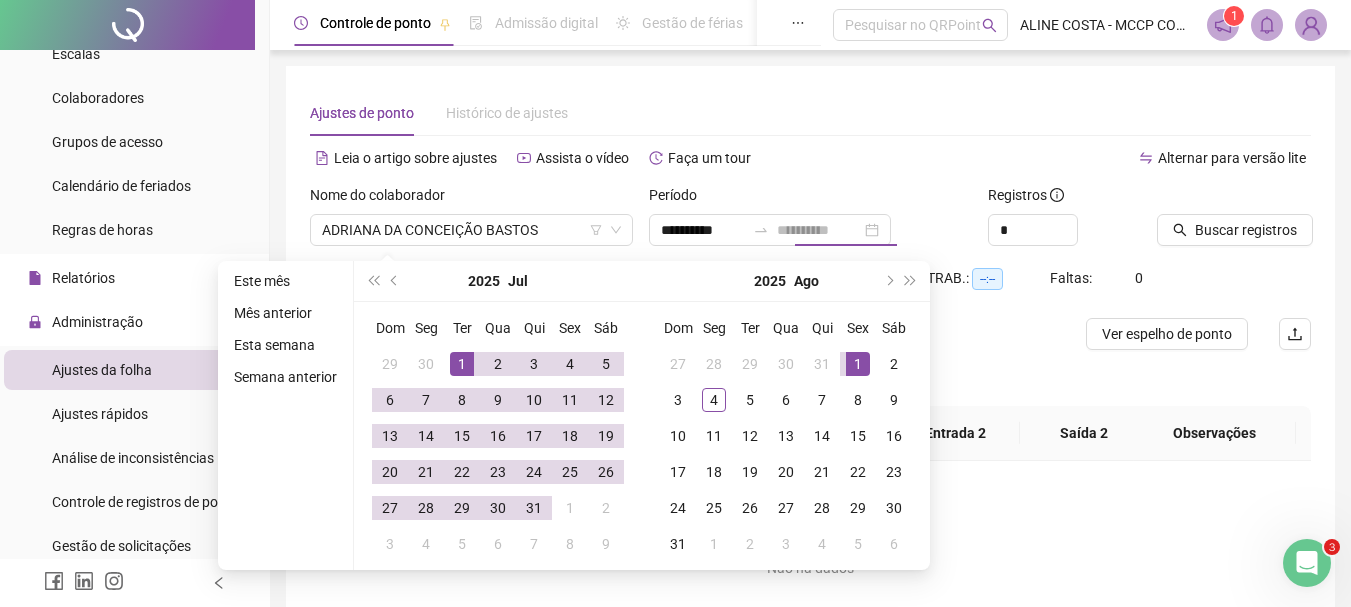 click on "1" at bounding box center (858, 364) 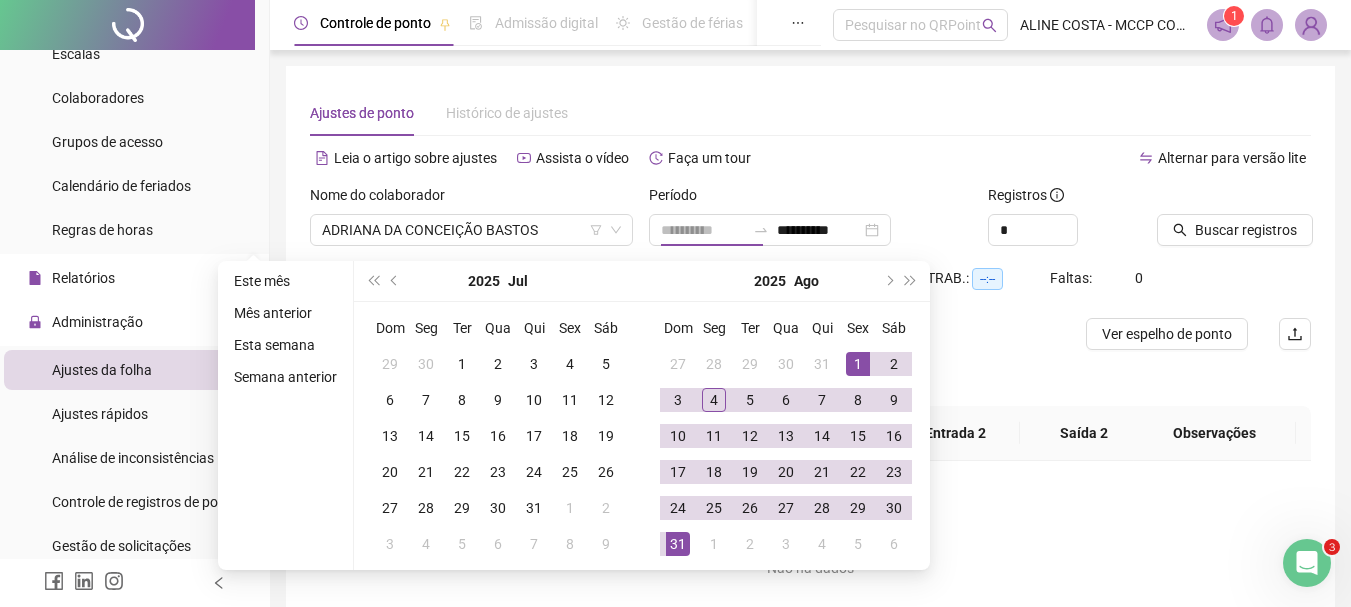 click on "31" at bounding box center [678, 544] 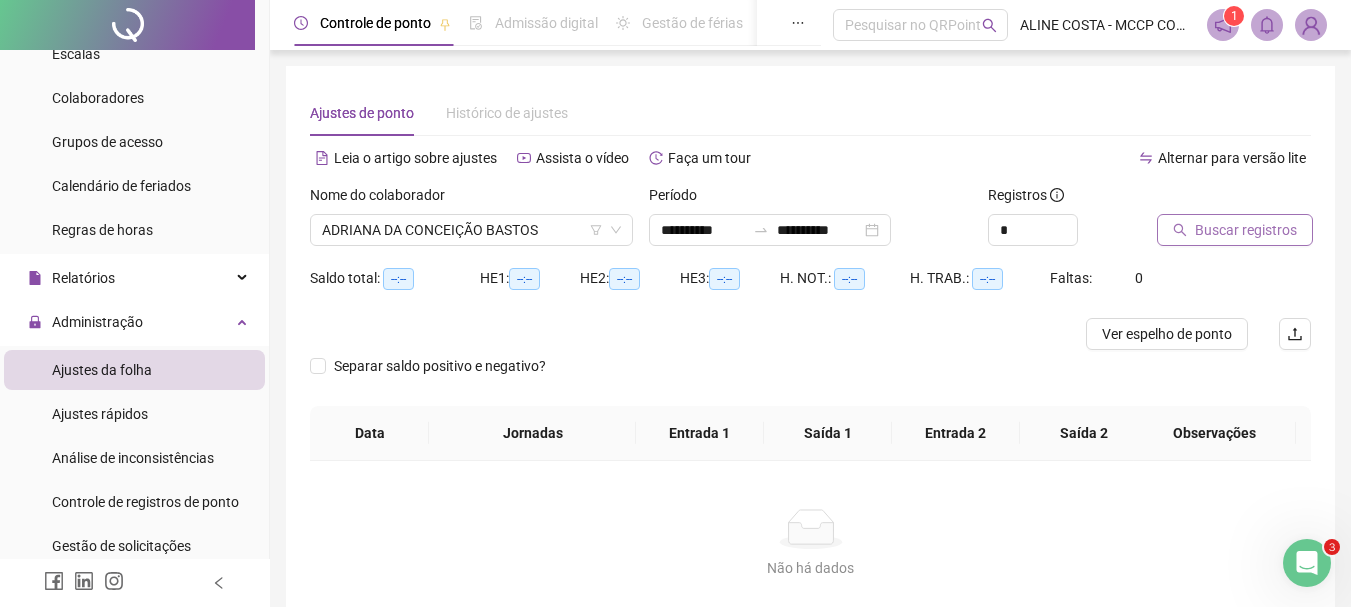 click on "Buscar registros" at bounding box center [1246, 230] 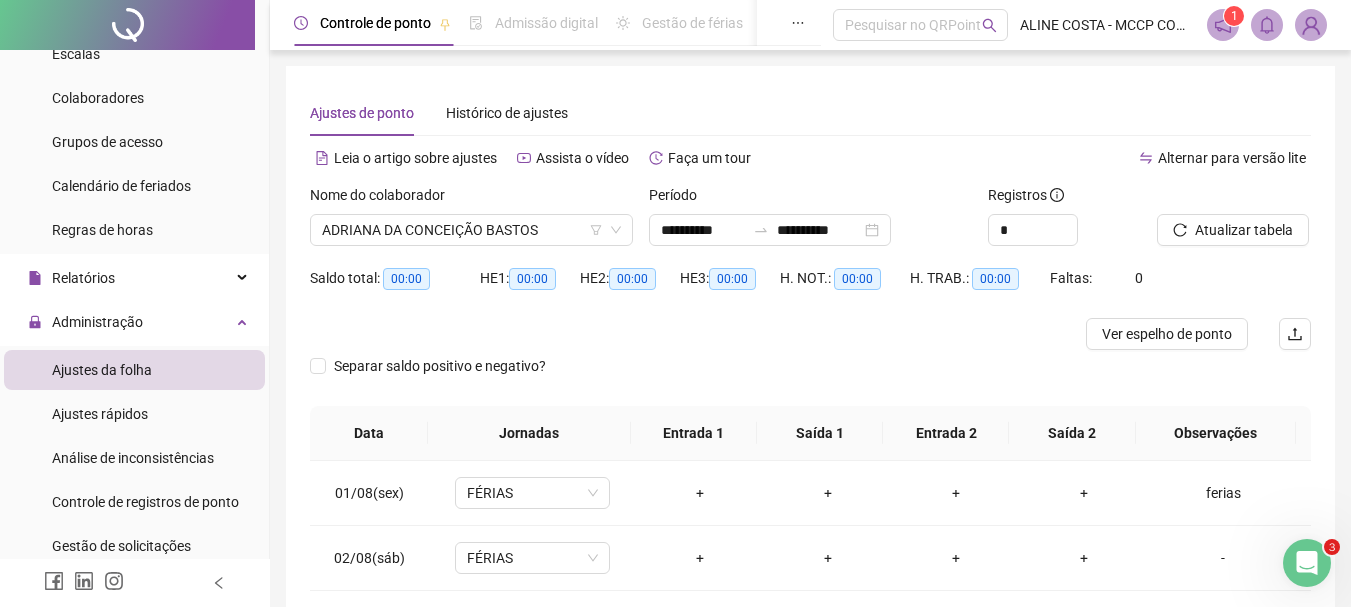 scroll, scrollTop: 224, scrollLeft: 0, axis: vertical 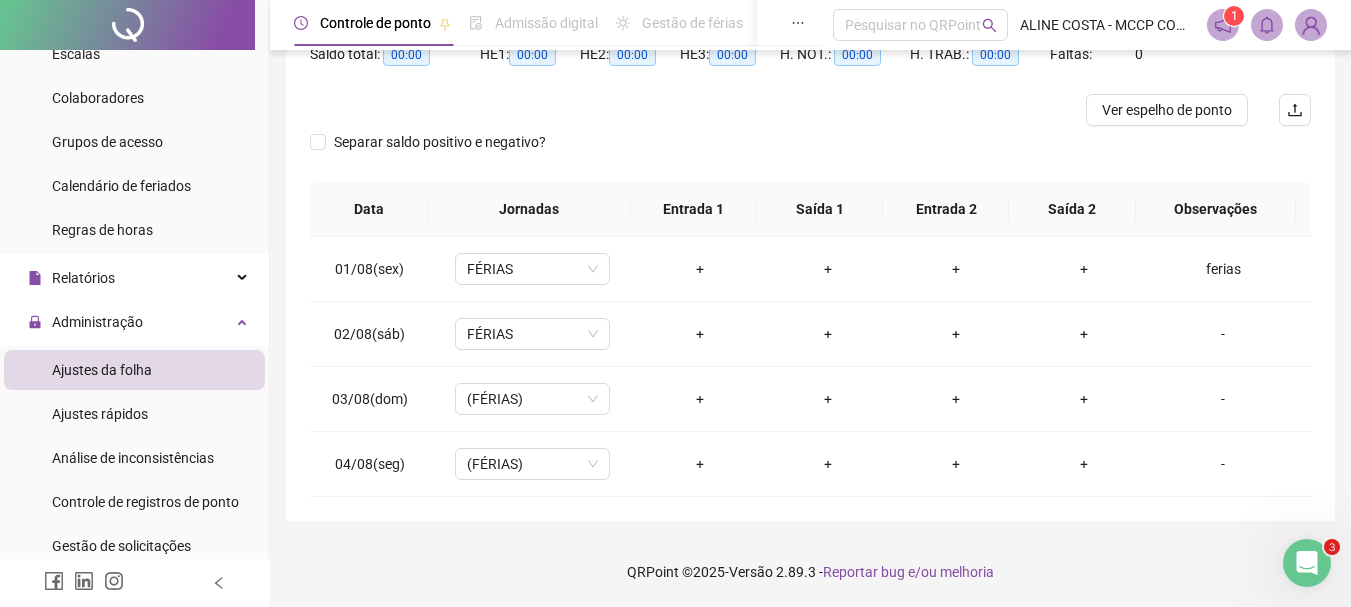 click on "**********" at bounding box center [810, 181] 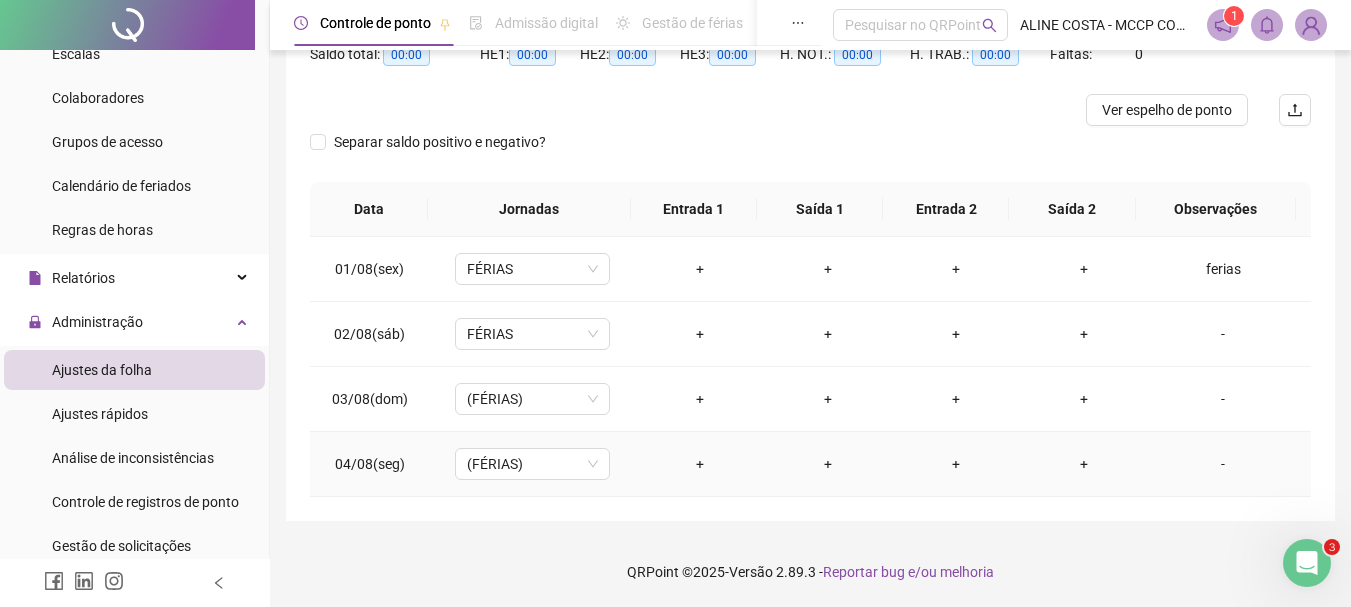 scroll, scrollTop: 0, scrollLeft: 0, axis: both 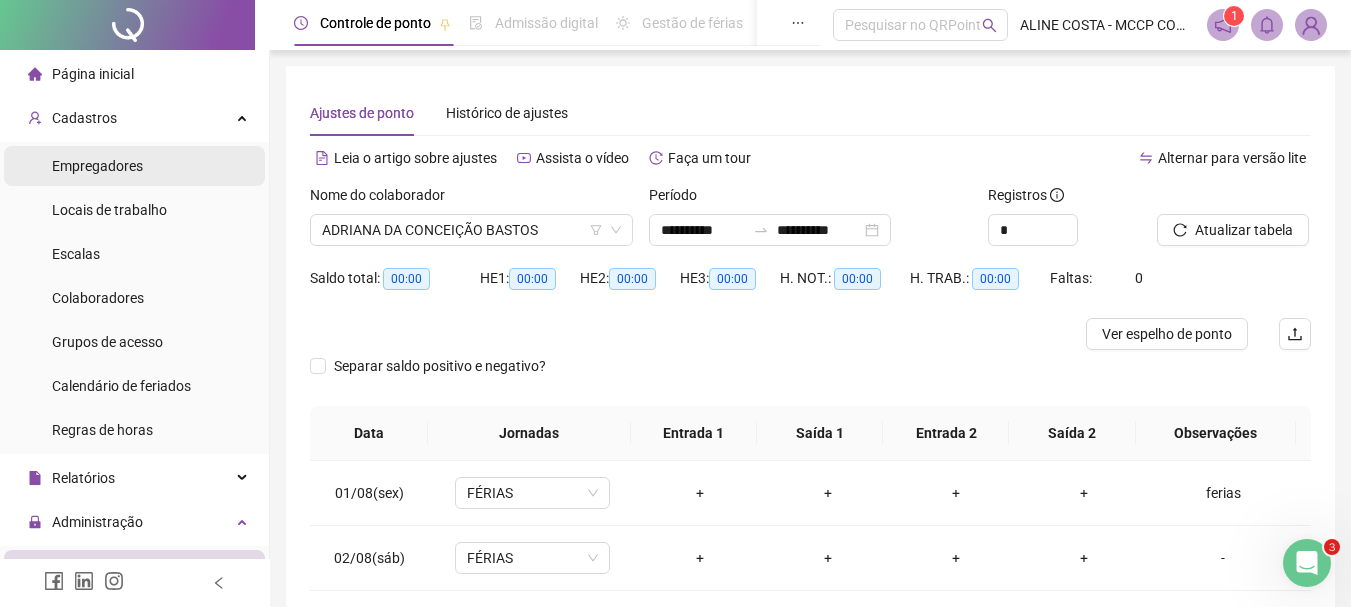 drag, startPoint x: 91, startPoint y: 160, endPoint x: 87, endPoint y: 172, distance: 12.649111 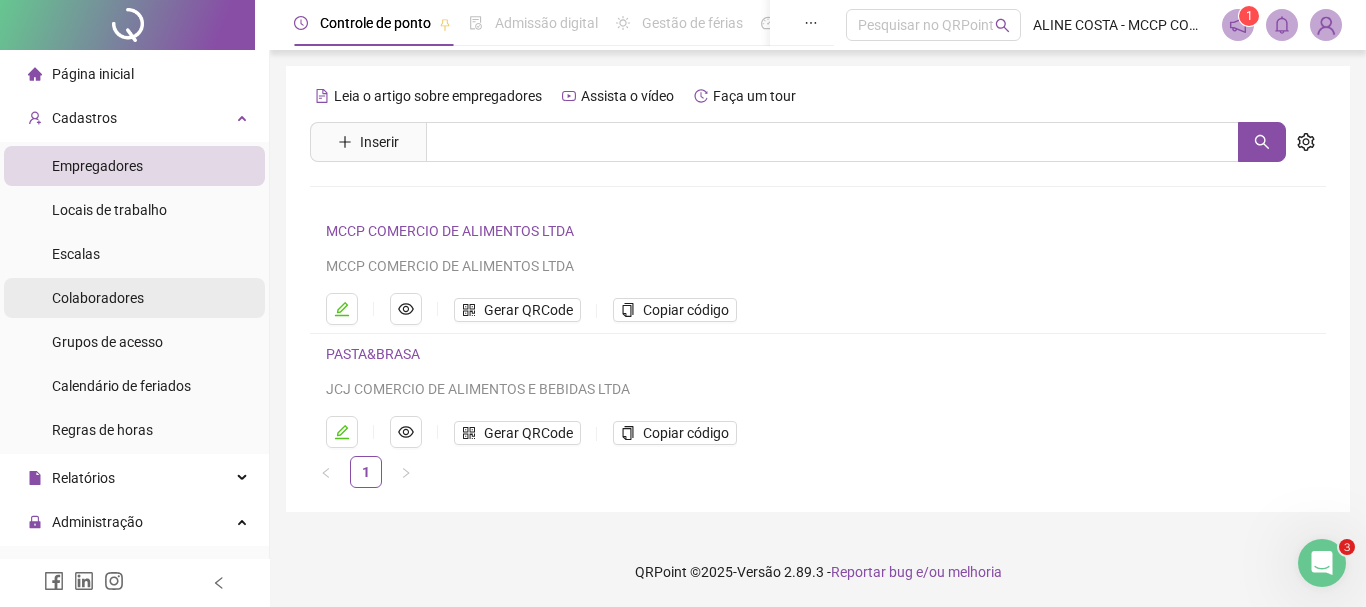 click on "Colaboradores" at bounding box center (98, 298) 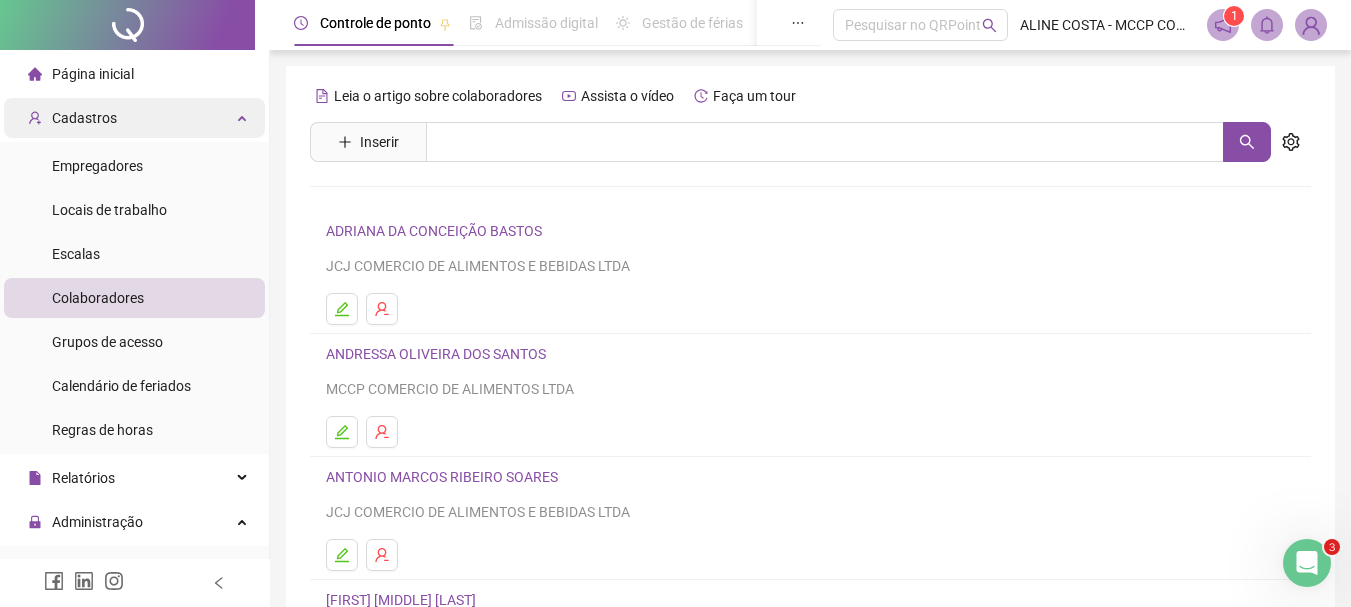 click on "Cadastros" at bounding box center (84, 118) 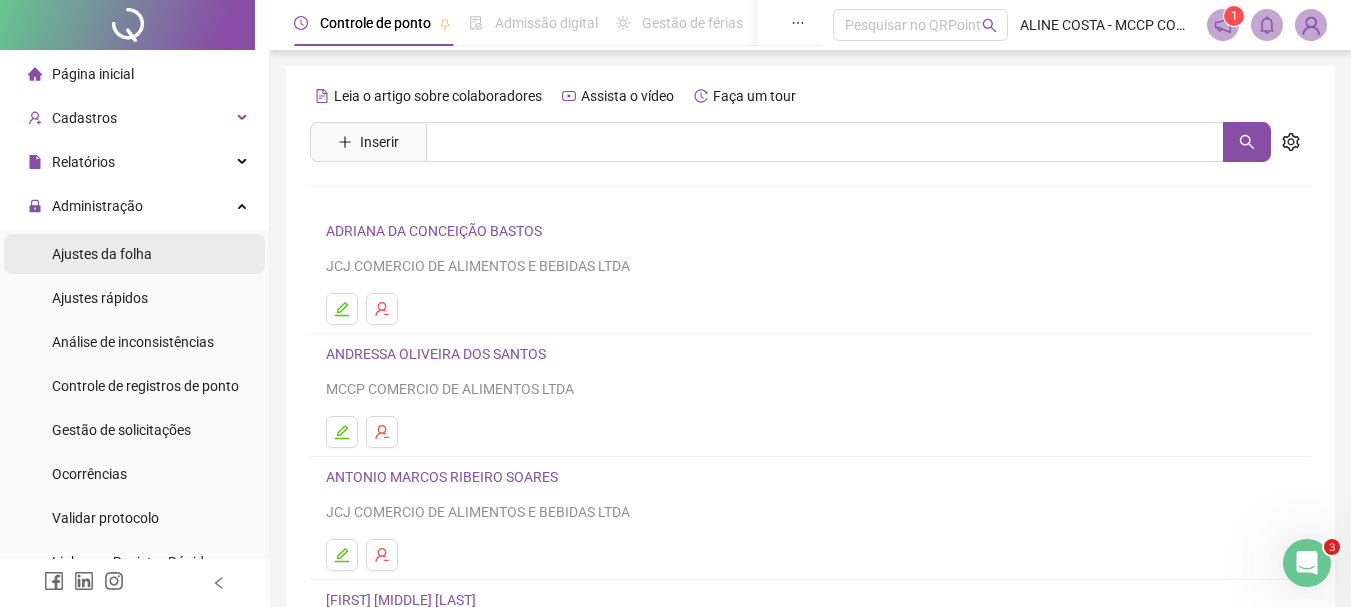 click on "Ajustes da folha" at bounding box center (102, 254) 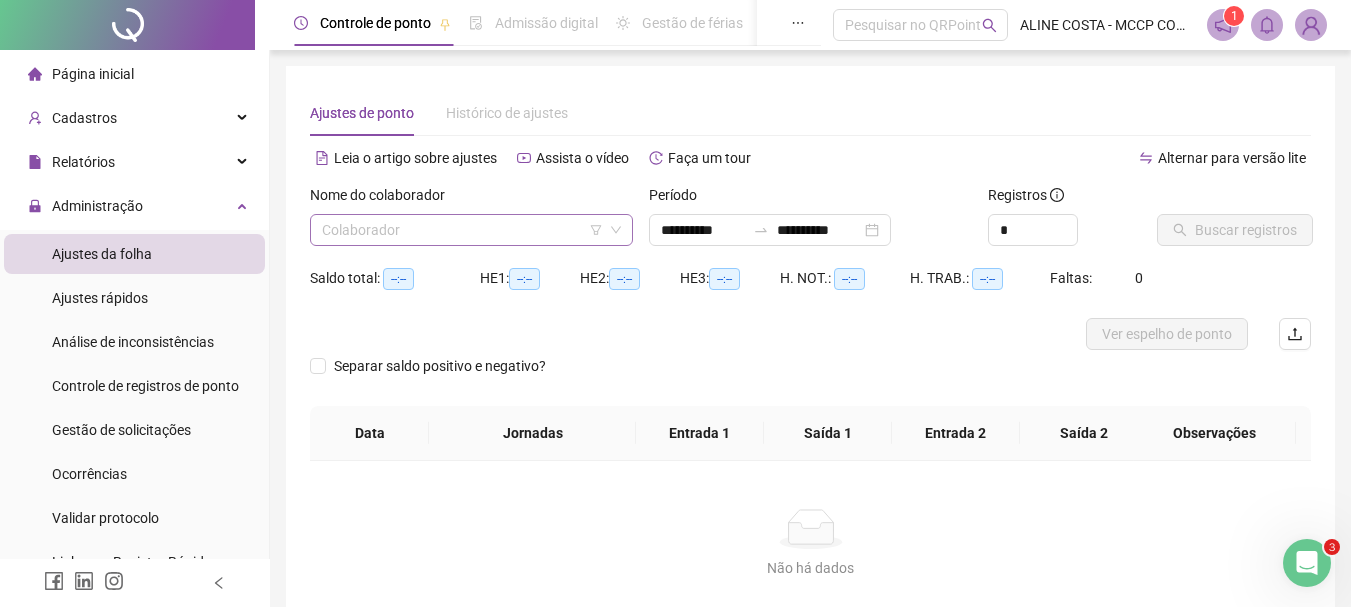 click at bounding box center (462, 230) 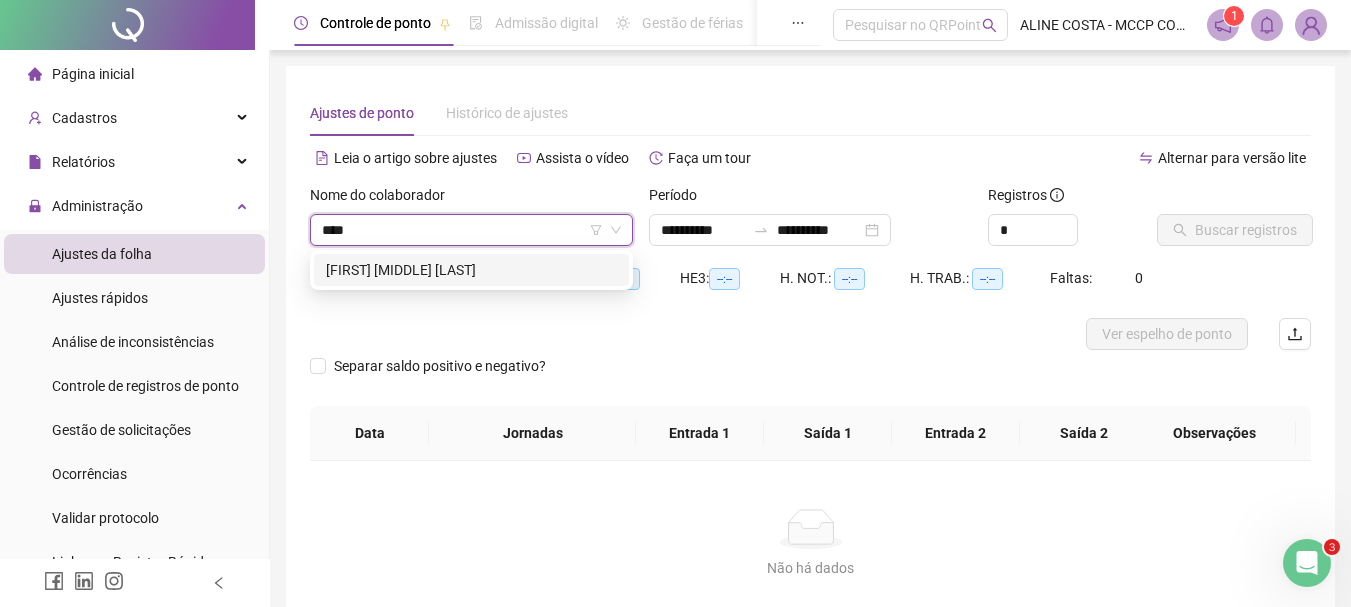 type on "*****" 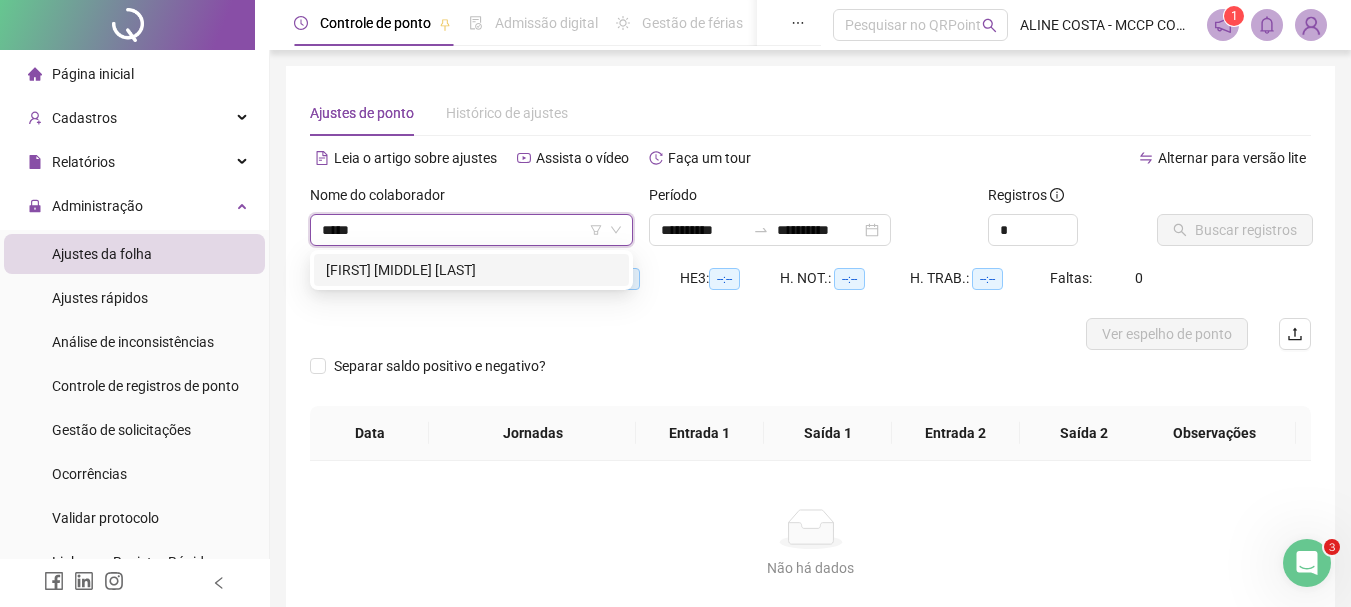 click on "[FIRST] [MIDDLE] [LAST]" at bounding box center (471, 270) 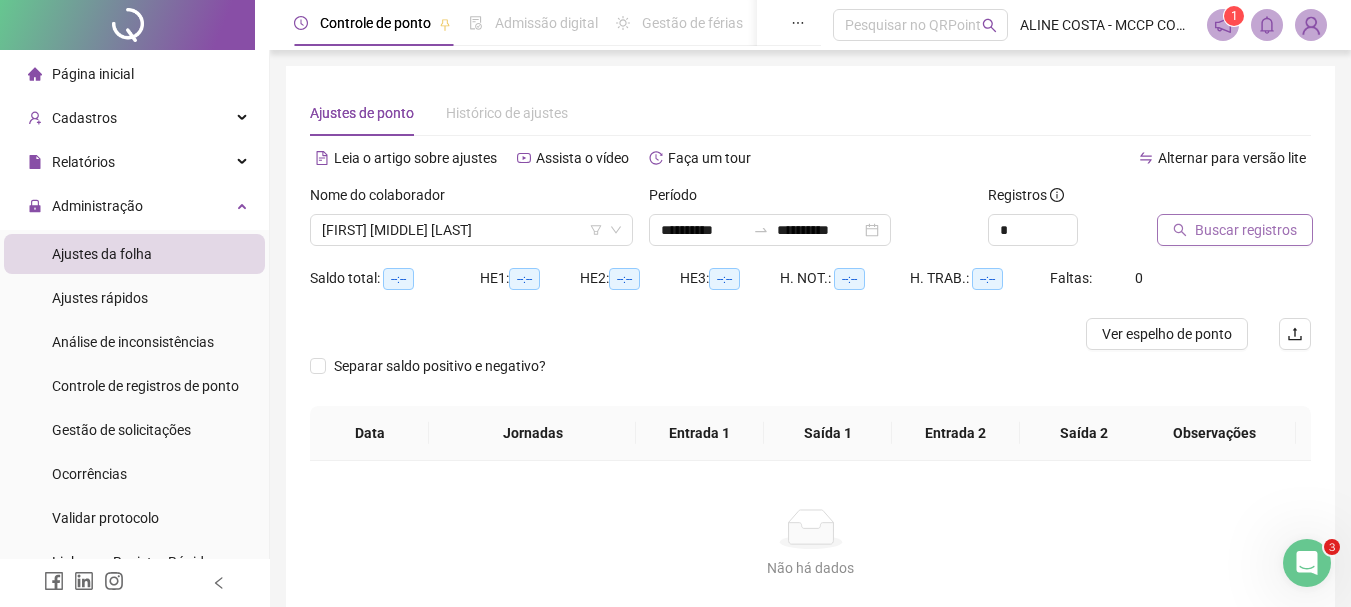 click on "Buscar registros" at bounding box center (1246, 230) 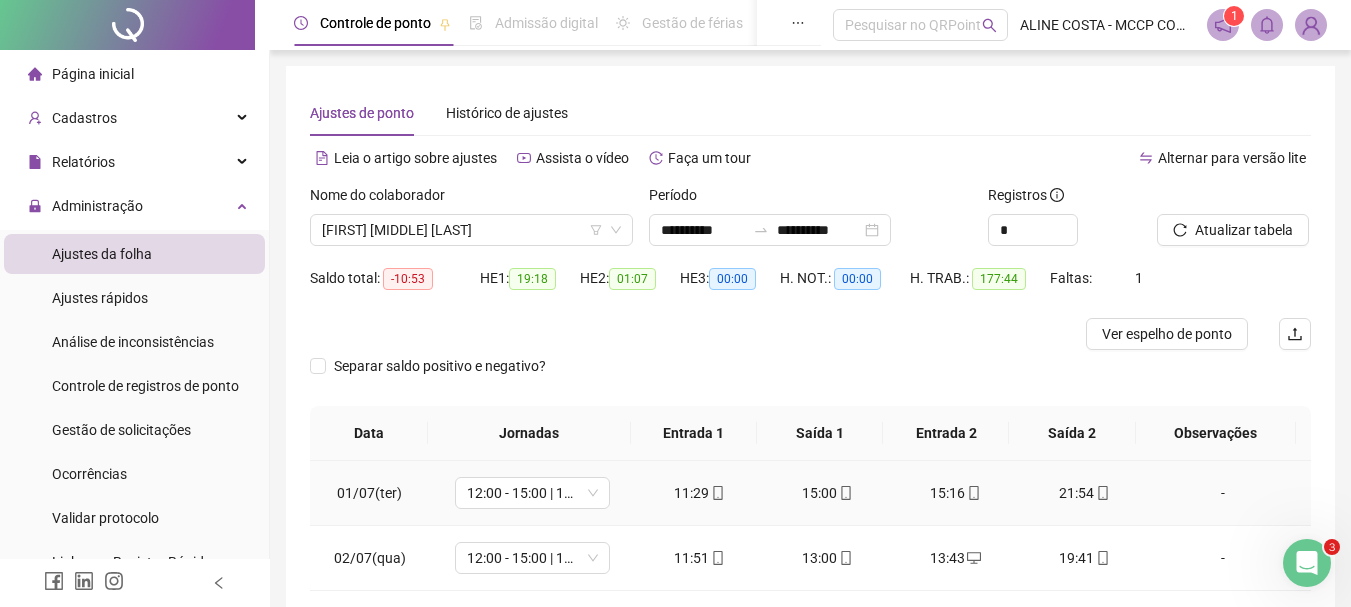 scroll, scrollTop: 200, scrollLeft: 0, axis: vertical 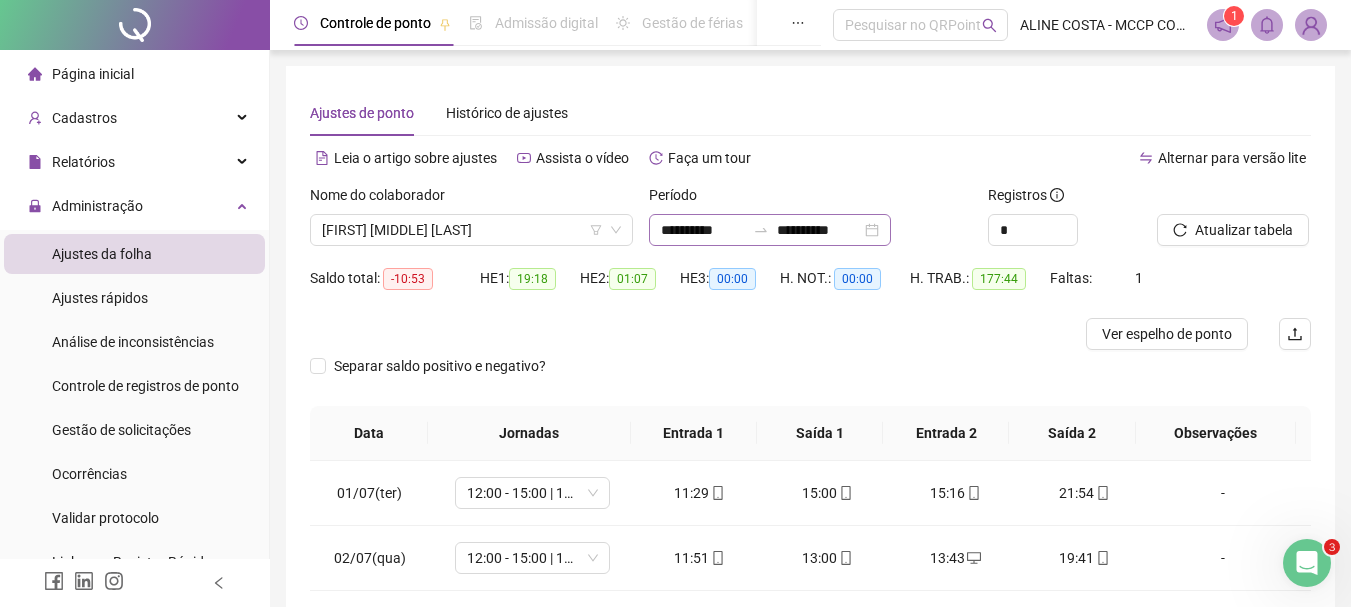 click on "**********" at bounding box center (770, 230) 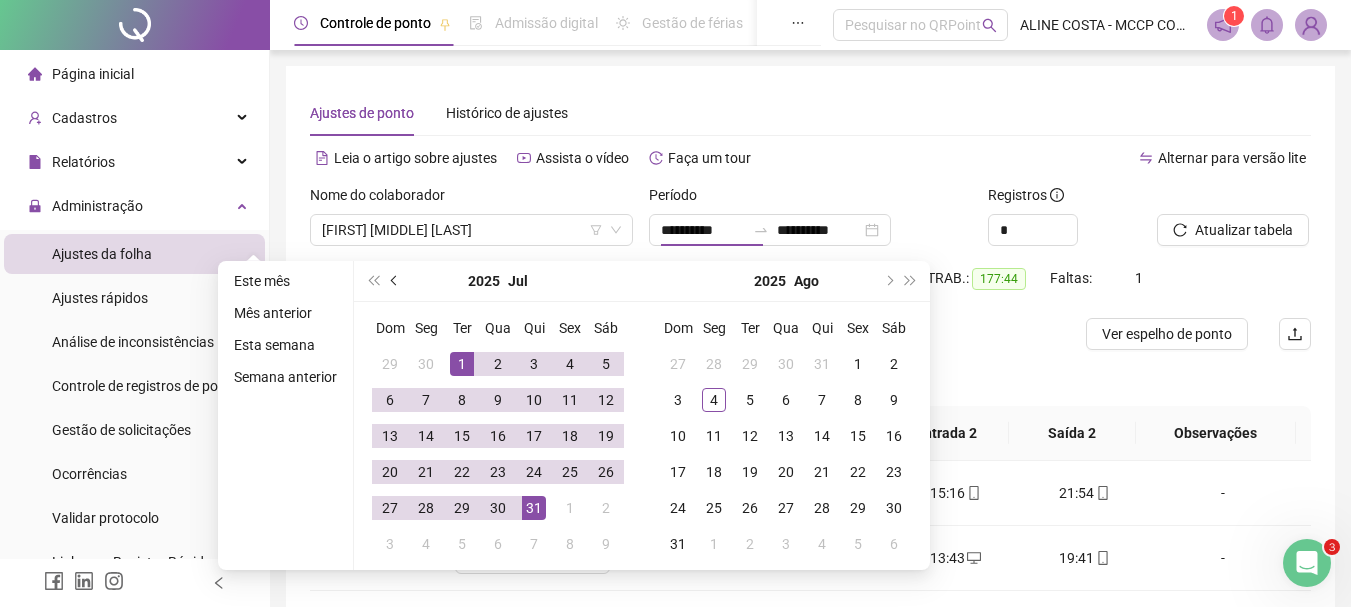 click at bounding box center (395, 281) 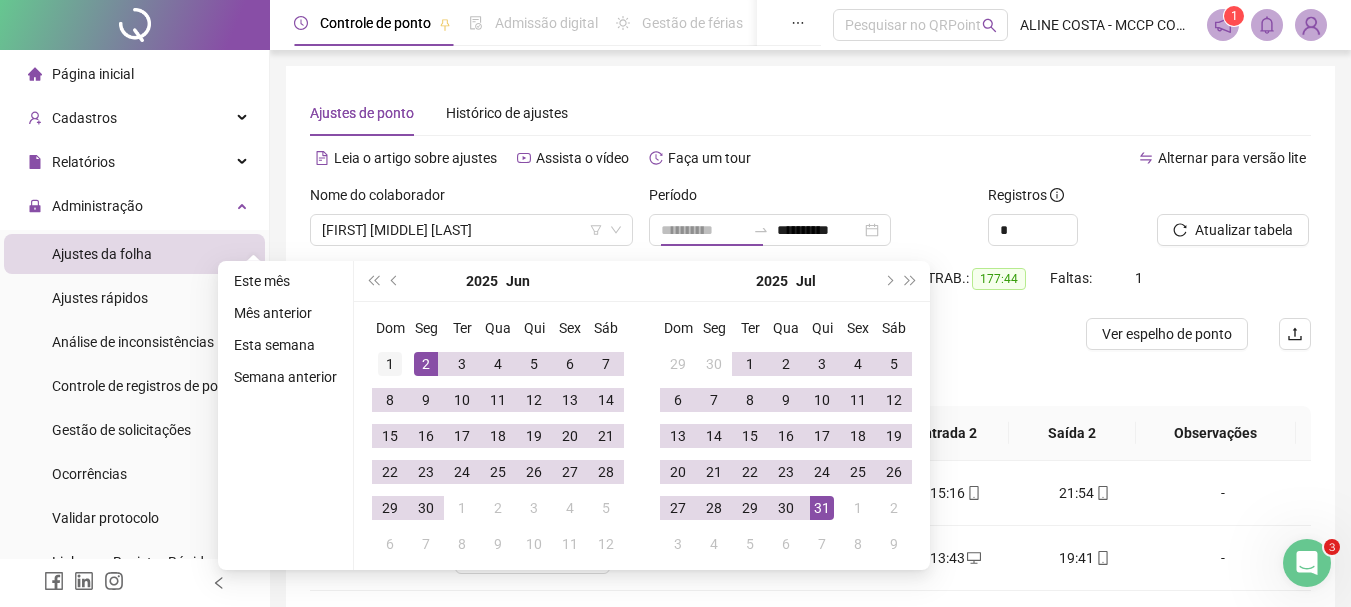 type on "**********" 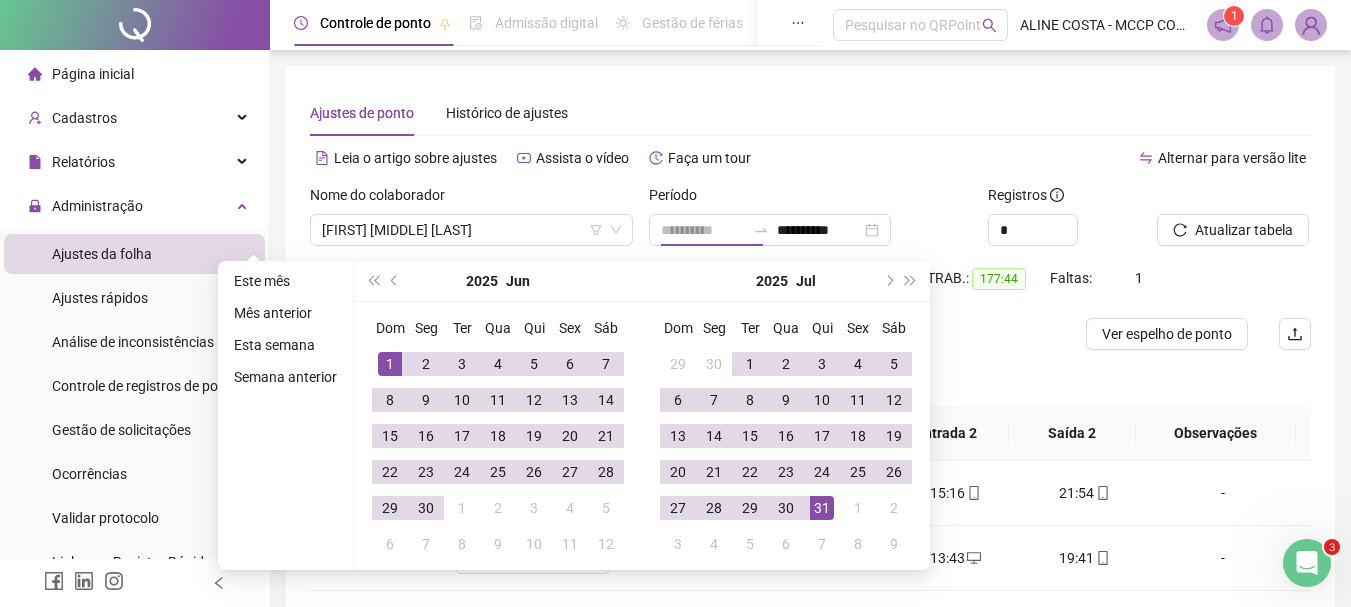 click on "1" at bounding box center [390, 364] 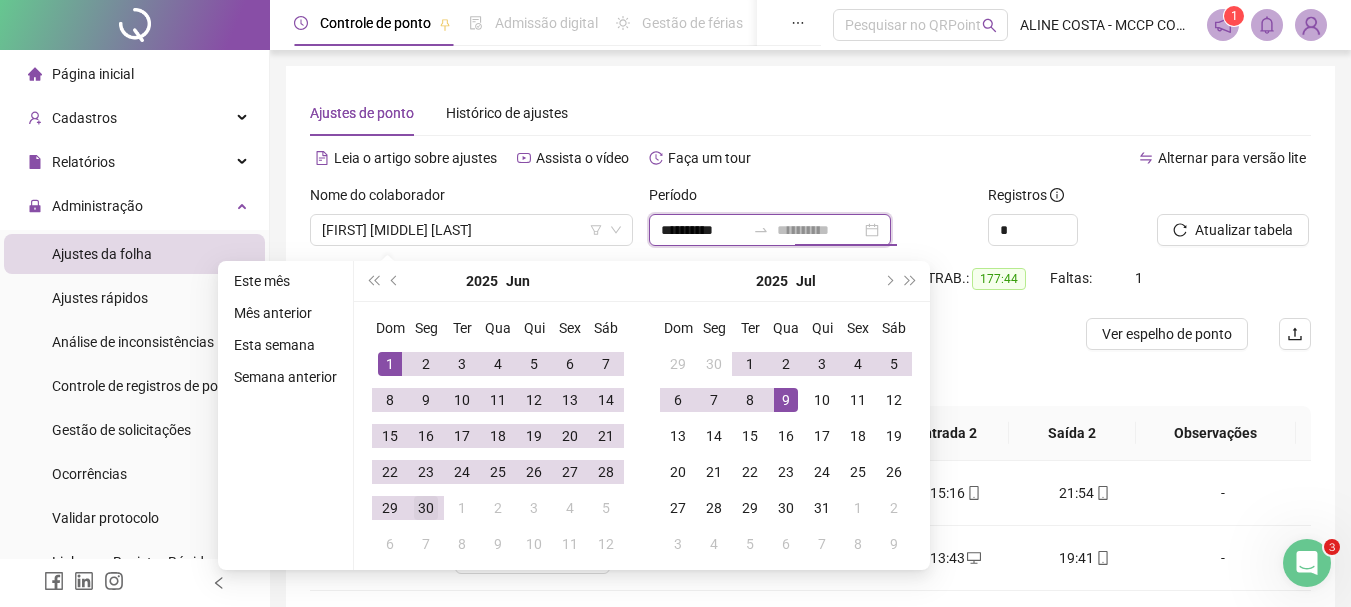 type on "**********" 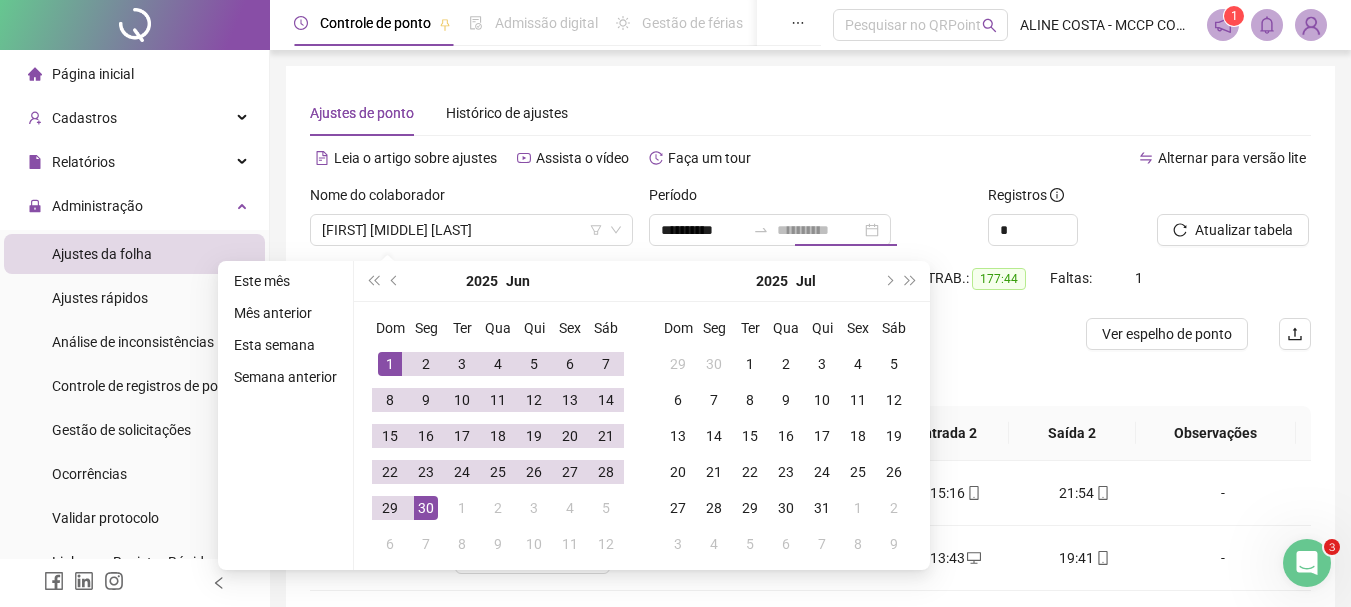 click on "30" at bounding box center (426, 508) 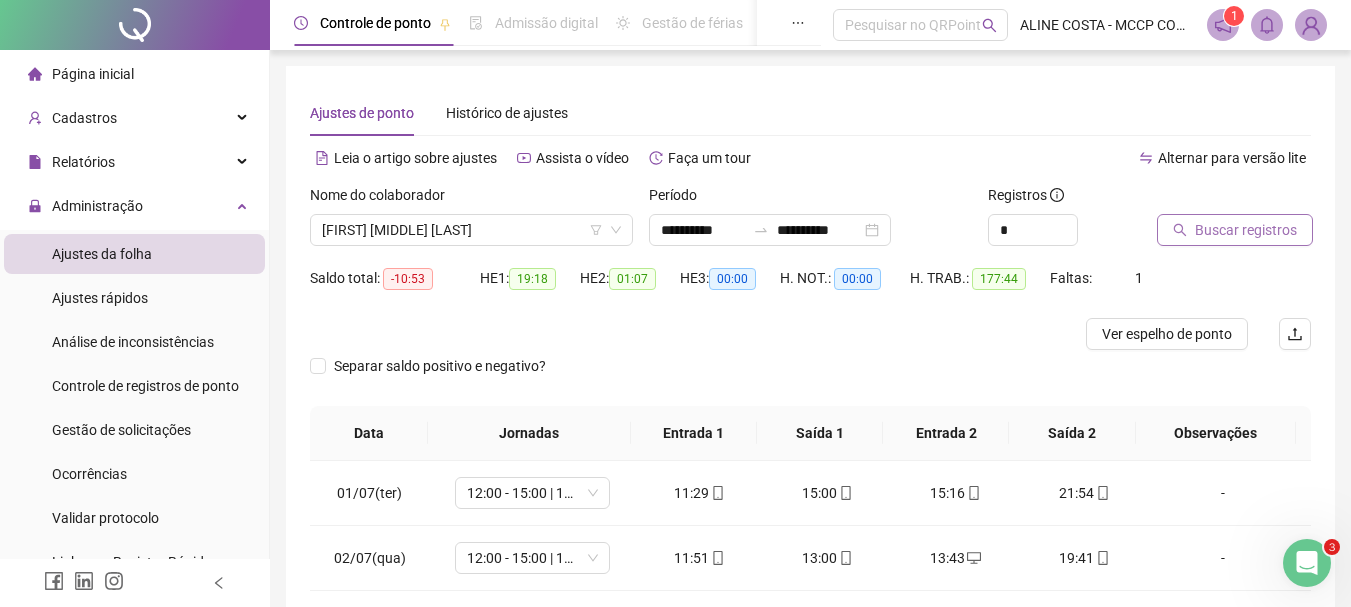 click on "Buscar registros" at bounding box center (1246, 230) 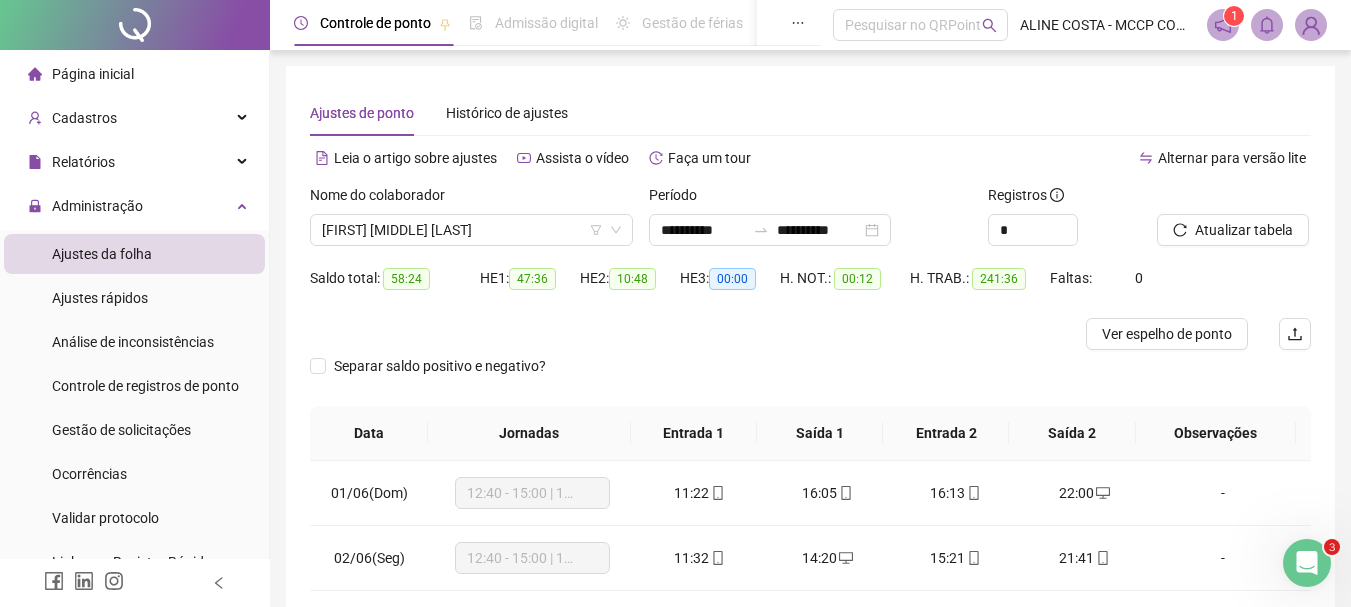 scroll, scrollTop: 200, scrollLeft: 0, axis: vertical 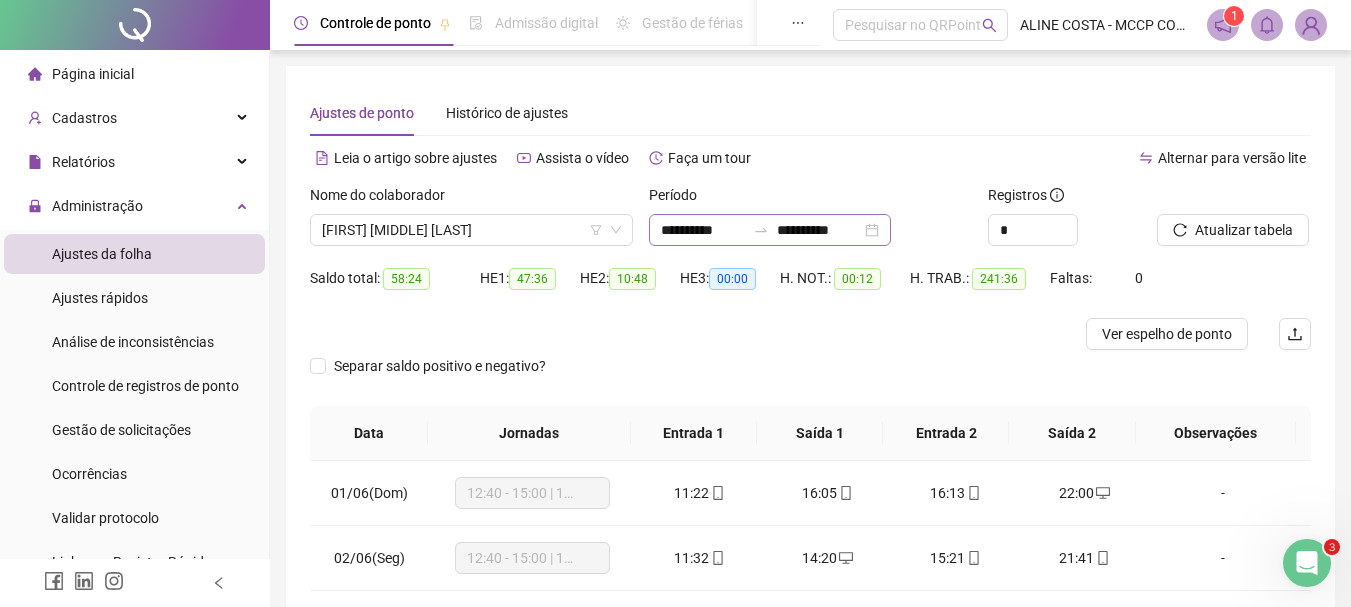click on "**********" at bounding box center (770, 230) 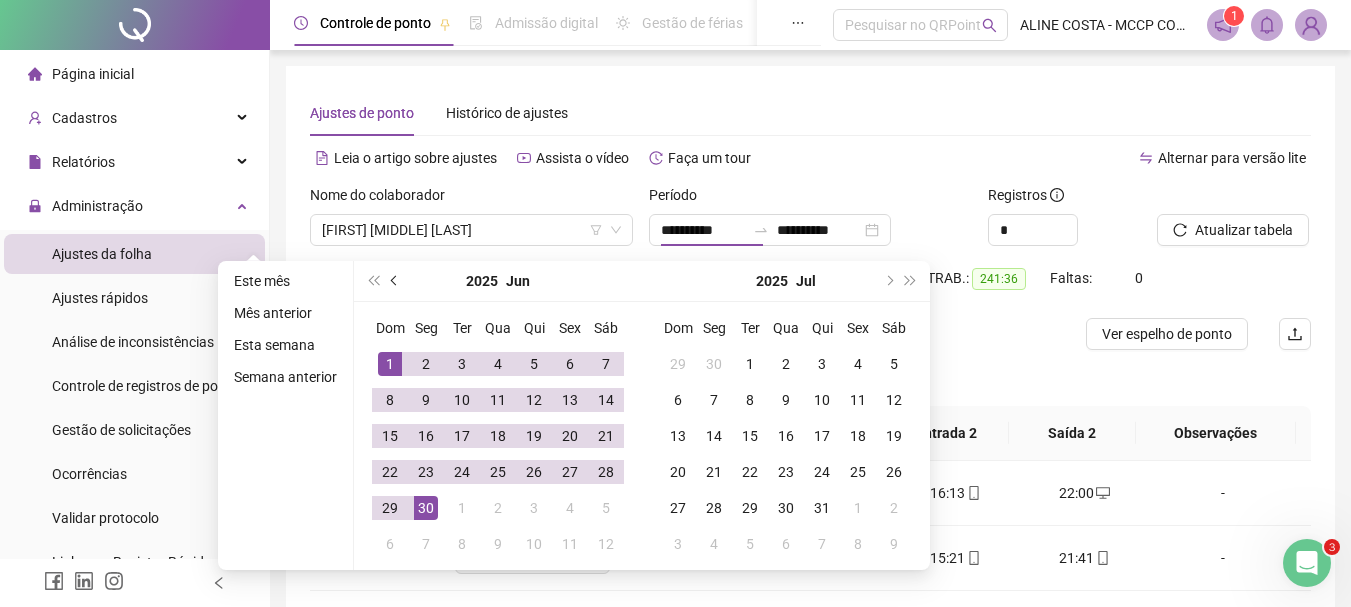 click at bounding box center [396, 281] 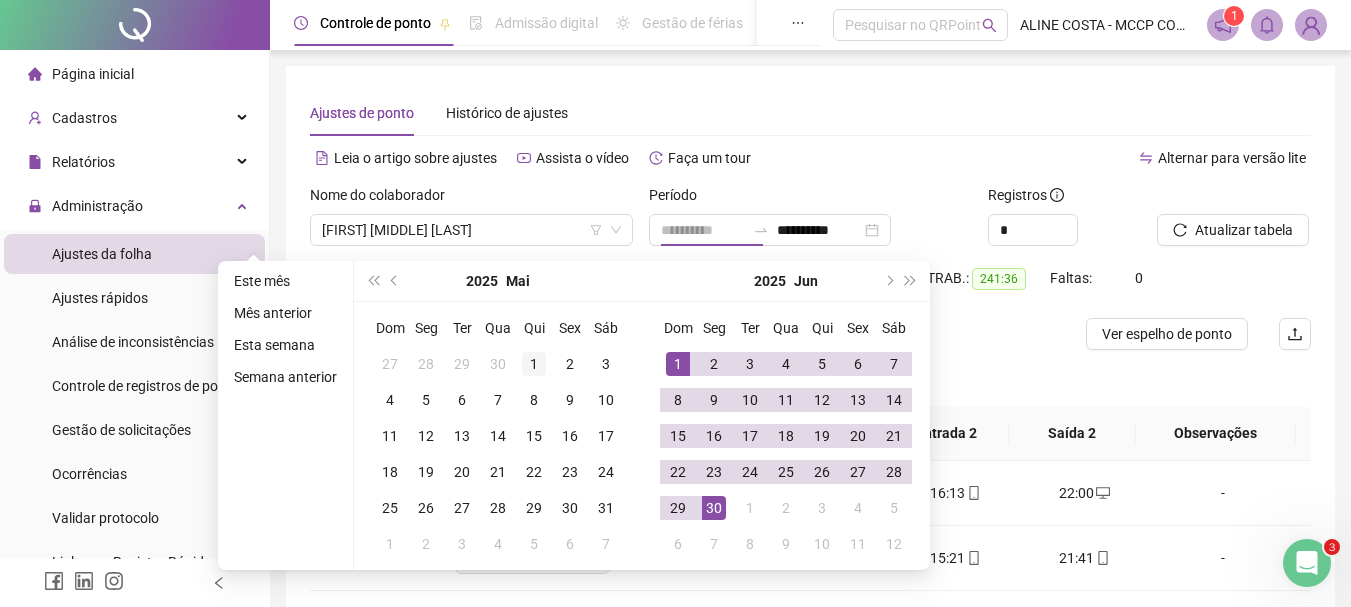 type on "**********" 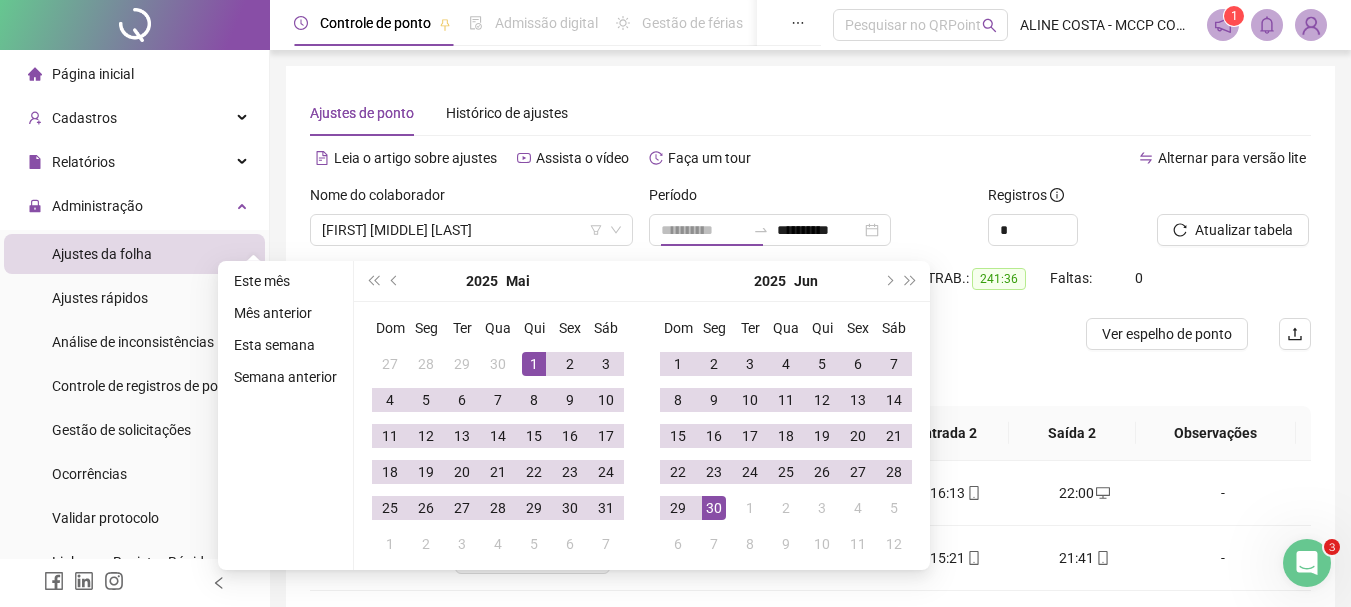 click on "1" at bounding box center [534, 364] 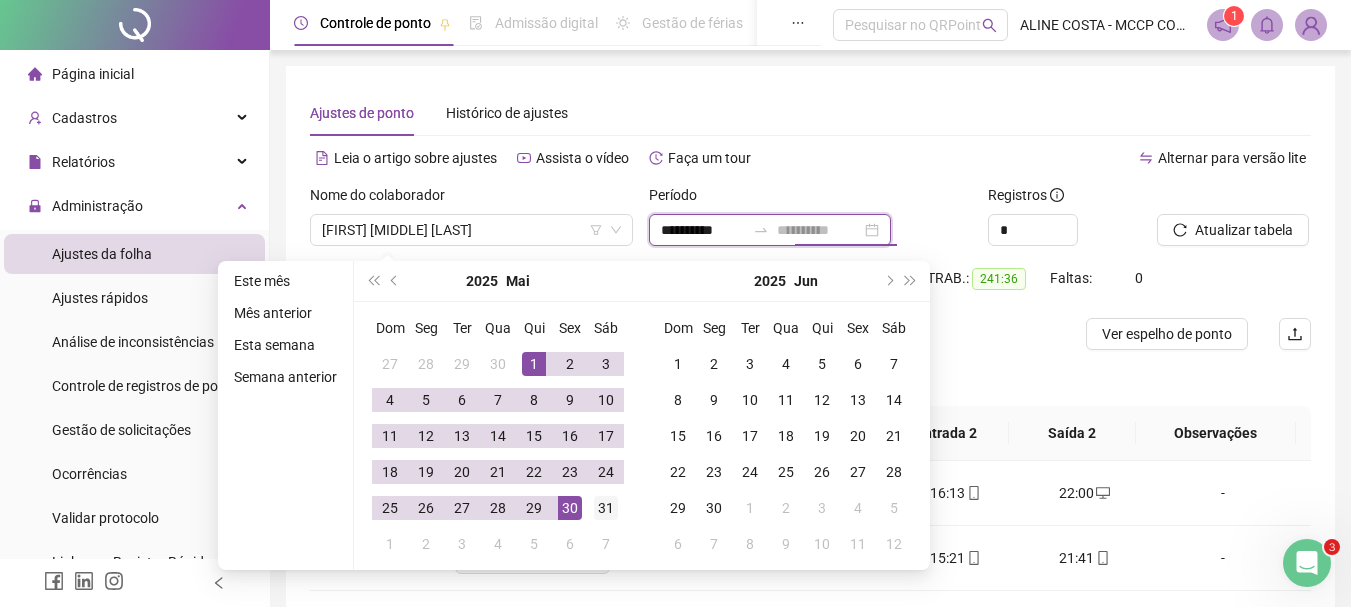 type on "**********" 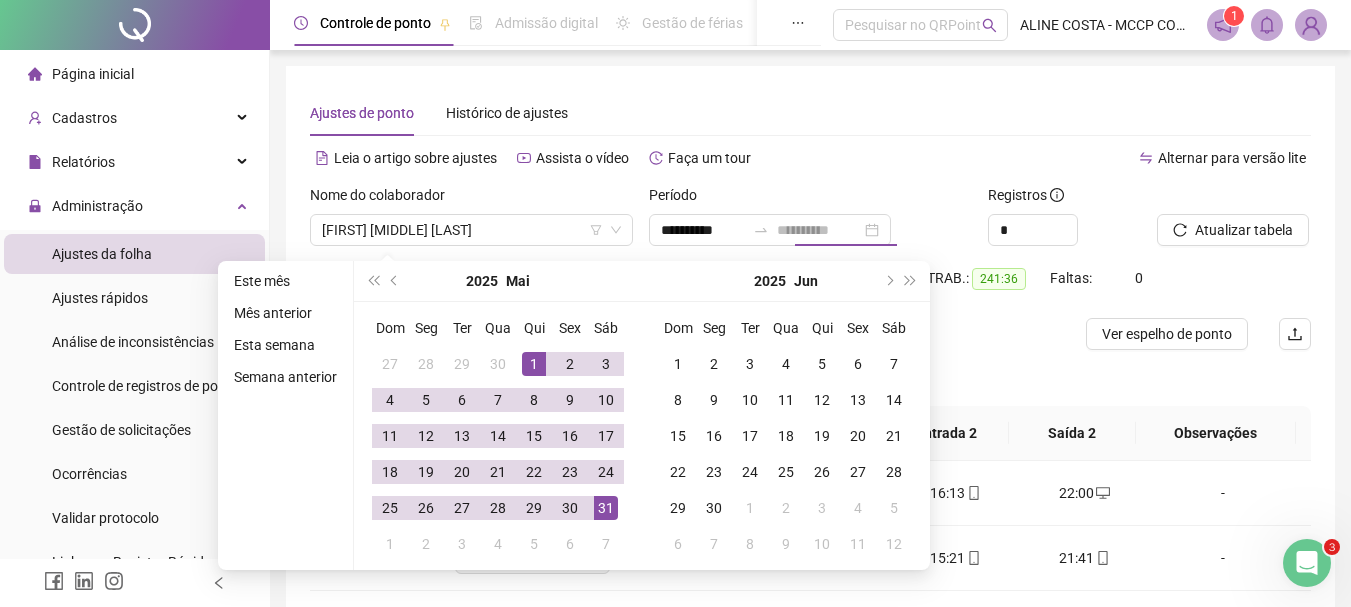 click on "31" at bounding box center (606, 508) 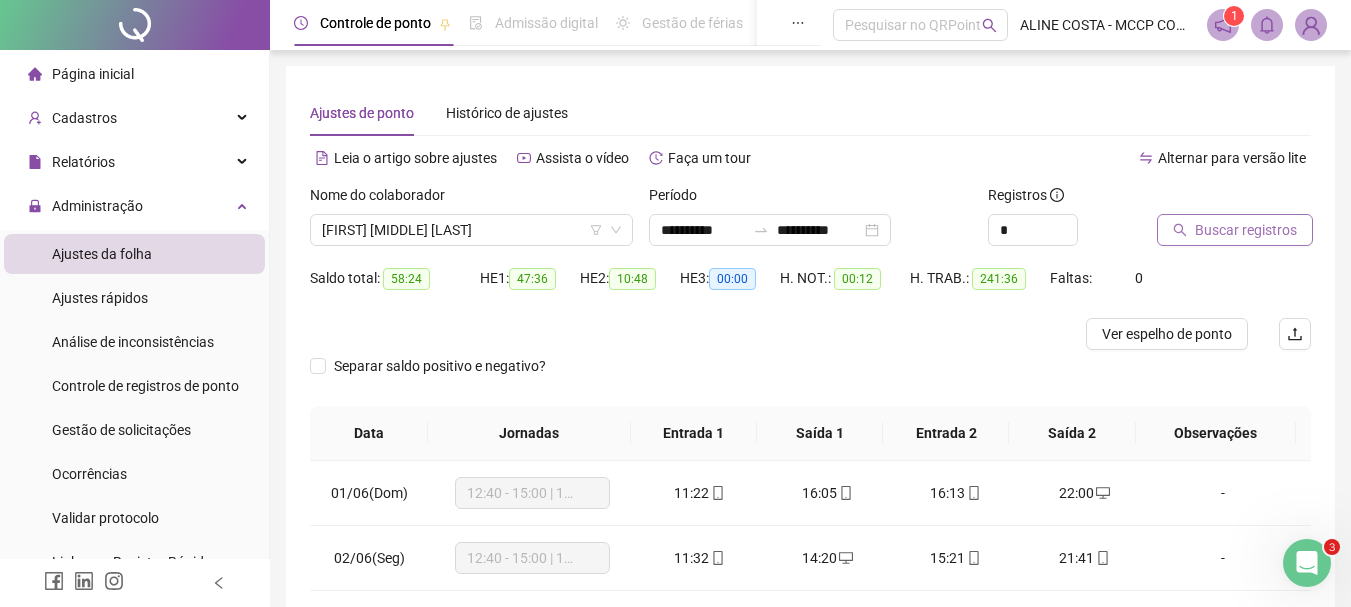 click on "Buscar registros" at bounding box center [1246, 230] 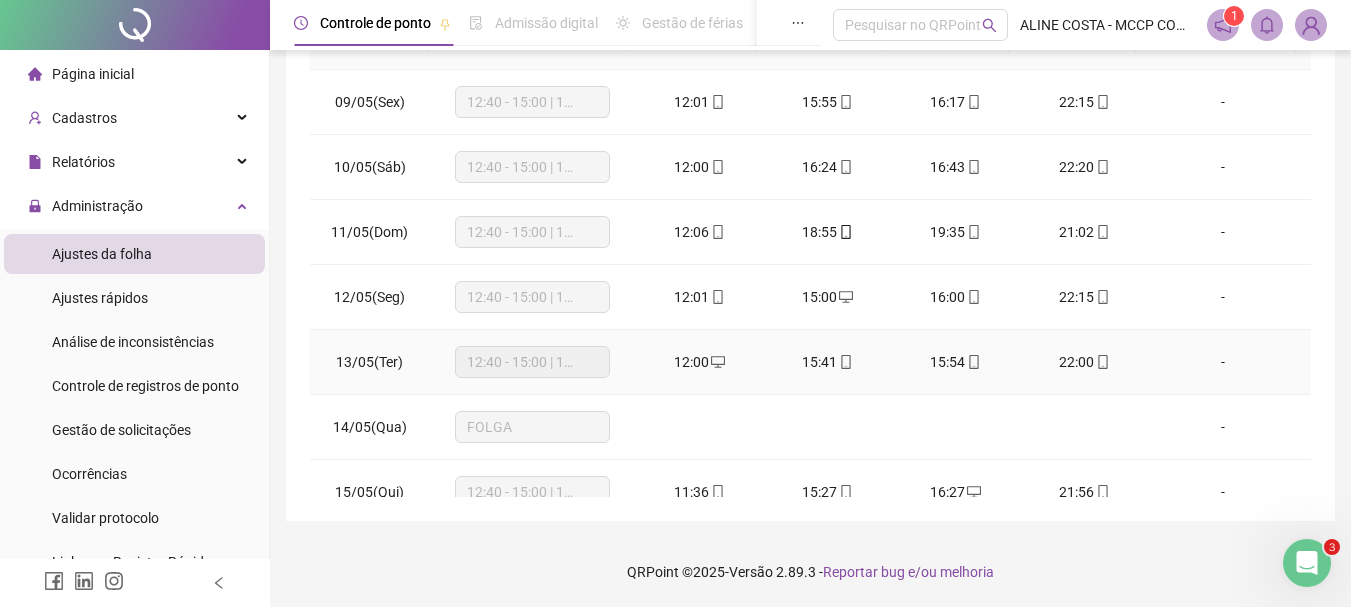 scroll, scrollTop: 0, scrollLeft: 0, axis: both 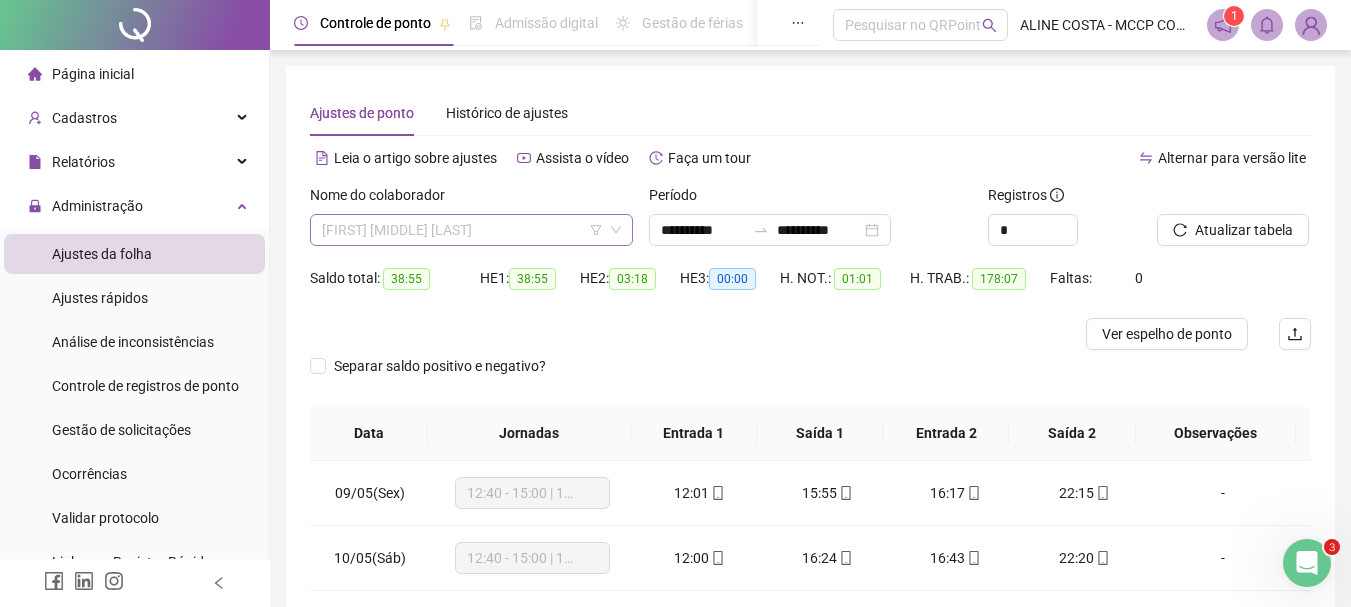 click on "[FIRST] [MIDDLE] [LAST]" at bounding box center (471, 230) 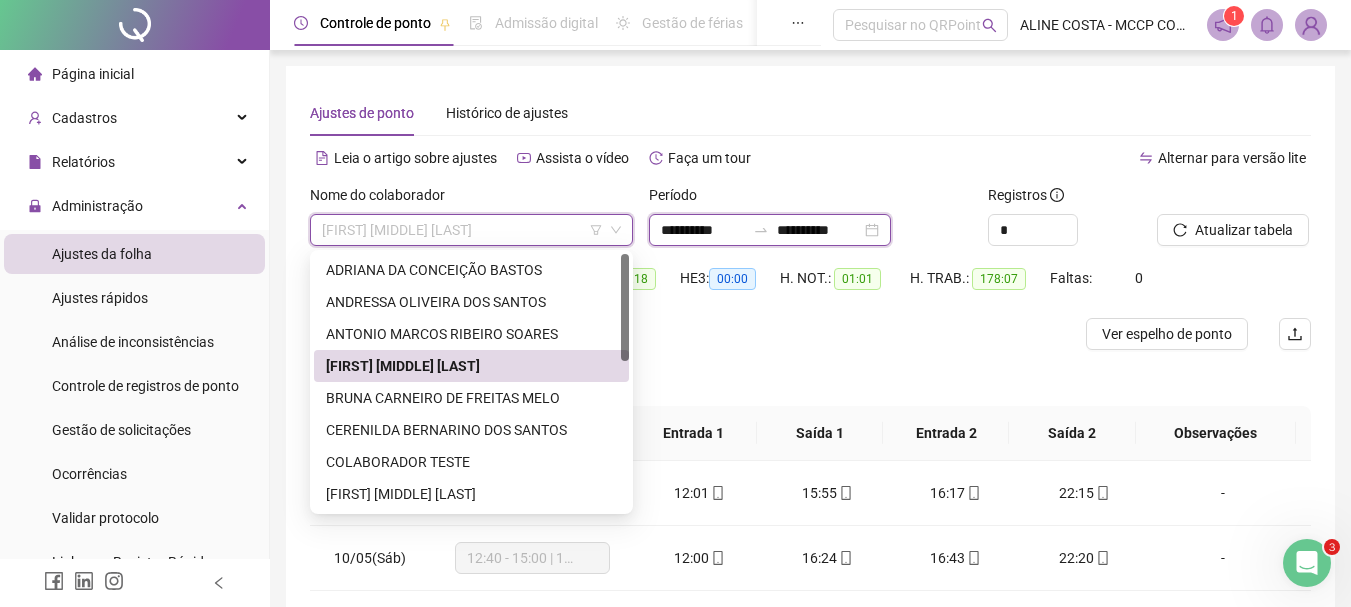 click on "**********" at bounding box center (703, 230) 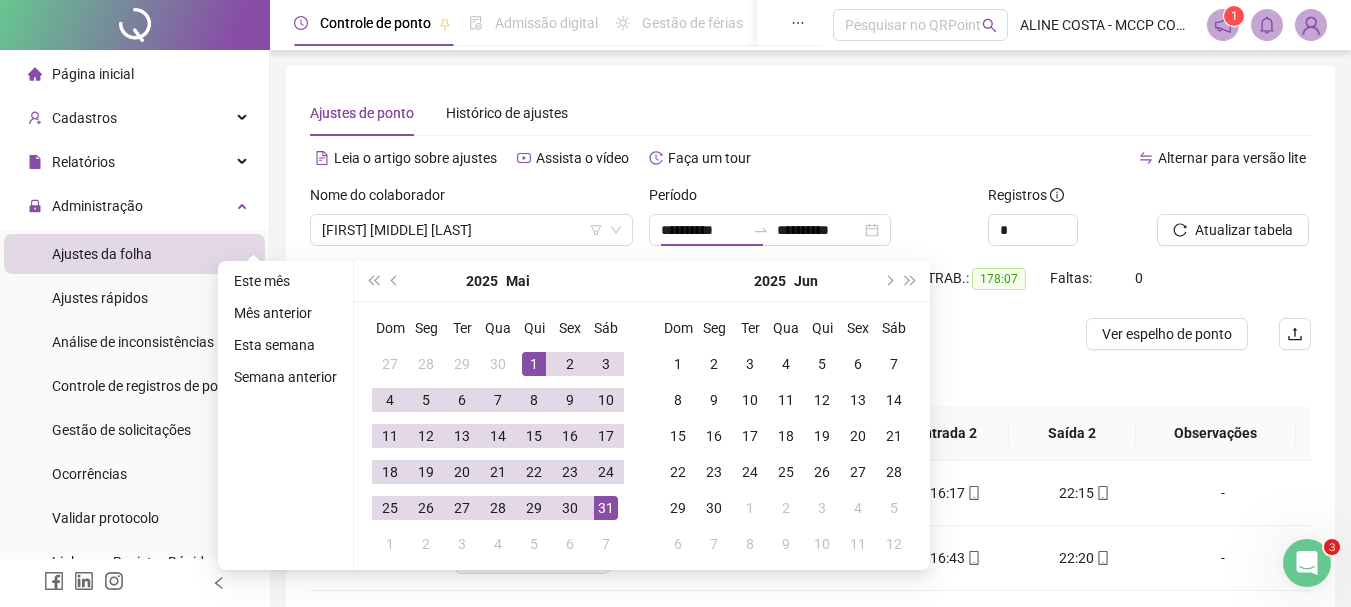 click on "**********" at bounding box center [810, 489] 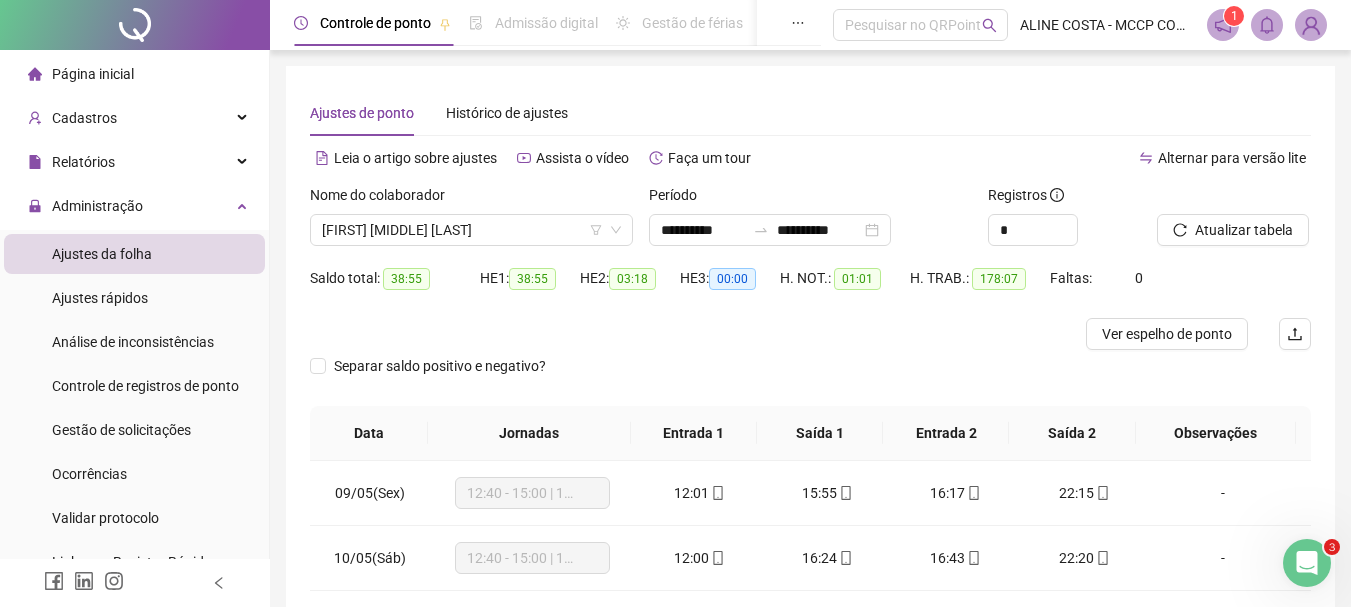 scroll, scrollTop: 100, scrollLeft: 0, axis: vertical 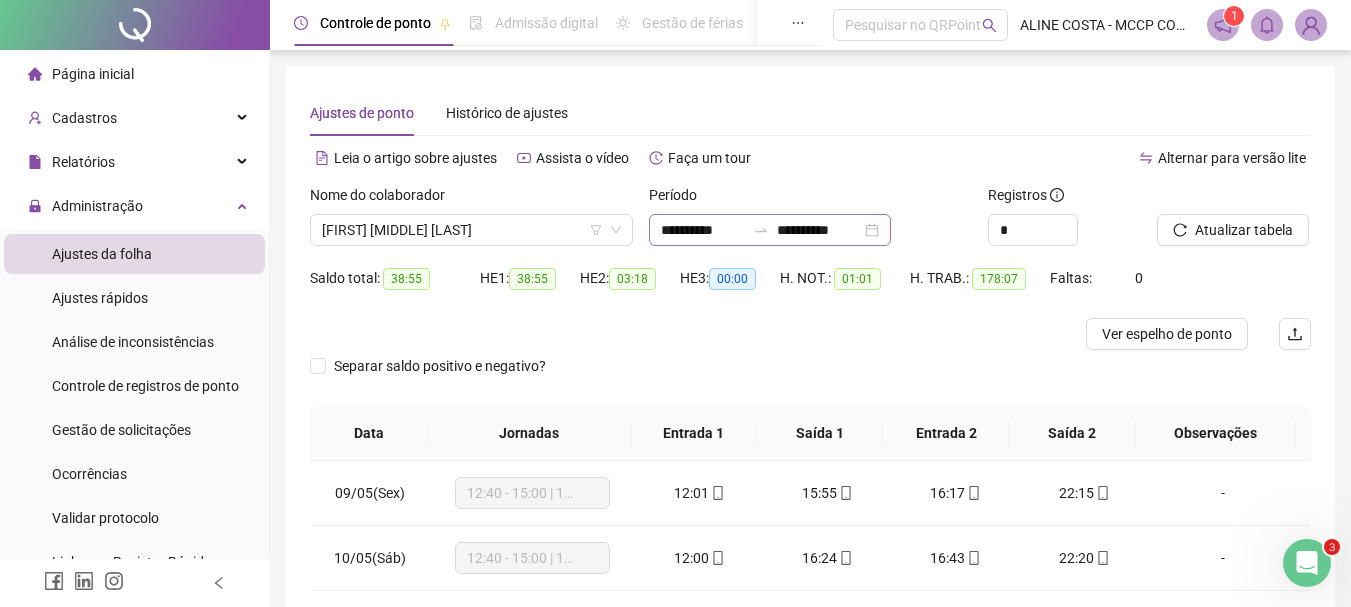 click on "**********" at bounding box center (770, 230) 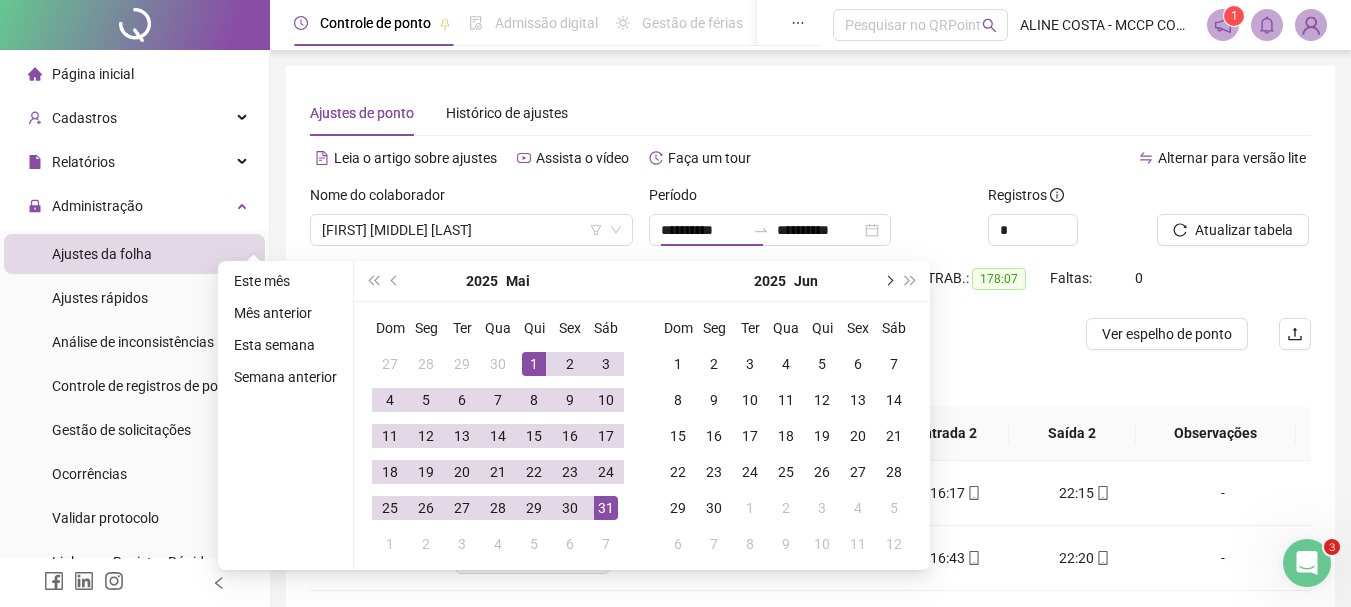 click at bounding box center (888, 281) 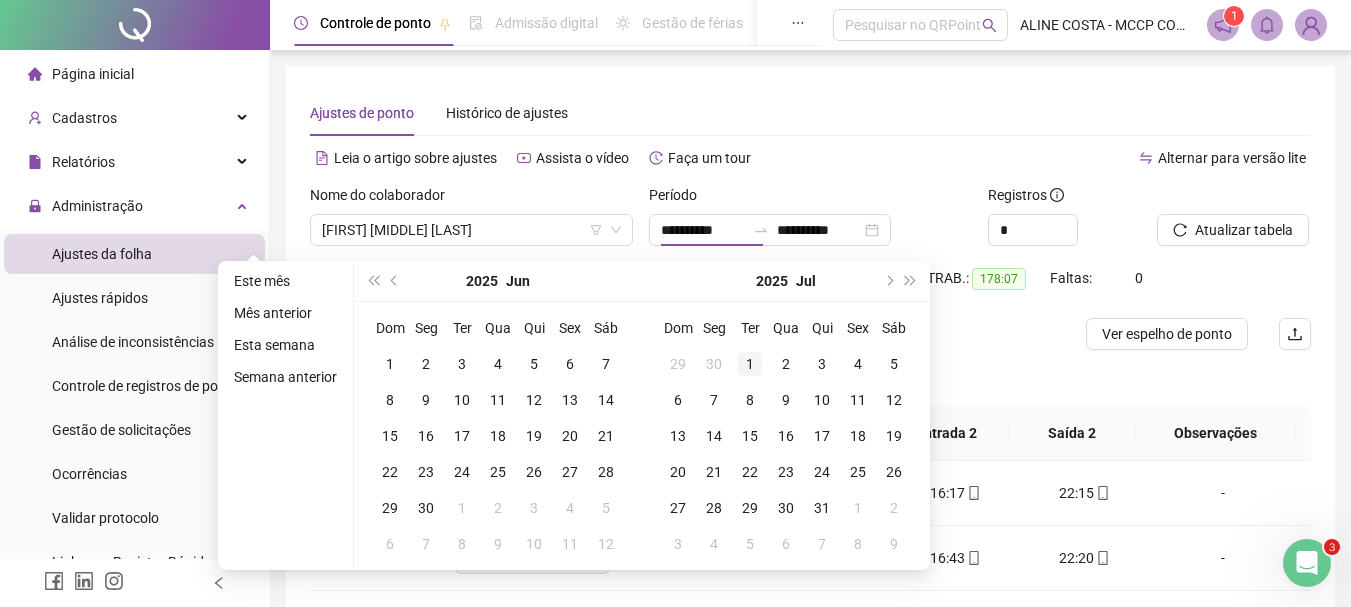 type on "**********" 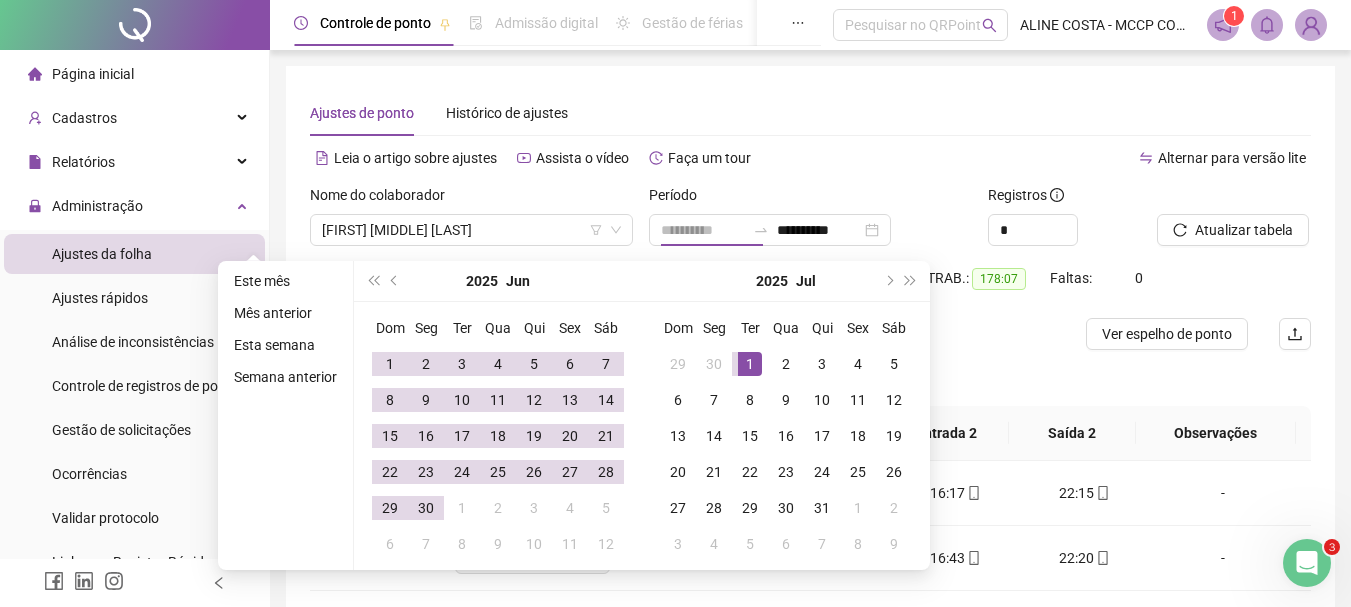 click on "1" at bounding box center (750, 364) 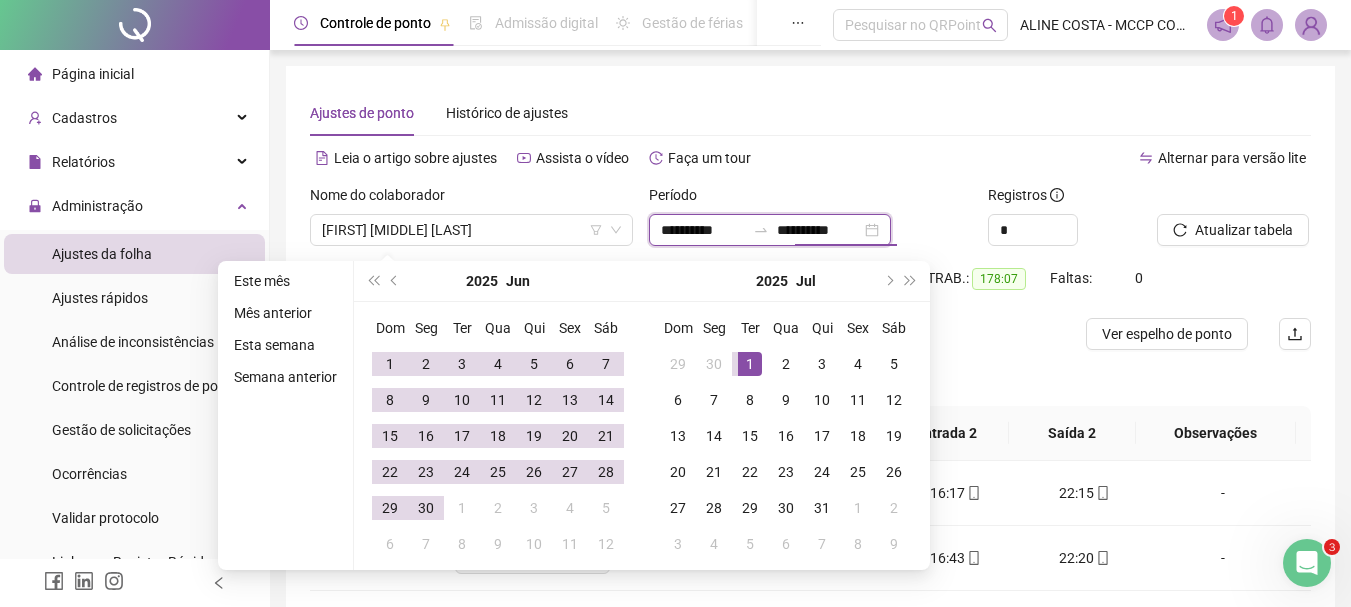 click on "**********" at bounding box center (770, 230) 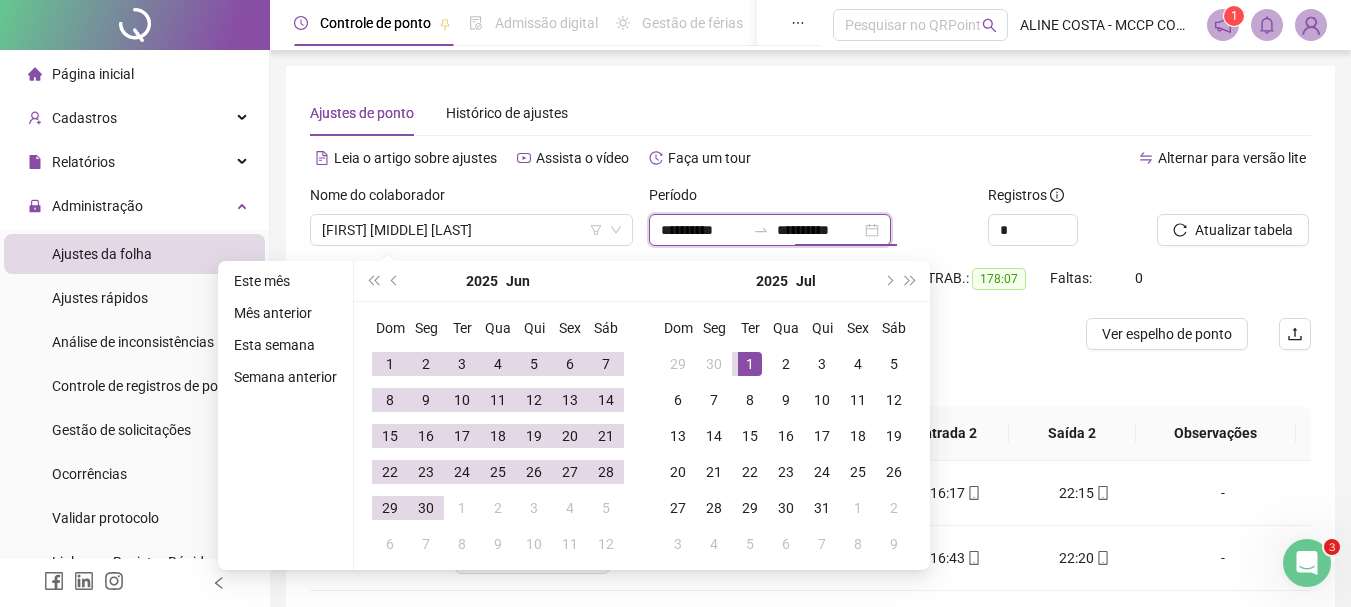 click on "**********" at bounding box center (819, 230) 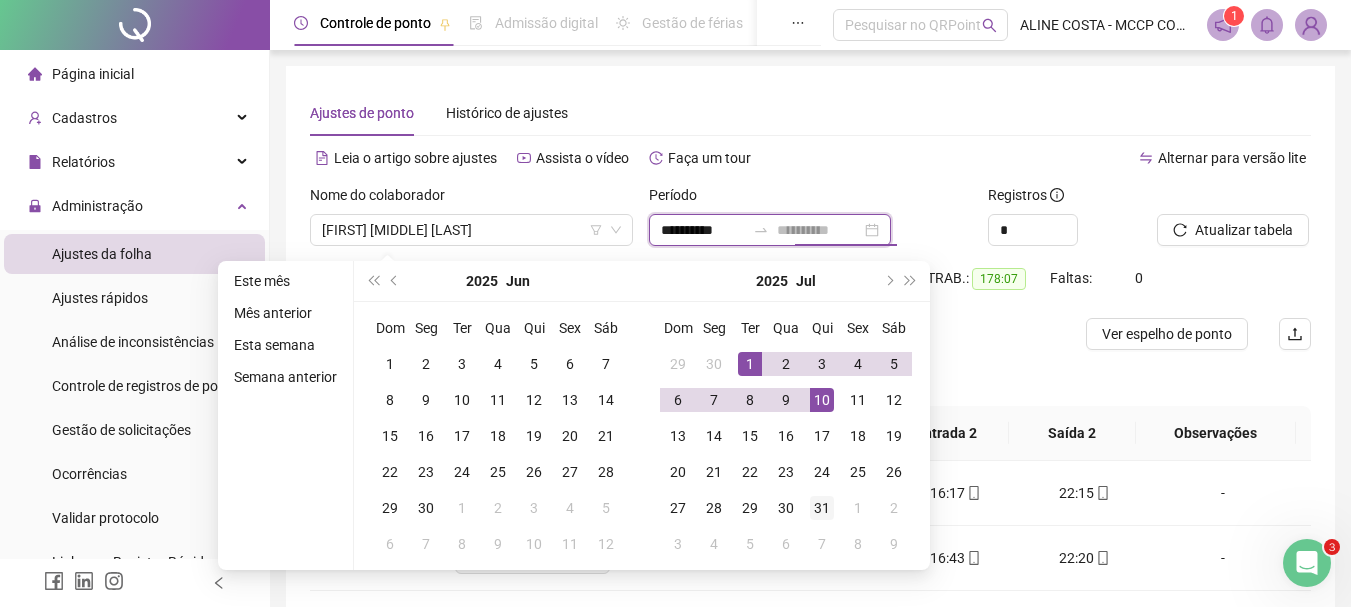 type on "**********" 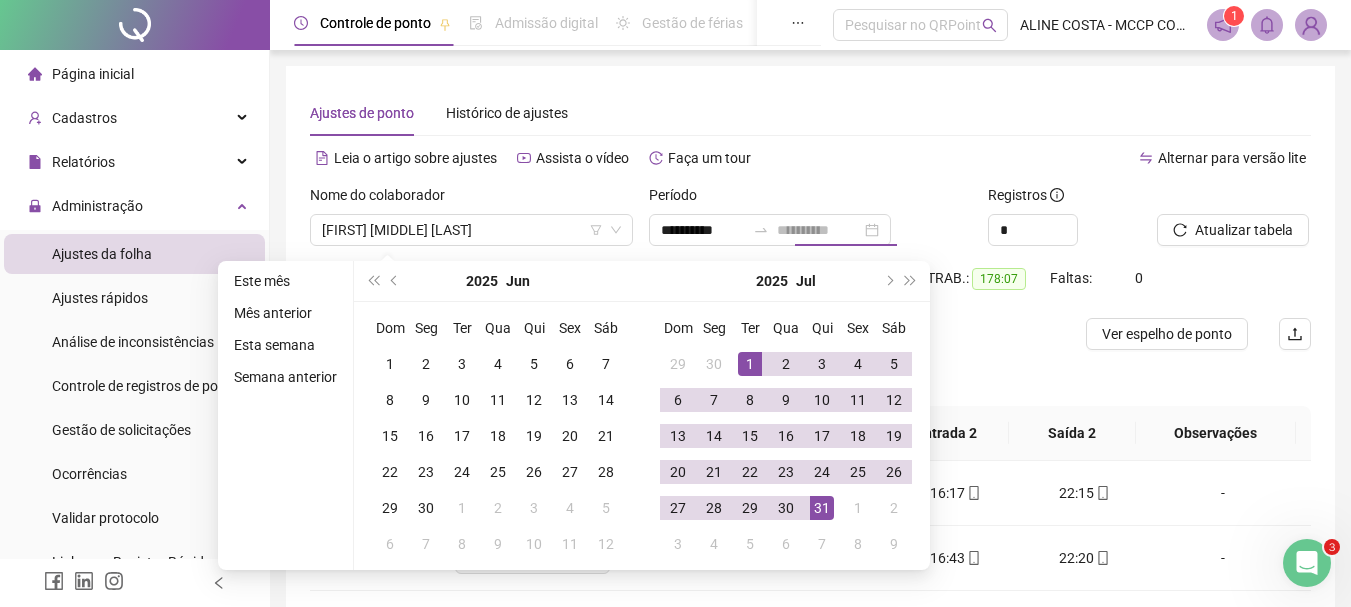 click on "31" at bounding box center (822, 508) 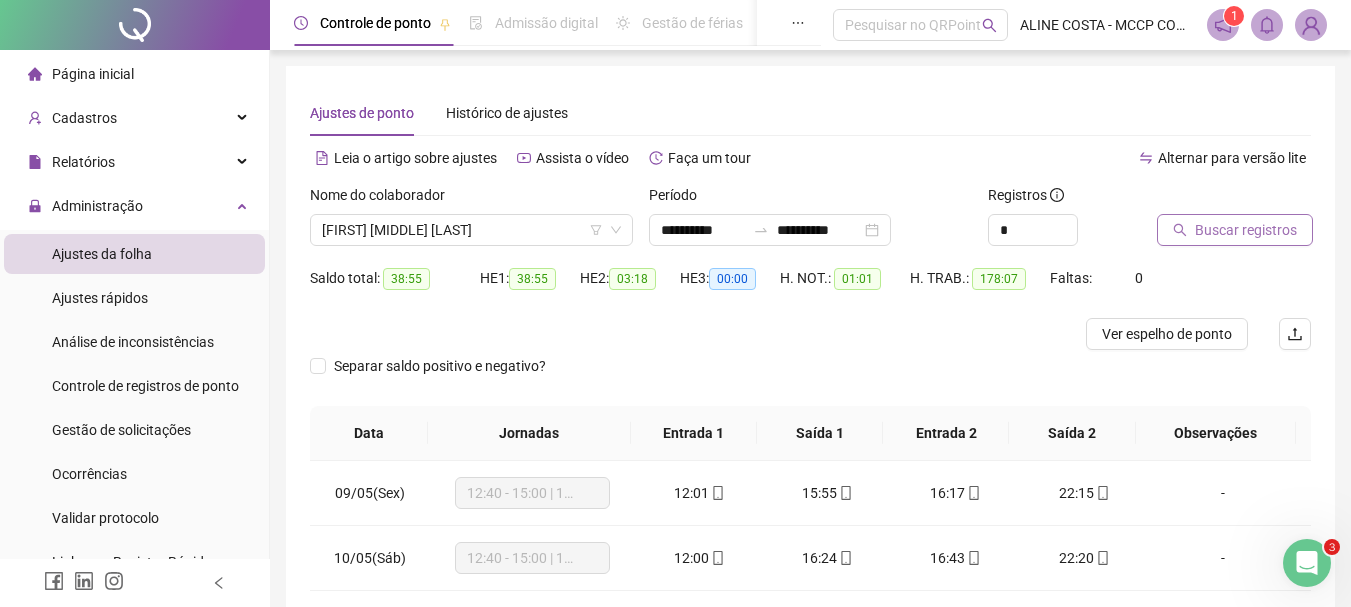 click on "Buscar registros" at bounding box center [1246, 230] 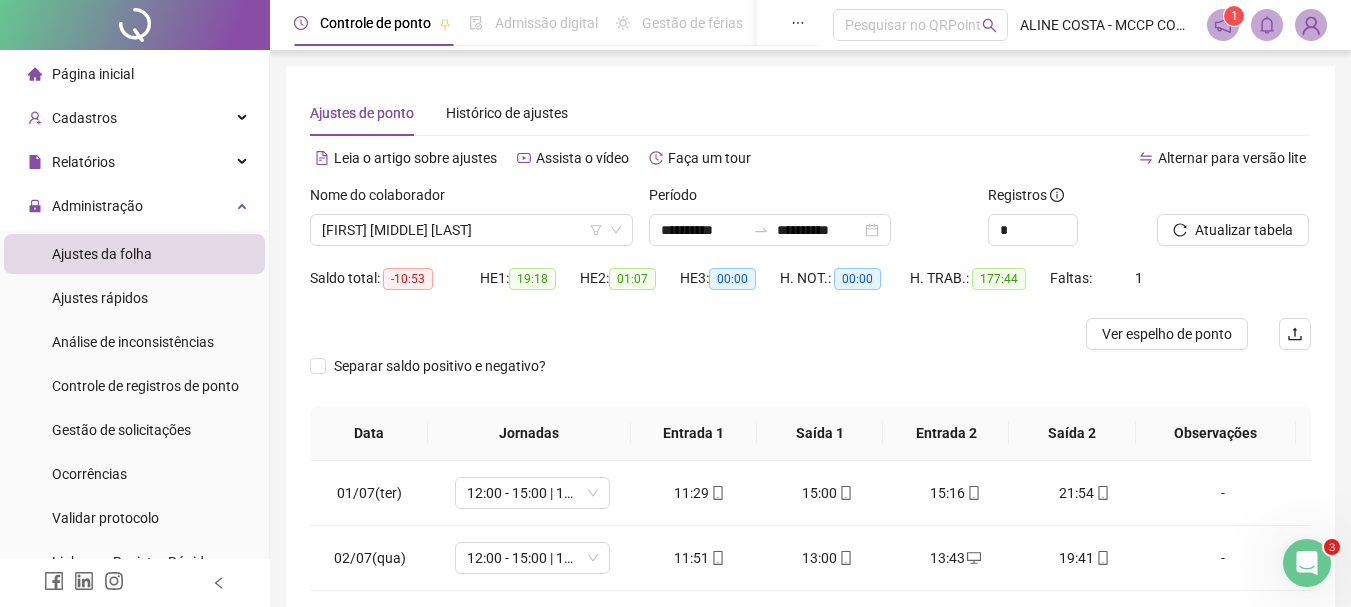 click 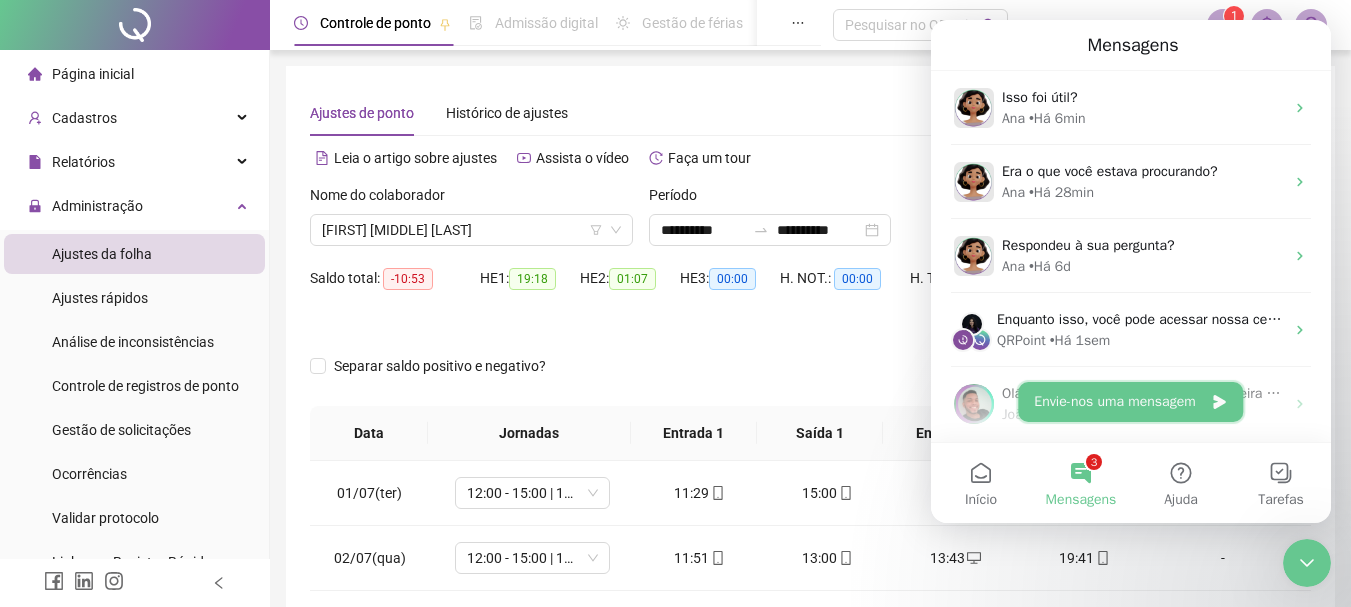 click on "Envie-nos uma mensagem" at bounding box center (1130, 402) 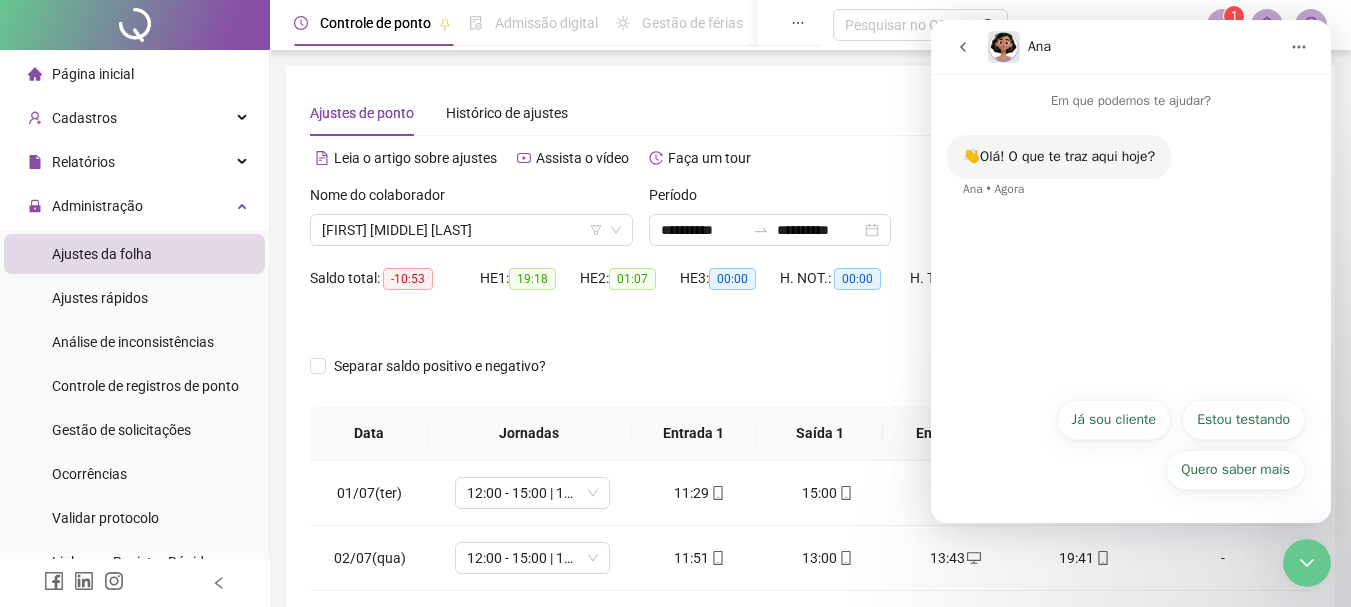 click 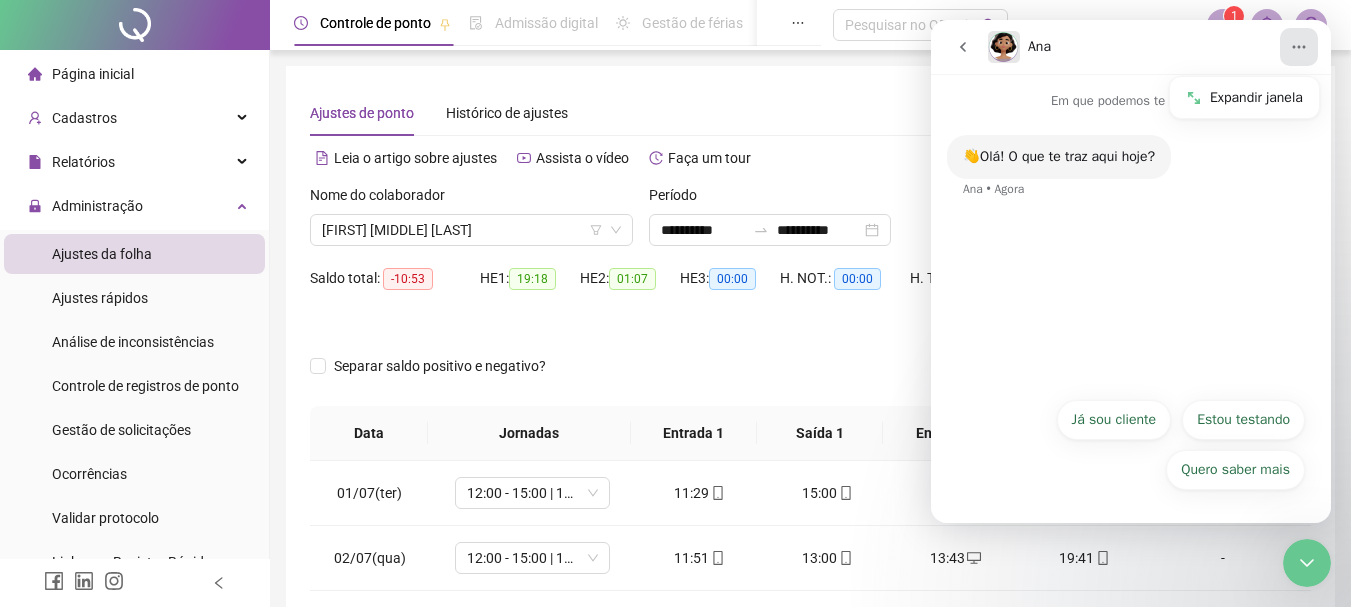 click 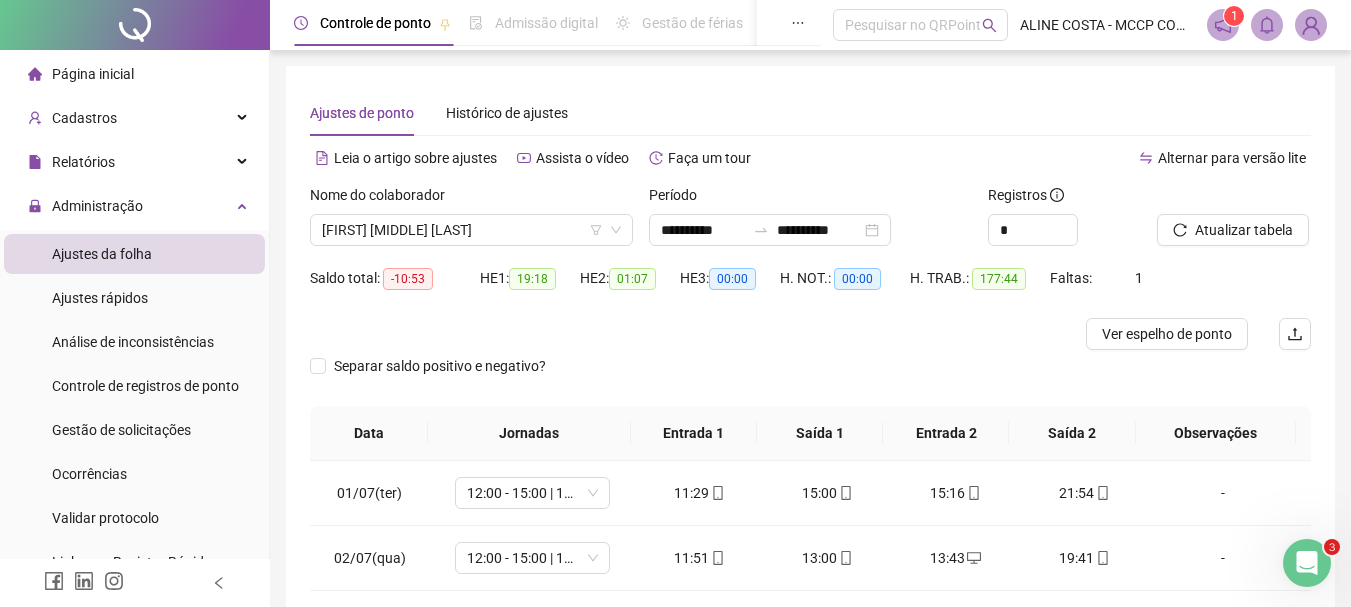click 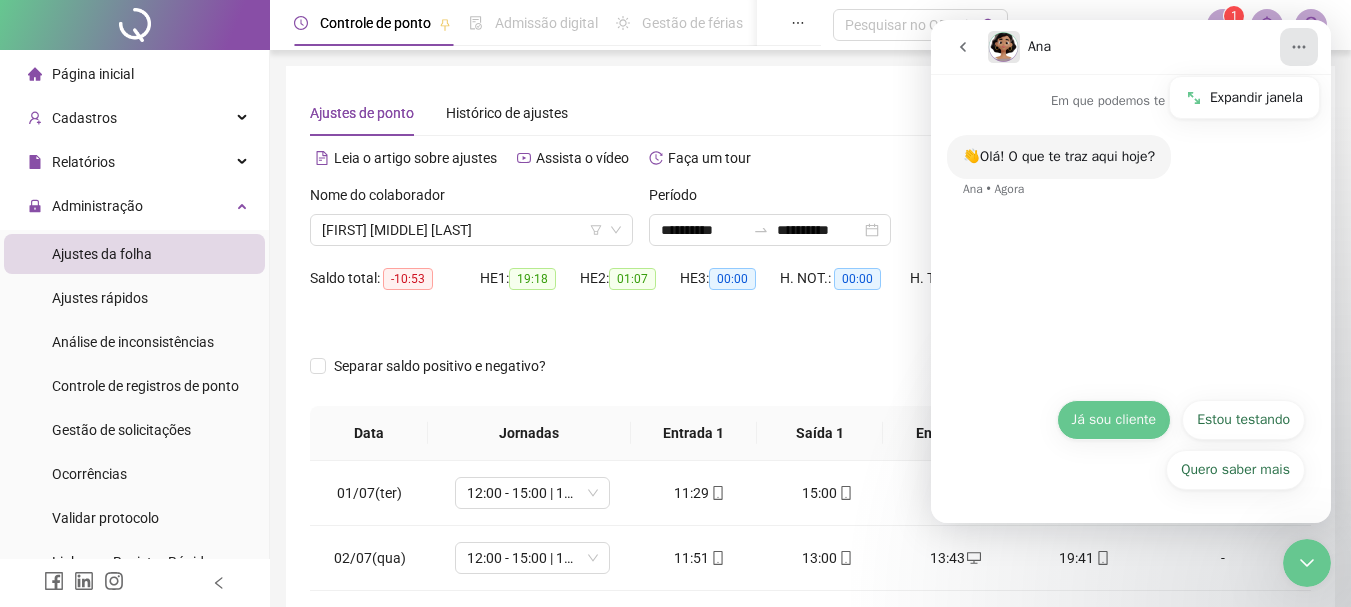 click on "Já sou cliente" at bounding box center [1114, 420] 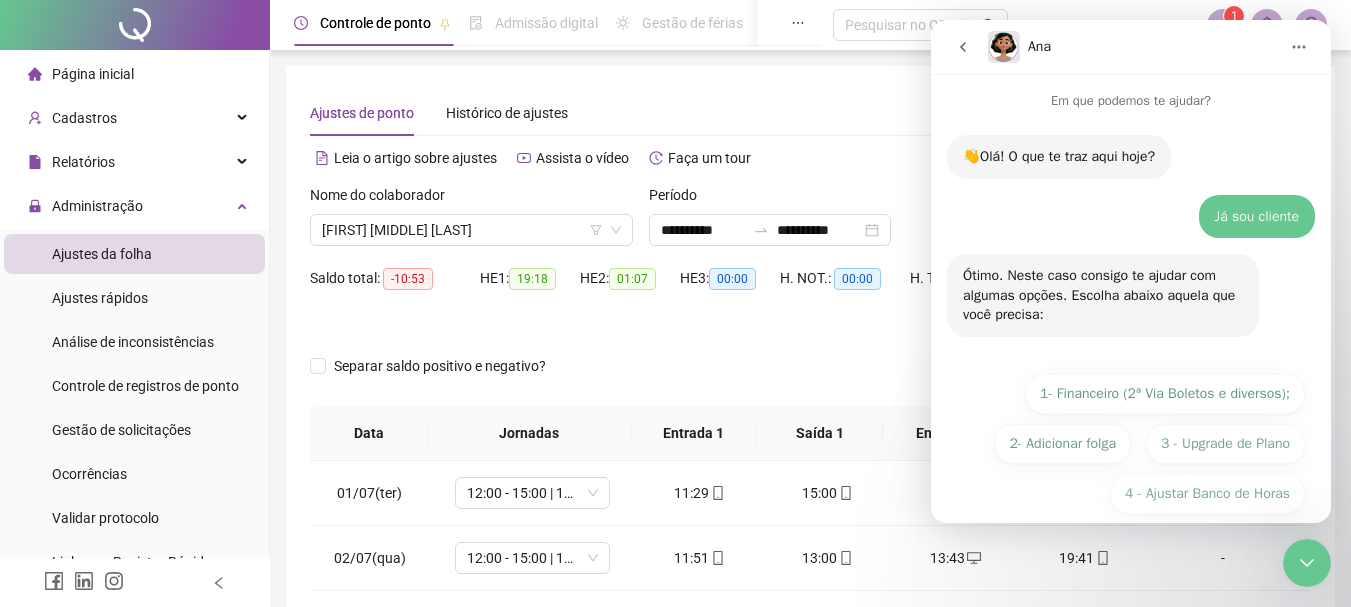 scroll, scrollTop: 74, scrollLeft: 0, axis: vertical 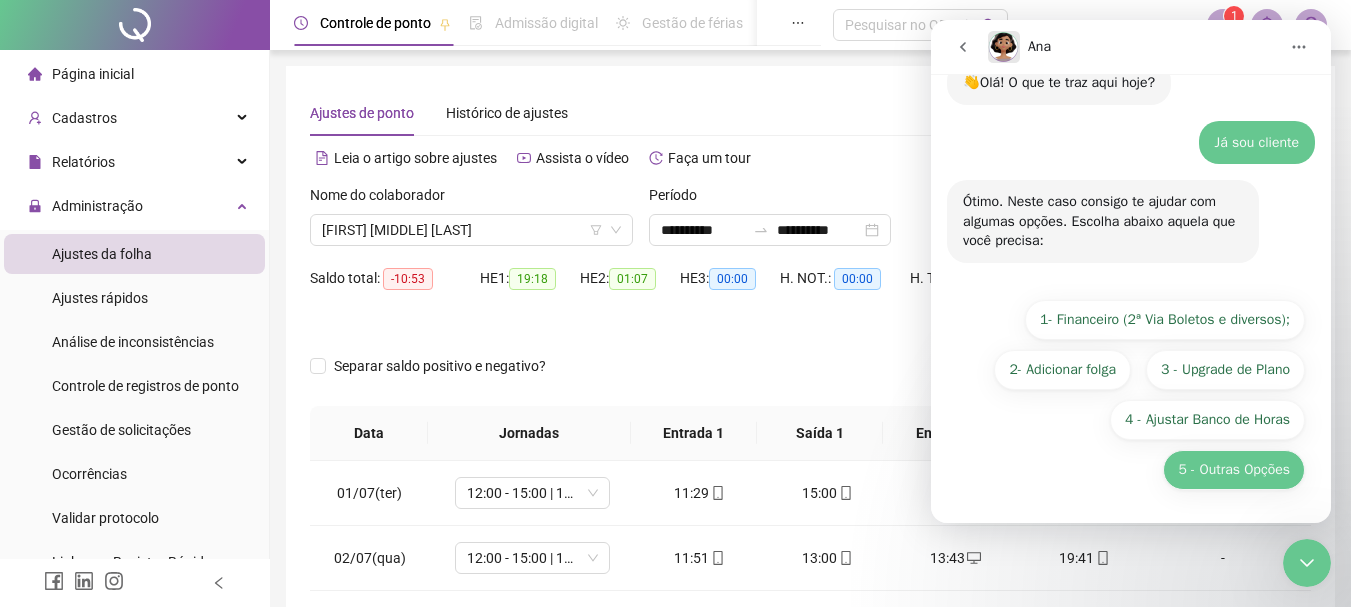 click on "5 - Outras Opções" at bounding box center [1234, 470] 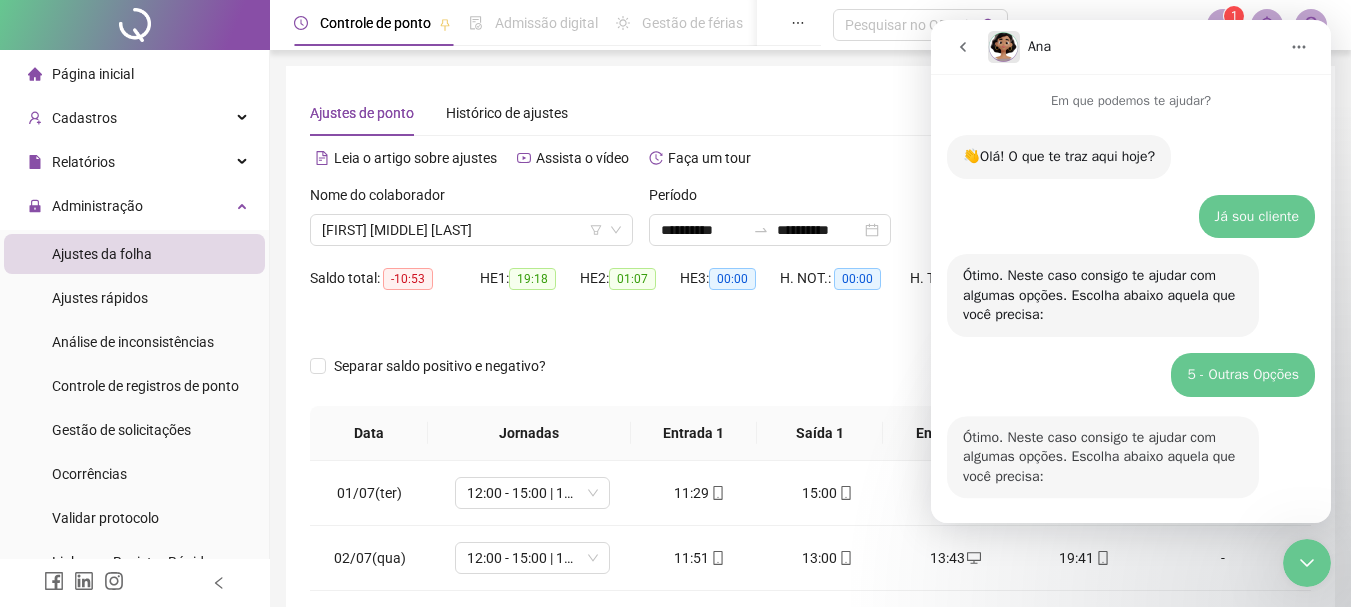 scroll, scrollTop: 350, scrollLeft: 0, axis: vertical 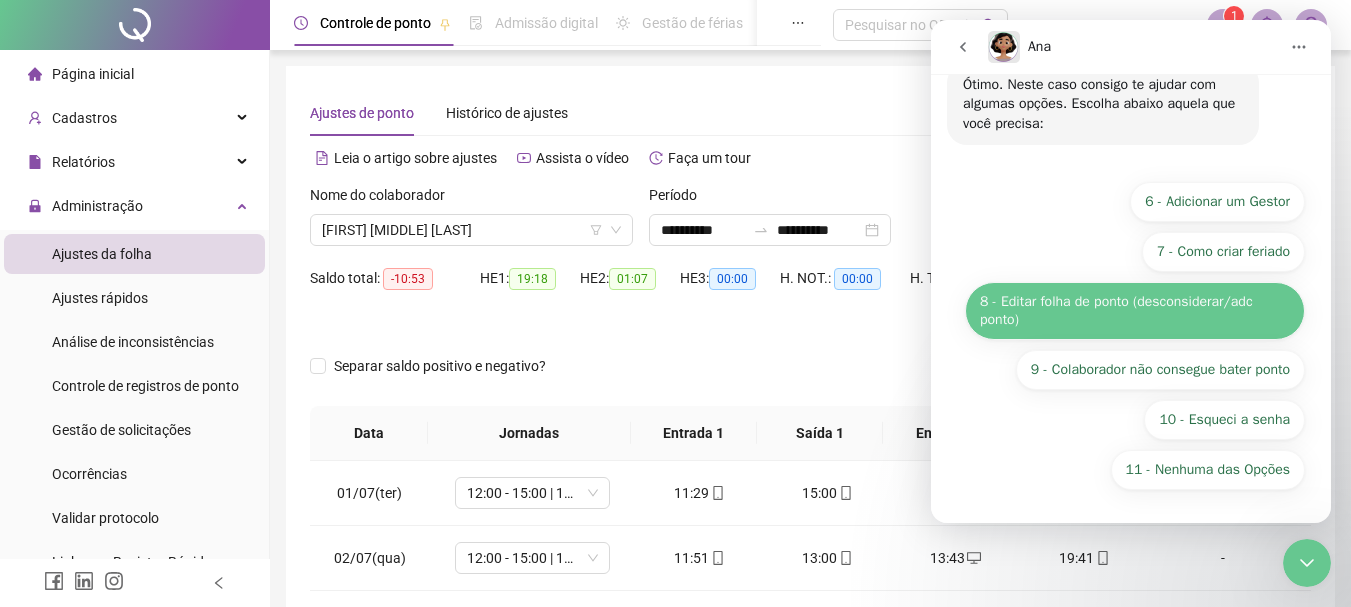 click on "8 - Editar folha de ponto (desconsiderar/adc ponto)" at bounding box center (1135, 311) 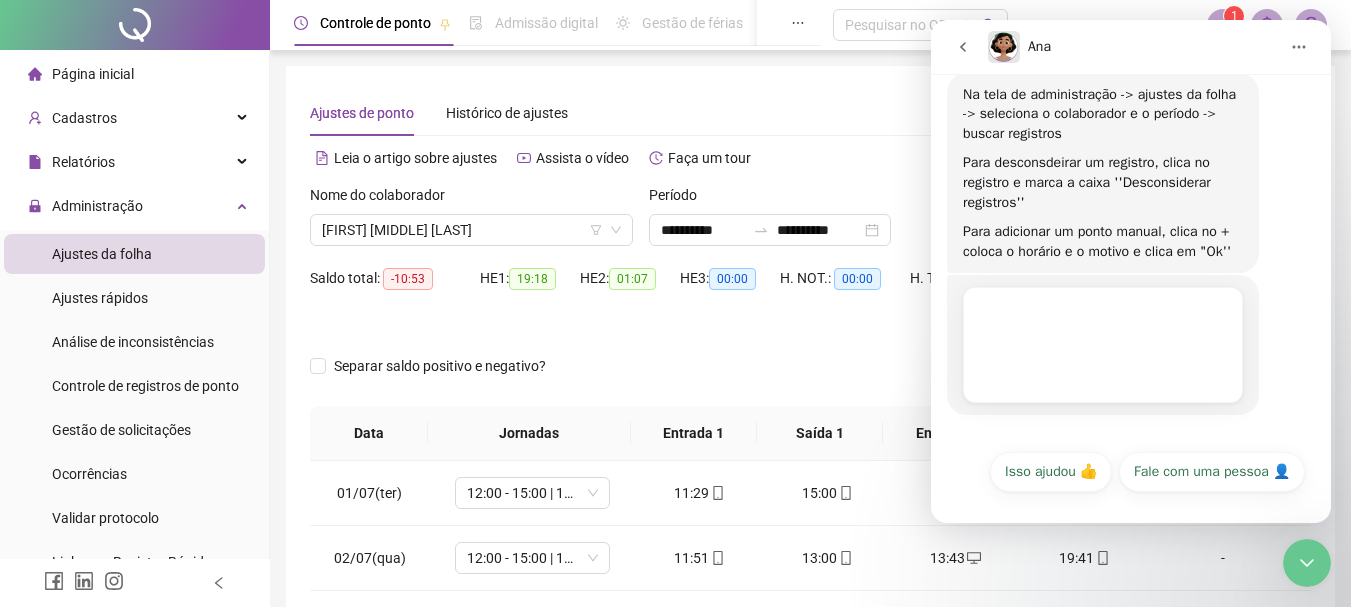 scroll, scrollTop: 522, scrollLeft: 0, axis: vertical 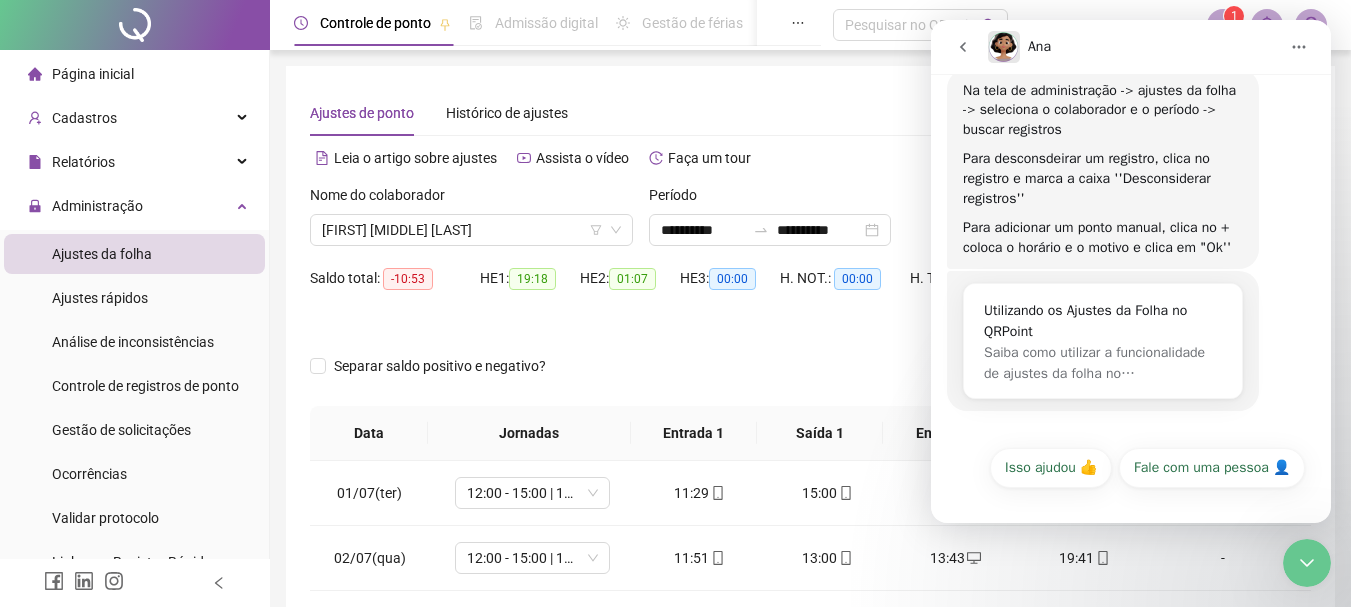 click on "Separar saldo positivo e negativo?" at bounding box center (810, 378) 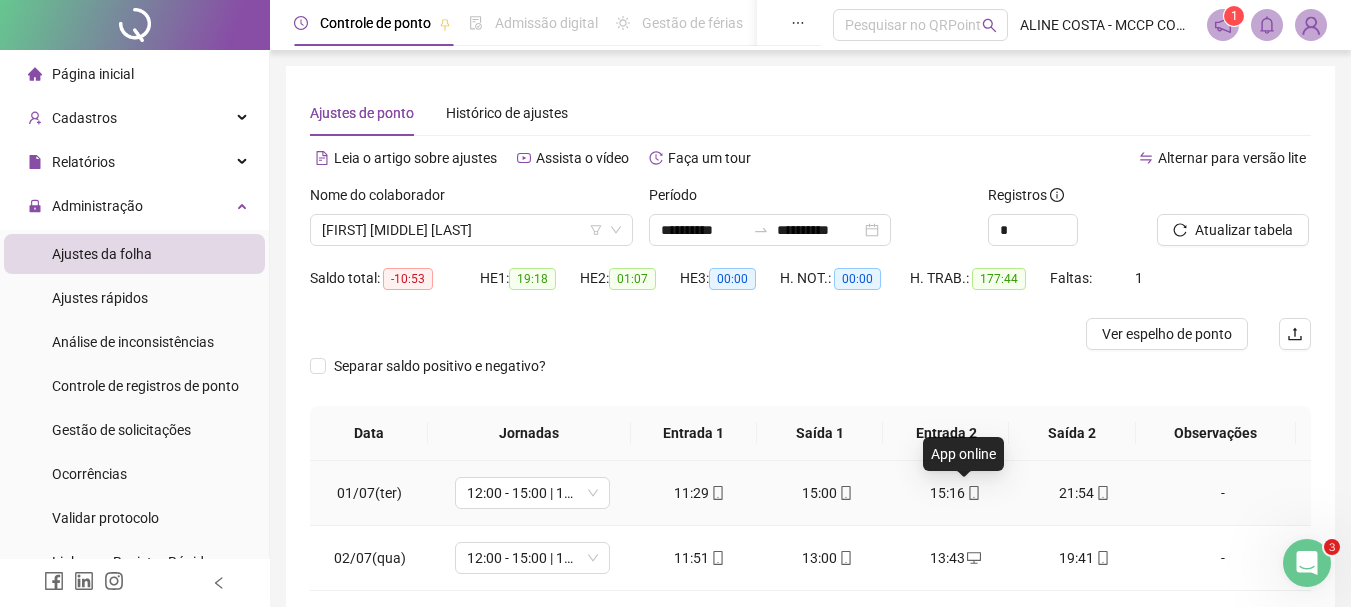click 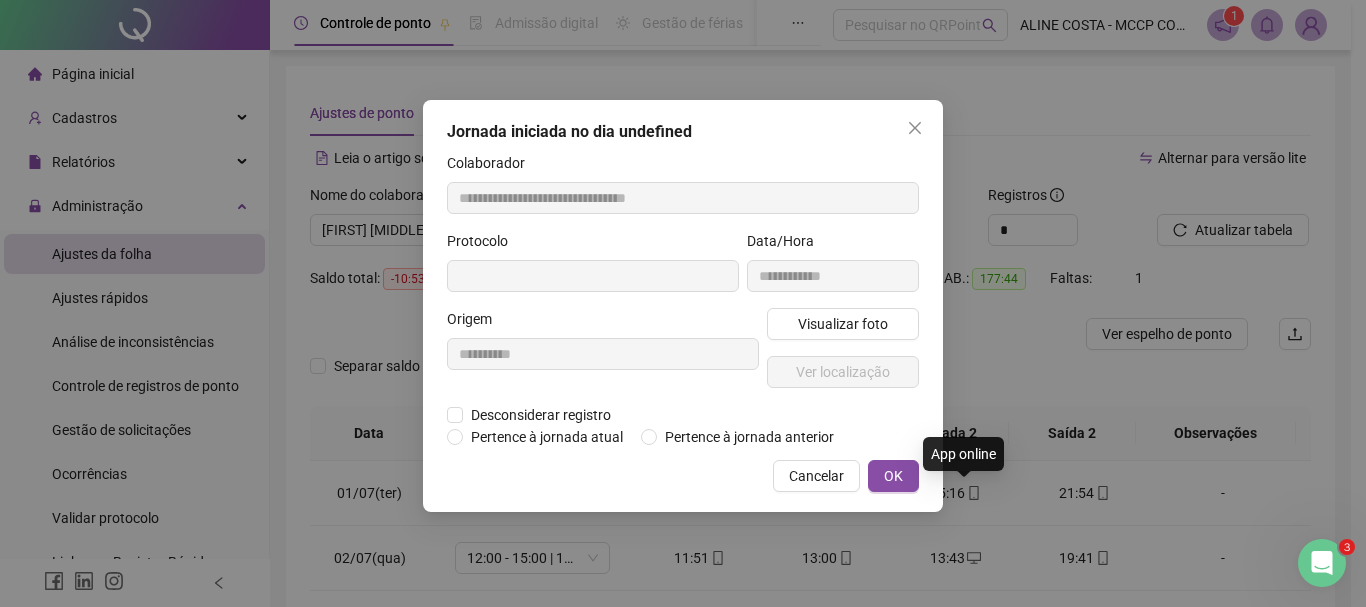 type on "**********" 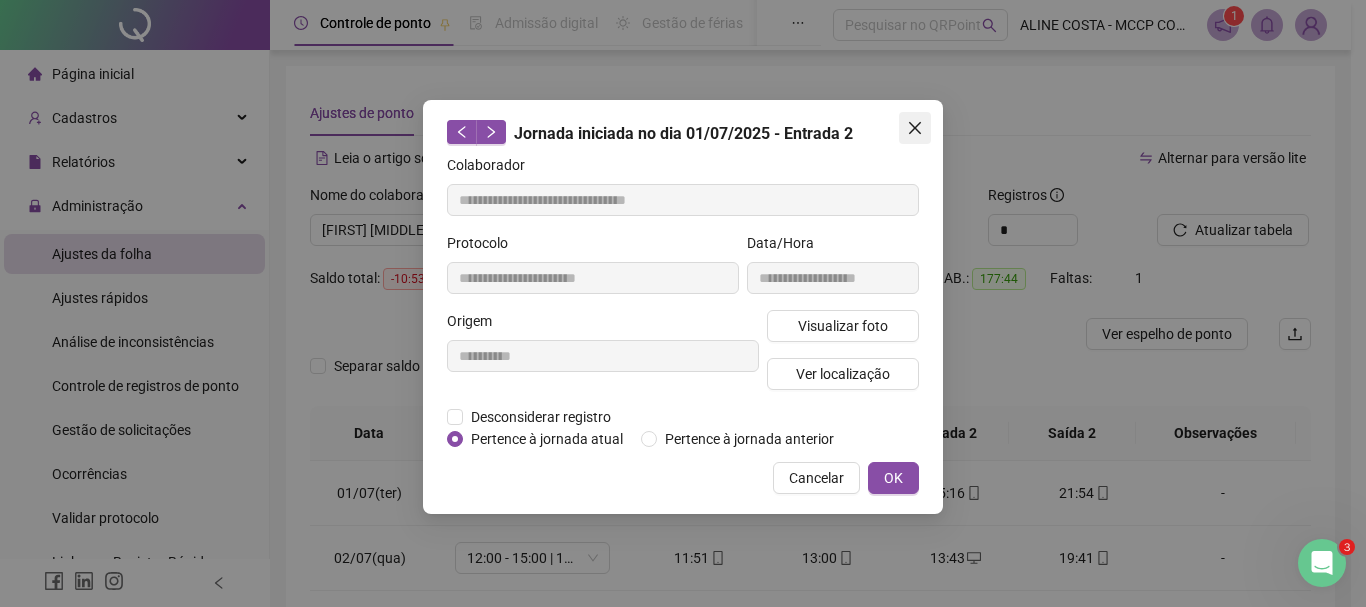 click 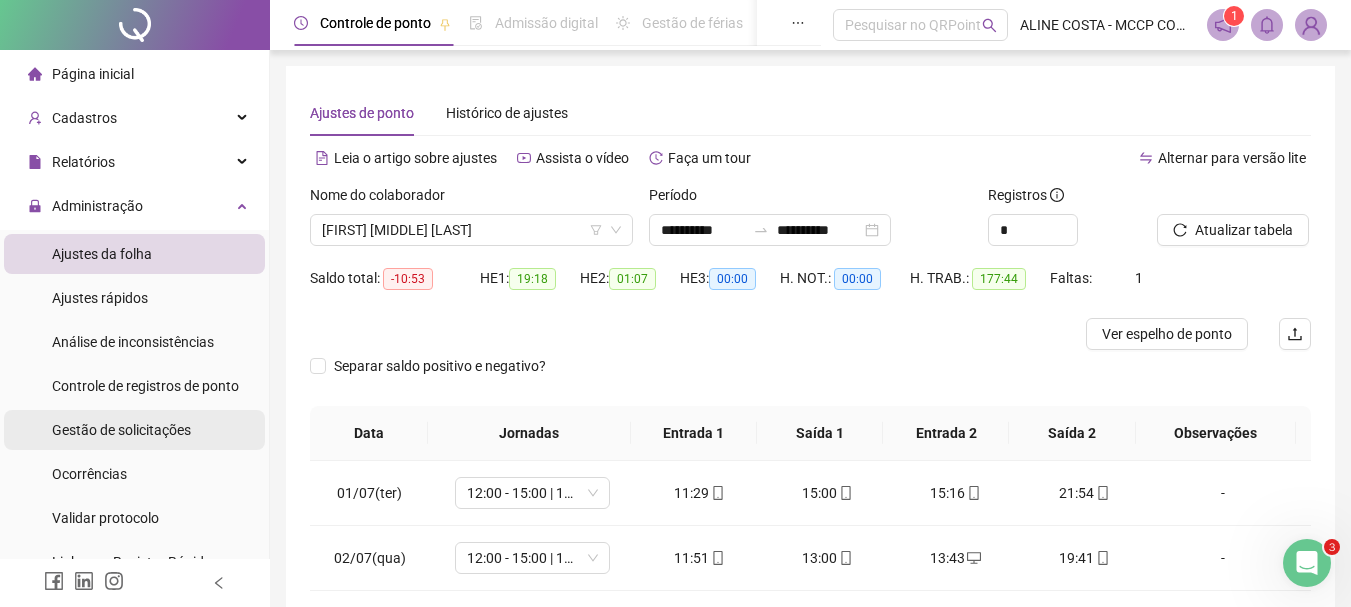 click on "Gestão de solicitações" at bounding box center [121, 430] 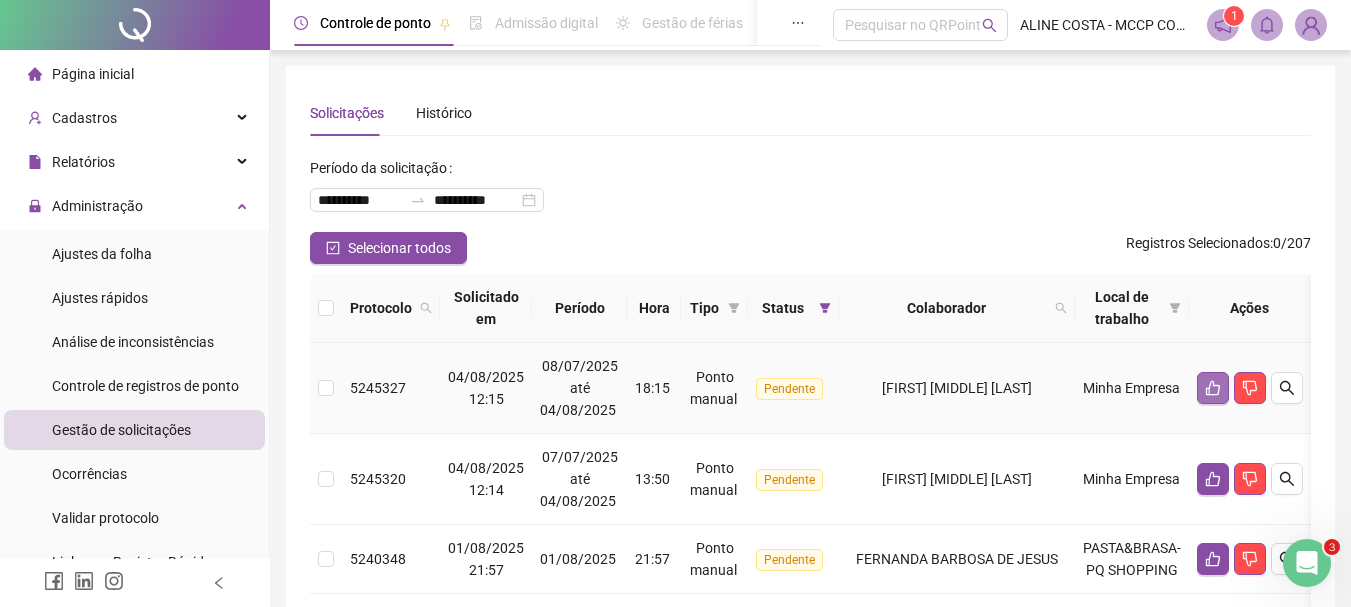 click 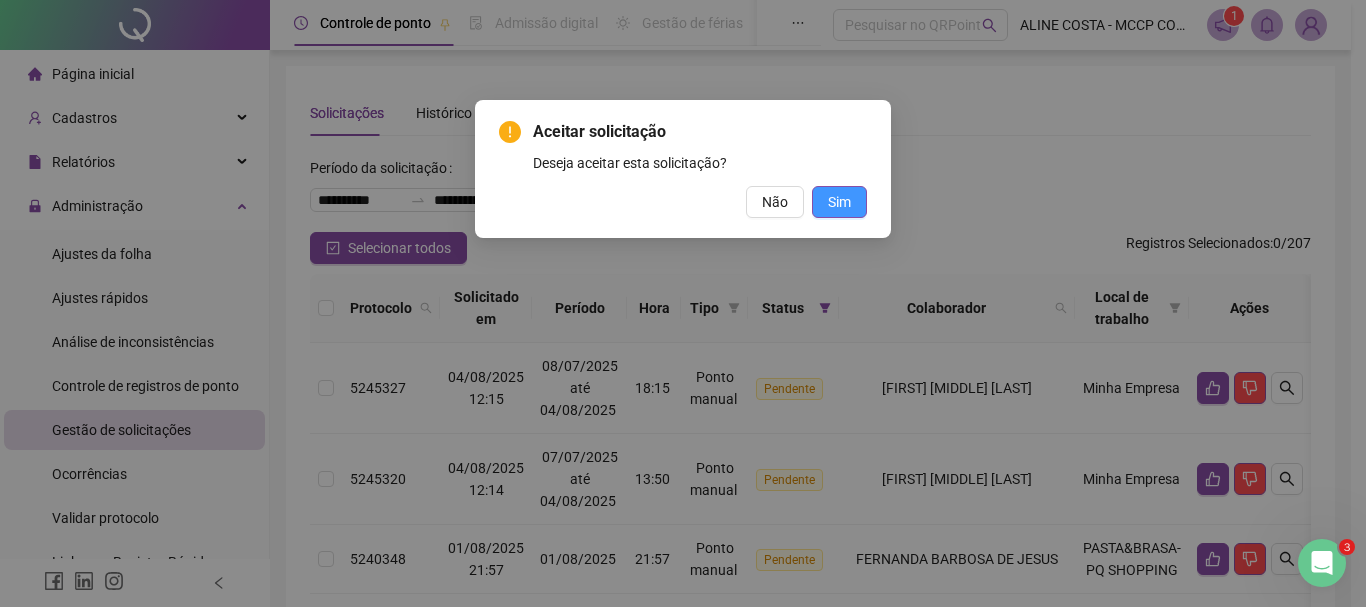 click on "Sim" at bounding box center (839, 202) 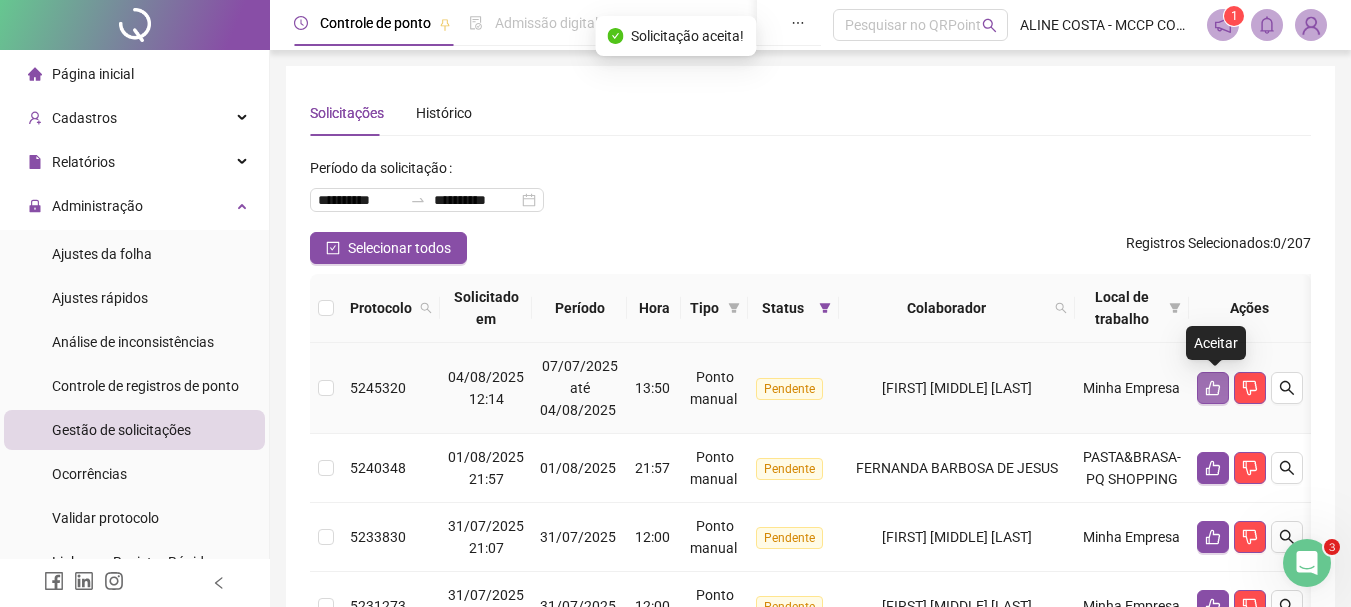 click 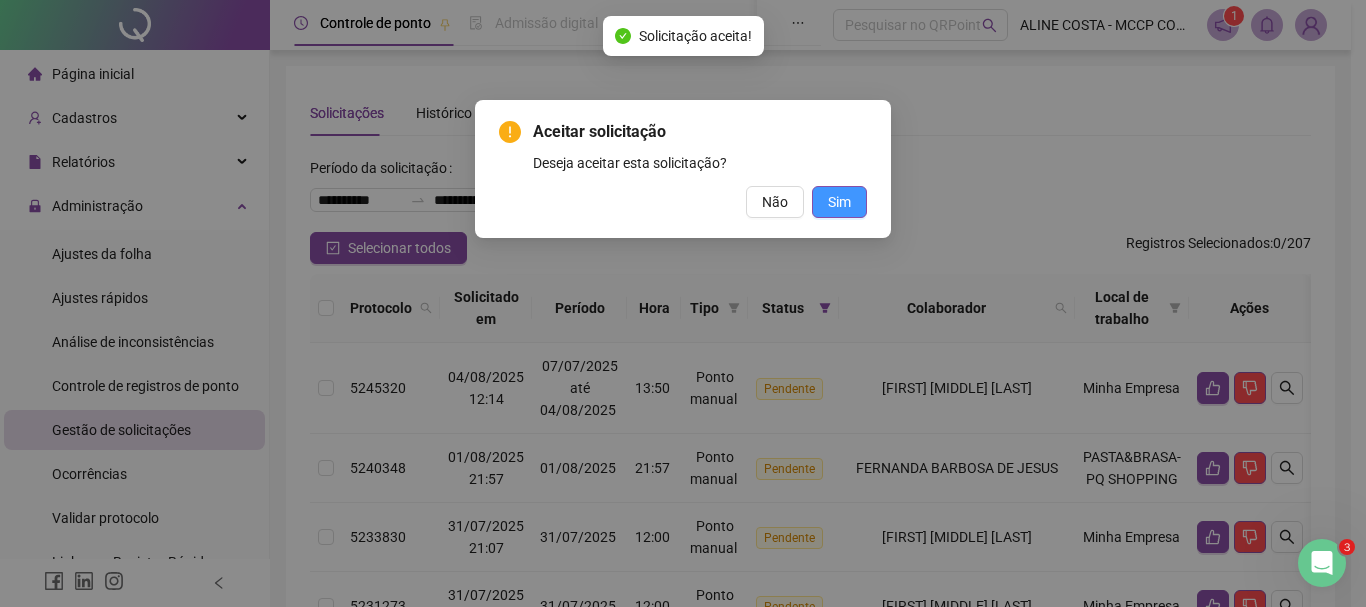 click on "Sim" at bounding box center (839, 202) 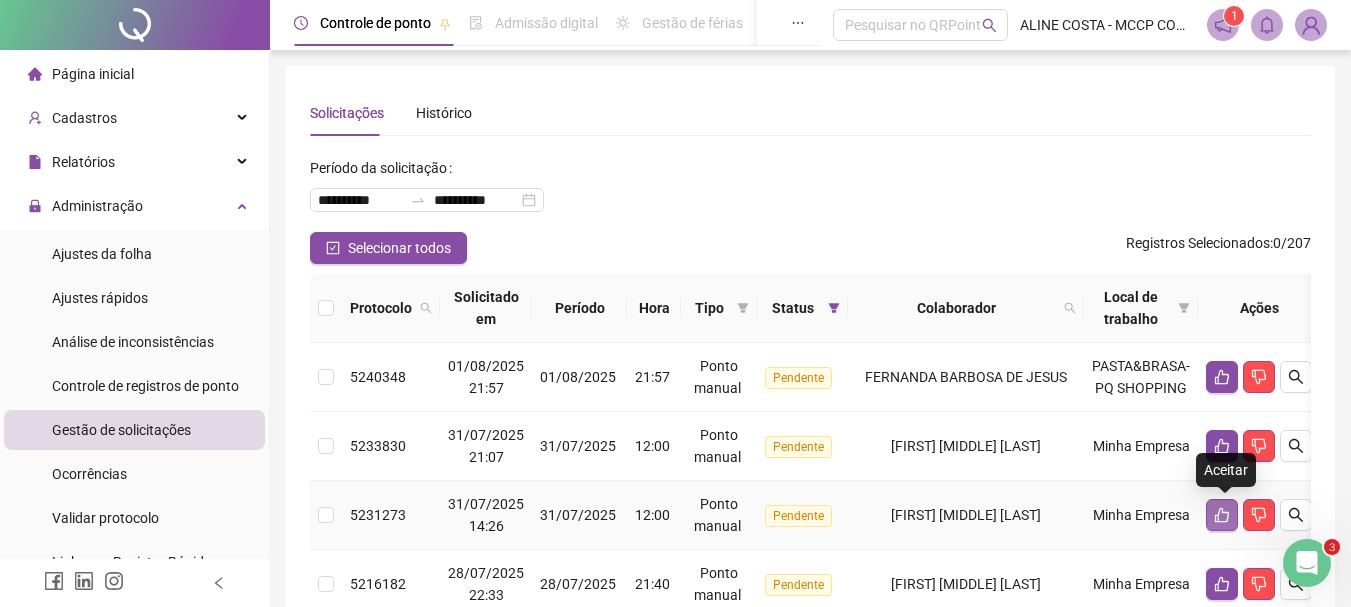 click 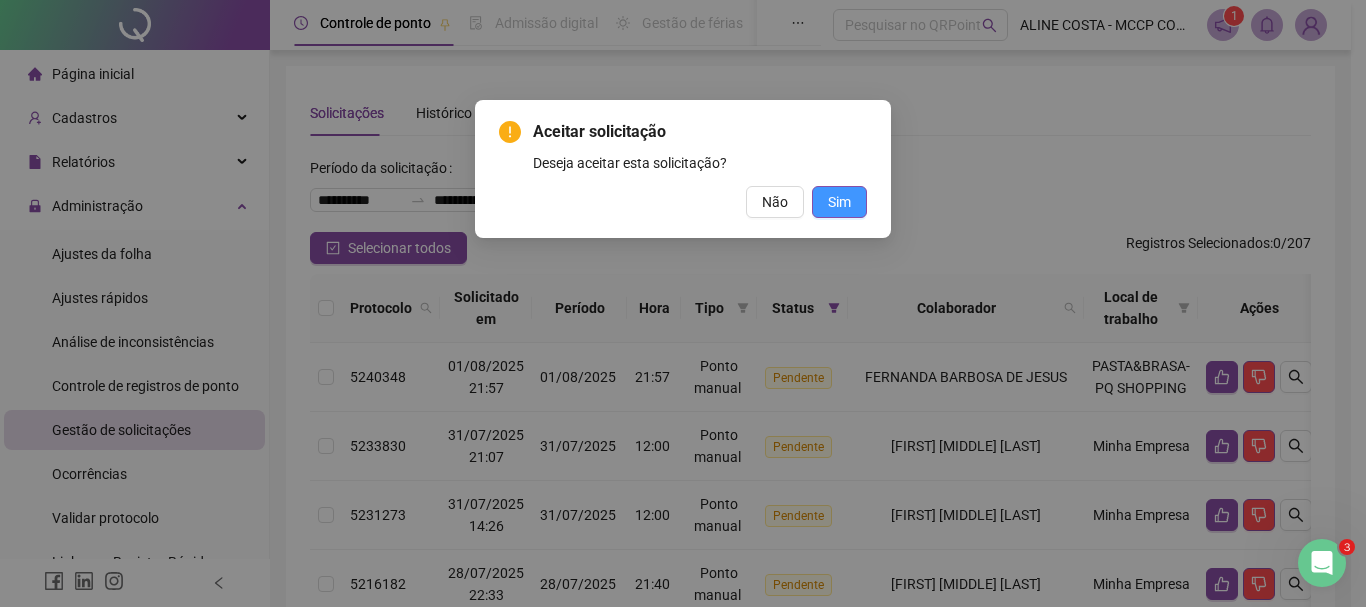click on "Sim" at bounding box center (839, 202) 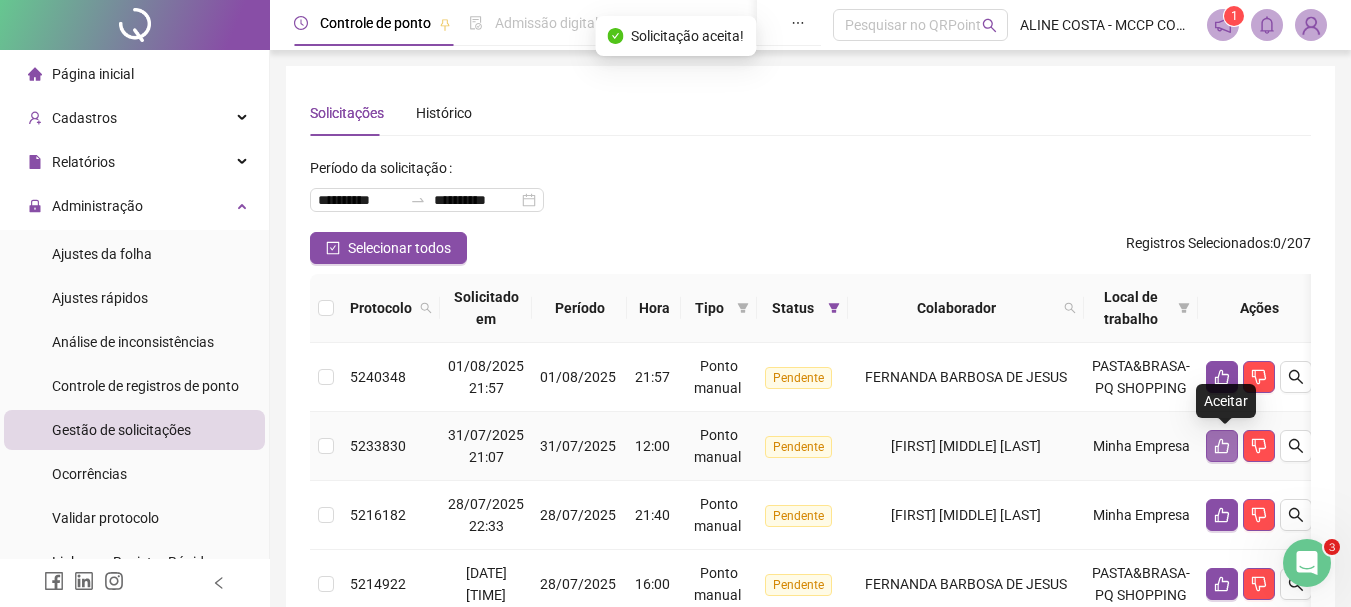 click 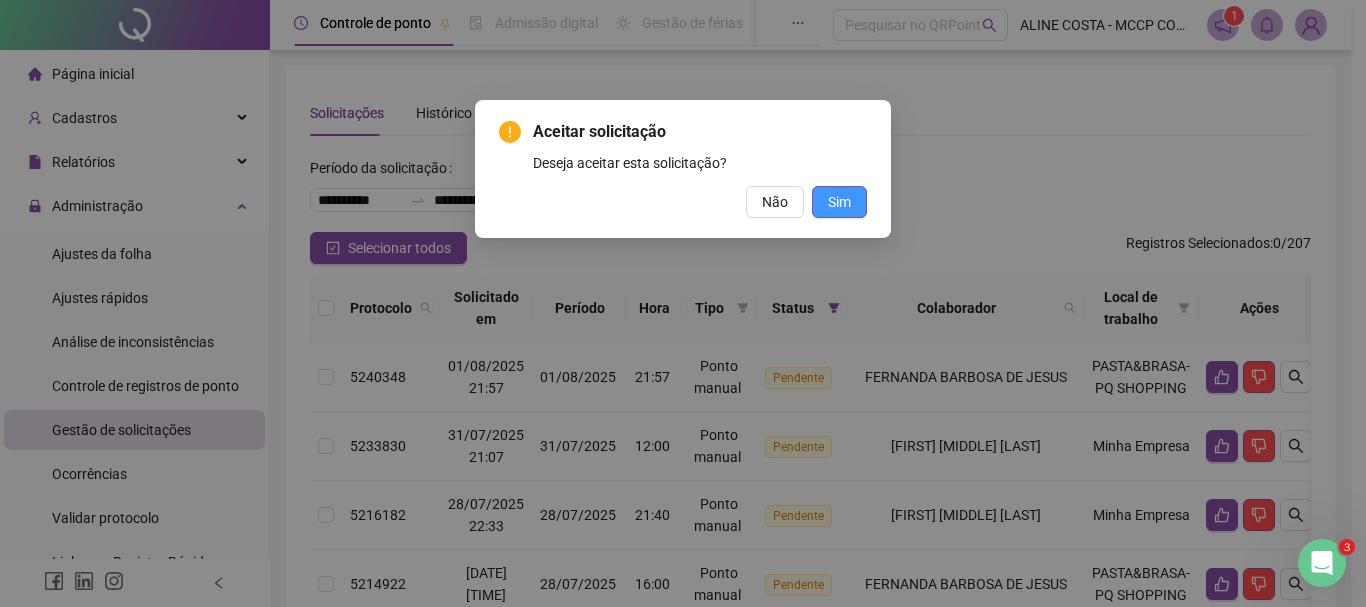 click on "Sim" at bounding box center [839, 202] 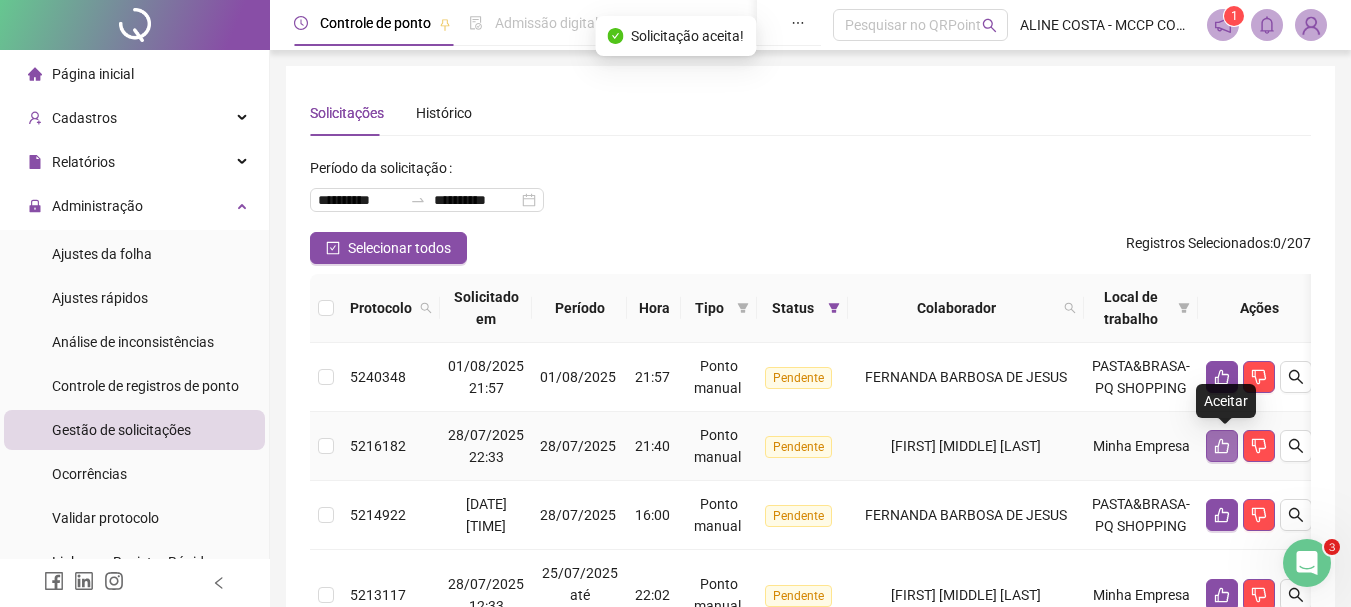 click 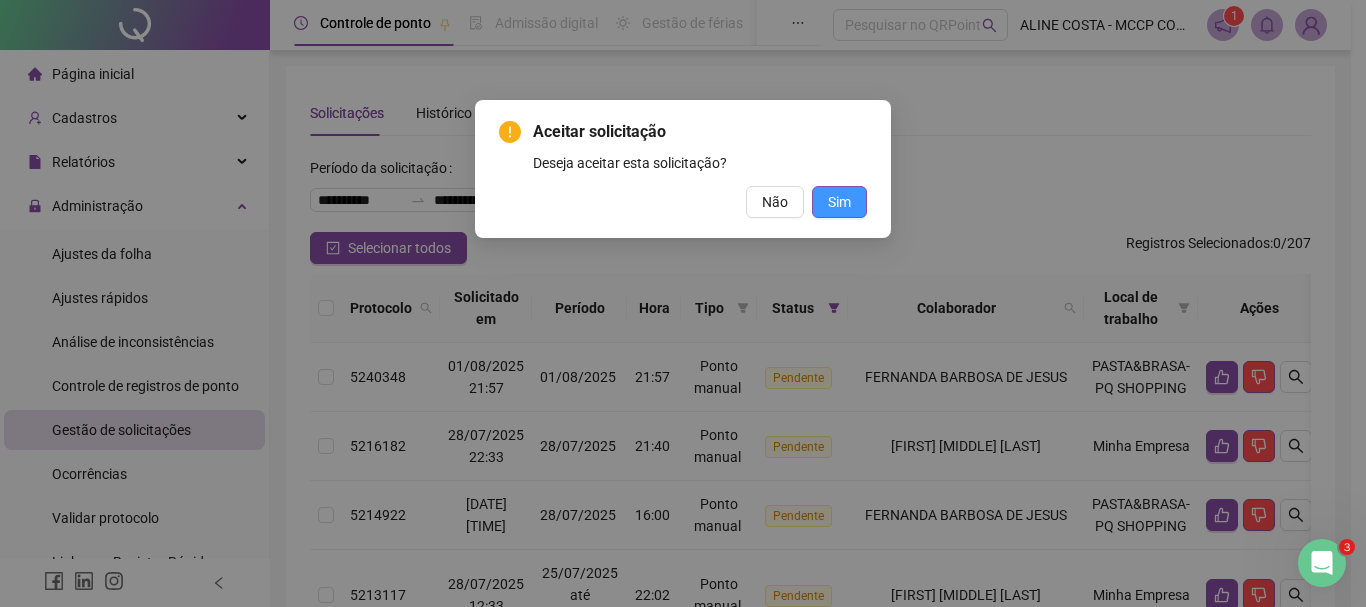 click on "Sim" at bounding box center (839, 202) 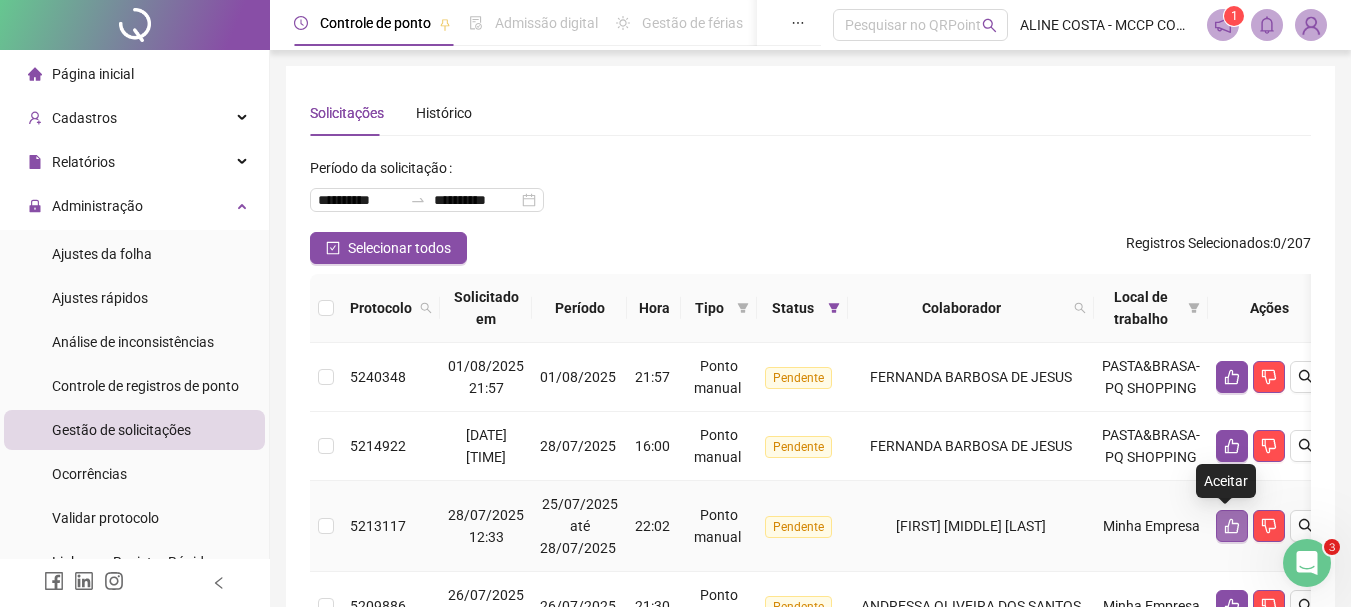 click at bounding box center (1232, 526) 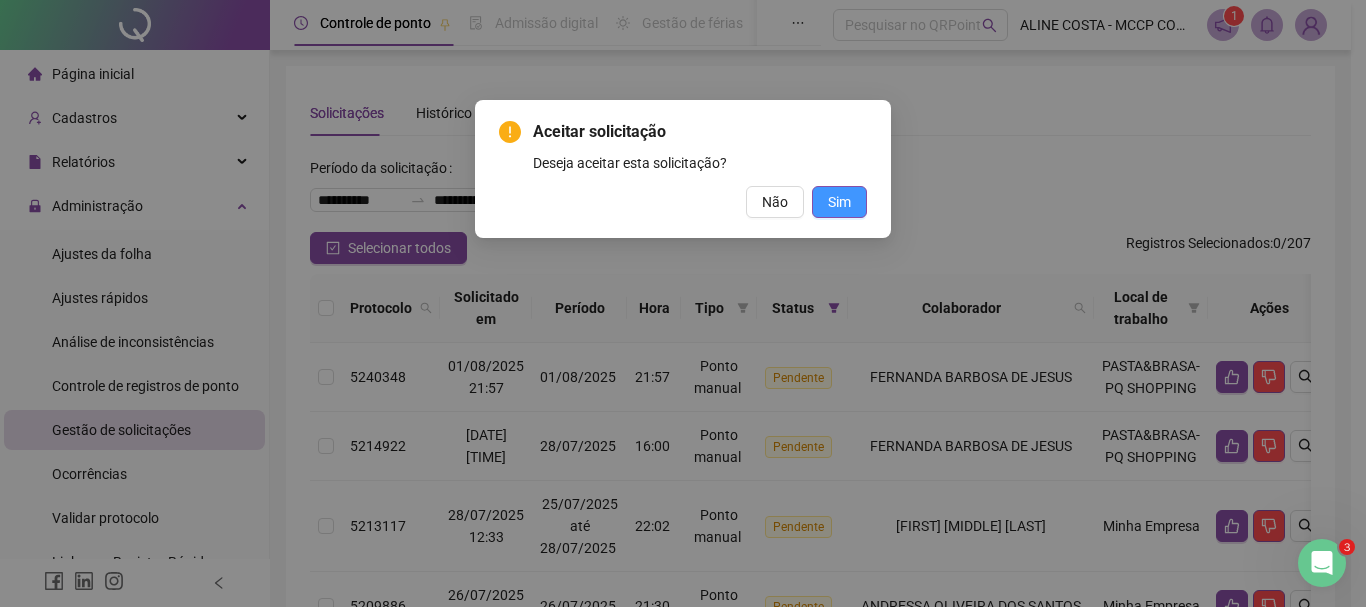 click on "Sim" at bounding box center (839, 202) 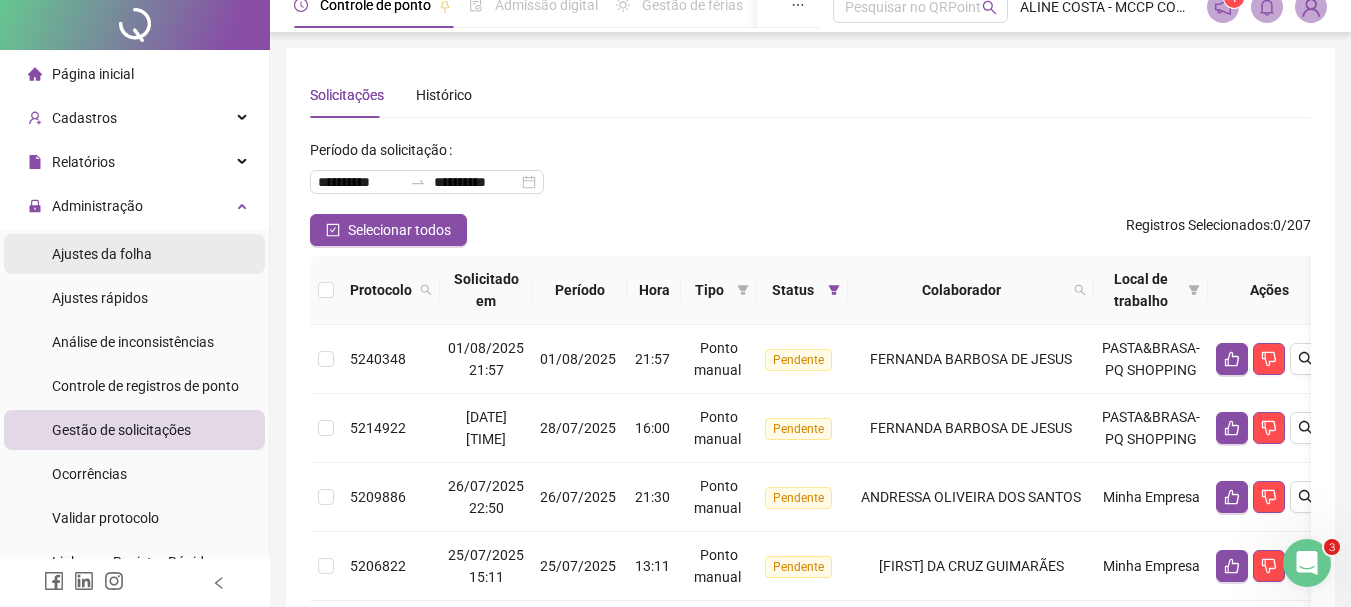 scroll, scrollTop: 0, scrollLeft: 0, axis: both 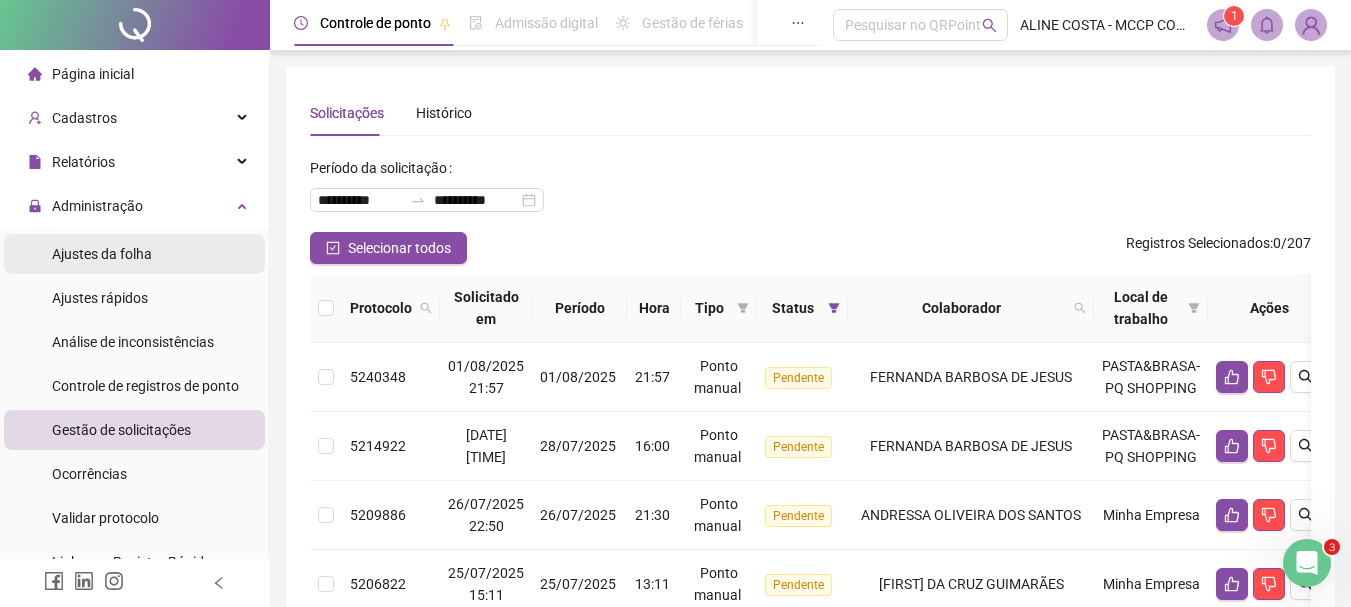 click on "Ajustes da folha" at bounding box center [102, 254] 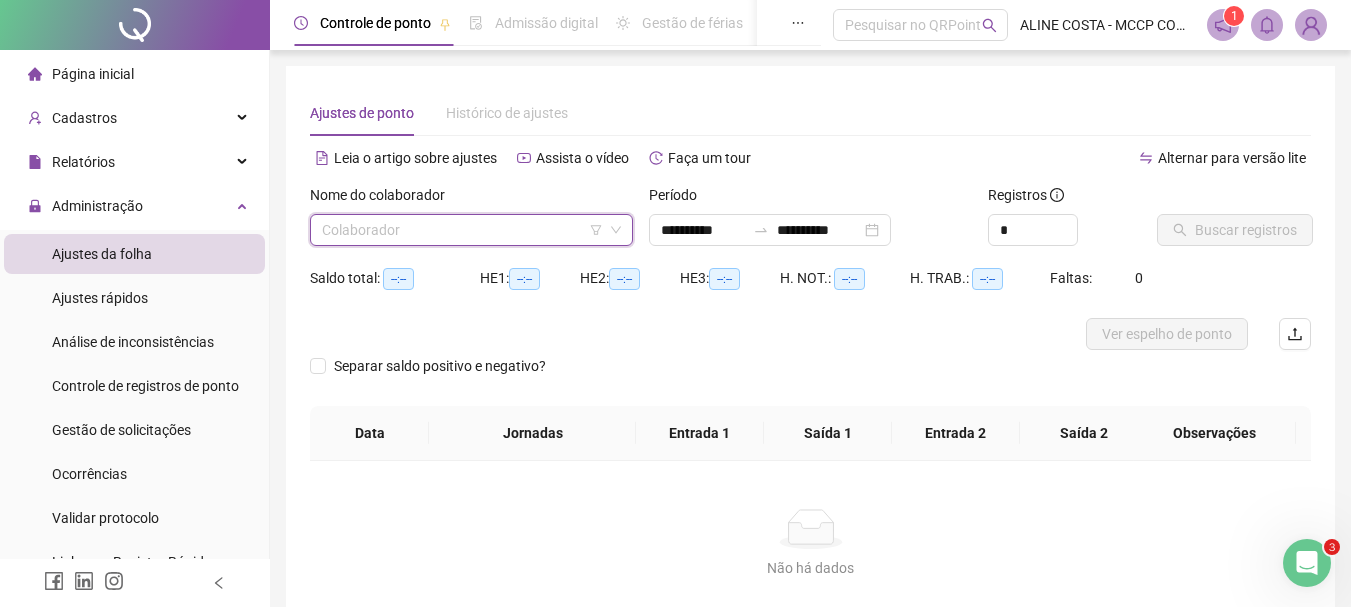 click at bounding box center (462, 230) 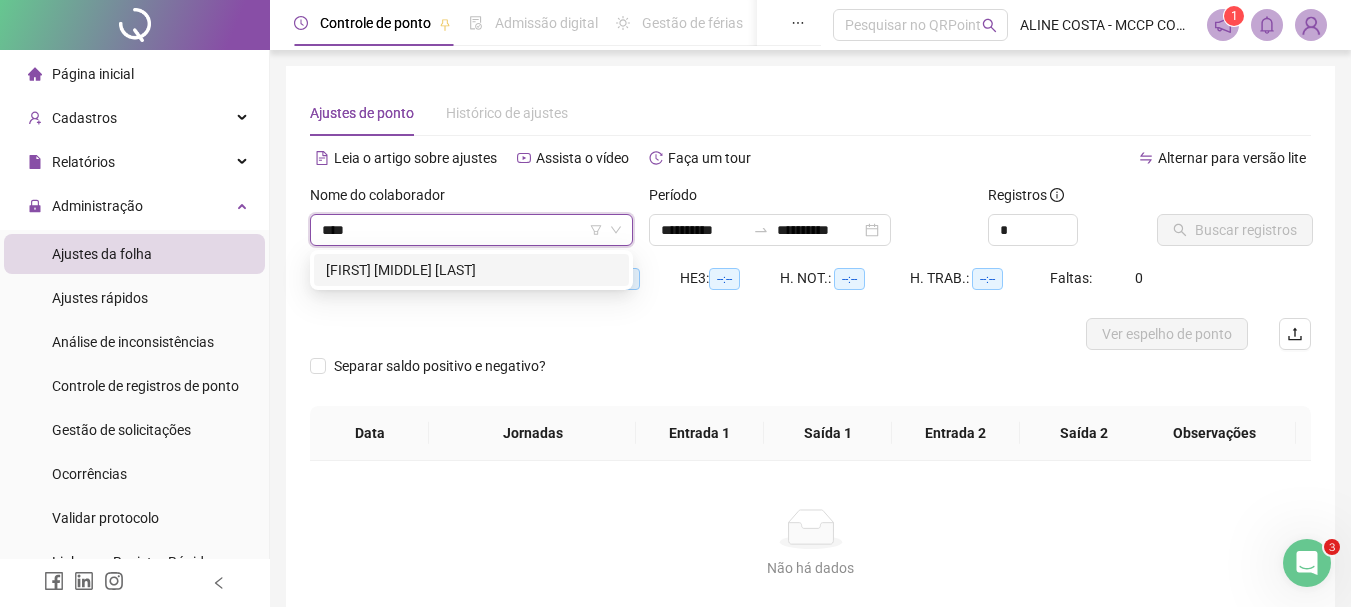 type on "*****" 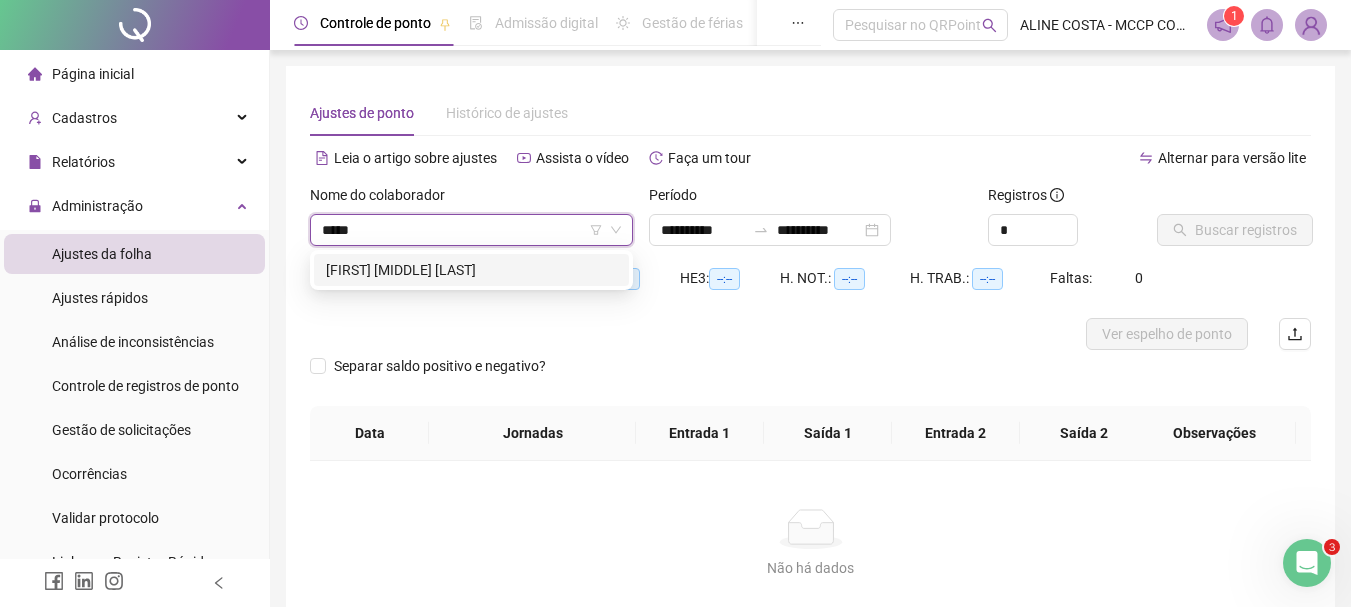 click on "[FIRST] [MIDDLE] [LAST]" at bounding box center [471, 270] 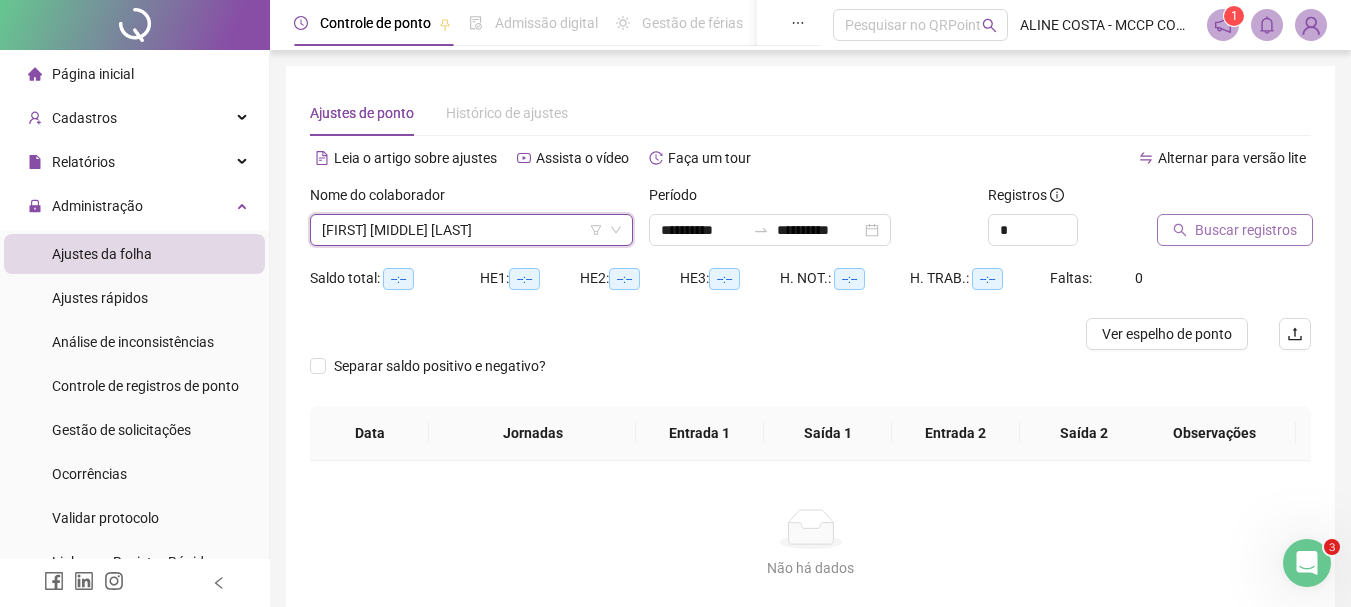 click on "Buscar registros" at bounding box center [1246, 230] 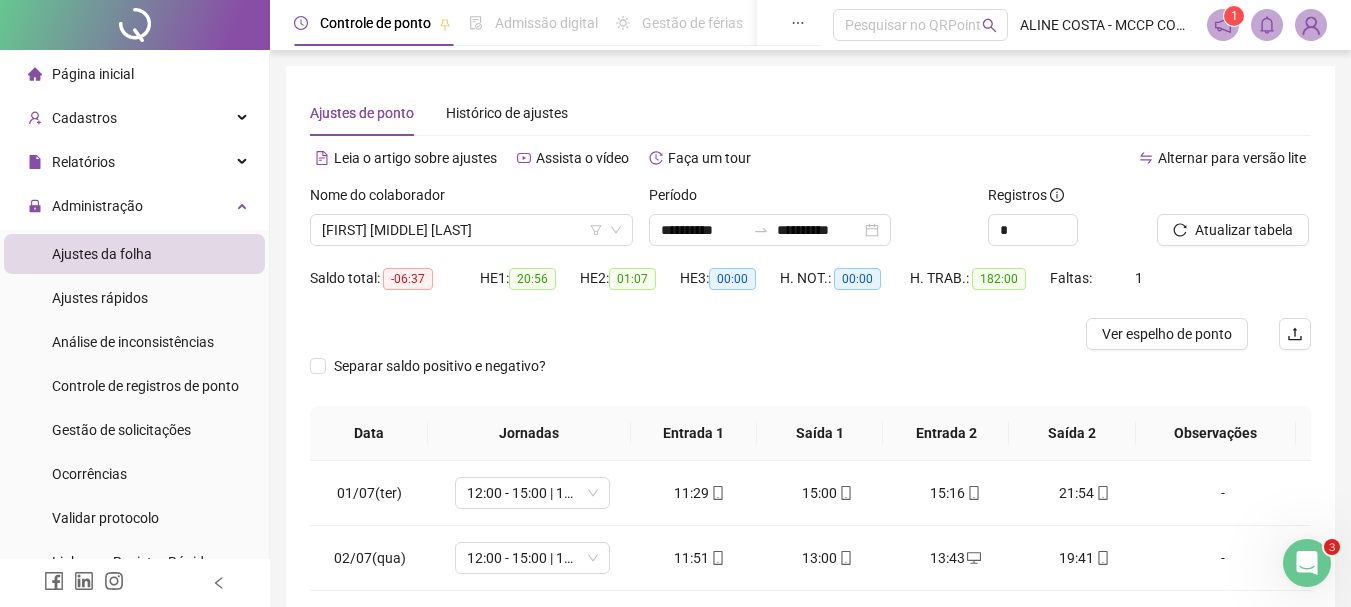 scroll, scrollTop: 100, scrollLeft: 0, axis: vertical 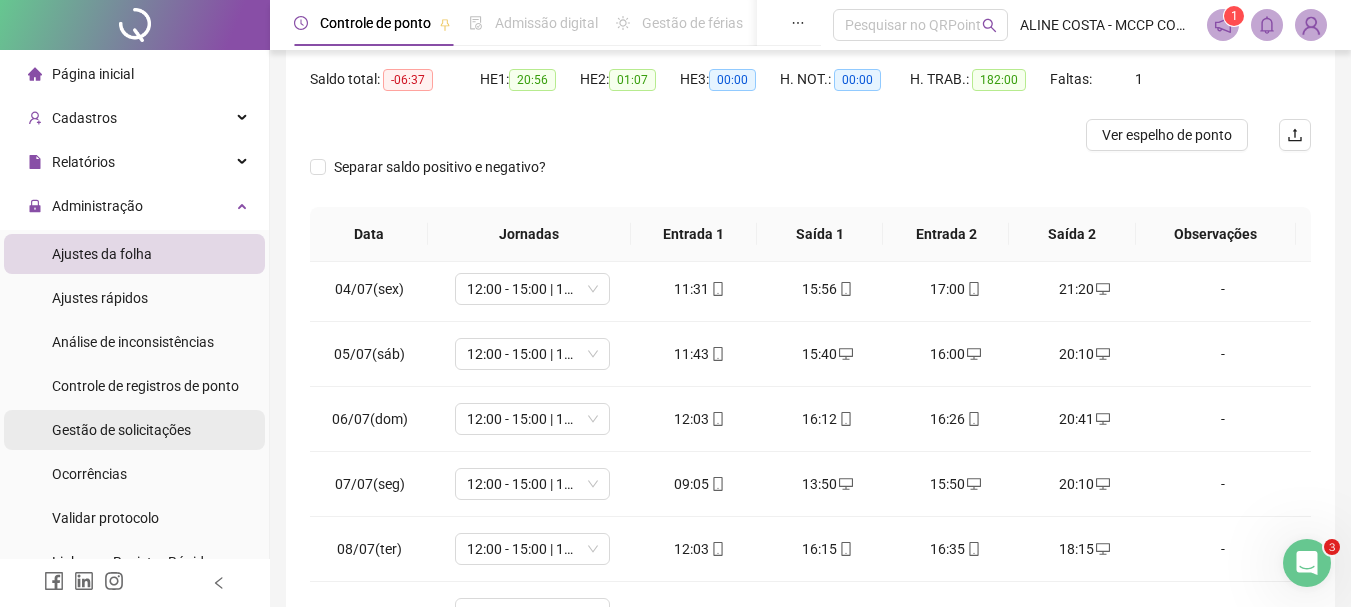 click on "Gestão de solicitações" at bounding box center (121, 430) 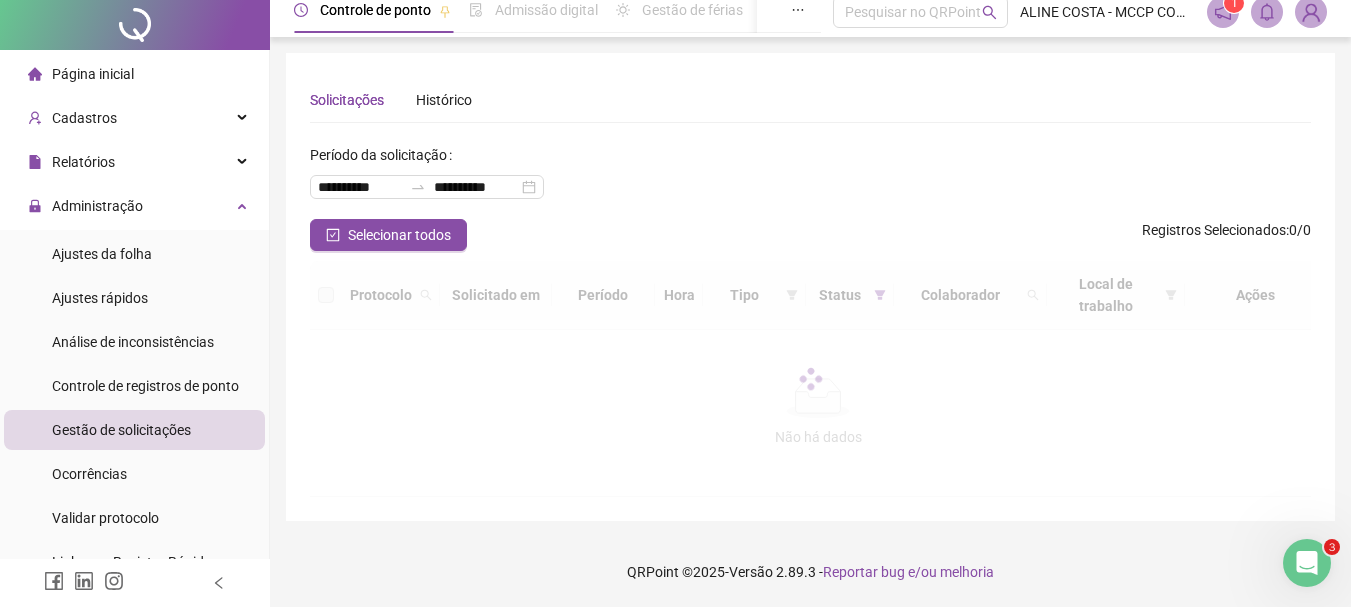 scroll, scrollTop: 0, scrollLeft: 0, axis: both 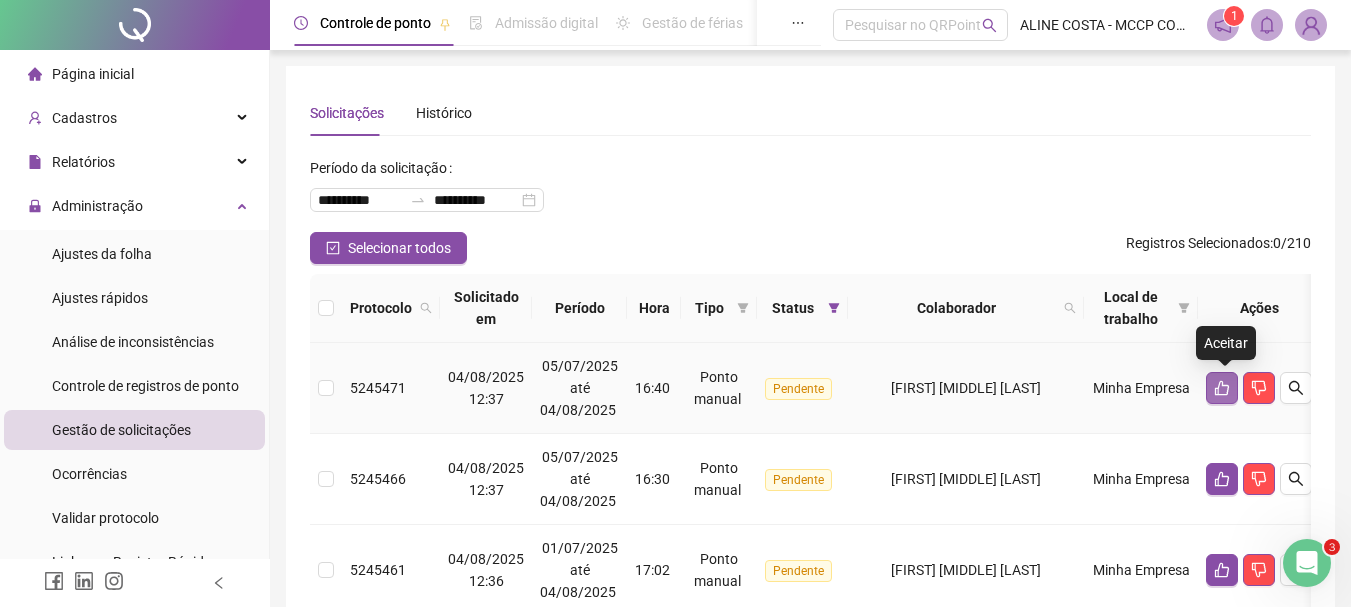click 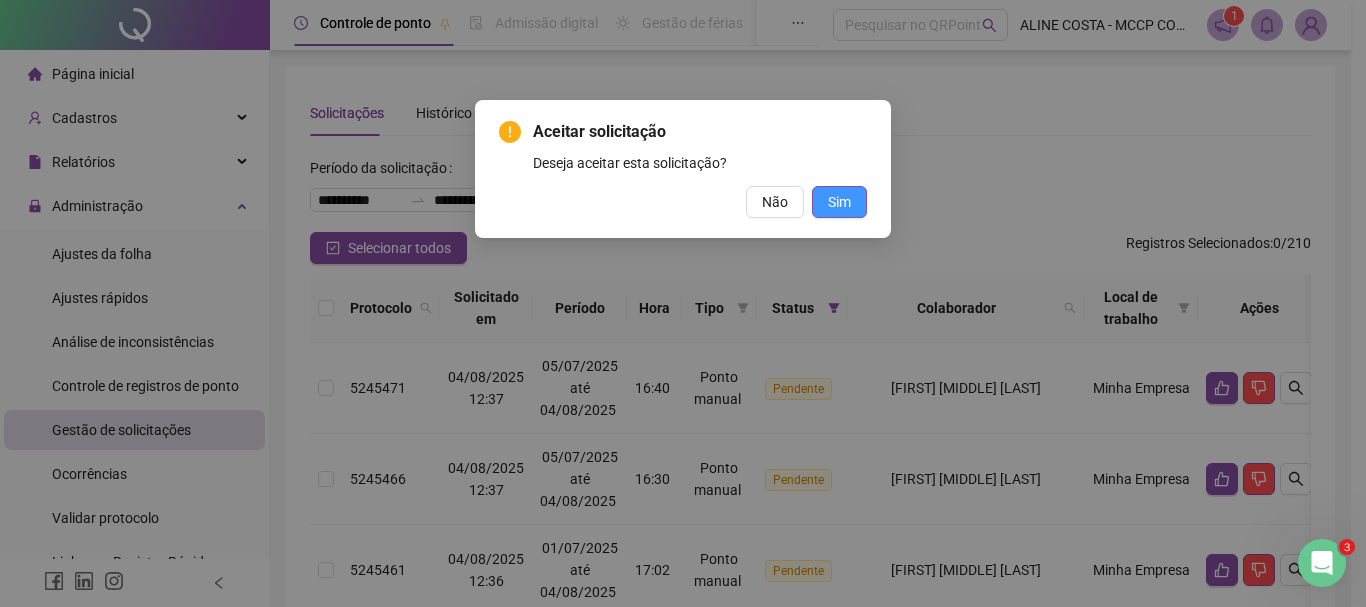 click on "Sim" at bounding box center [839, 202] 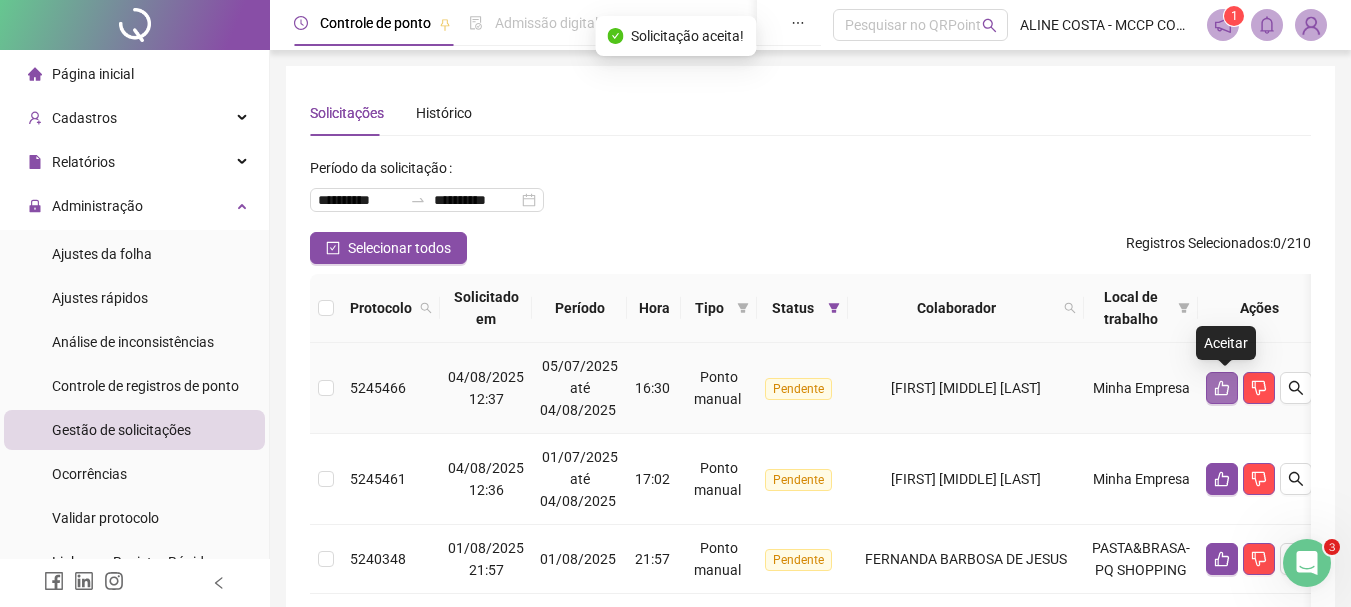 click at bounding box center (1222, 388) 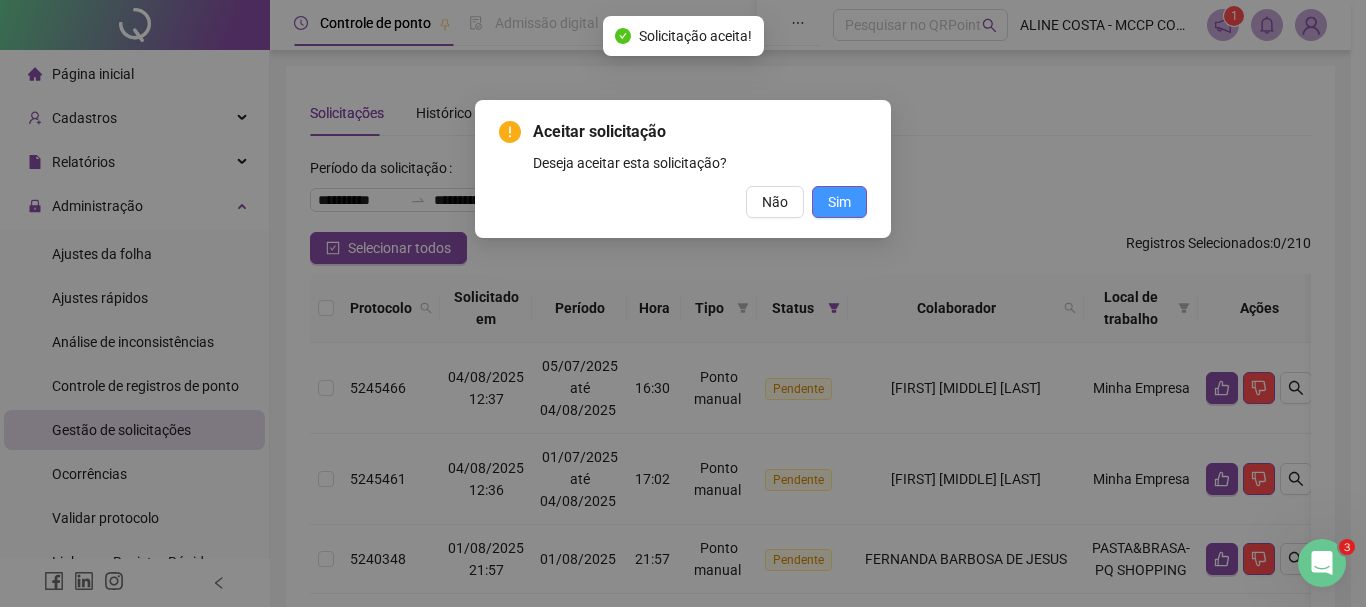 click on "Sim" at bounding box center (839, 202) 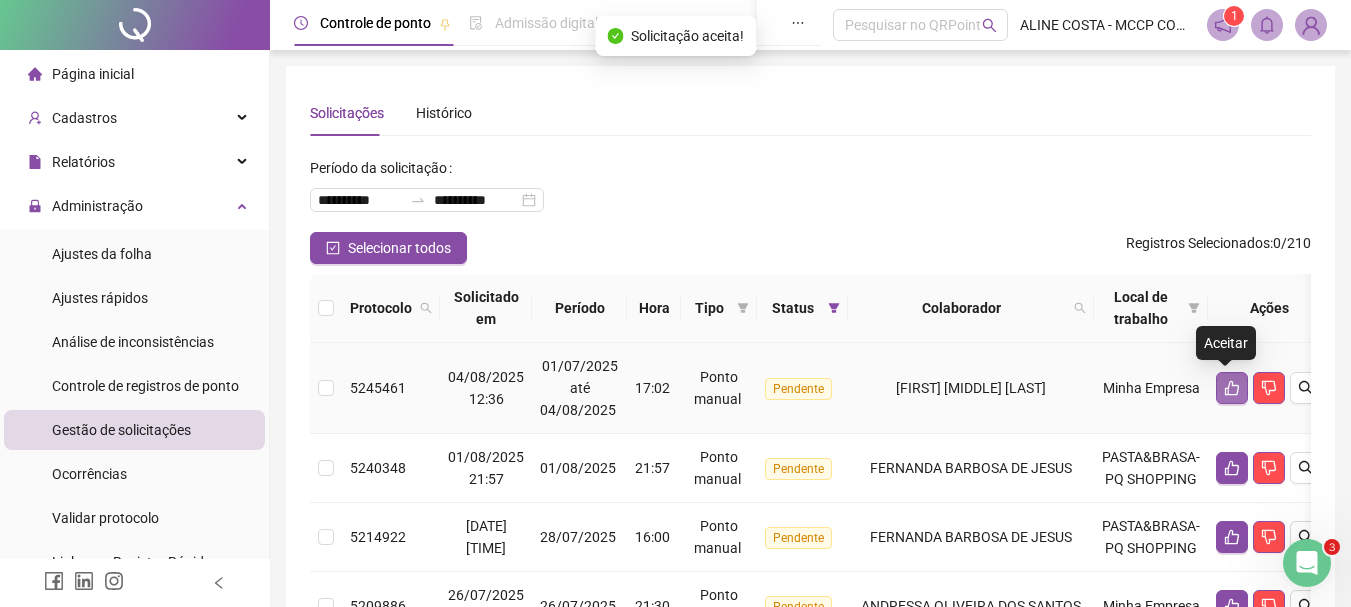 click 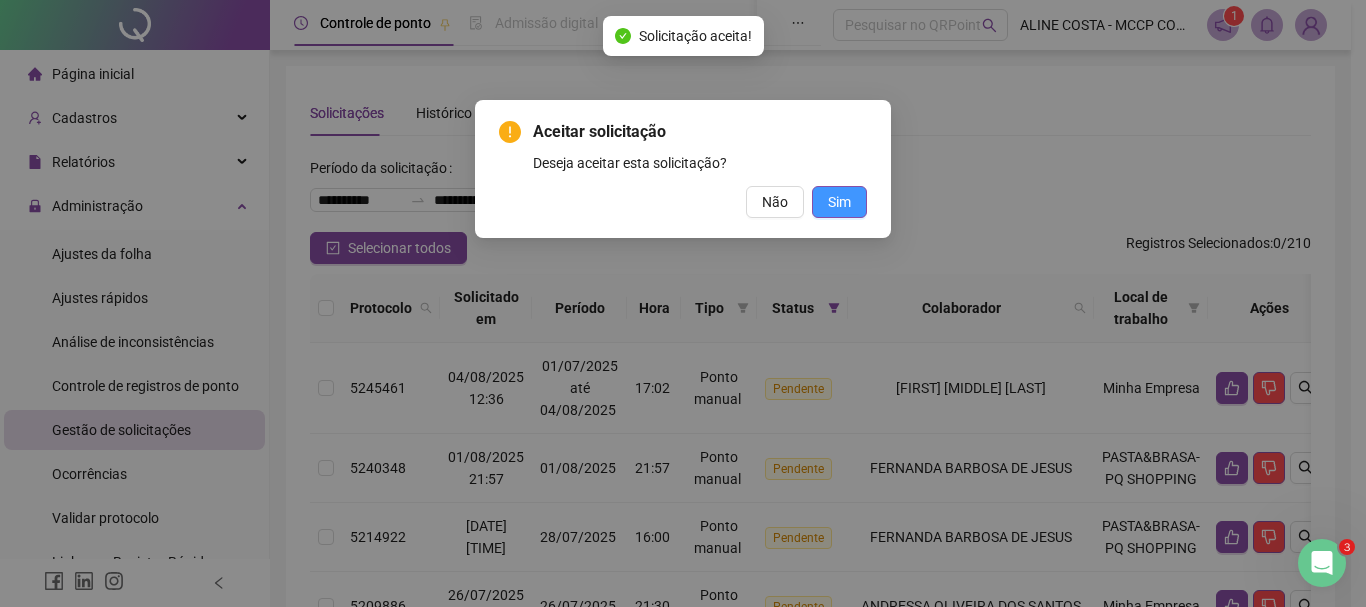 click on "Sim" at bounding box center [839, 202] 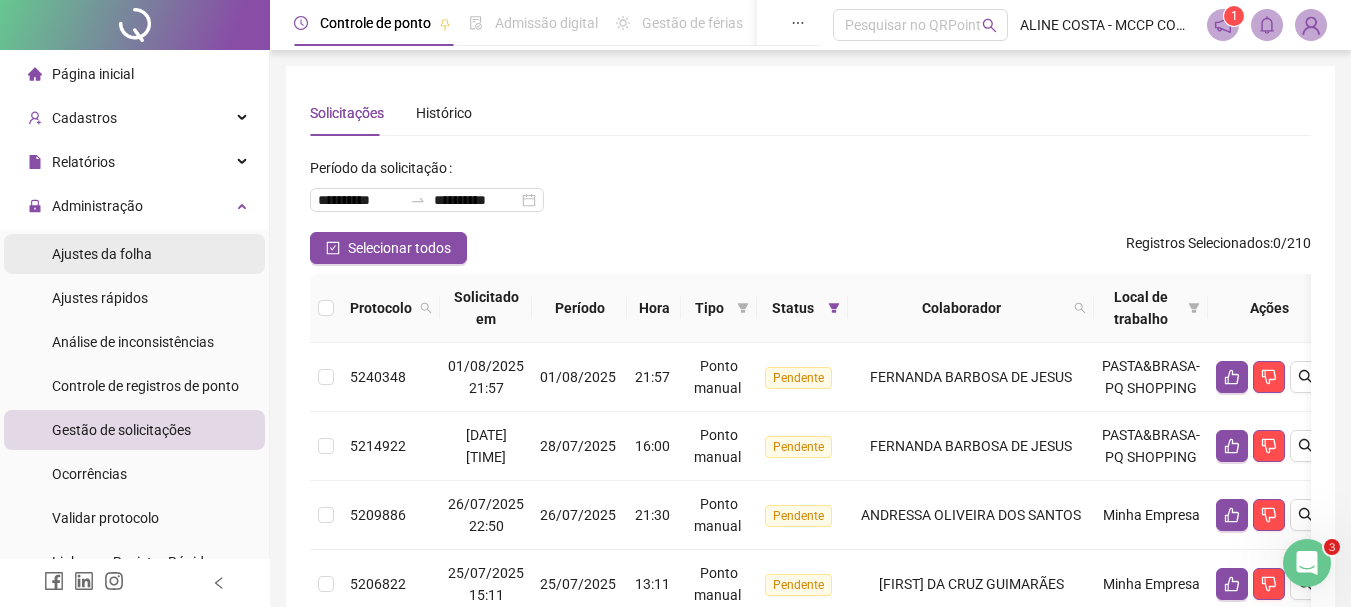 click on "Ajustes da folha" at bounding box center [102, 254] 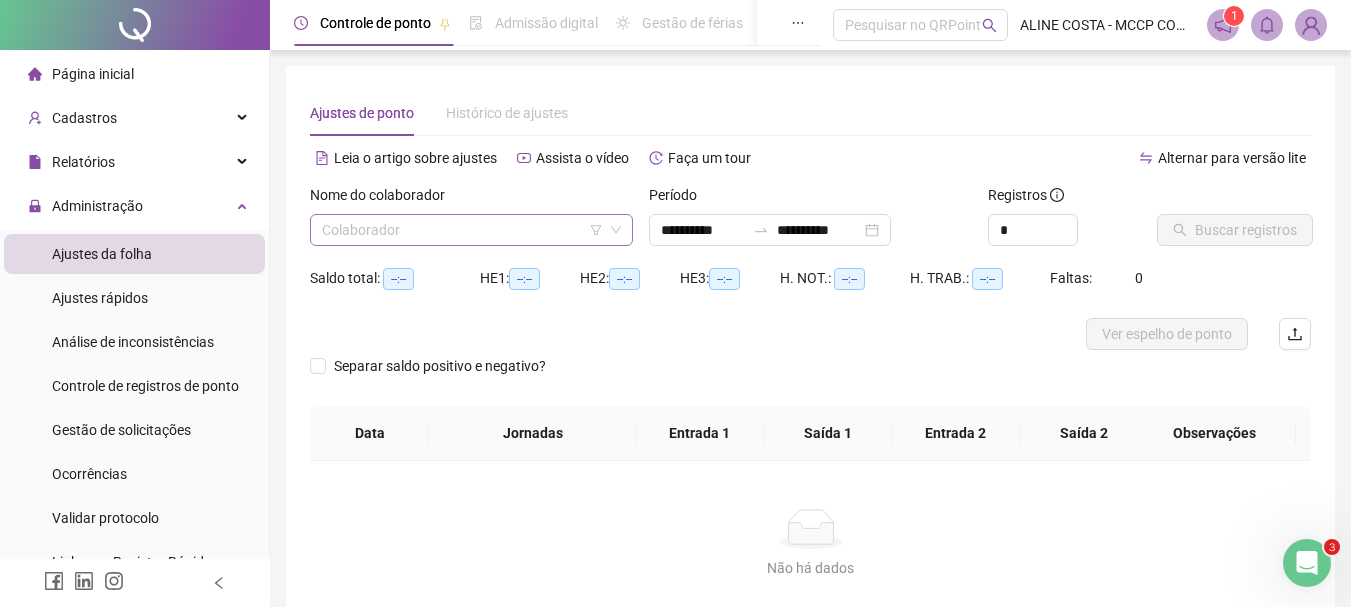 click at bounding box center [462, 230] 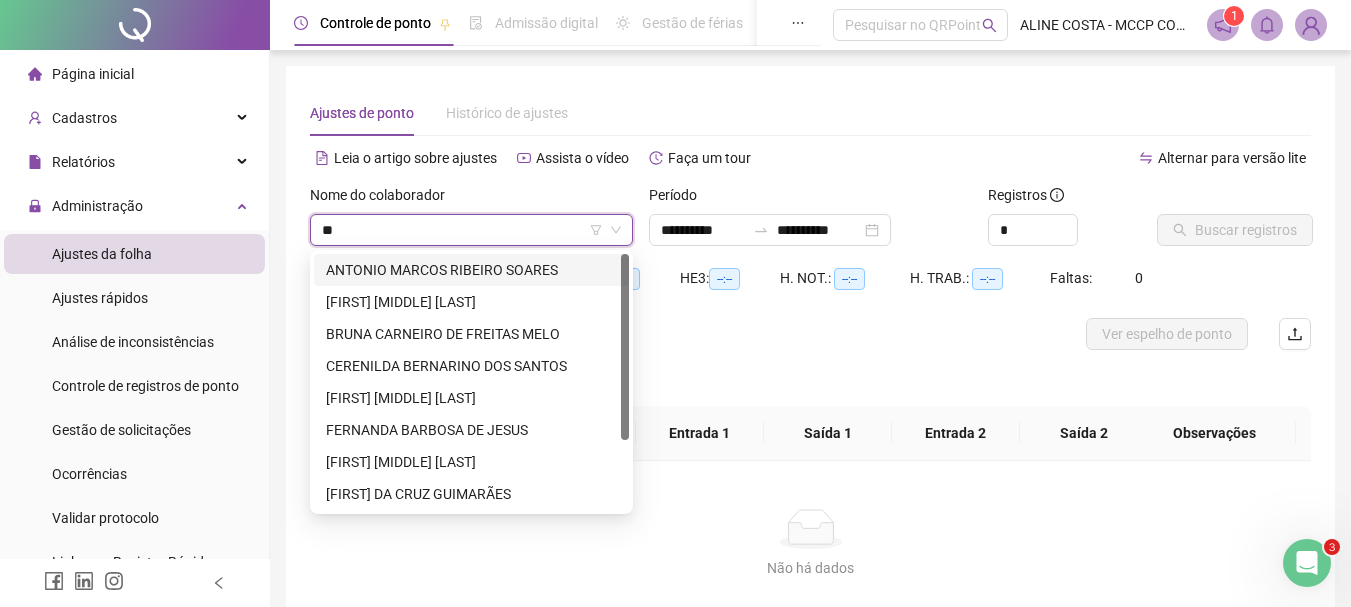type on "***" 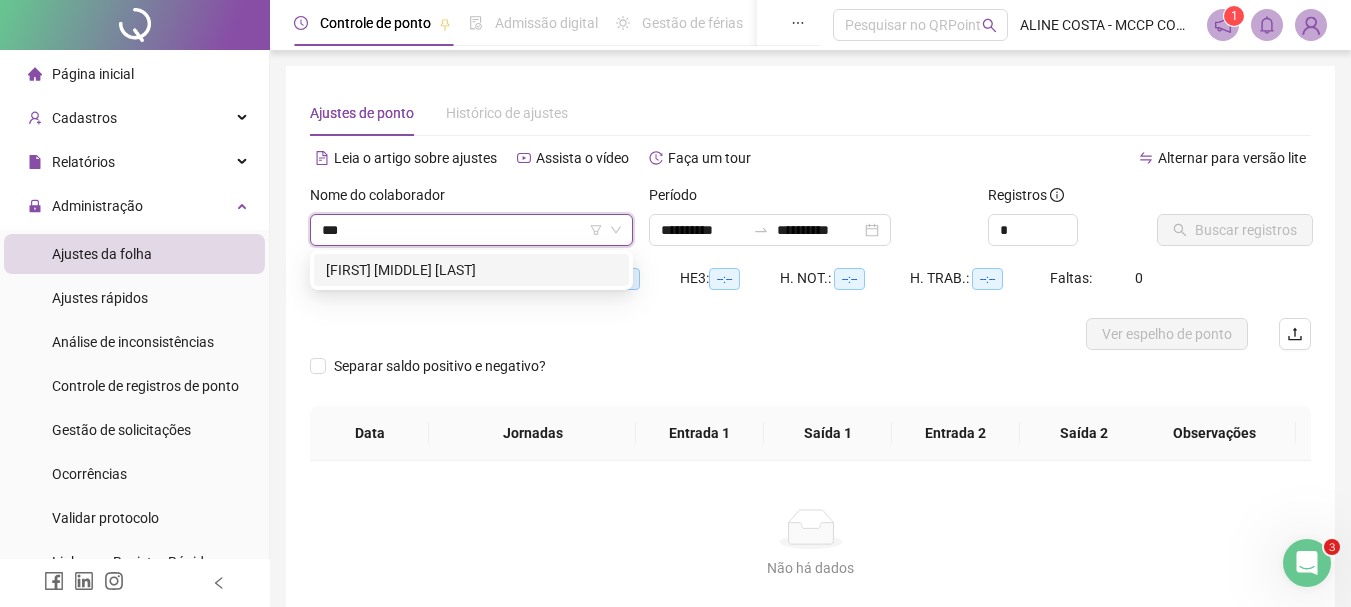click on "[FIRST] [MIDDLE] [LAST]" at bounding box center (471, 270) 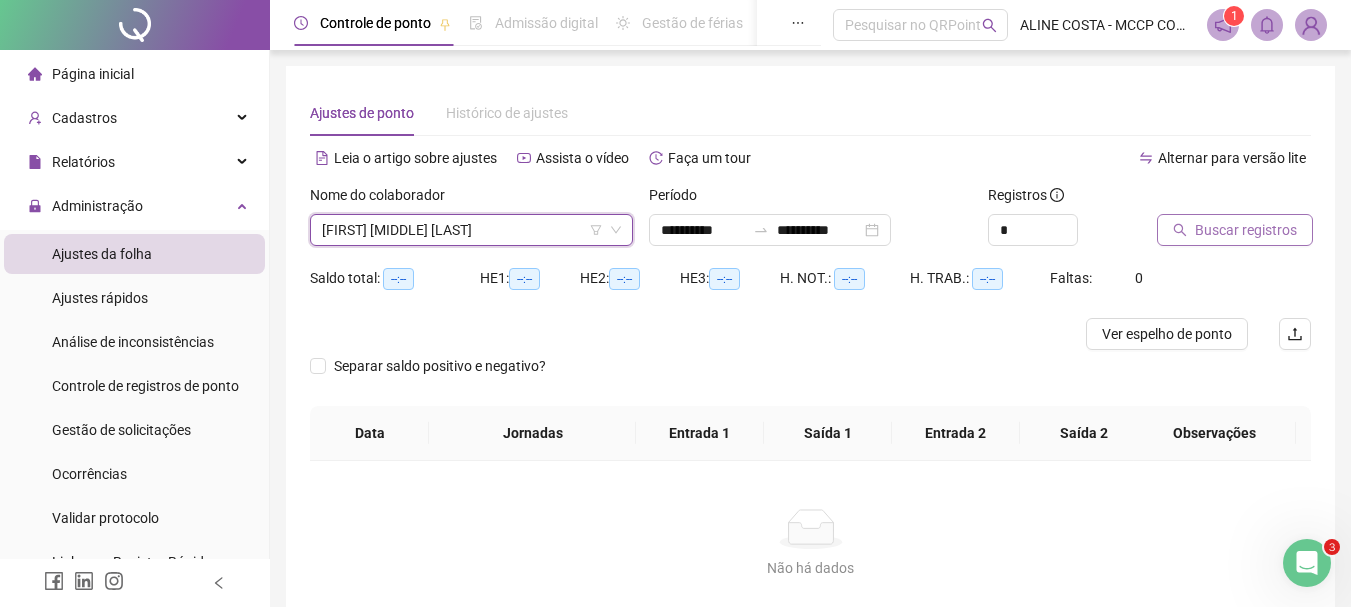 click on "Buscar registros" at bounding box center (1246, 230) 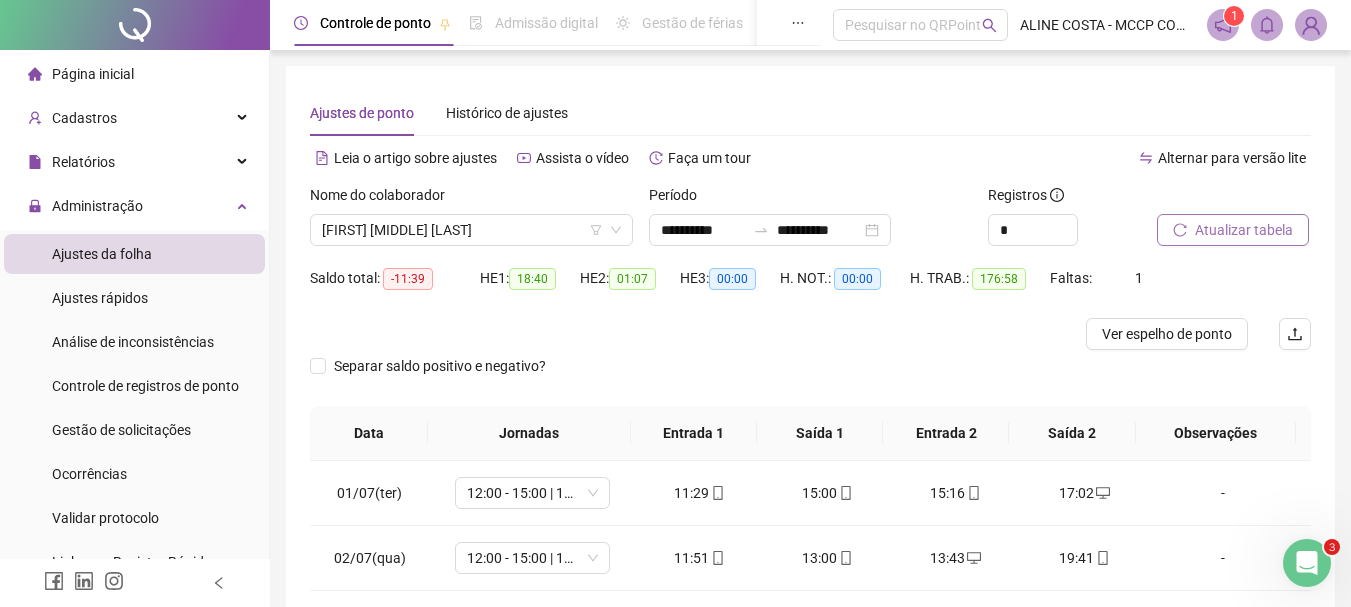 click on "Atualizar tabela" at bounding box center (1244, 230) 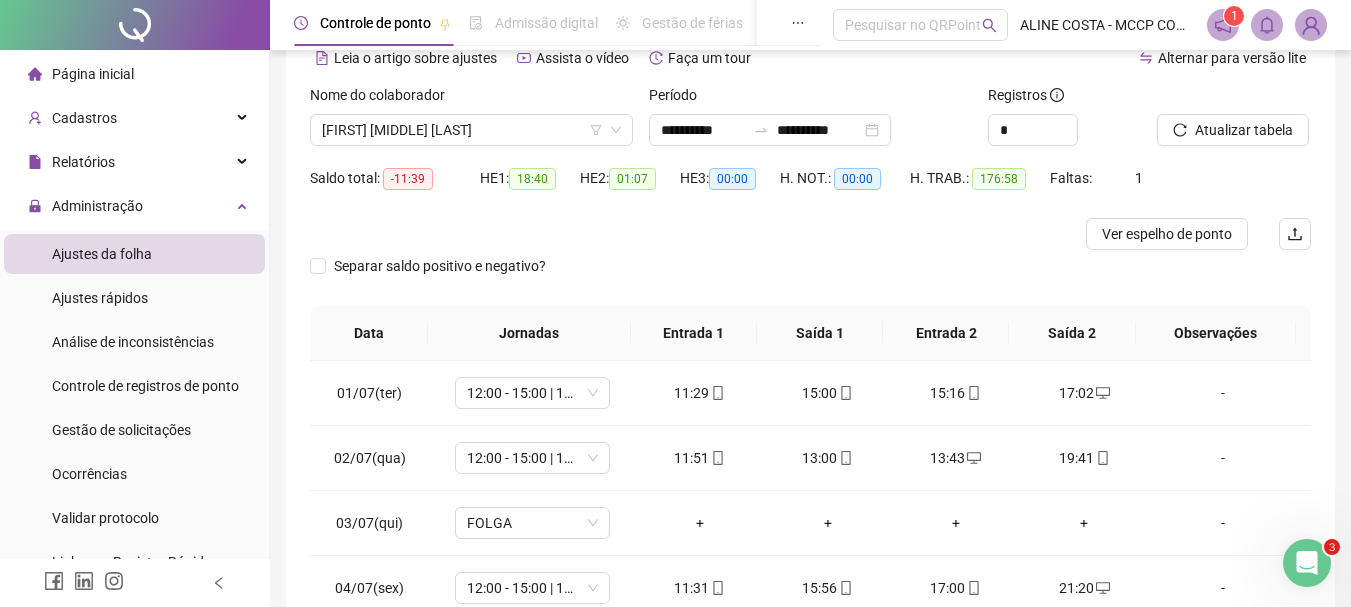 scroll, scrollTop: 200, scrollLeft: 0, axis: vertical 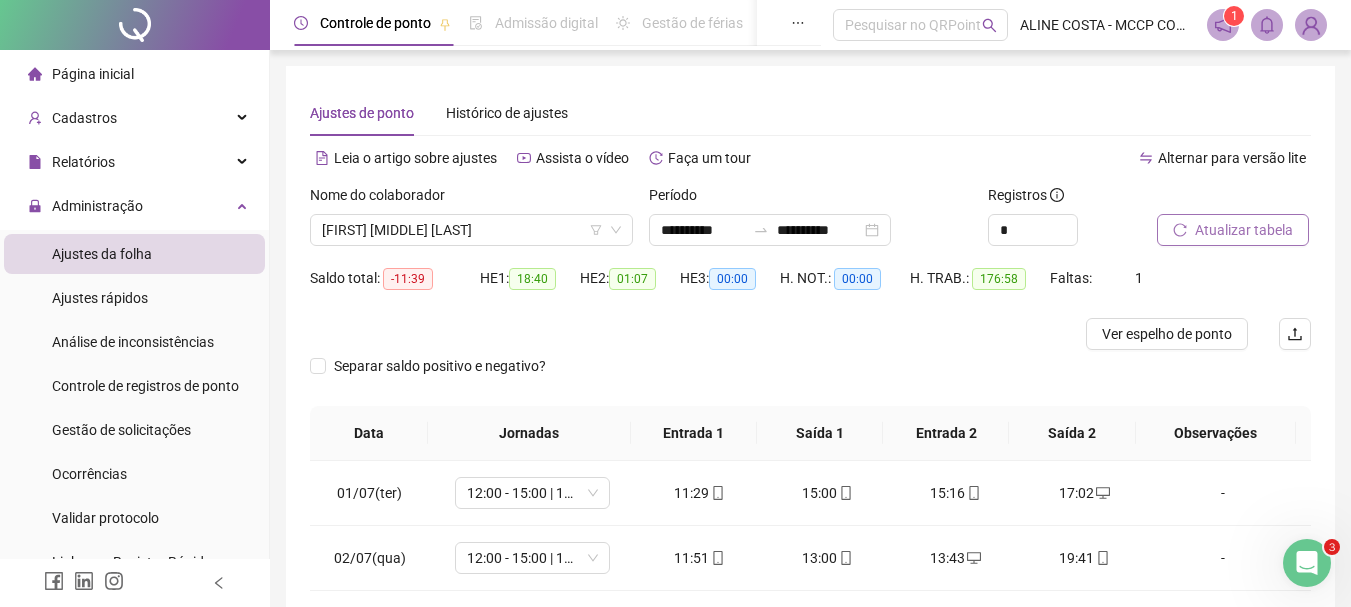 click on "Atualizar tabela" at bounding box center (1244, 230) 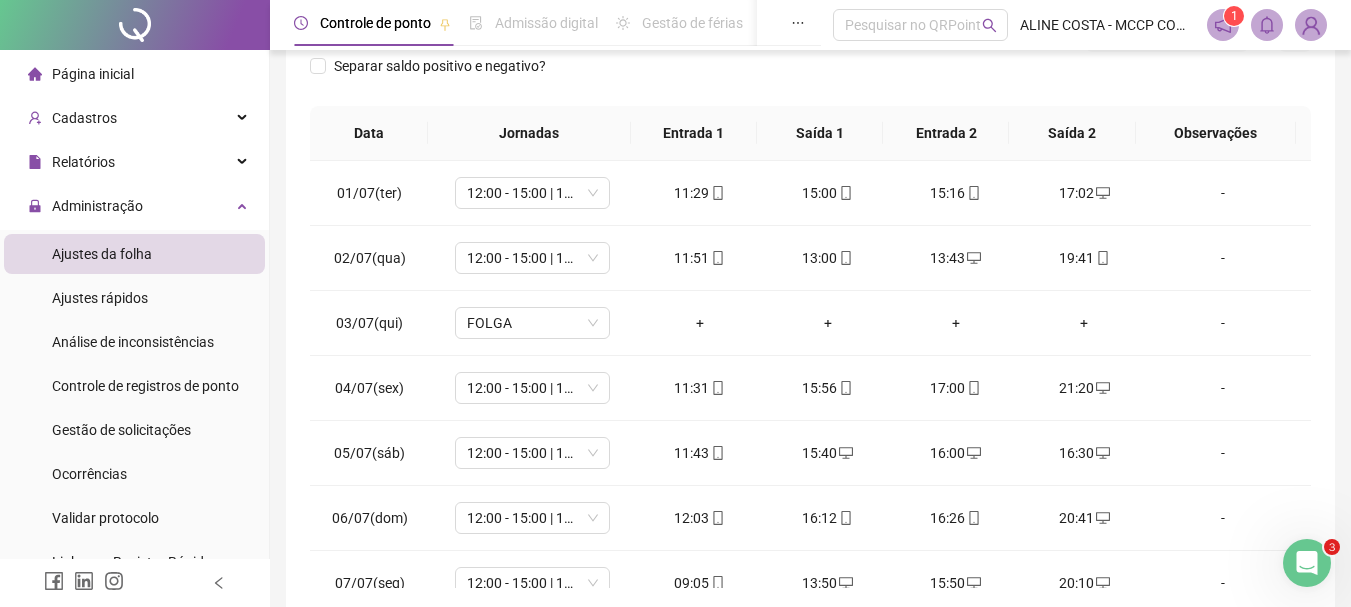 scroll, scrollTop: 0, scrollLeft: 0, axis: both 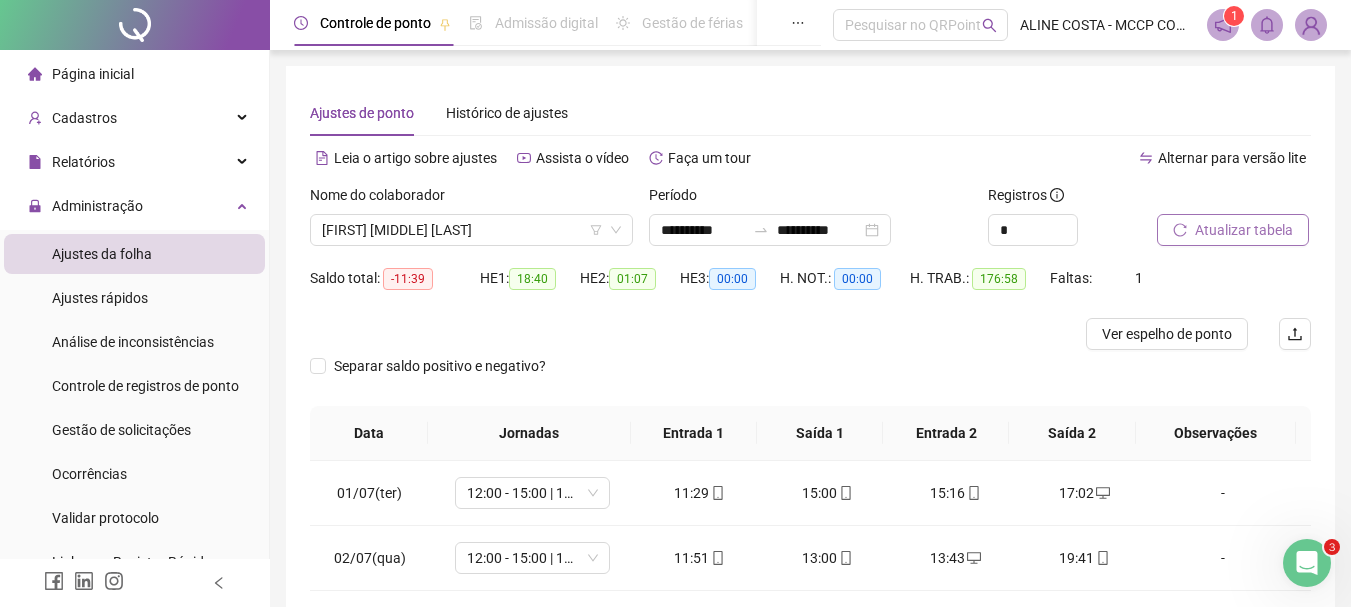 click on "Atualizar tabela" at bounding box center [1244, 230] 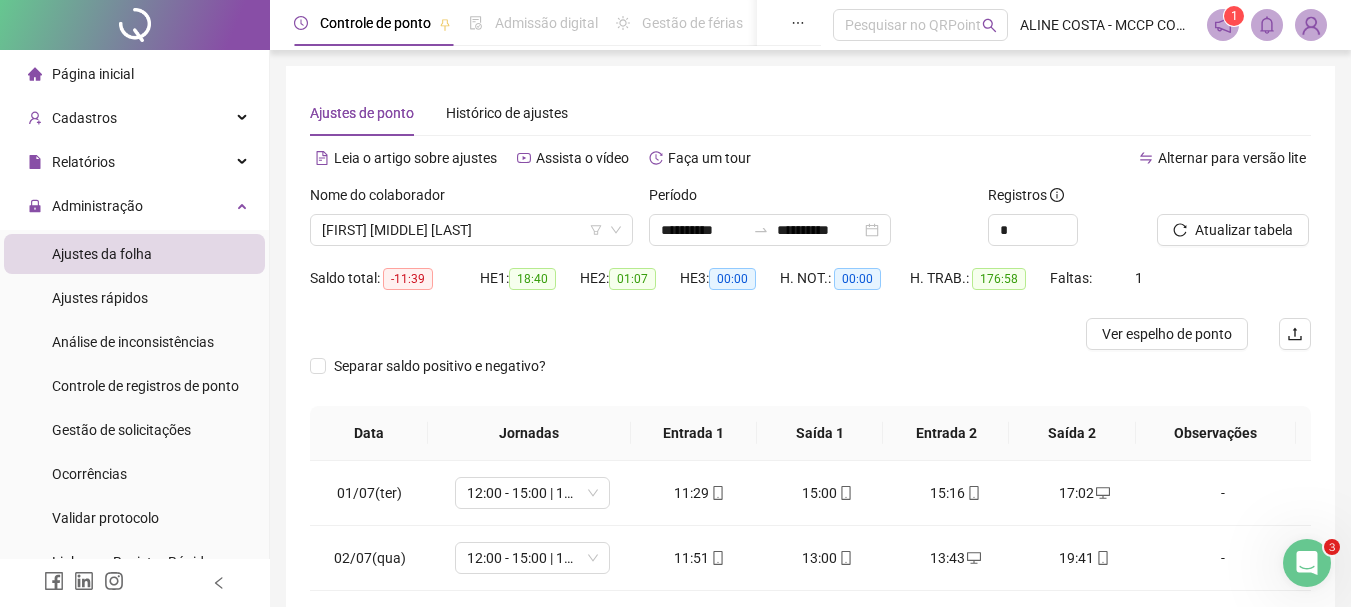 scroll, scrollTop: 200, scrollLeft: 0, axis: vertical 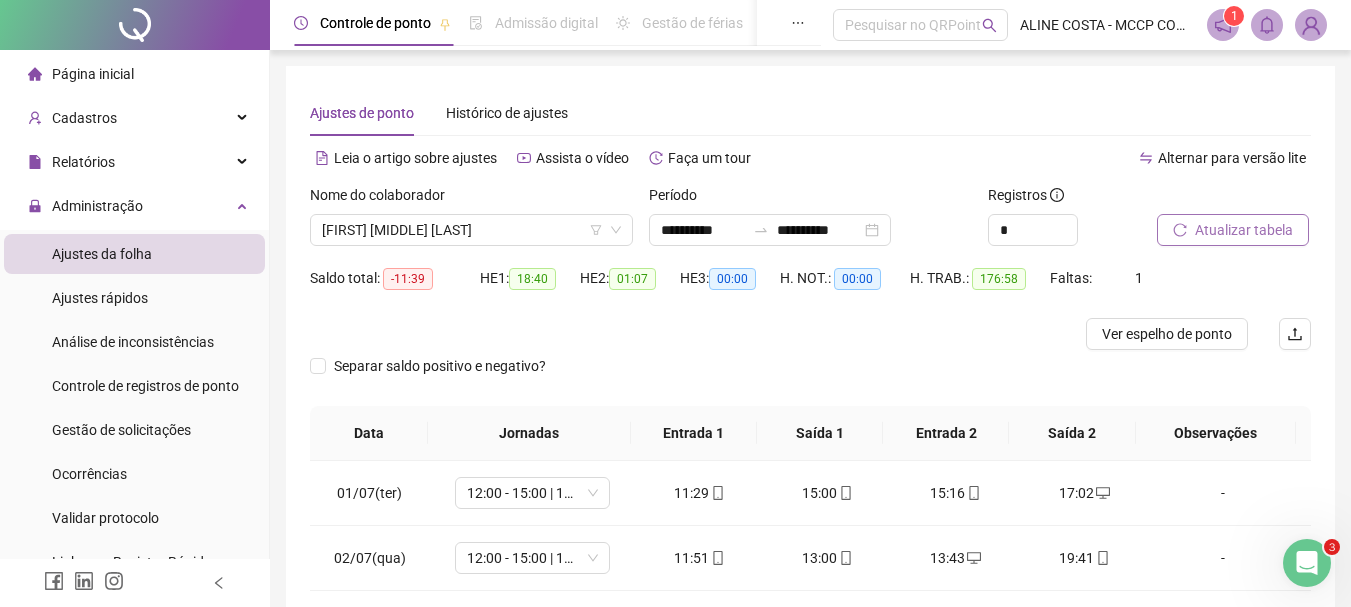click on "Atualizar tabela" at bounding box center (1244, 230) 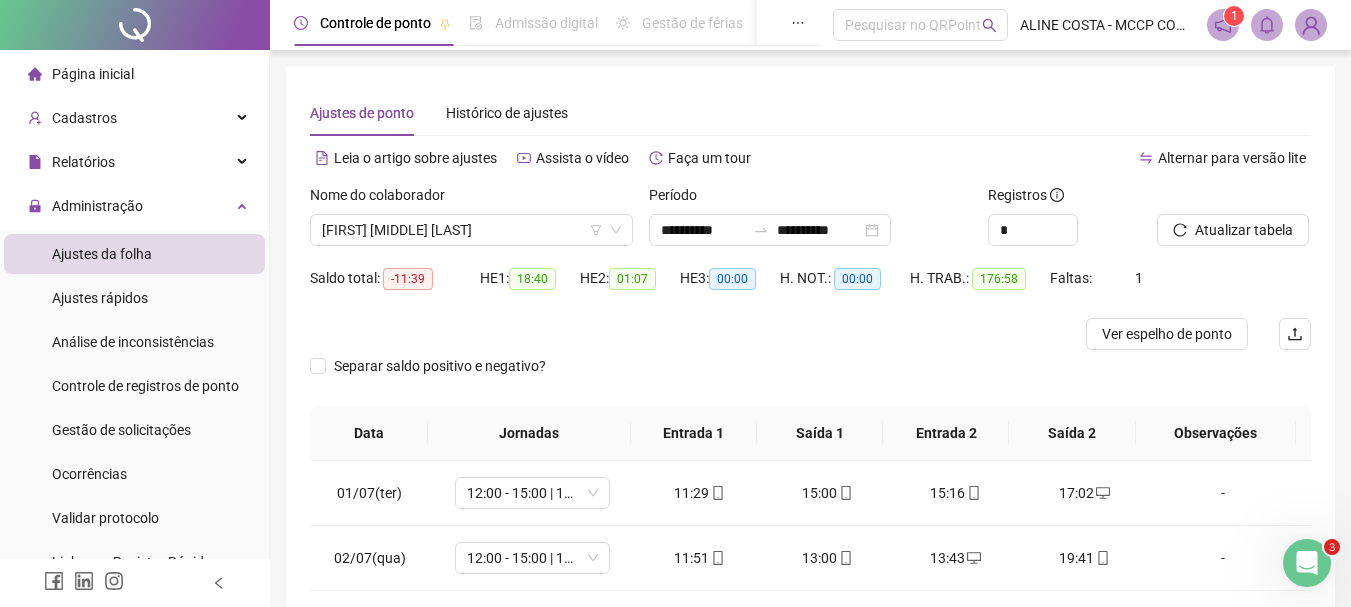 scroll, scrollTop: 300, scrollLeft: 0, axis: vertical 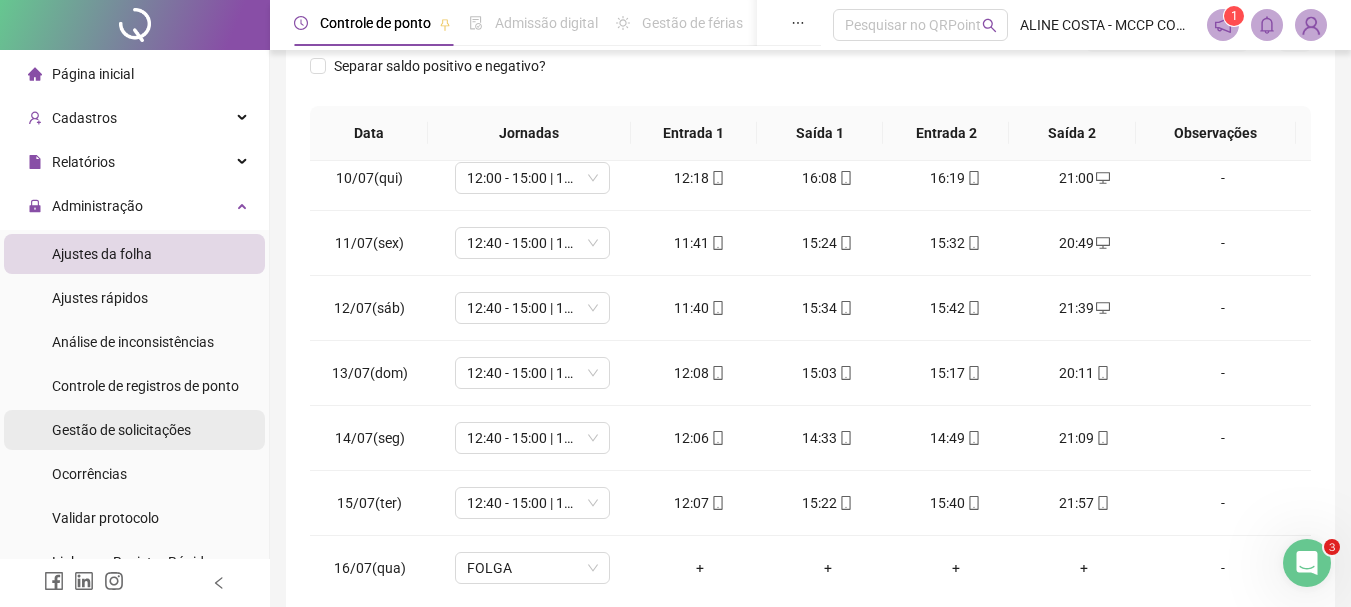 click on "Gestão de solicitações" at bounding box center (121, 430) 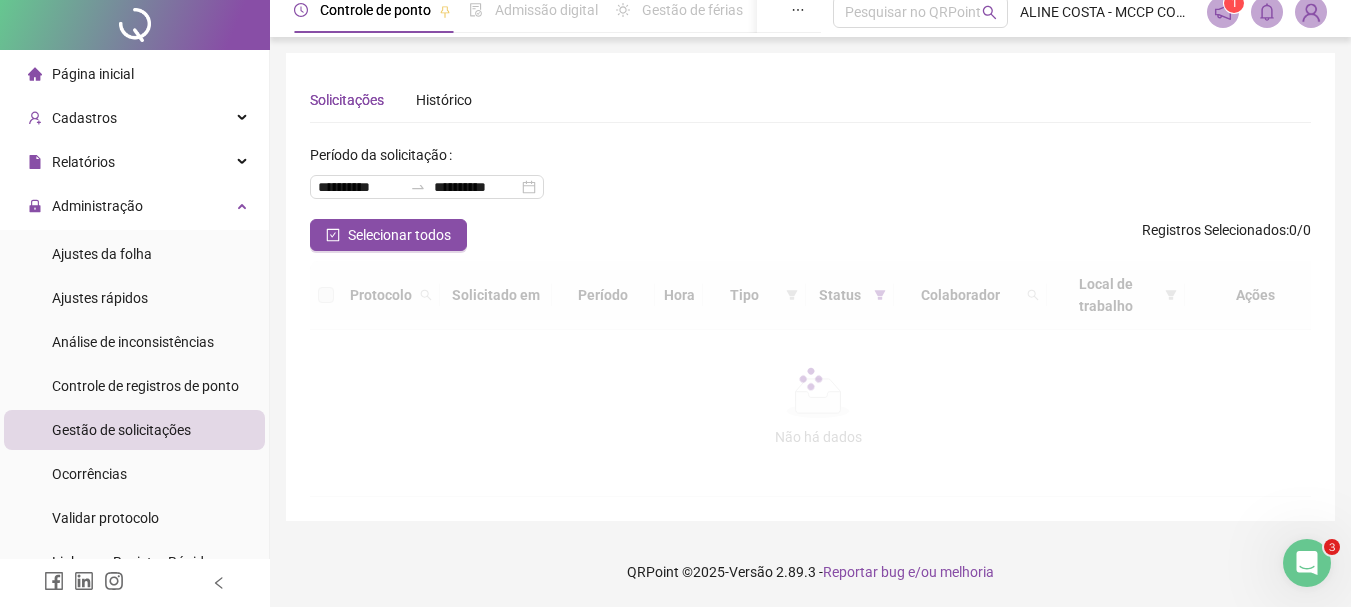 scroll, scrollTop: 0, scrollLeft: 0, axis: both 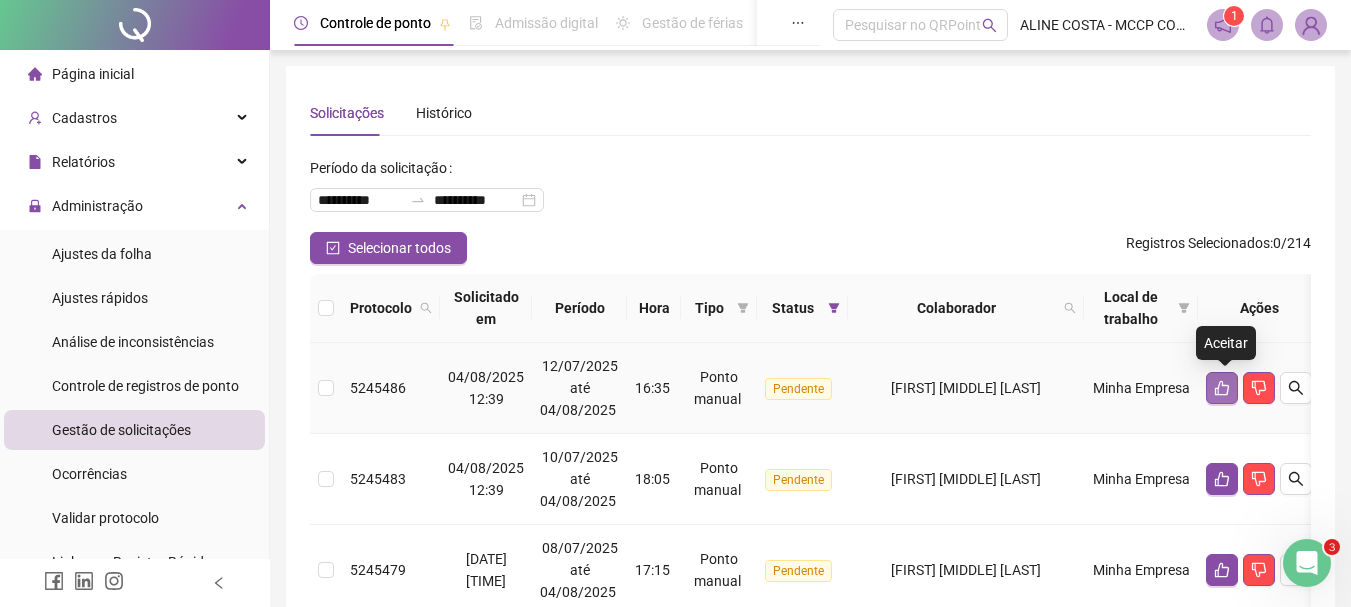 click 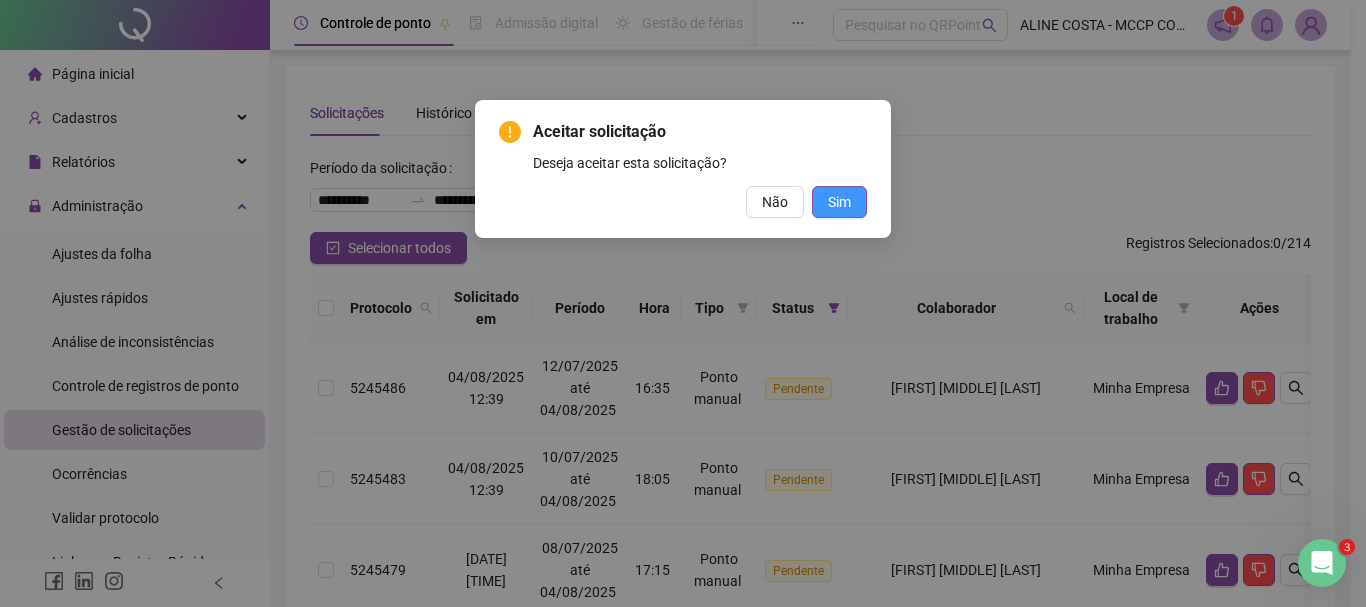 click on "Sim" at bounding box center (839, 202) 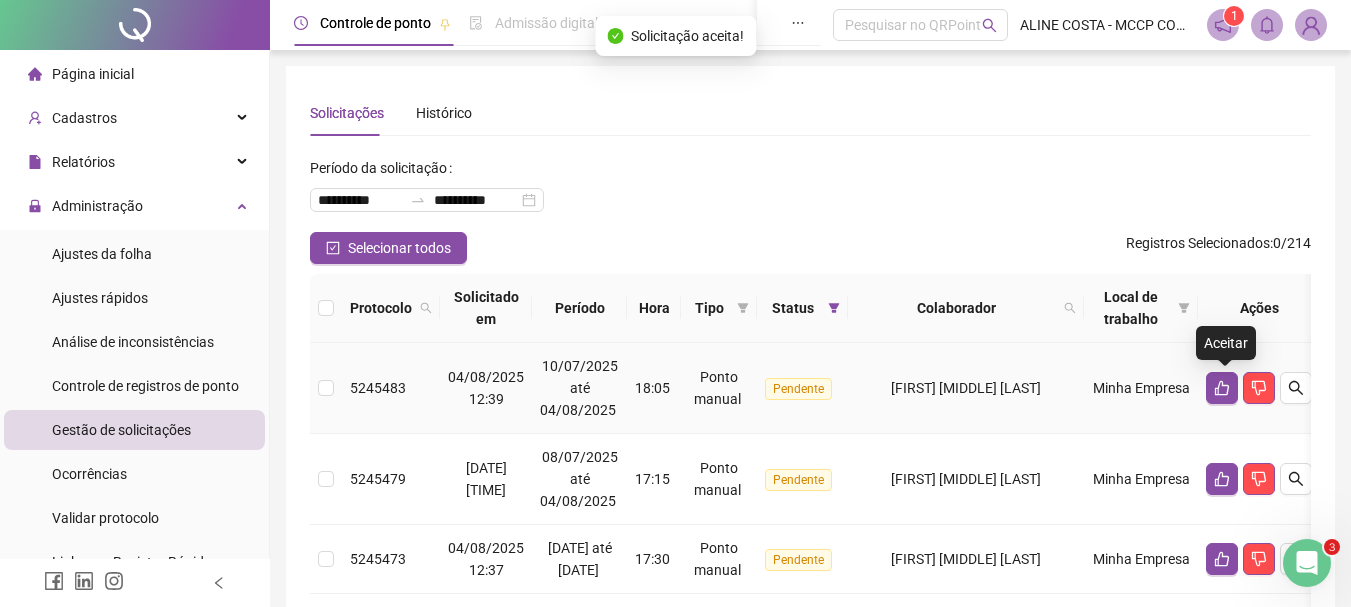 click at bounding box center [1259, 388] 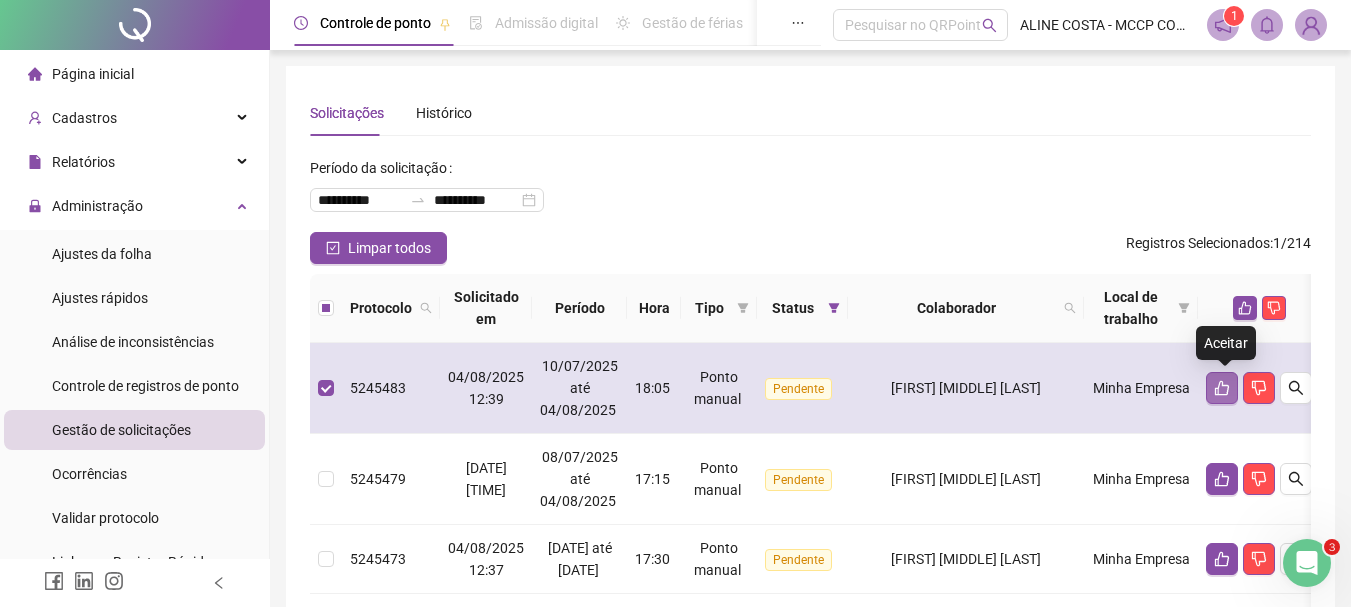 click 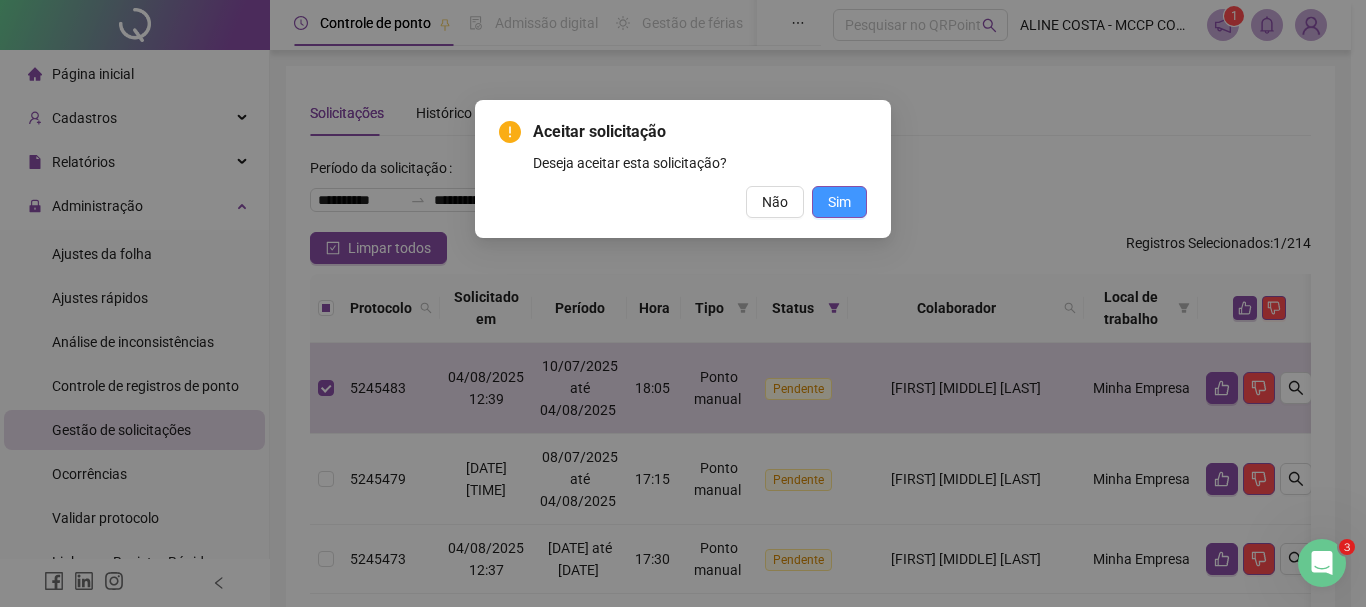 click on "Sim" at bounding box center [839, 202] 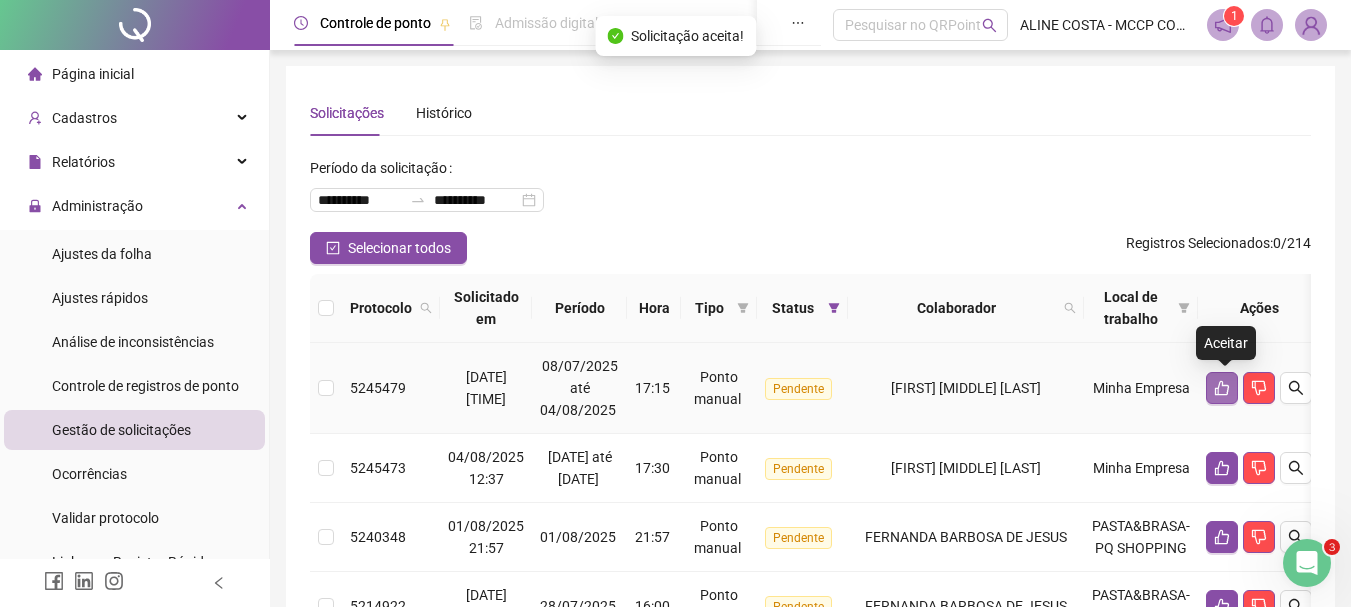 click 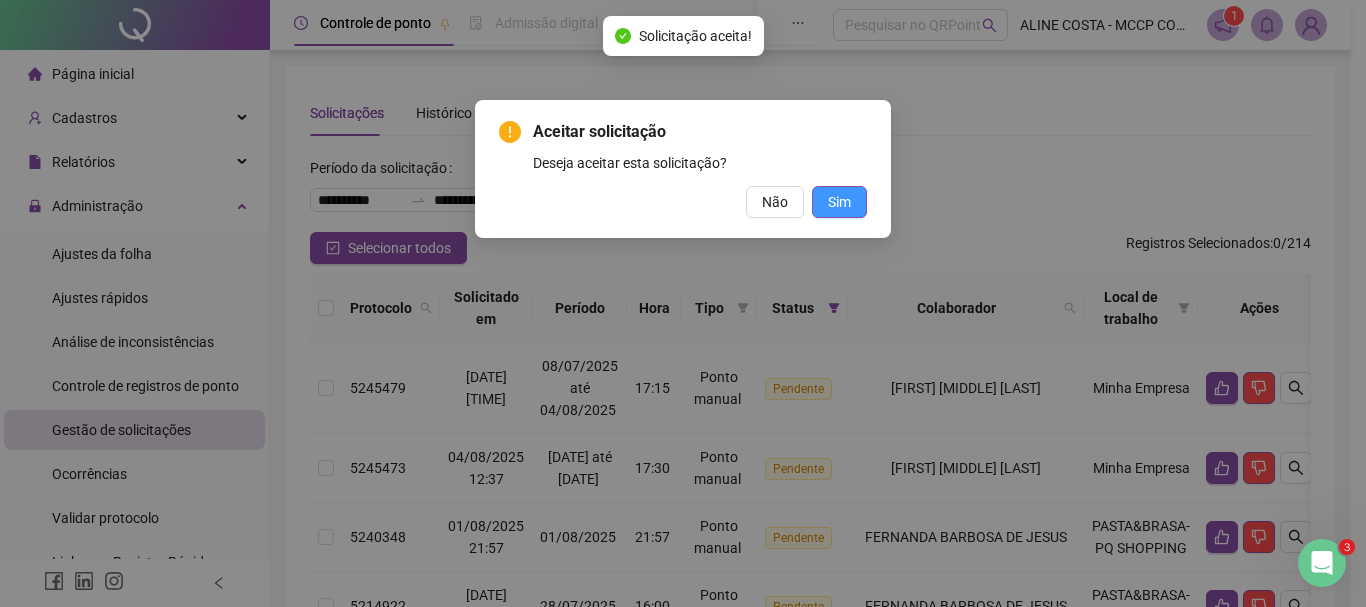 click on "Sim" at bounding box center (839, 202) 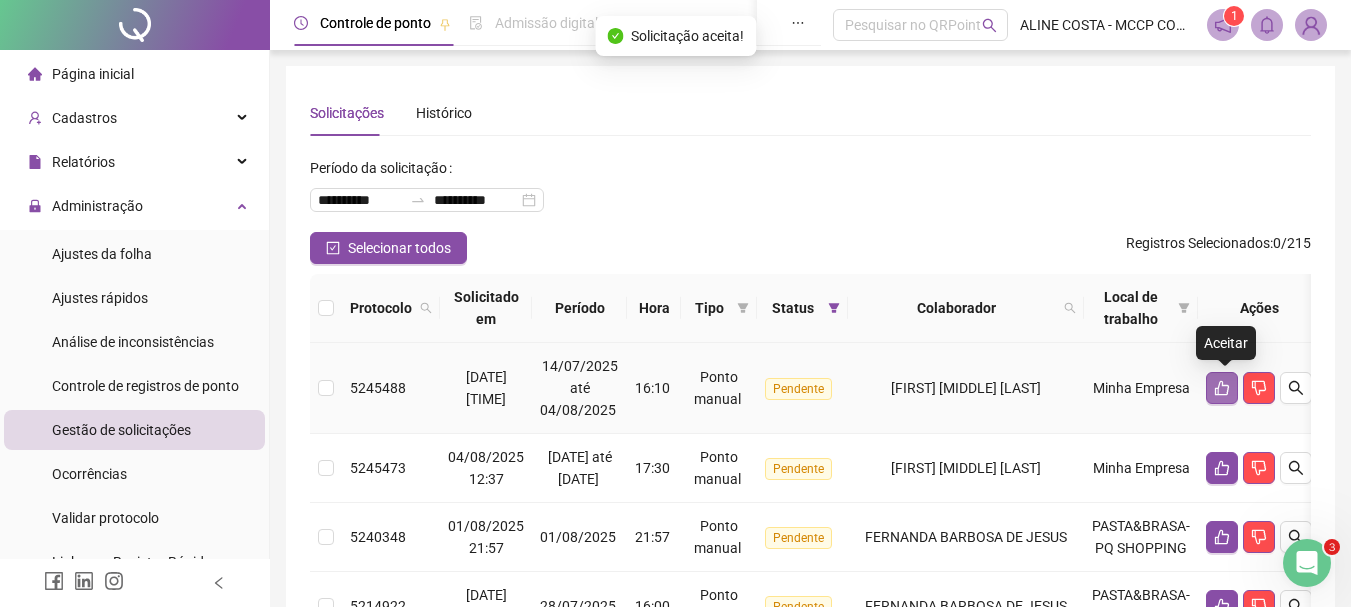 click 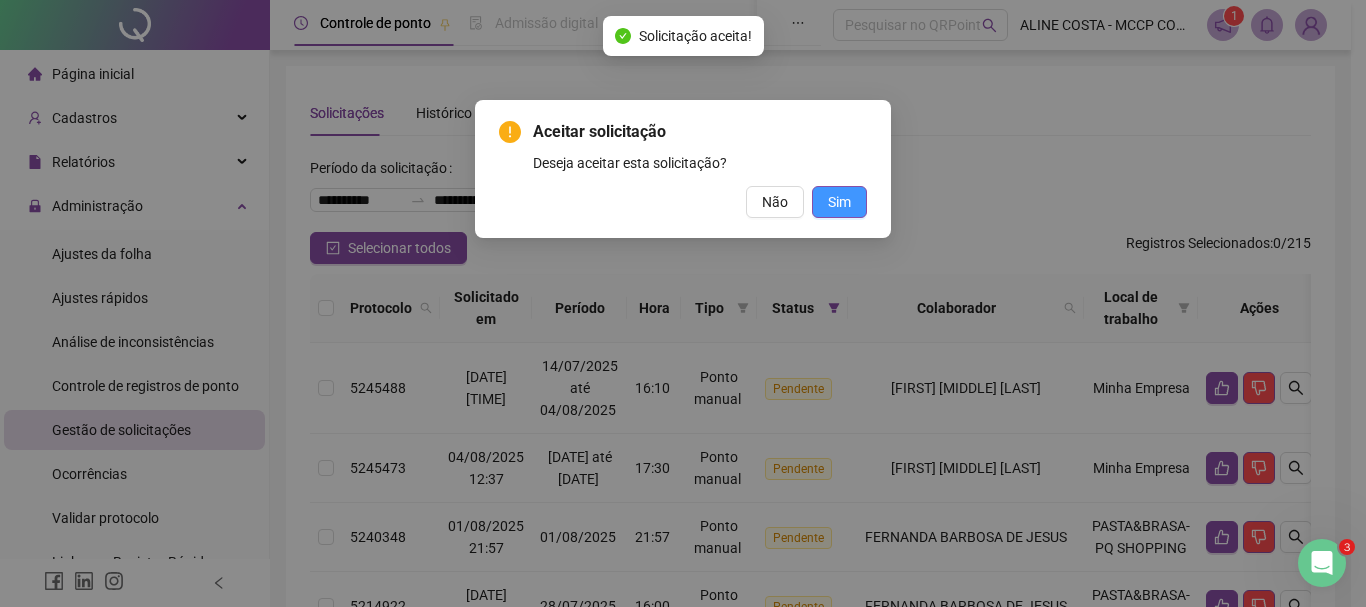 click on "Sim" at bounding box center [839, 202] 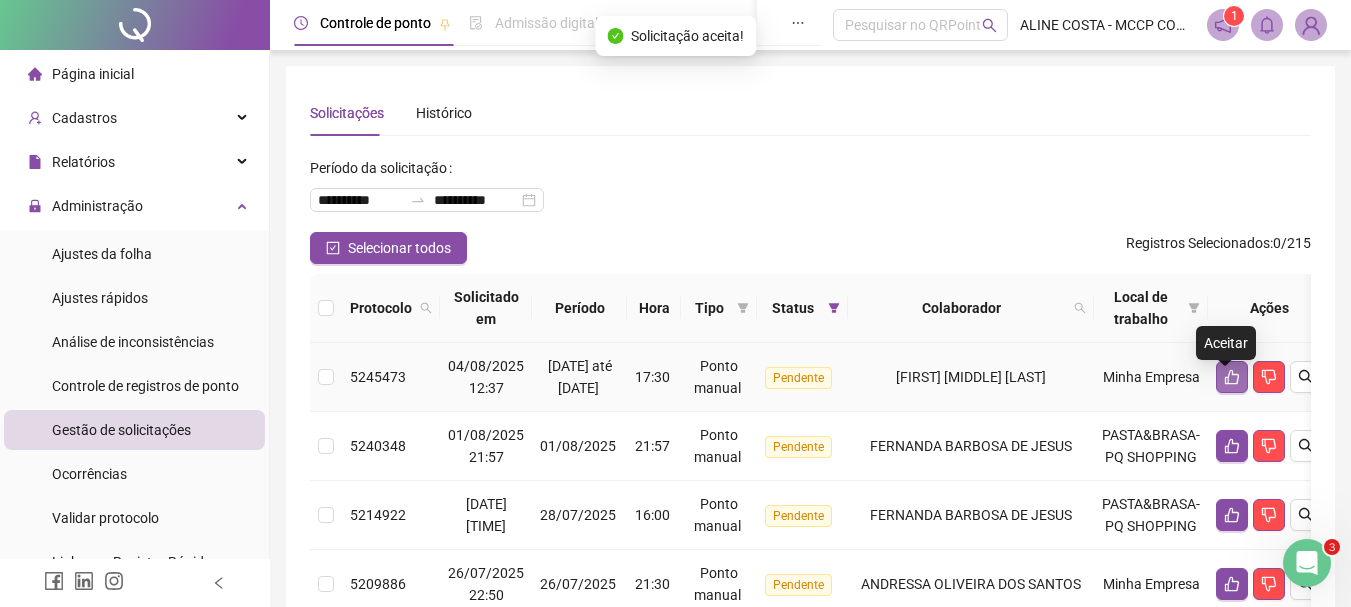 click at bounding box center (1232, 377) 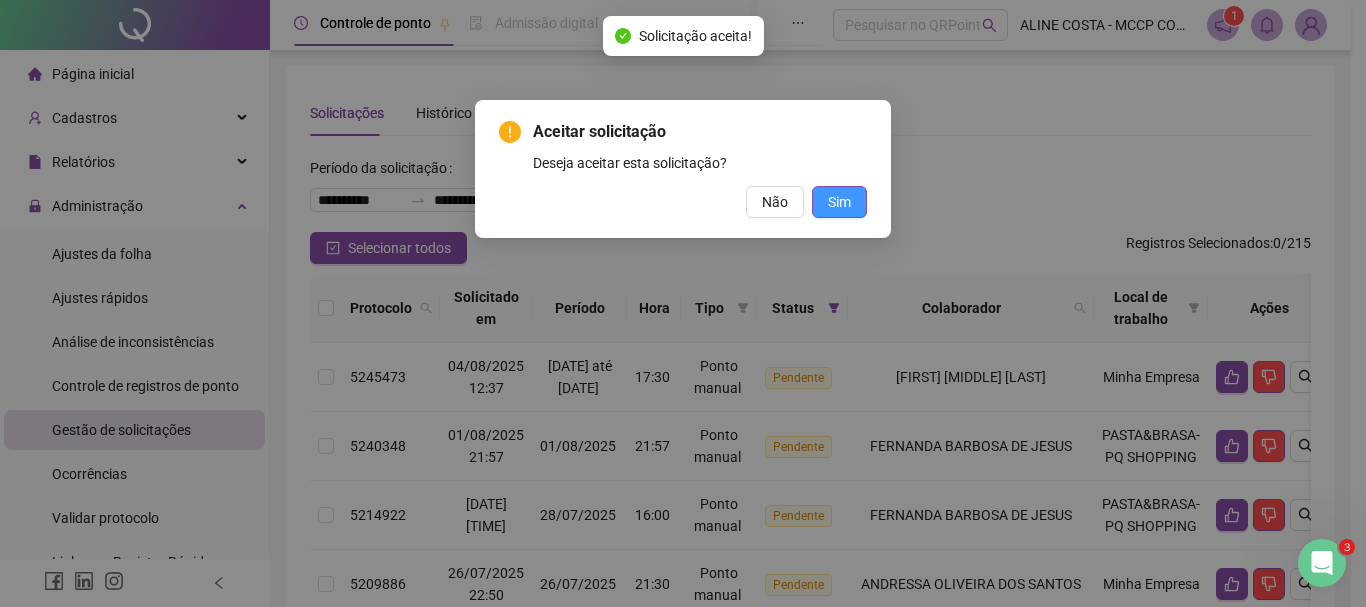 click on "Sim" at bounding box center (839, 202) 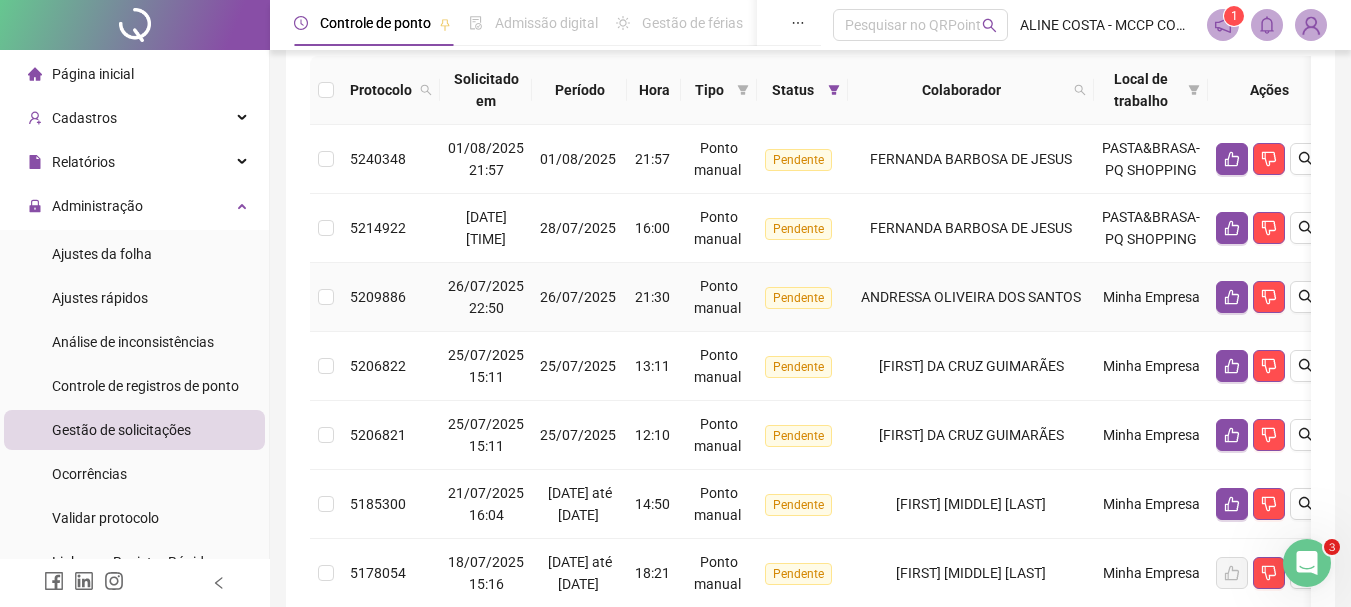 scroll, scrollTop: 0, scrollLeft: 0, axis: both 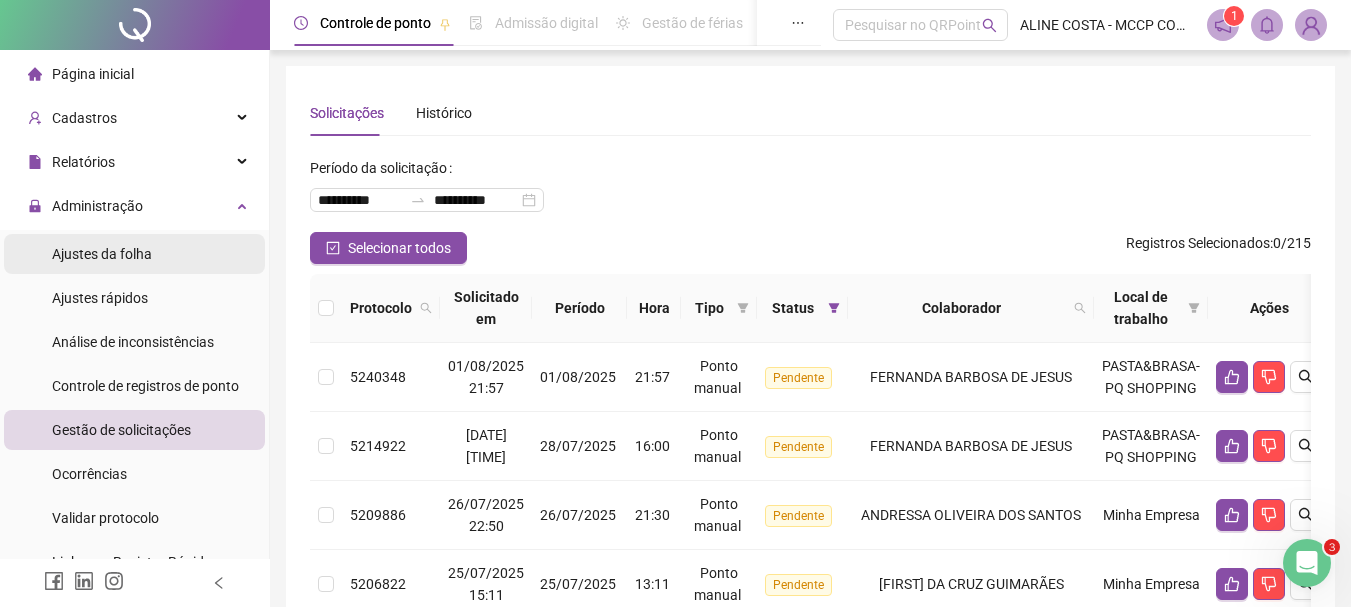 click on "Ajustes da folha" at bounding box center [102, 254] 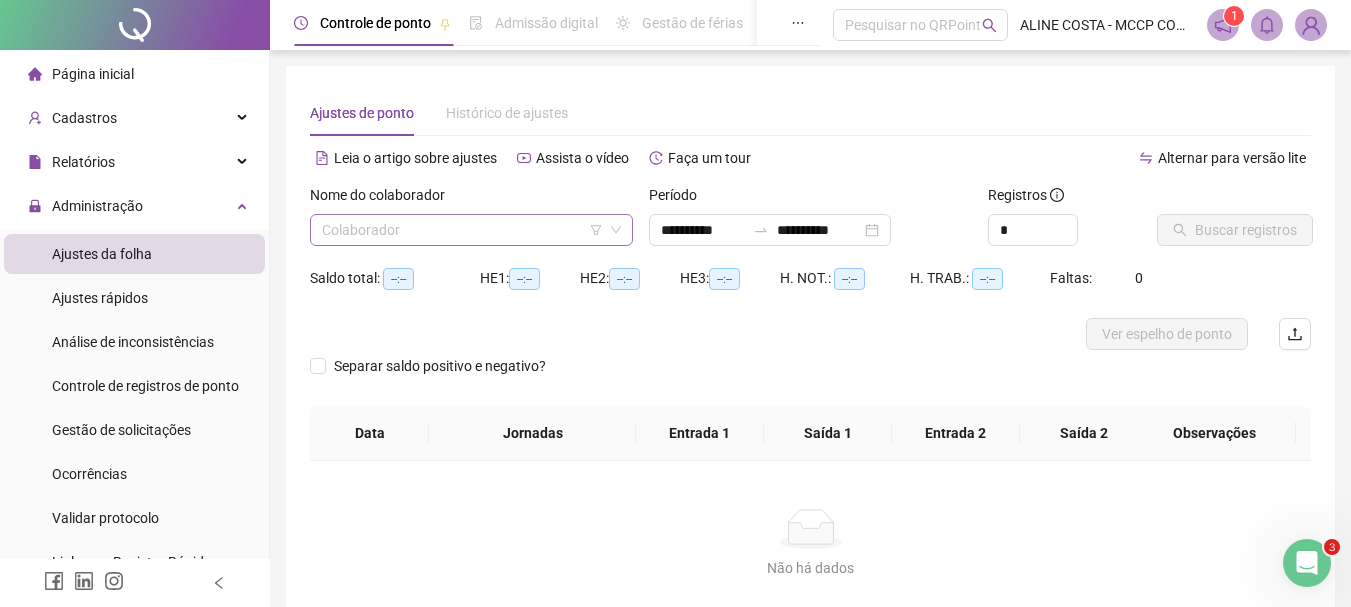 click at bounding box center (462, 230) 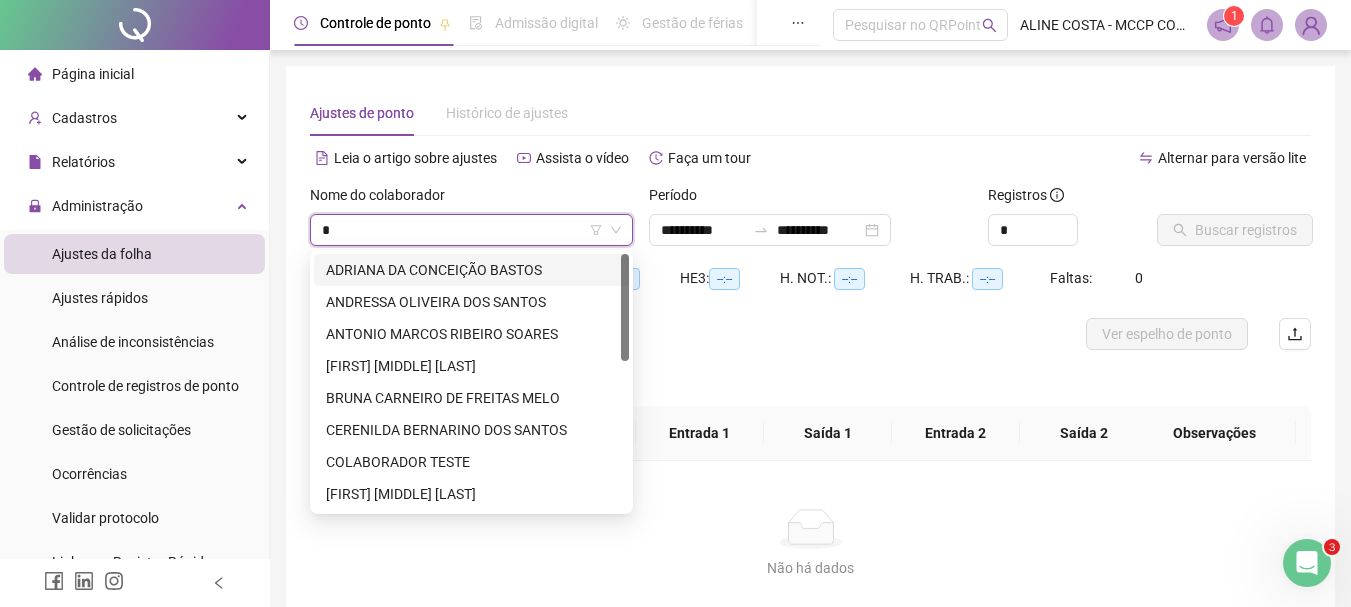 type on "**" 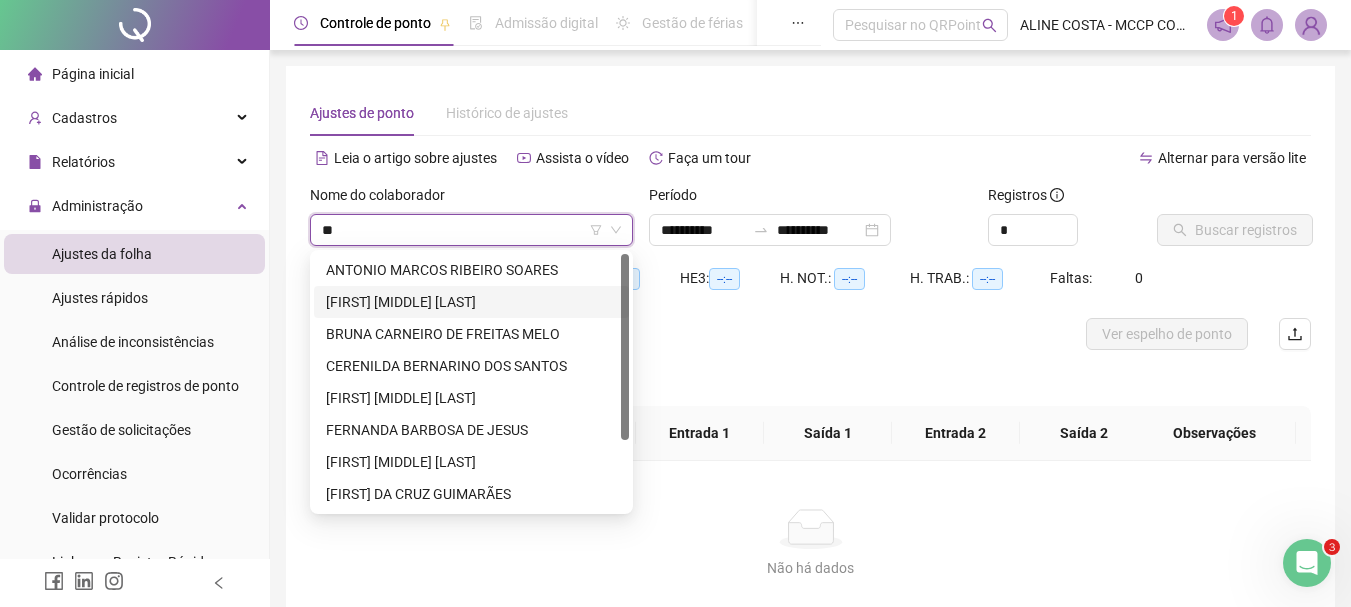 click on "[FIRST] [MIDDLE] [LAST]" at bounding box center (471, 302) 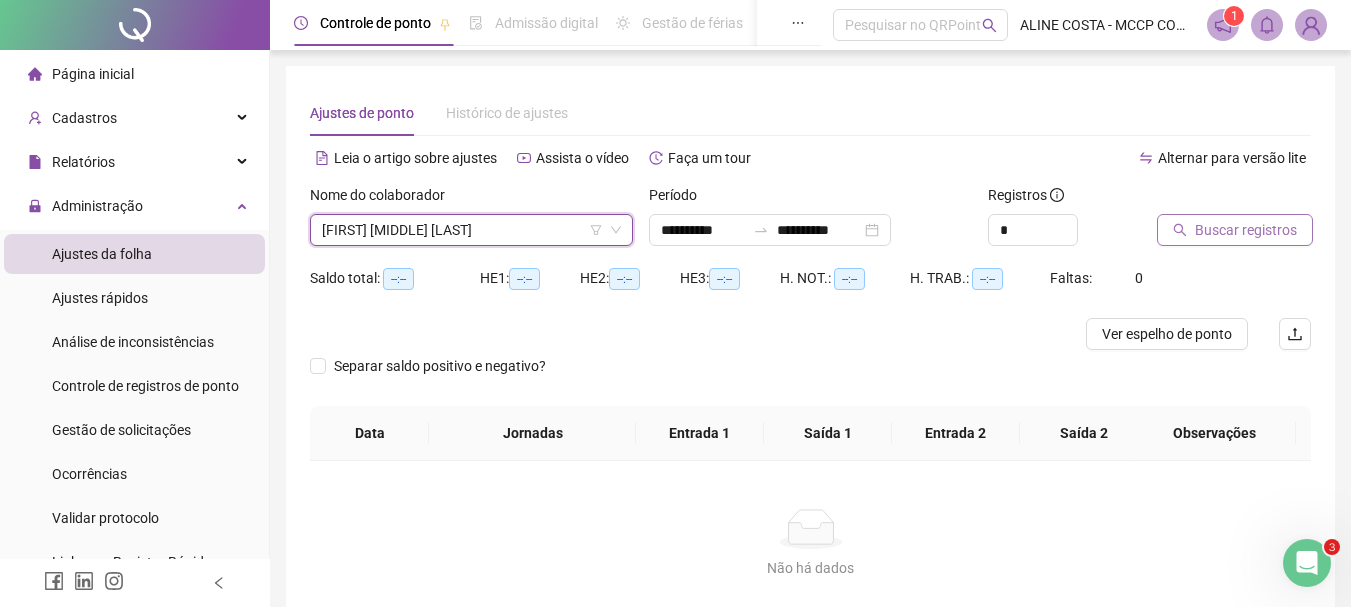 click on "Buscar registros" at bounding box center [1246, 230] 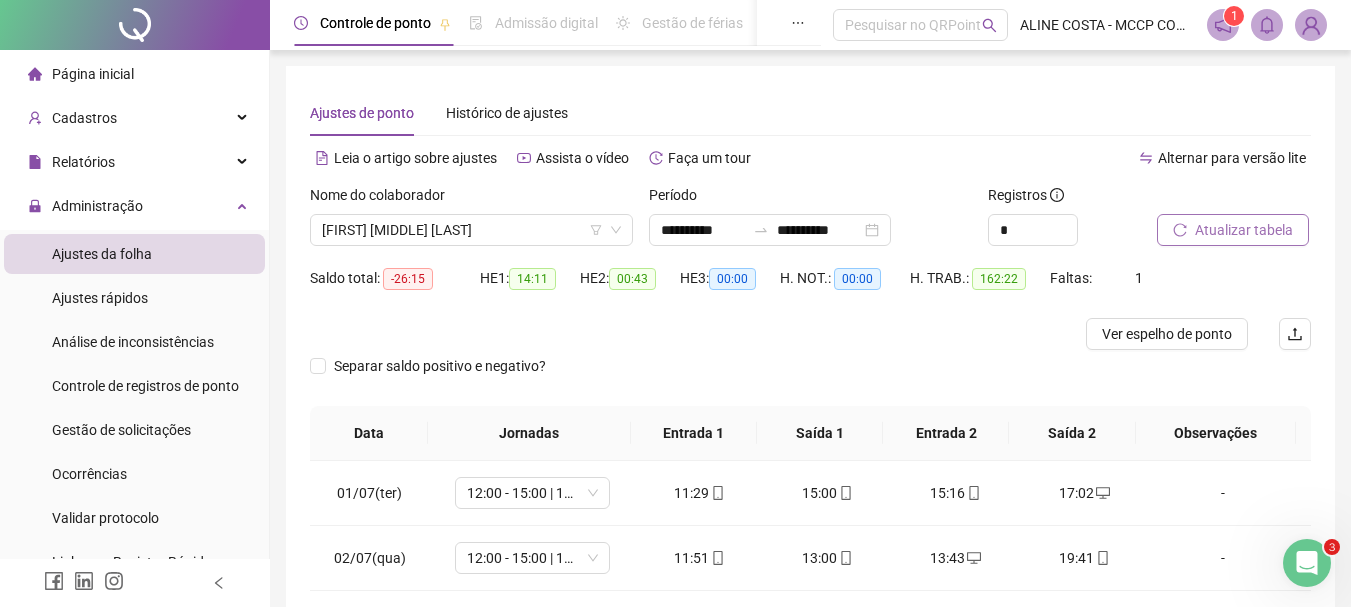 click on "Atualizar tabela" at bounding box center [1244, 230] 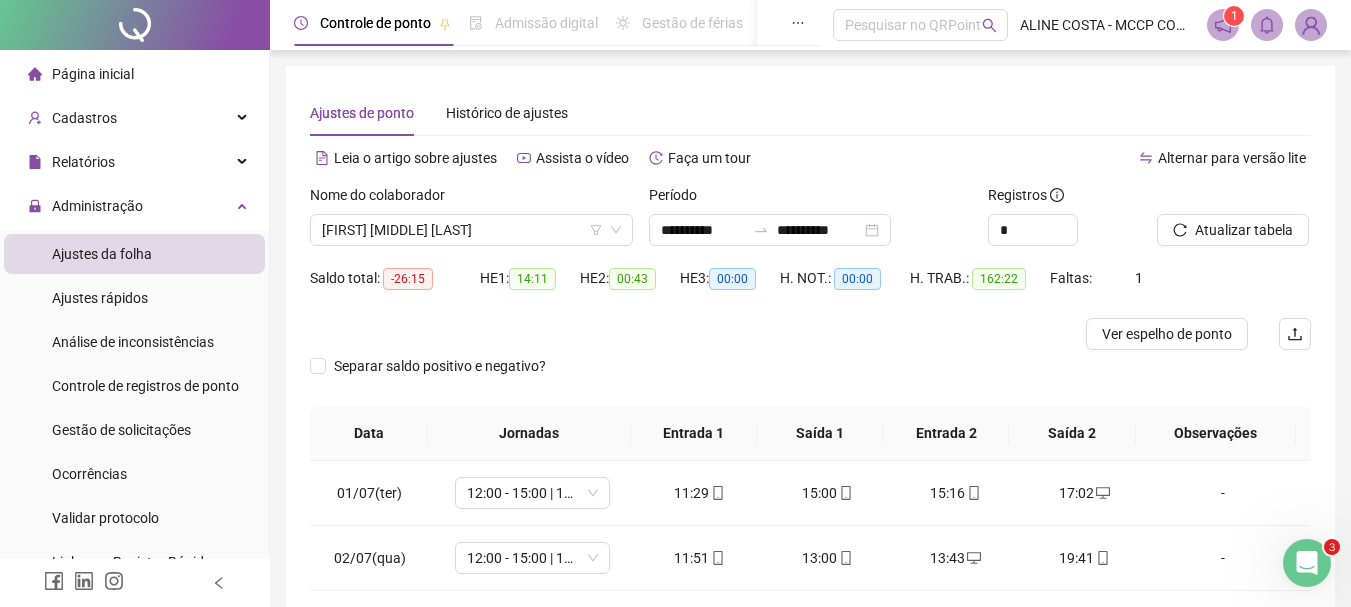 click on "Atualizar tabela" at bounding box center (1244, 230) 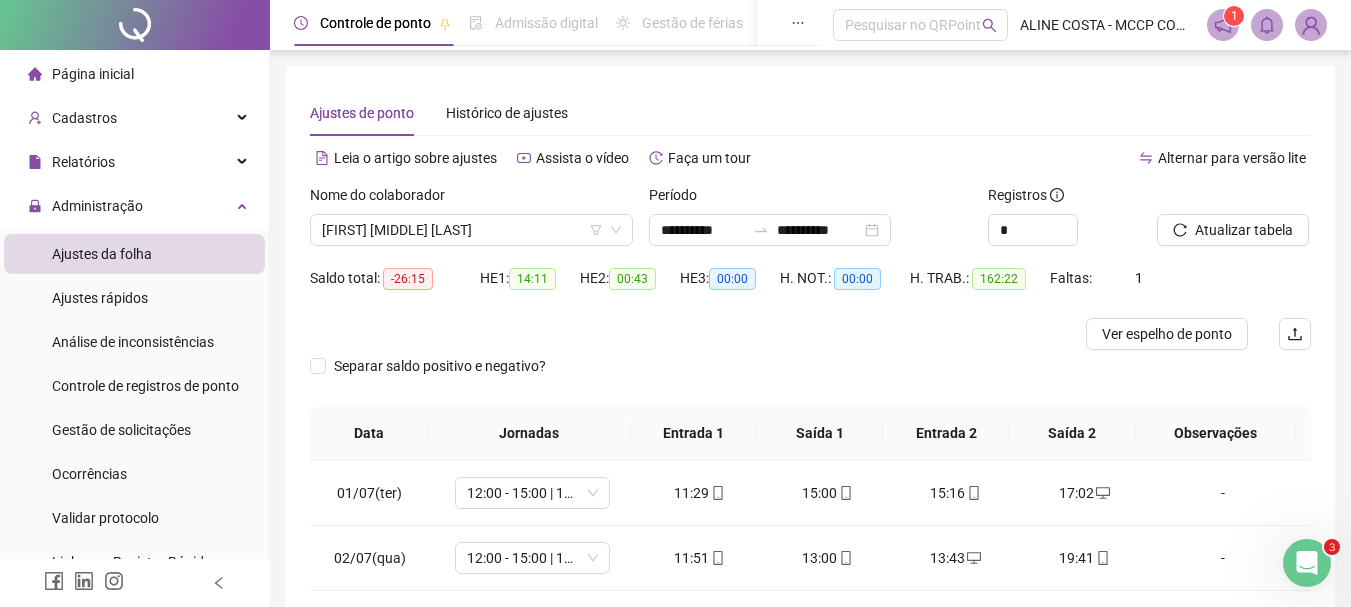 scroll, scrollTop: 100, scrollLeft: 0, axis: vertical 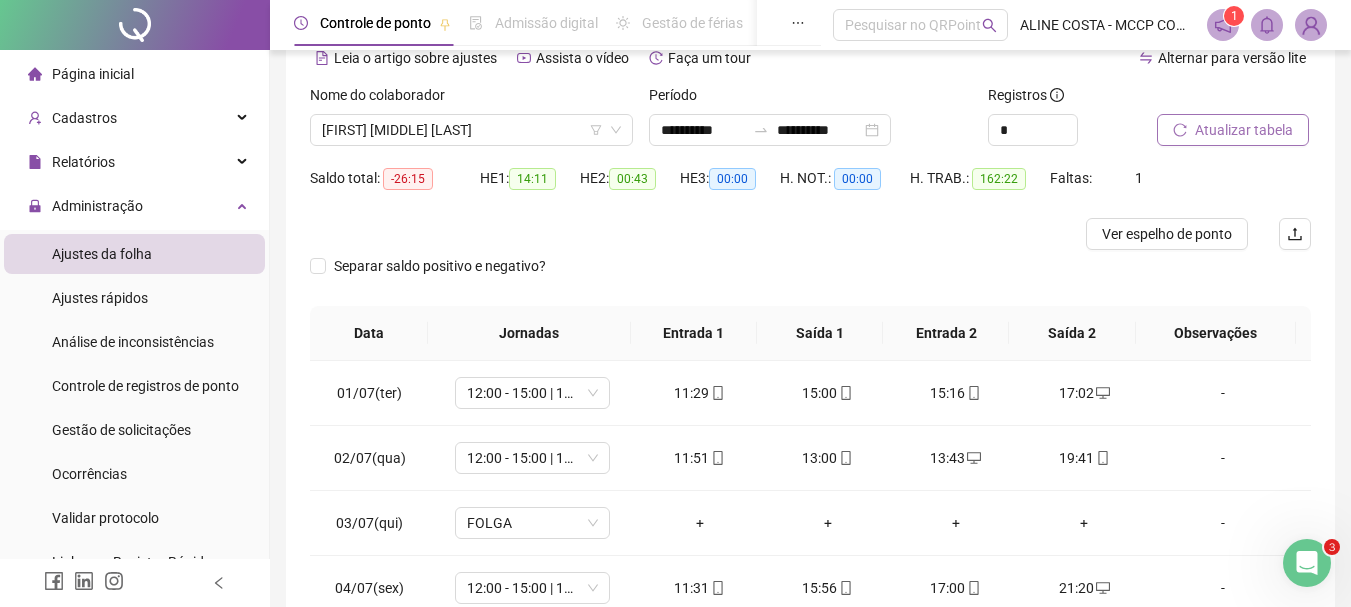 click on "Atualizar tabela" at bounding box center (1244, 130) 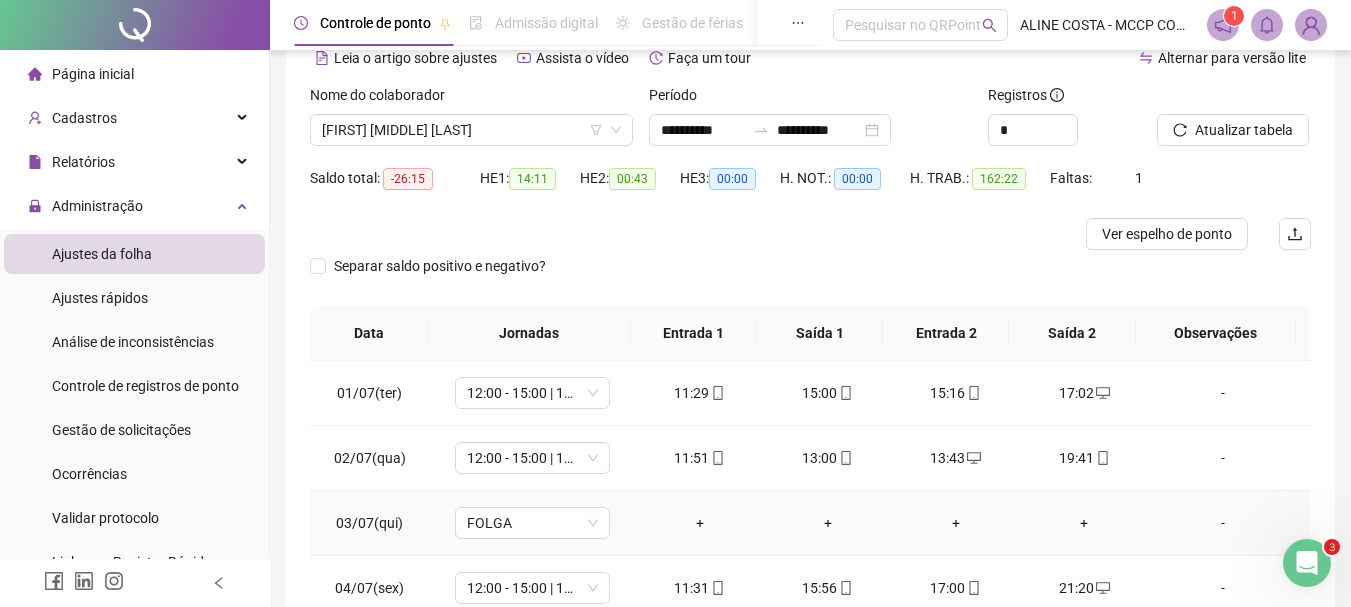 scroll, scrollTop: 0, scrollLeft: 0, axis: both 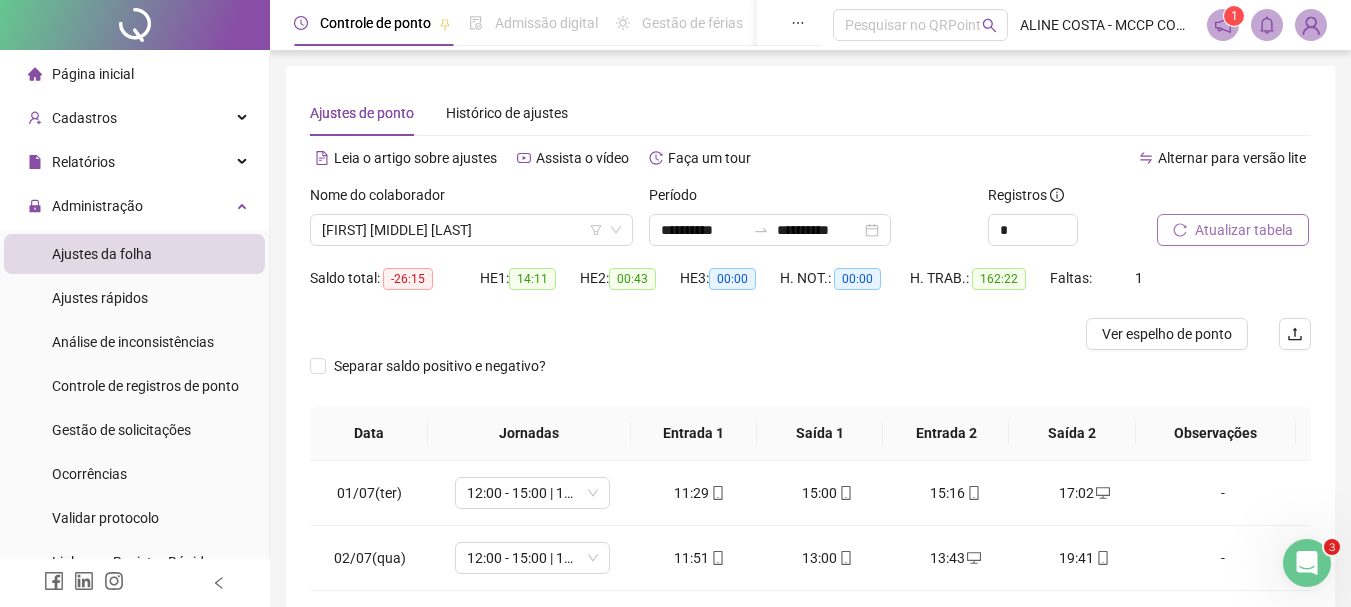 click on "Atualizar tabela" at bounding box center (1244, 230) 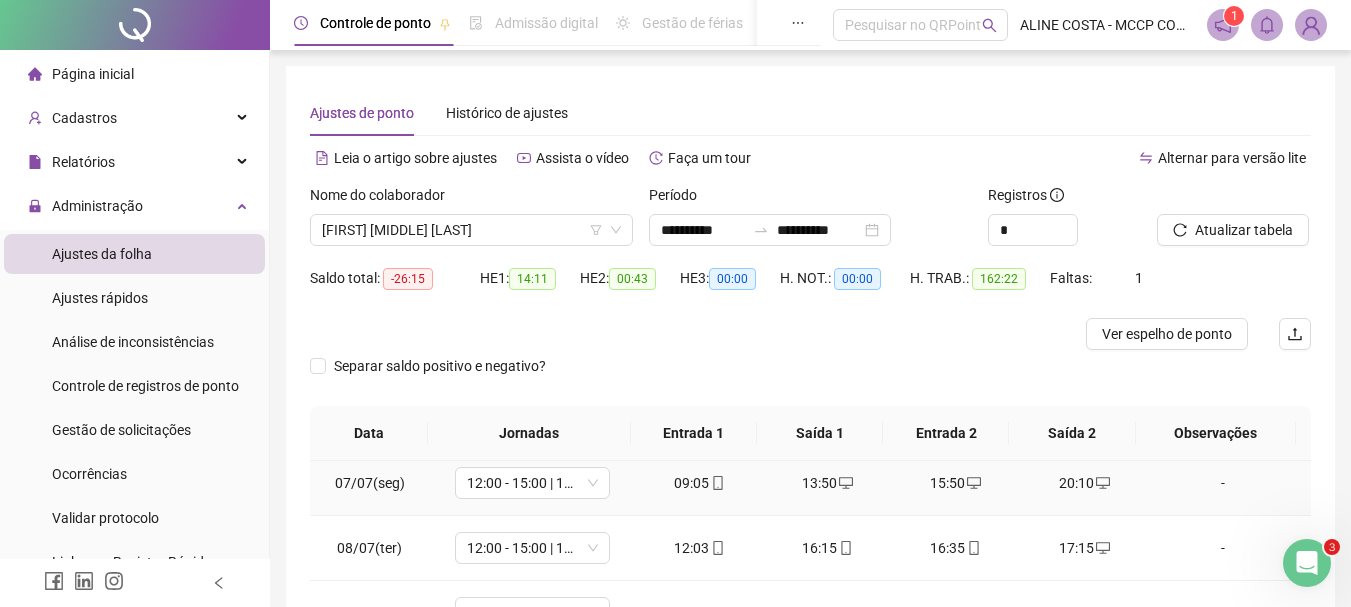 scroll, scrollTop: 0, scrollLeft: 0, axis: both 